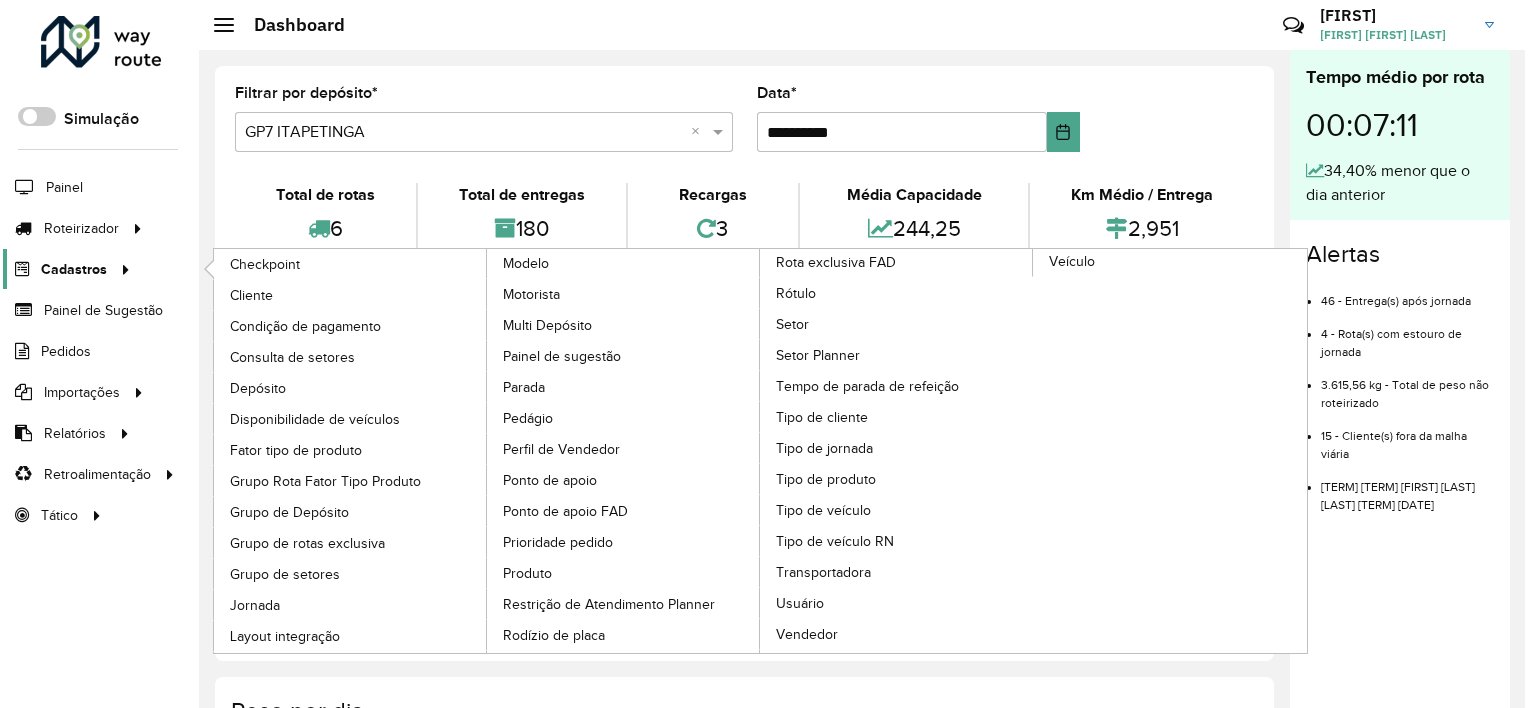 scroll, scrollTop: 0, scrollLeft: 0, axis: both 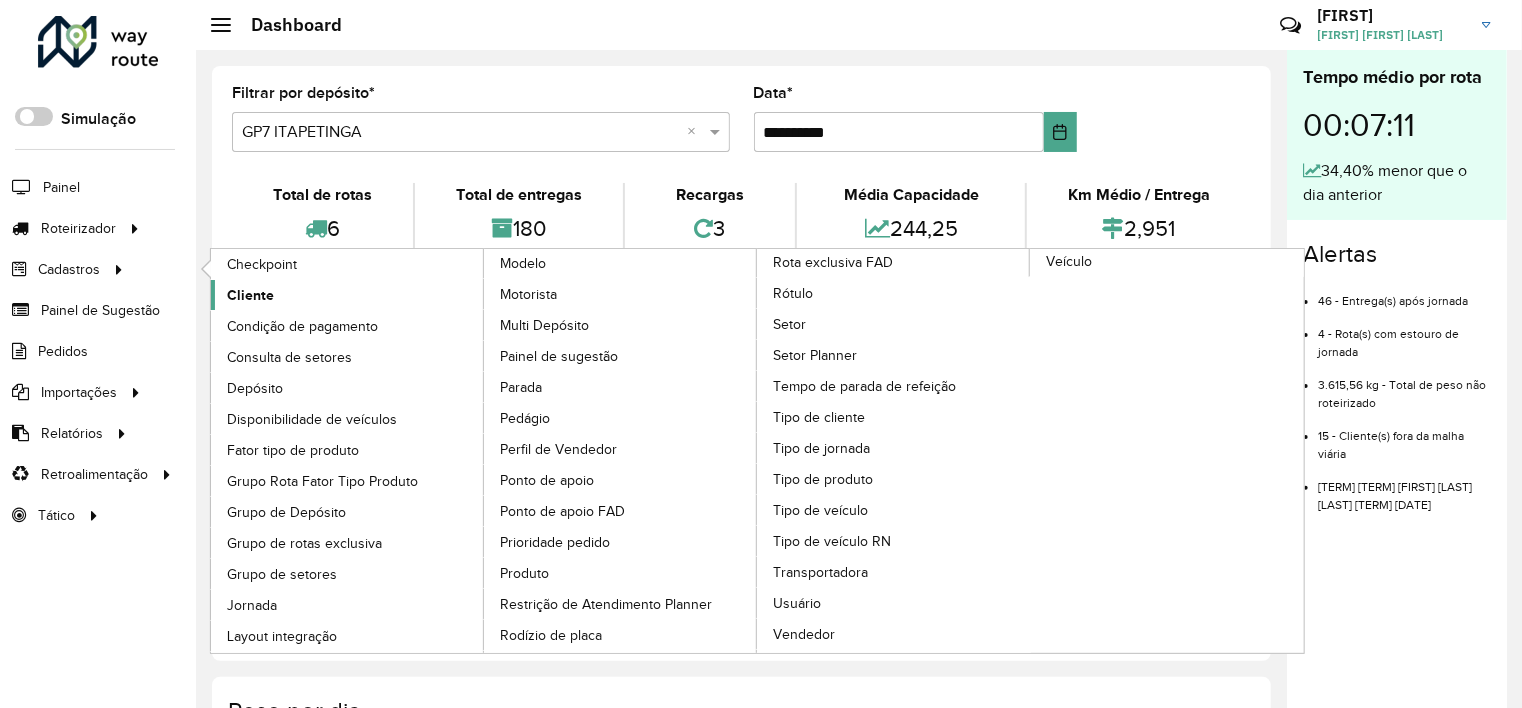click on "Cliente" 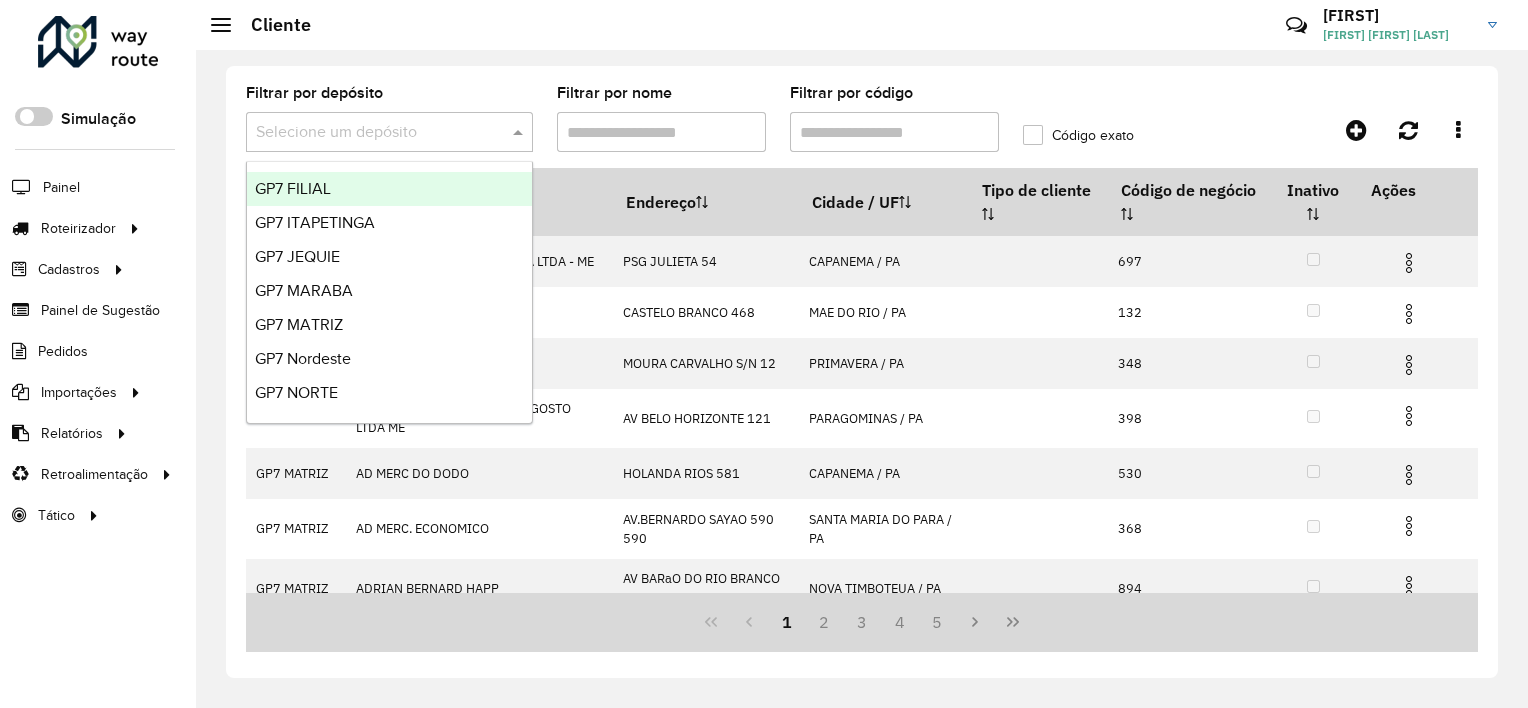 click at bounding box center [369, 133] 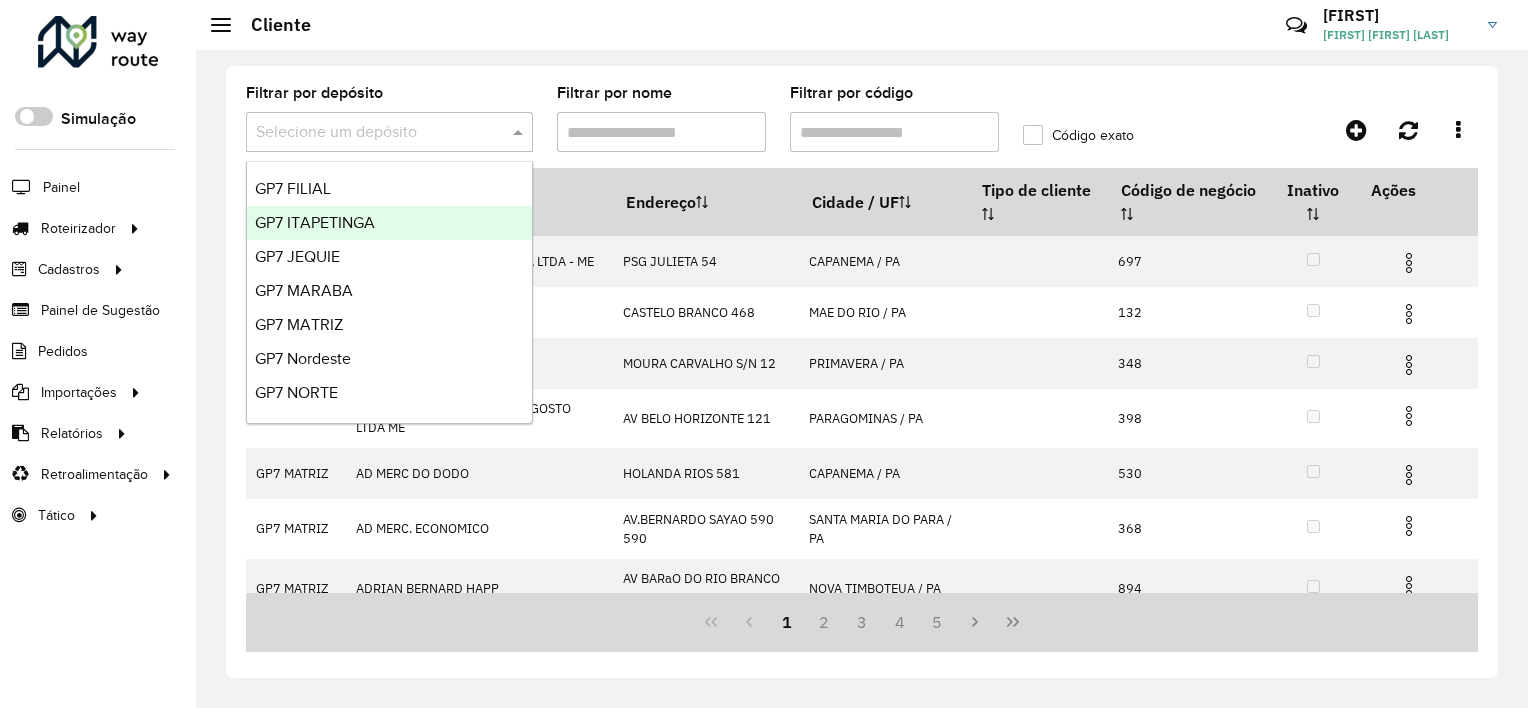 click on "GP7 ITAPETINGA" at bounding box center (315, 222) 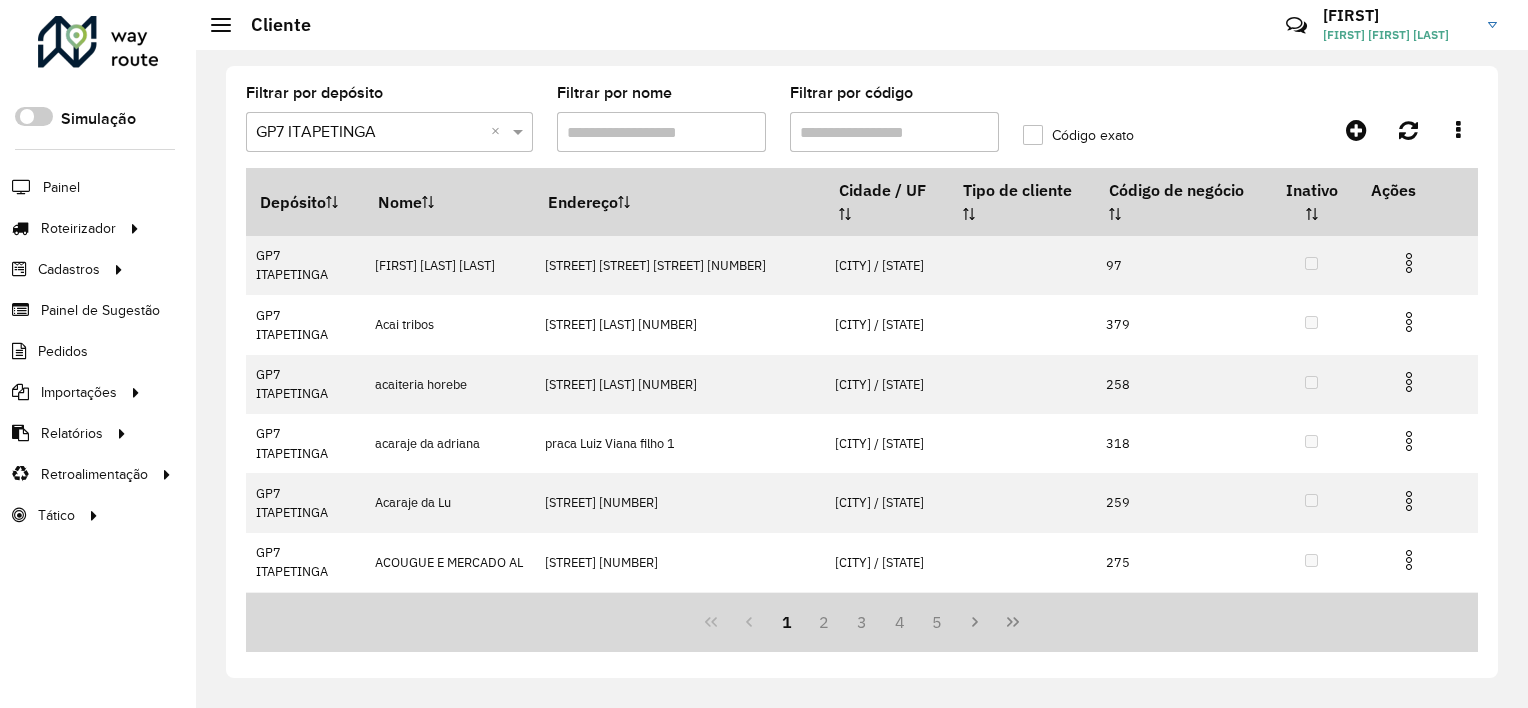click on "Filtrar por código" at bounding box center (894, 132) 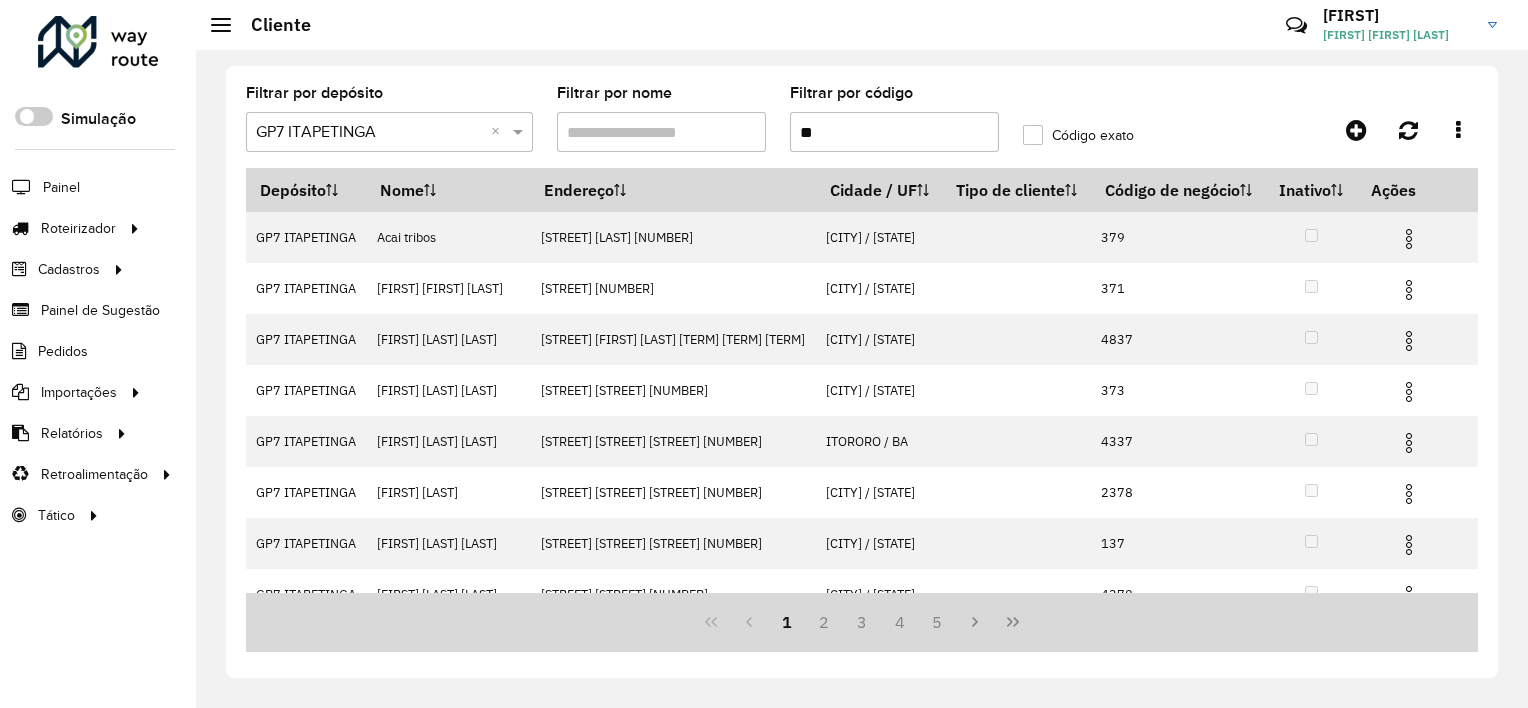 type on "**" 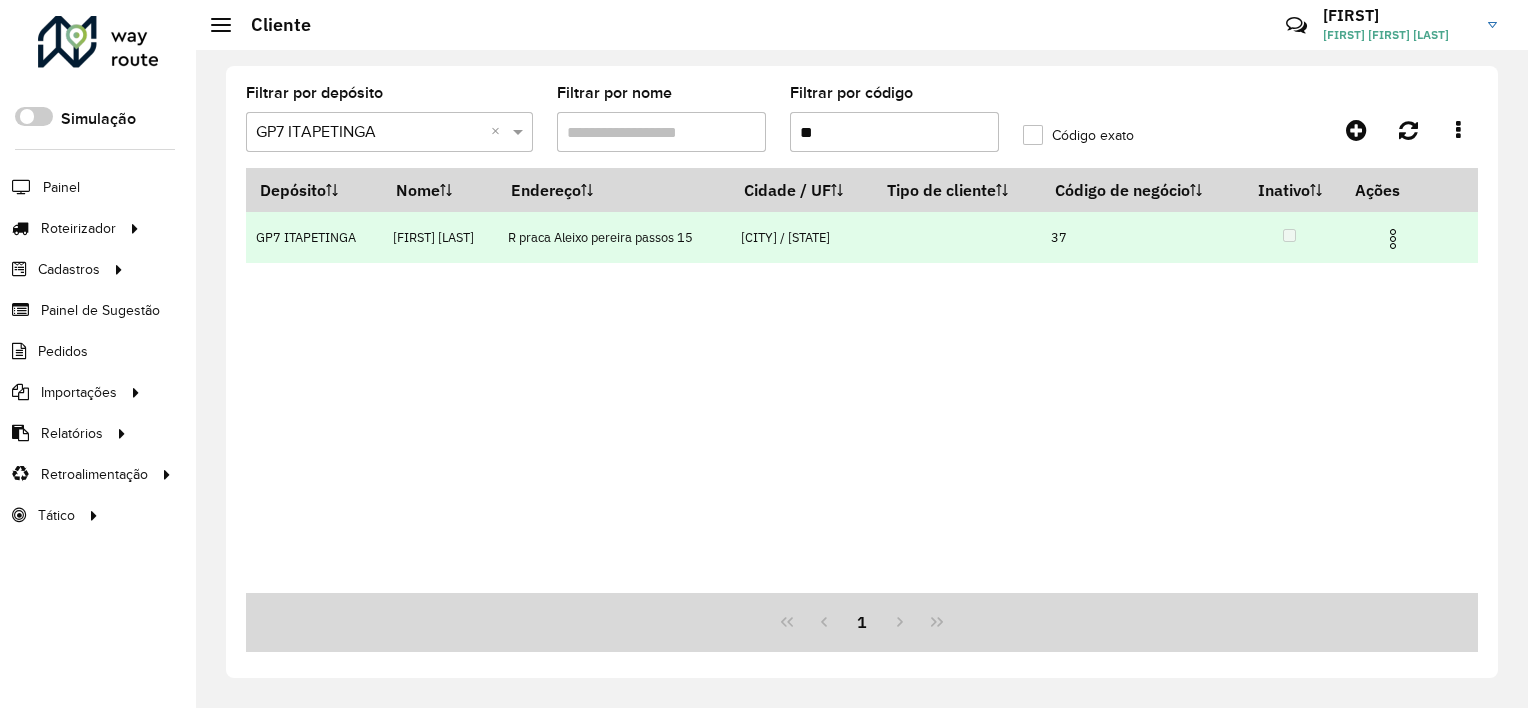 click at bounding box center [1393, 239] 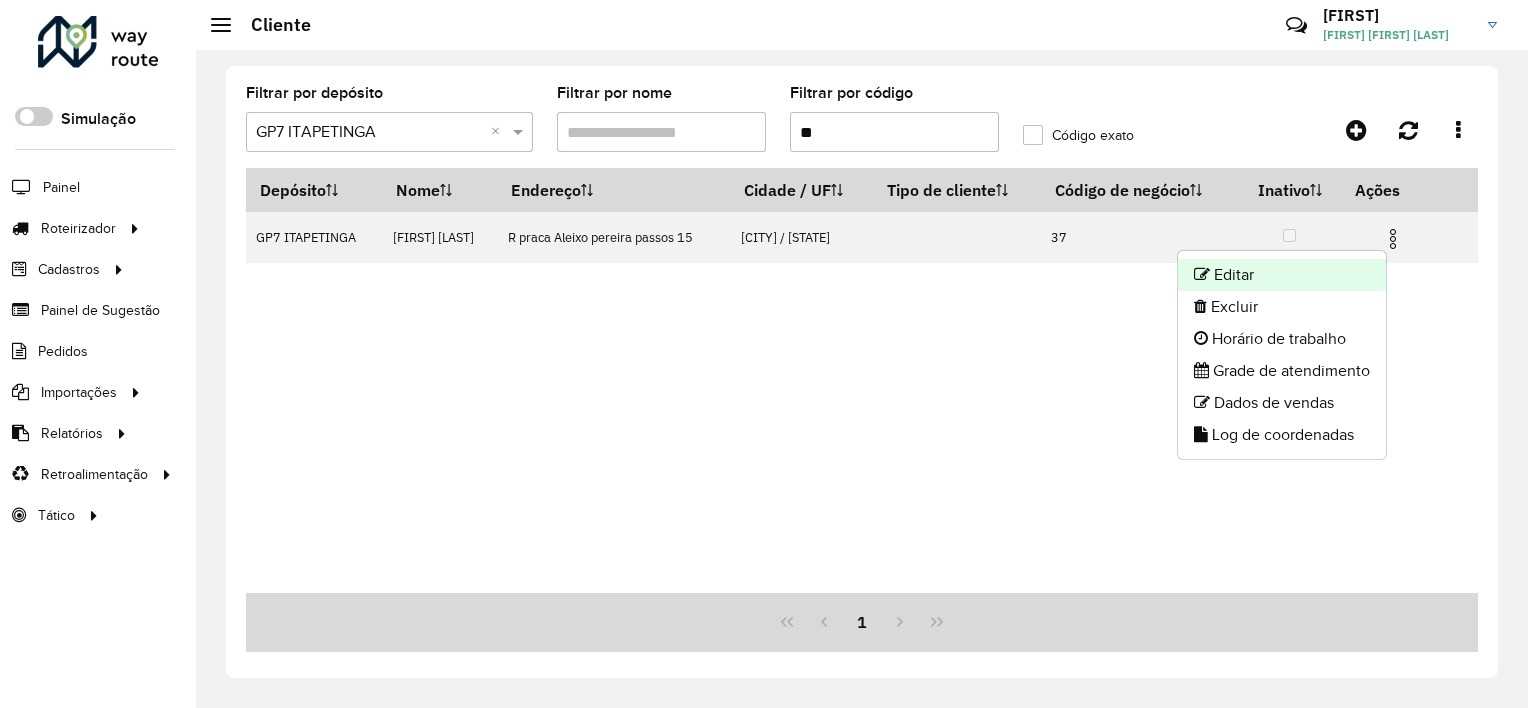click on "Editar" 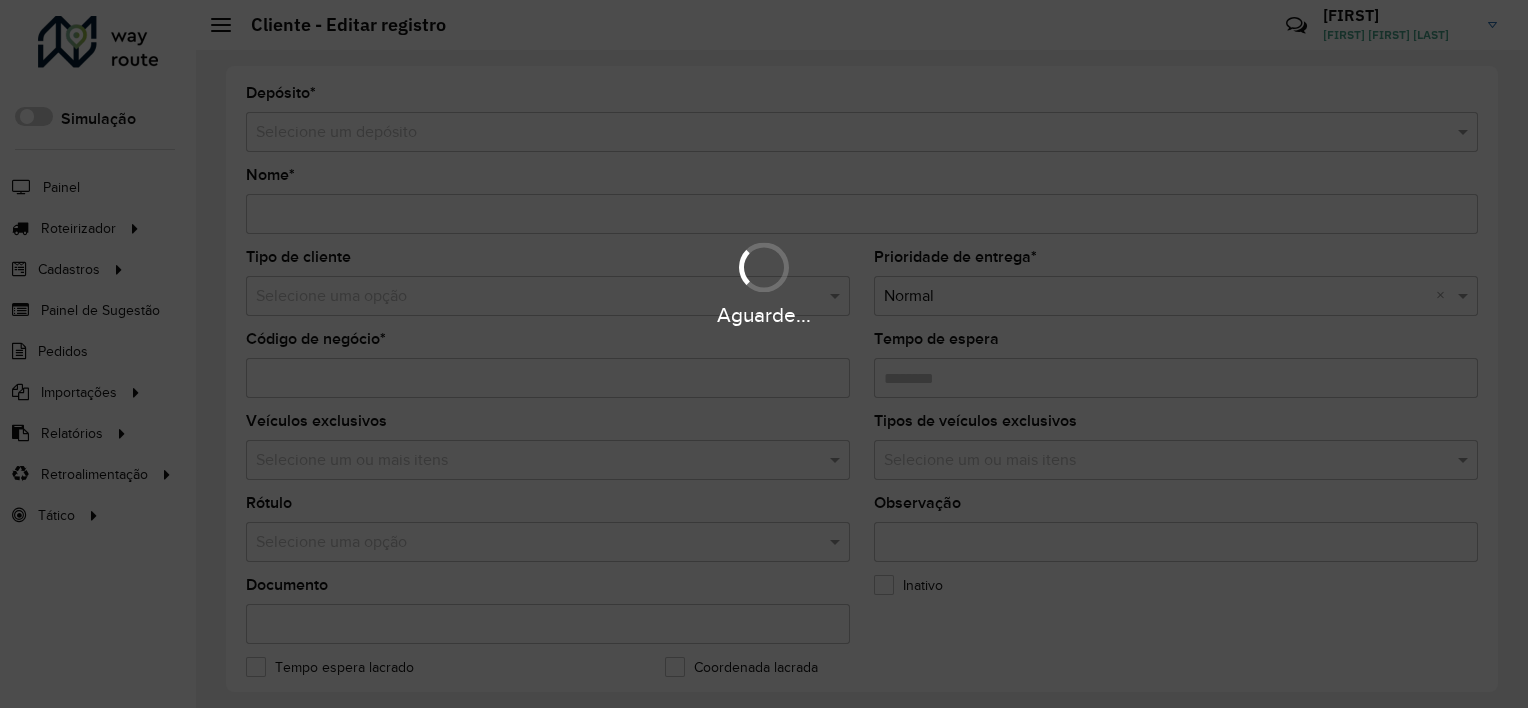 type on "**********" 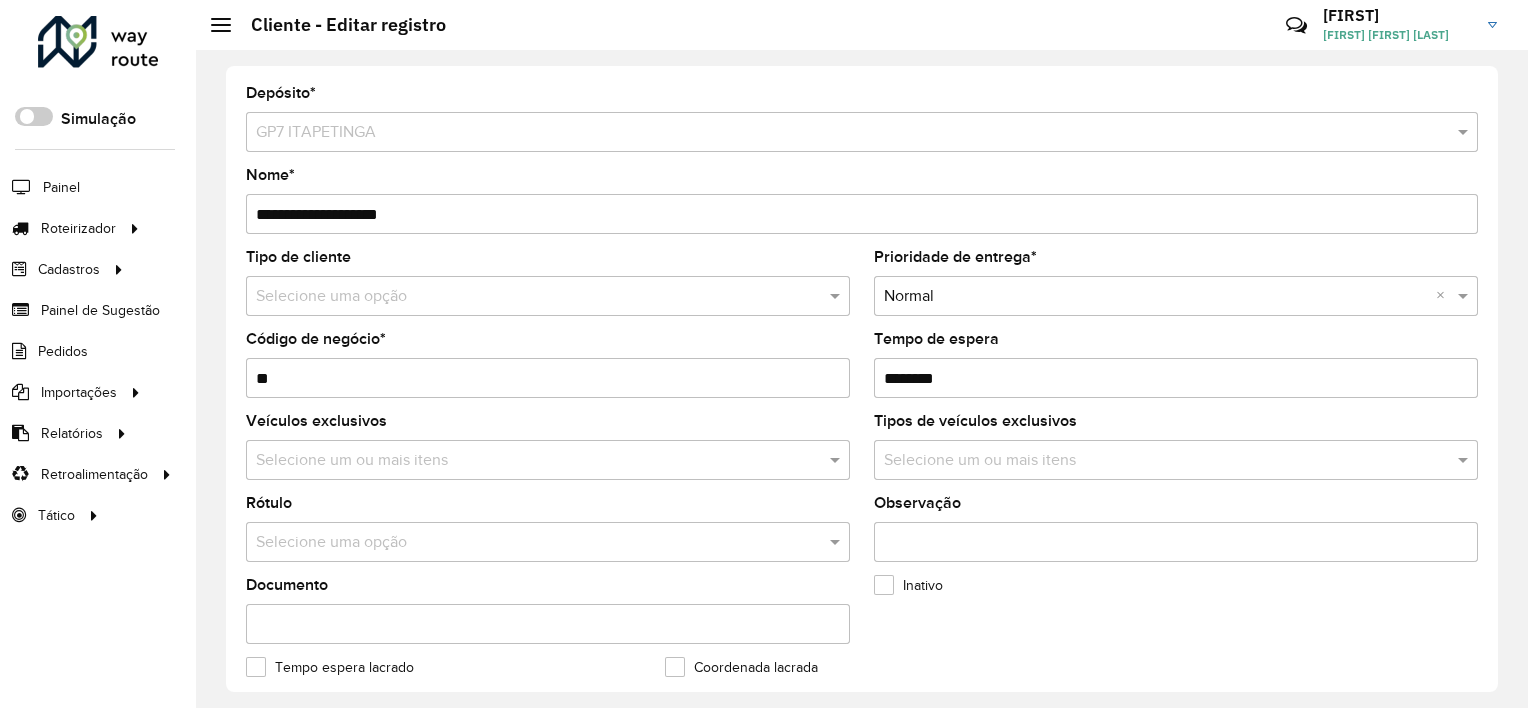 drag, startPoint x: 935, startPoint y: 384, endPoint x: 870, endPoint y: 417, distance: 72.89719 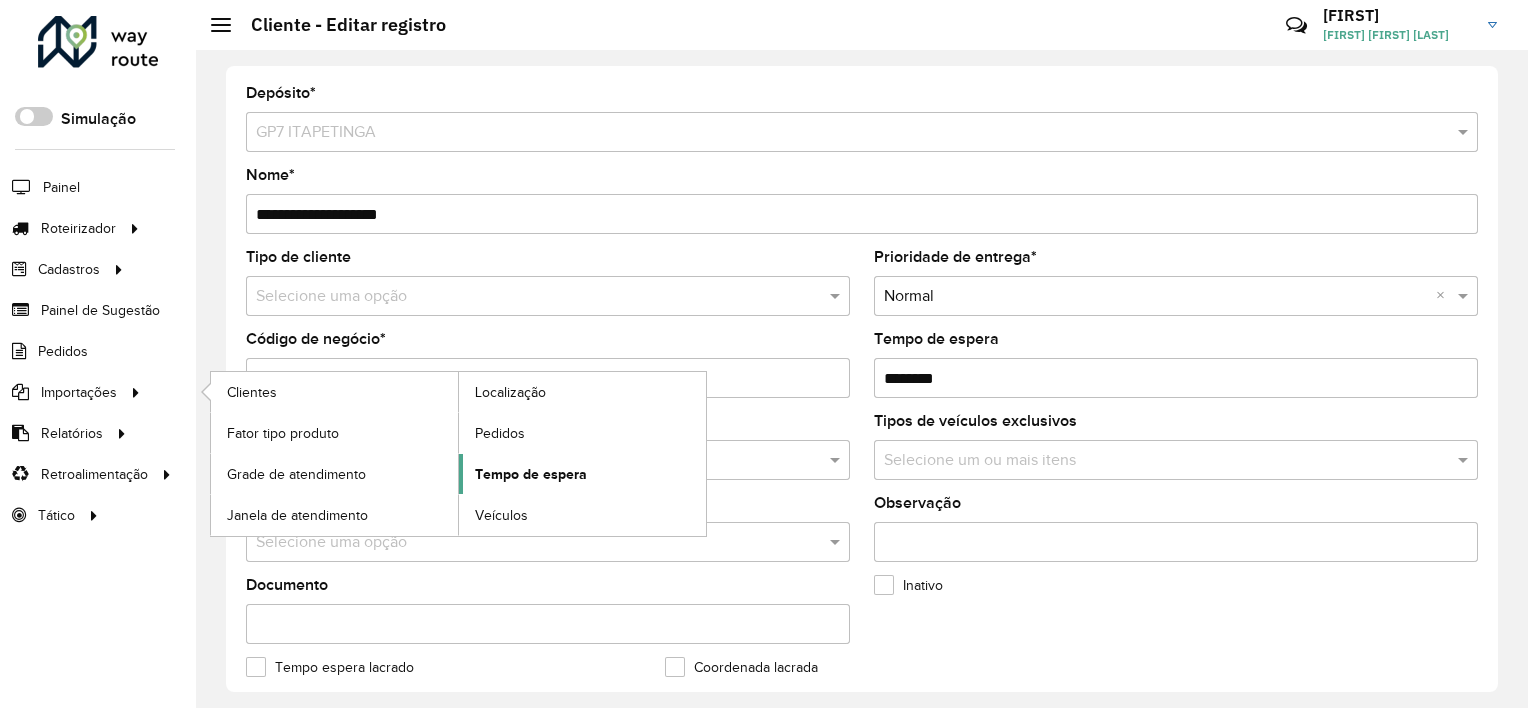 click on "Tempo de espera" 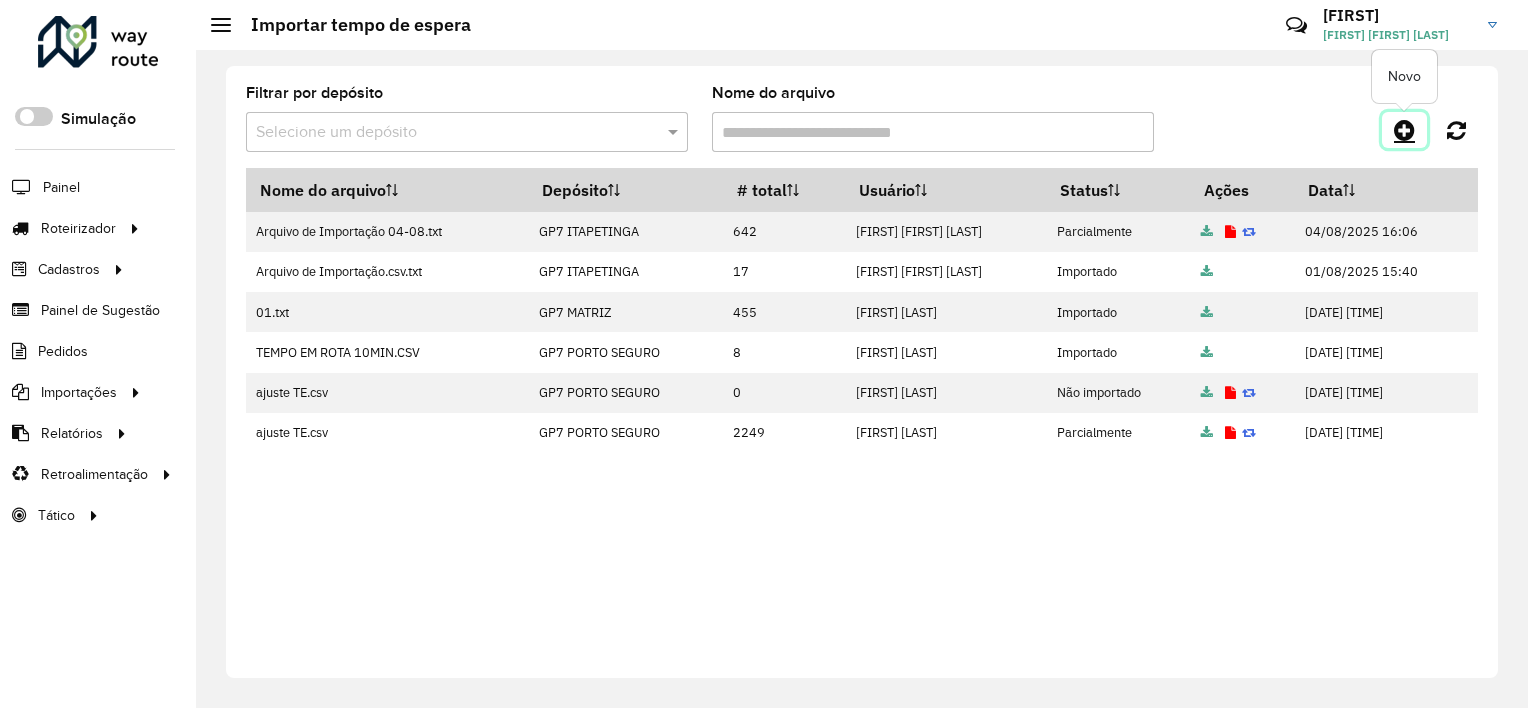 click 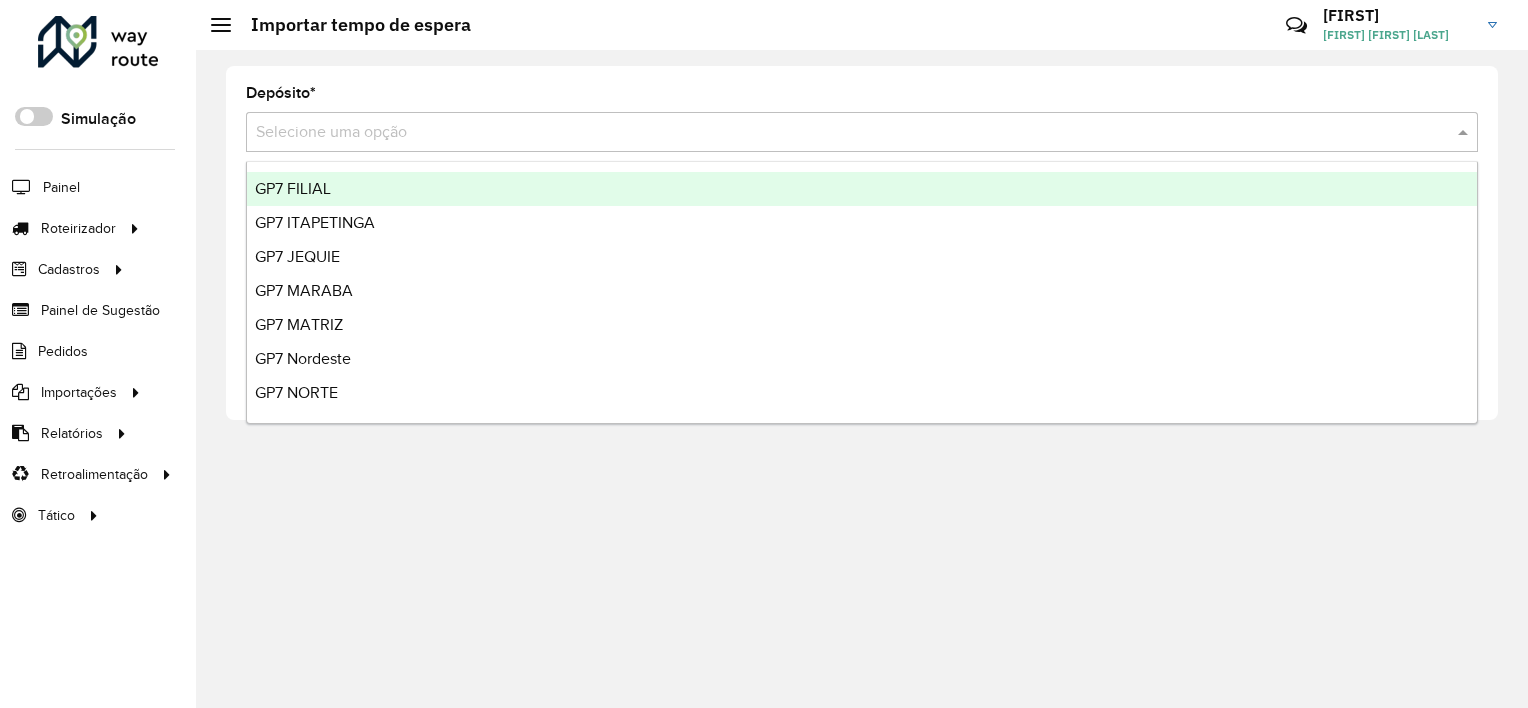 click at bounding box center (842, 133) 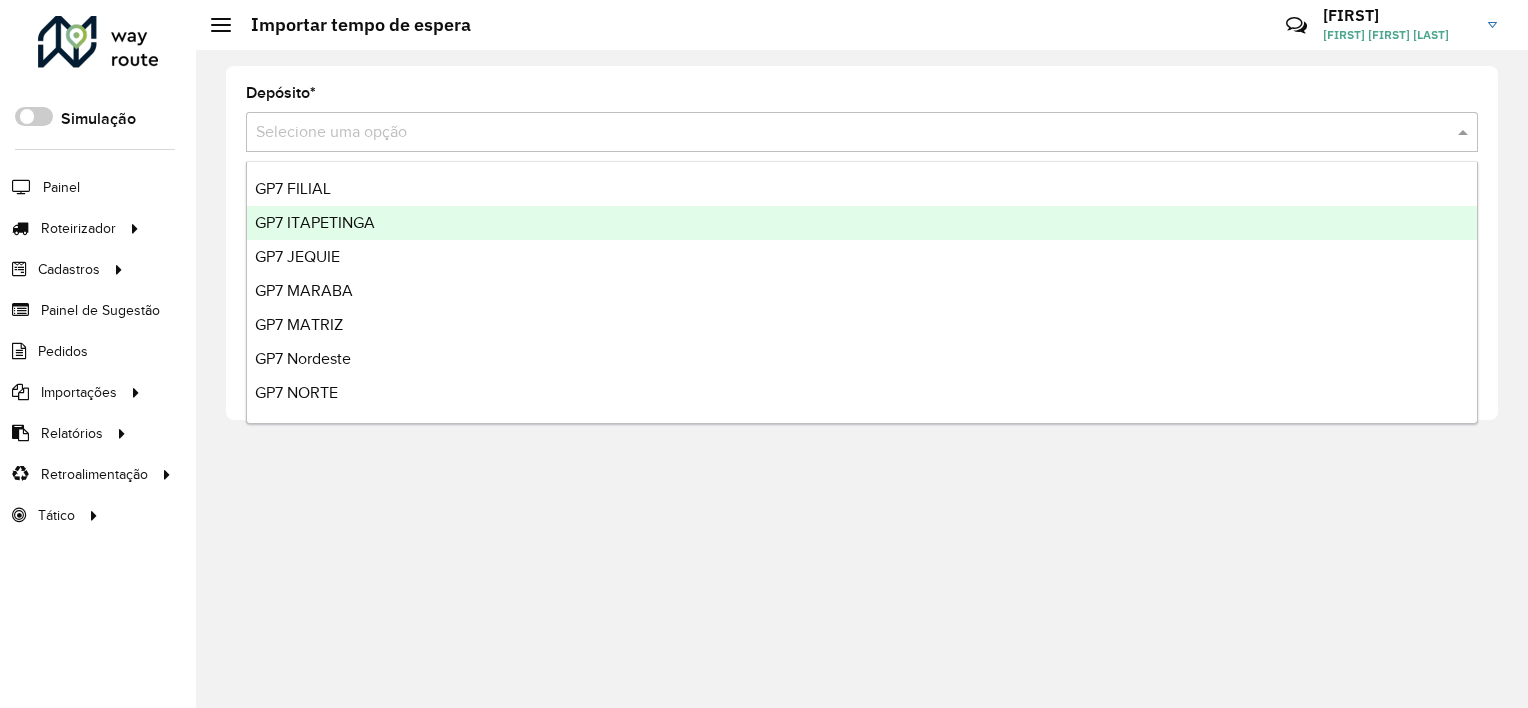 click on "GP7 ITAPETINGA" at bounding box center [315, 222] 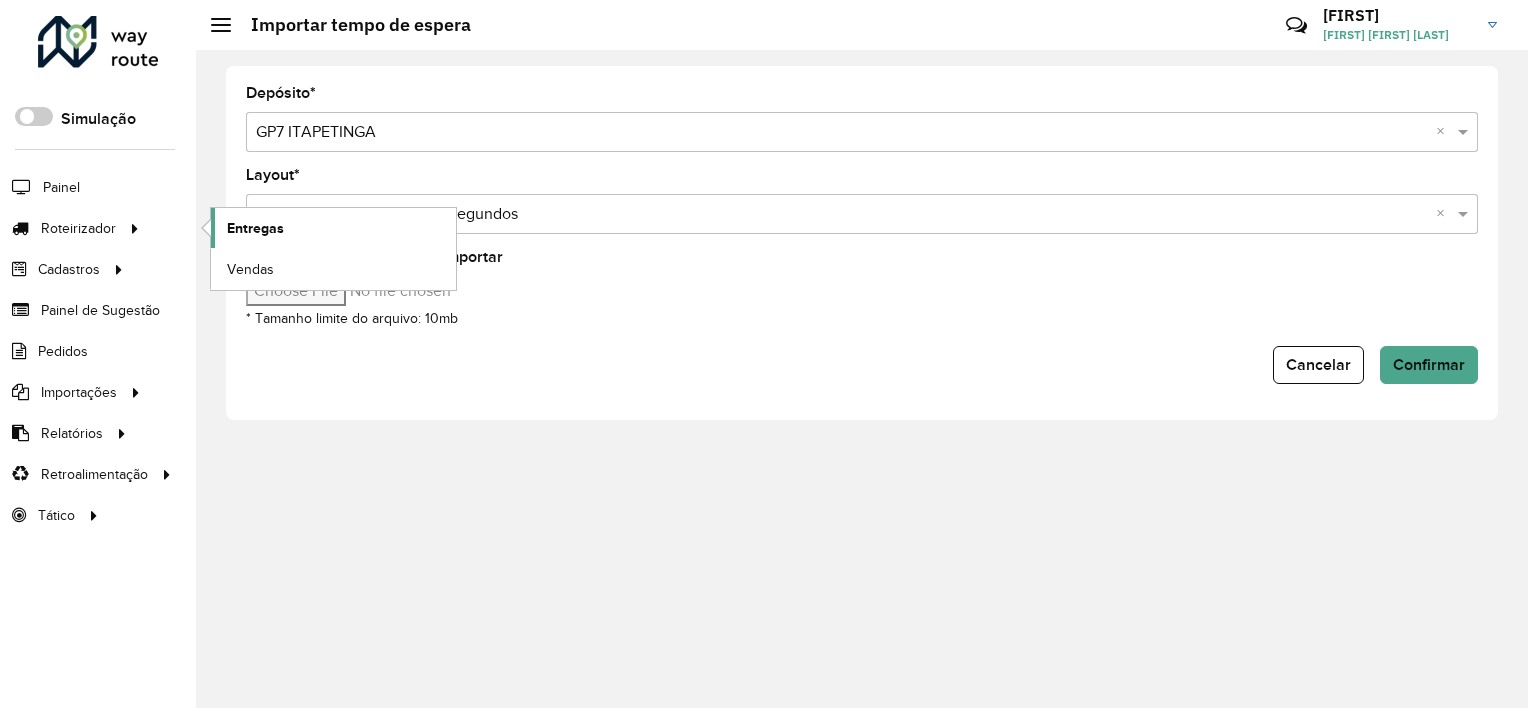 click on "Entregas" 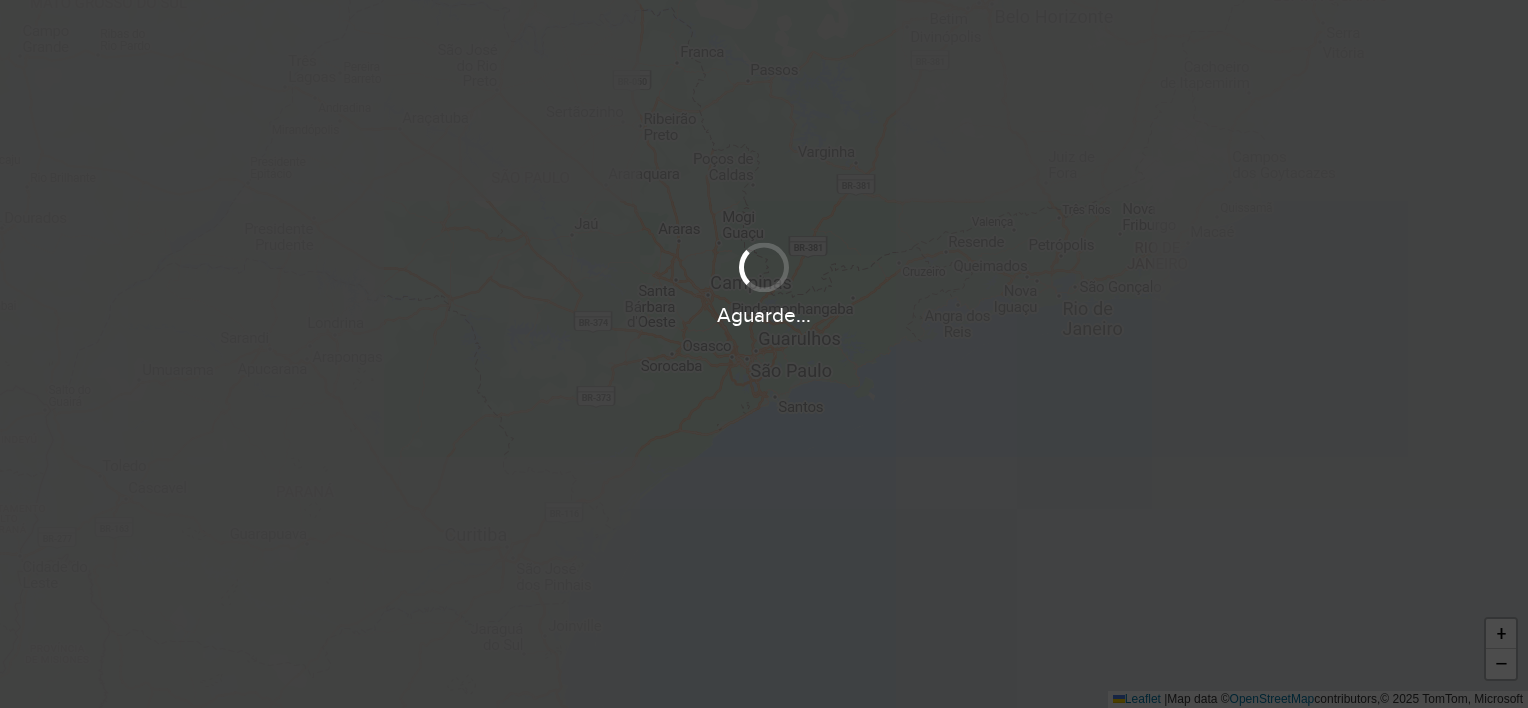 scroll, scrollTop: 0, scrollLeft: 0, axis: both 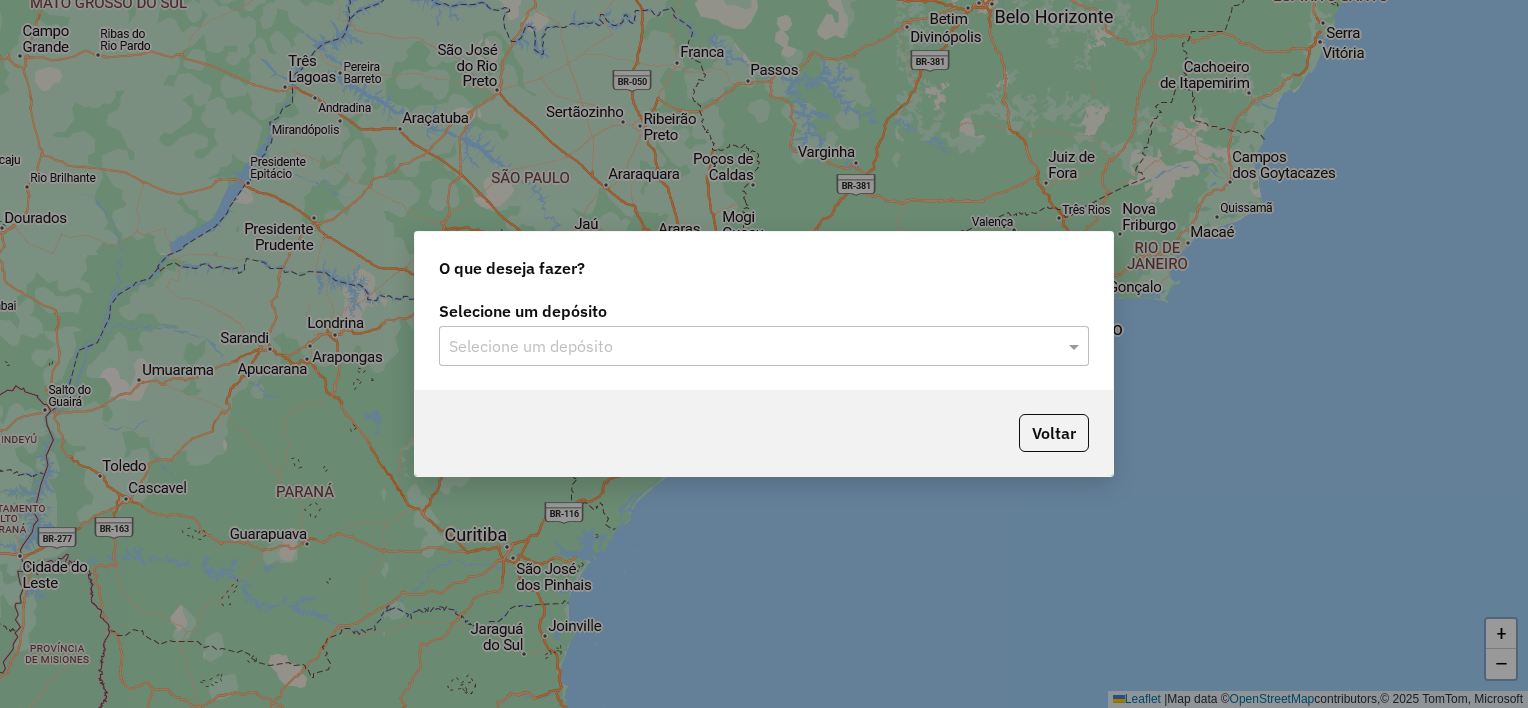 drag, startPoint x: 516, startPoint y: 331, endPoint x: 664, endPoint y: 347, distance: 148.86235 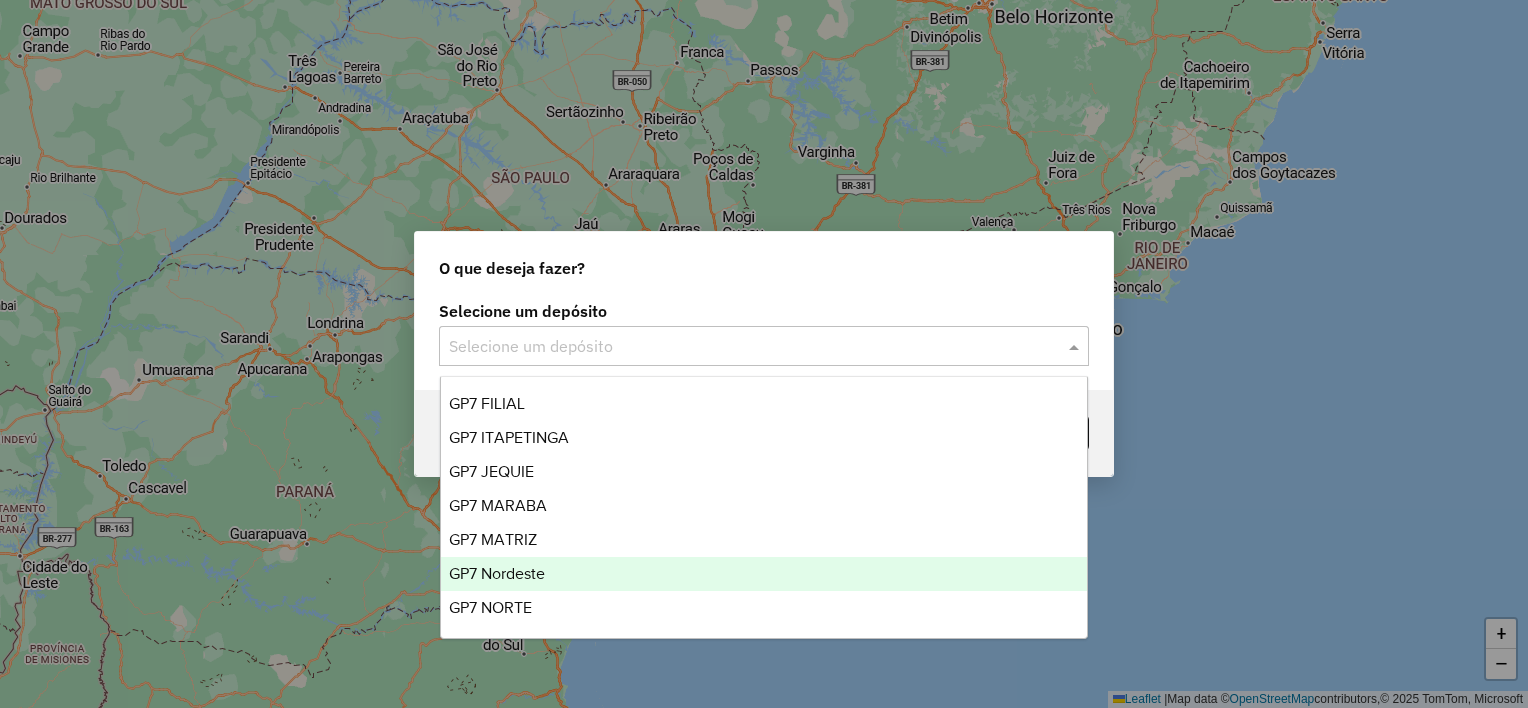 click on "GP7 Nordeste" at bounding box center [497, 573] 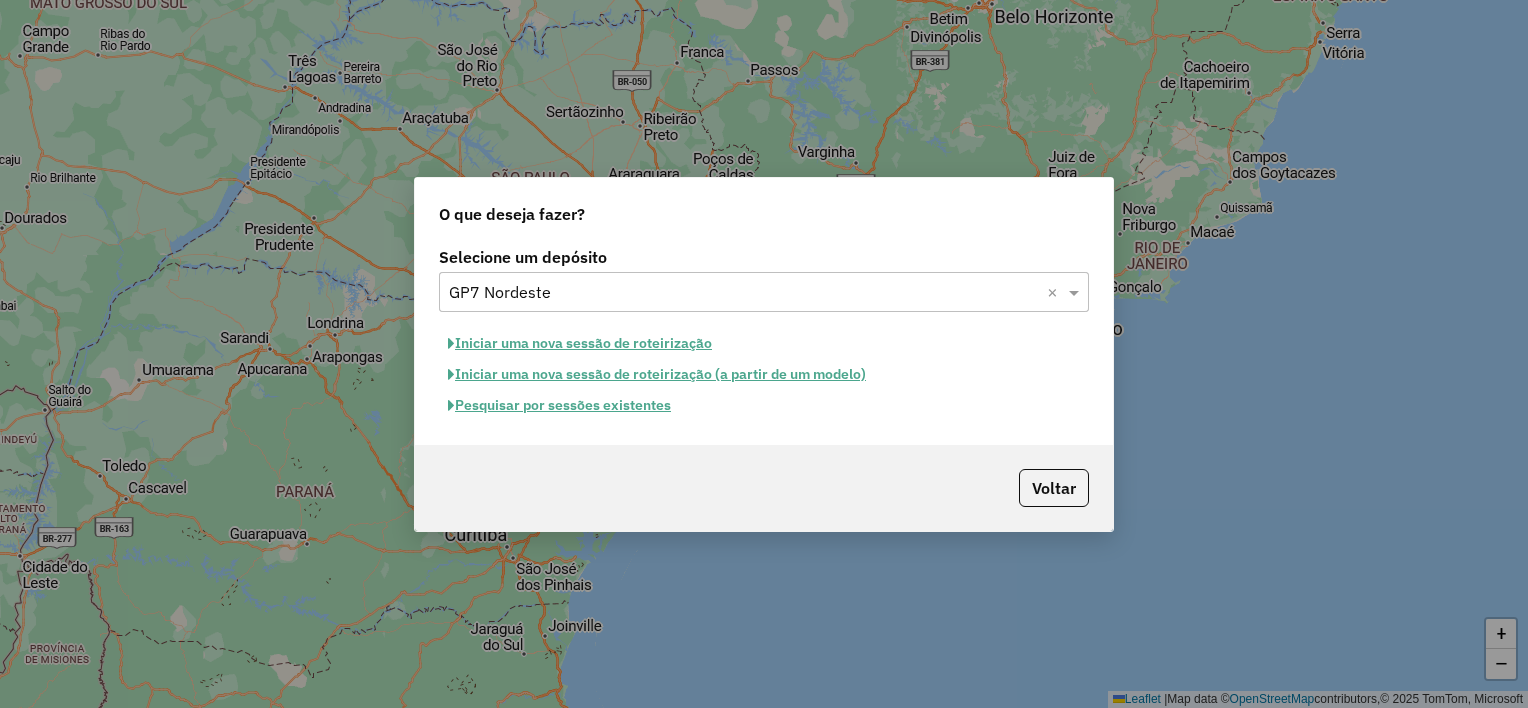 click on "Pesquisar por sessões existentes" 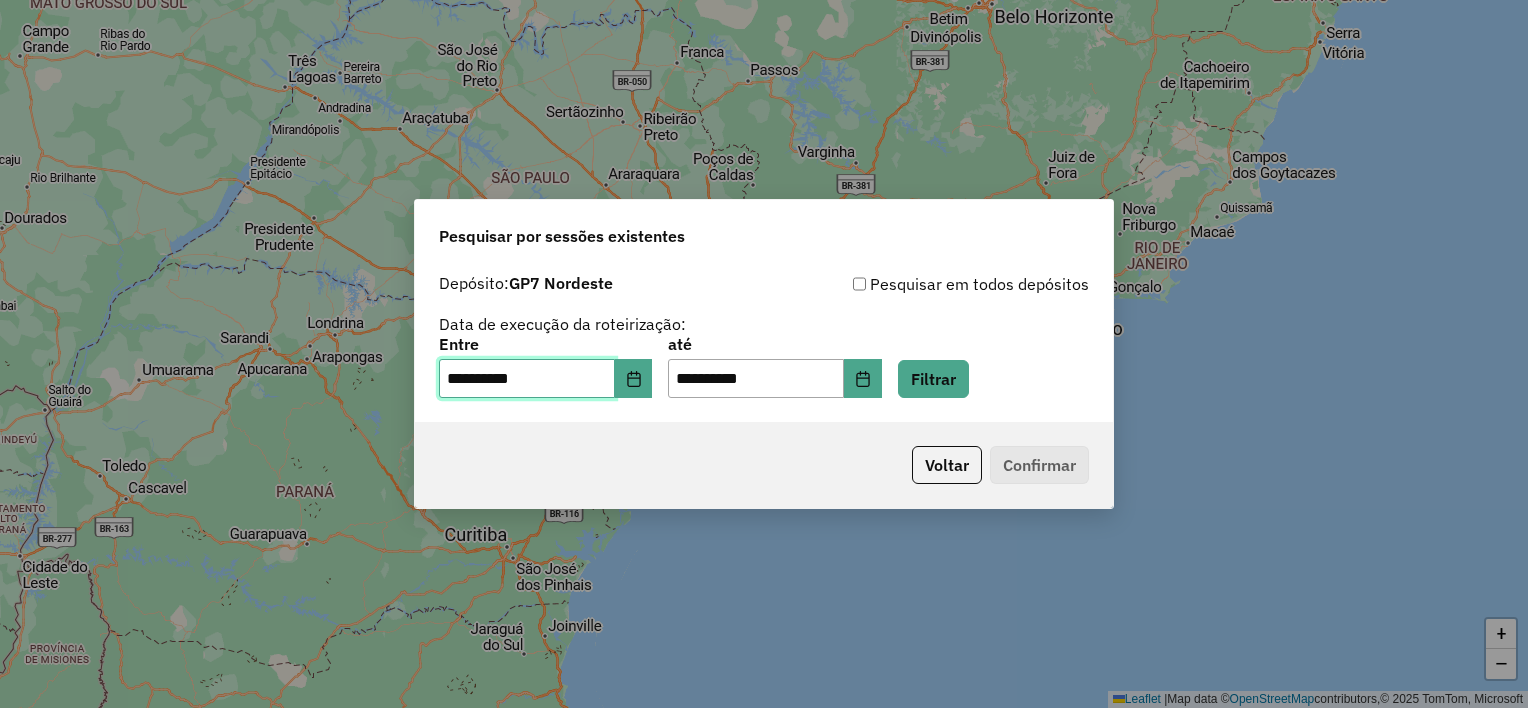 click on "**********" at bounding box center [527, 379] 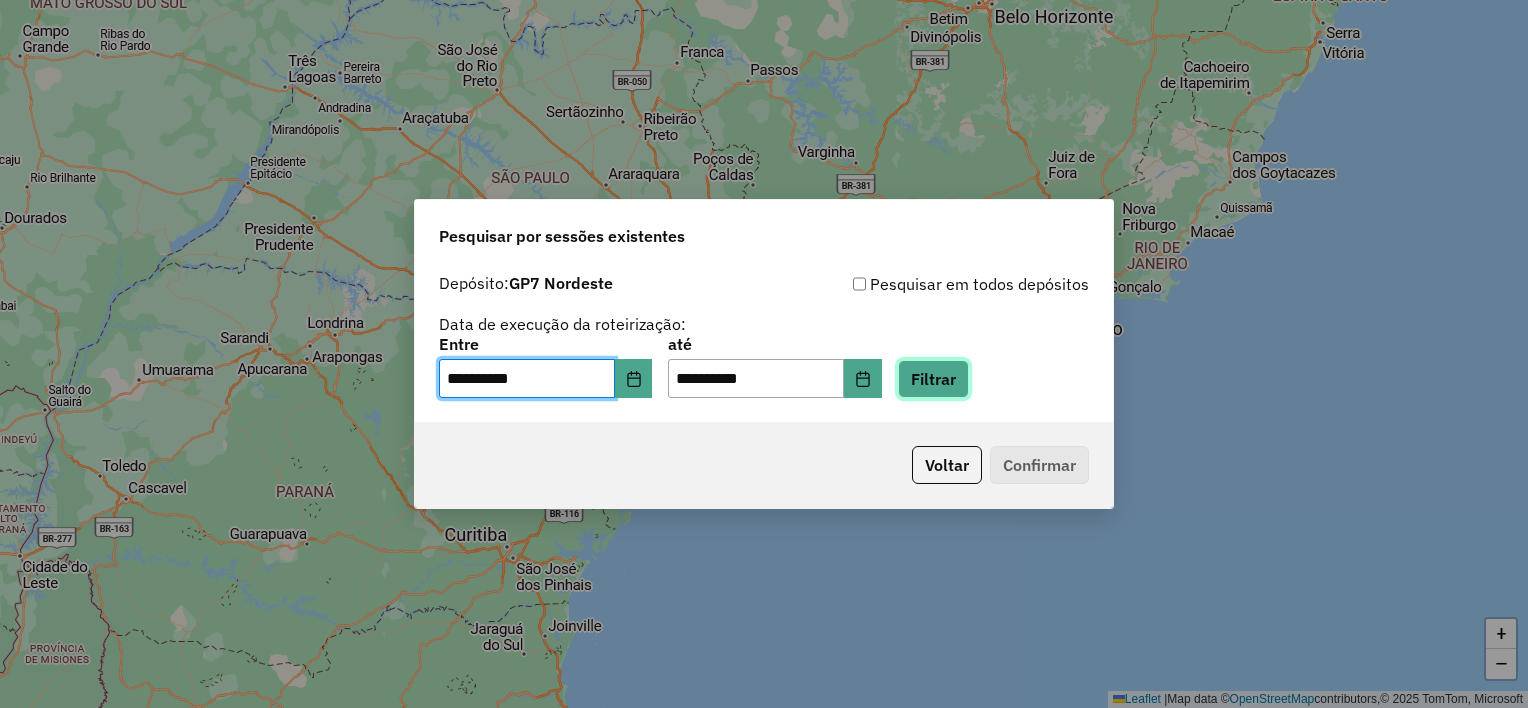 click on "Filtrar" 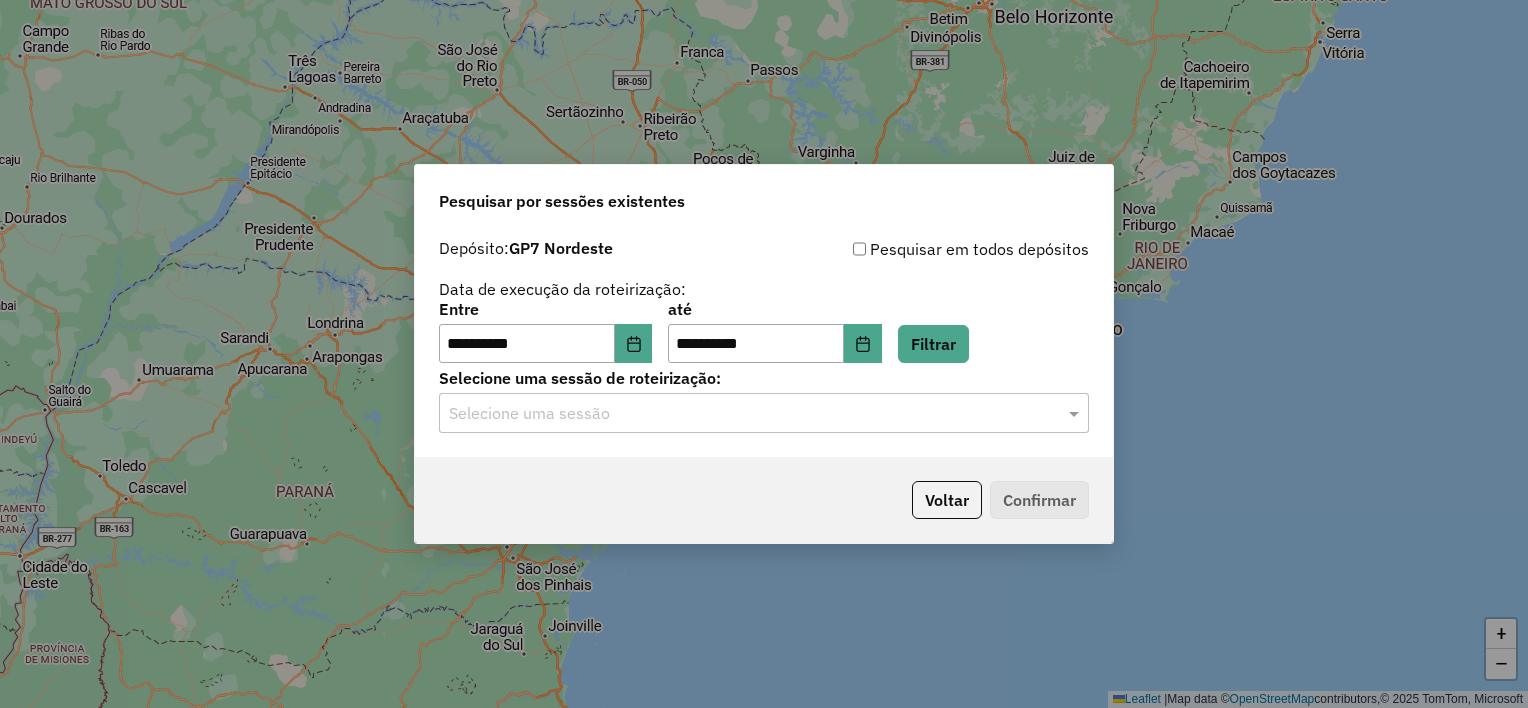 click 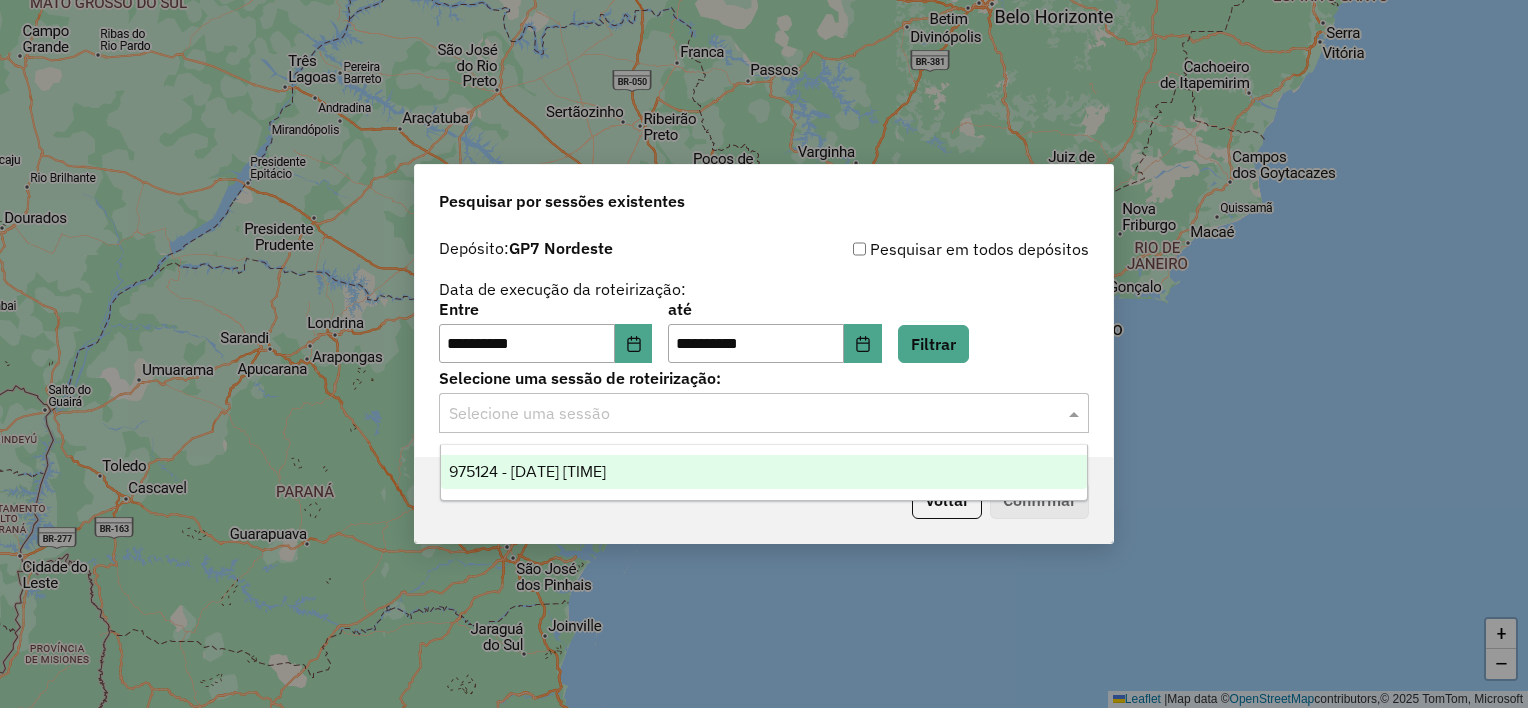 click on "975124 - 05/08/2025 19:51" at bounding box center (527, 471) 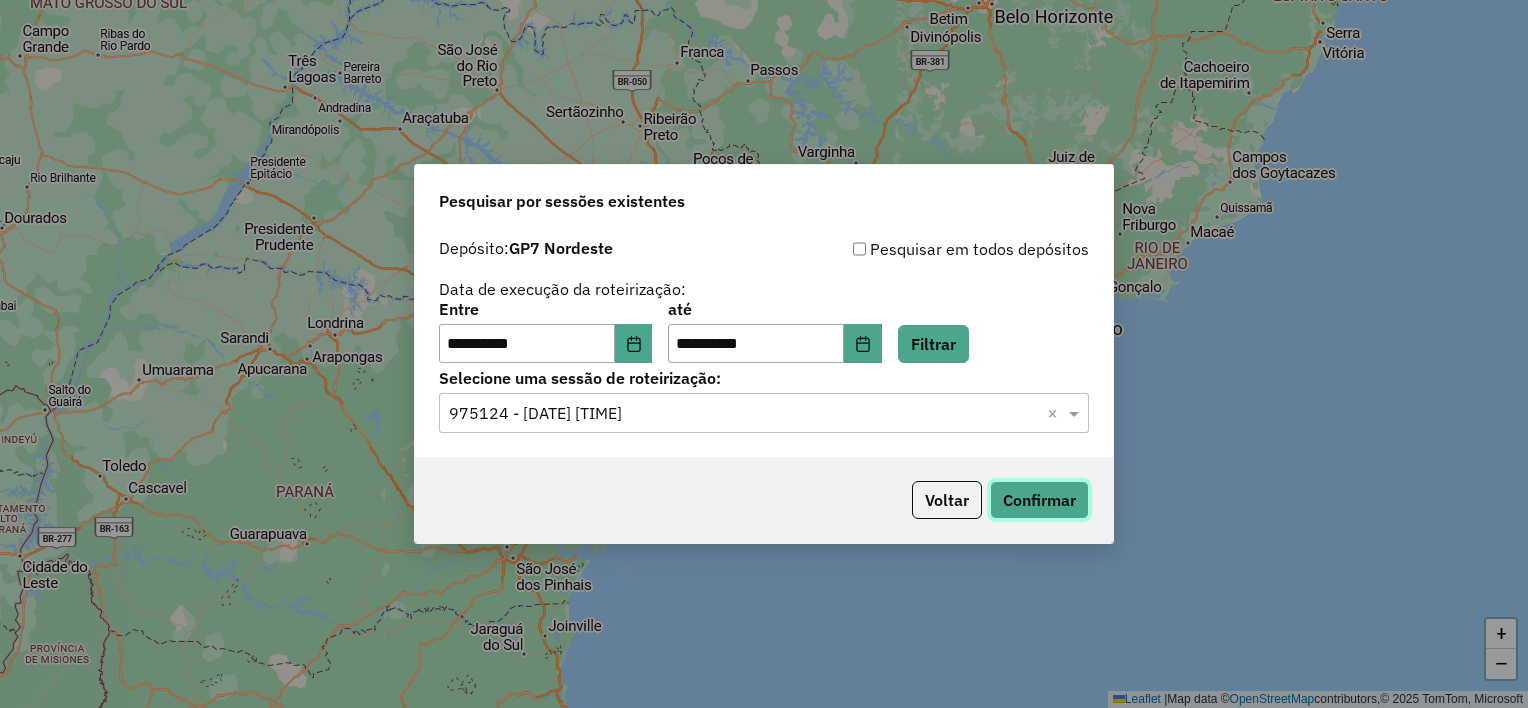click on "Confirmar" 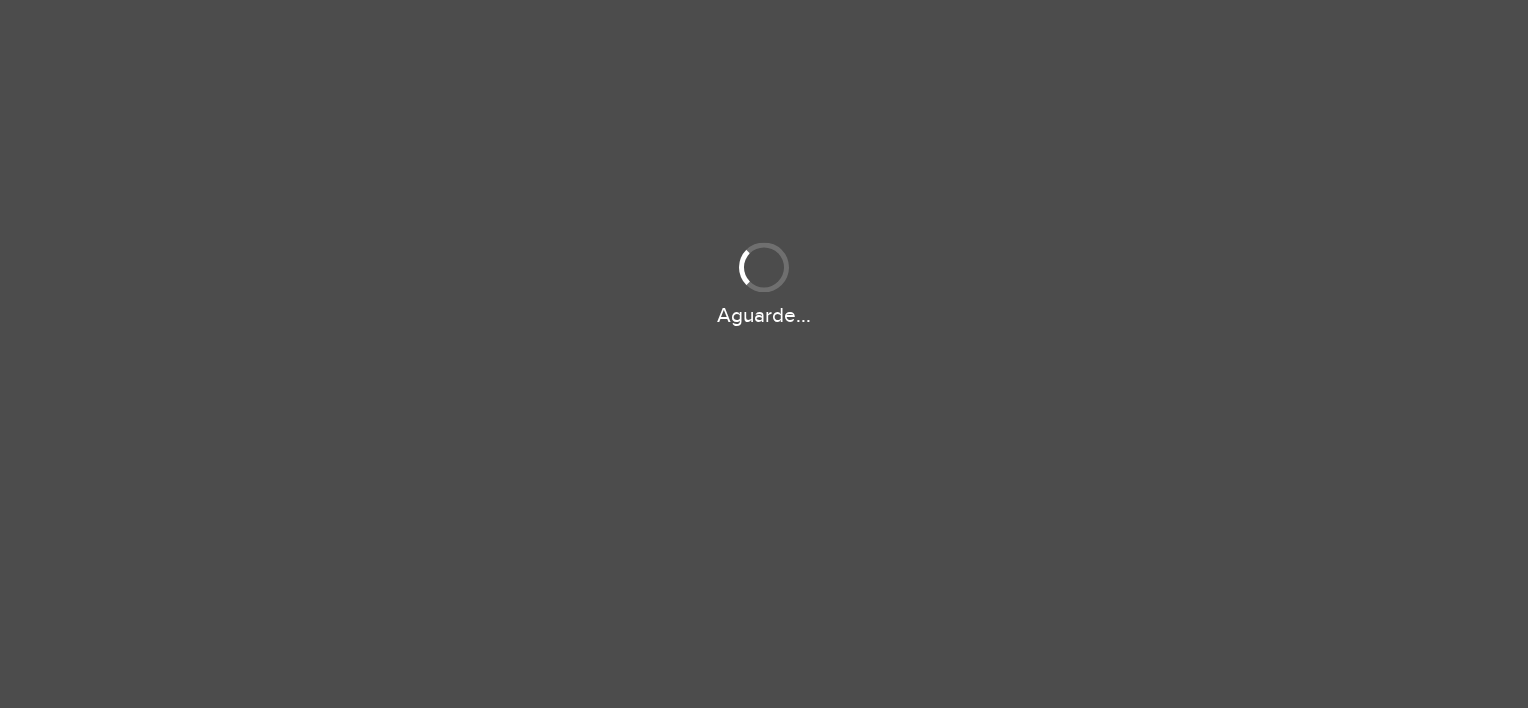 scroll, scrollTop: 0, scrollLeft: 0, axis: both 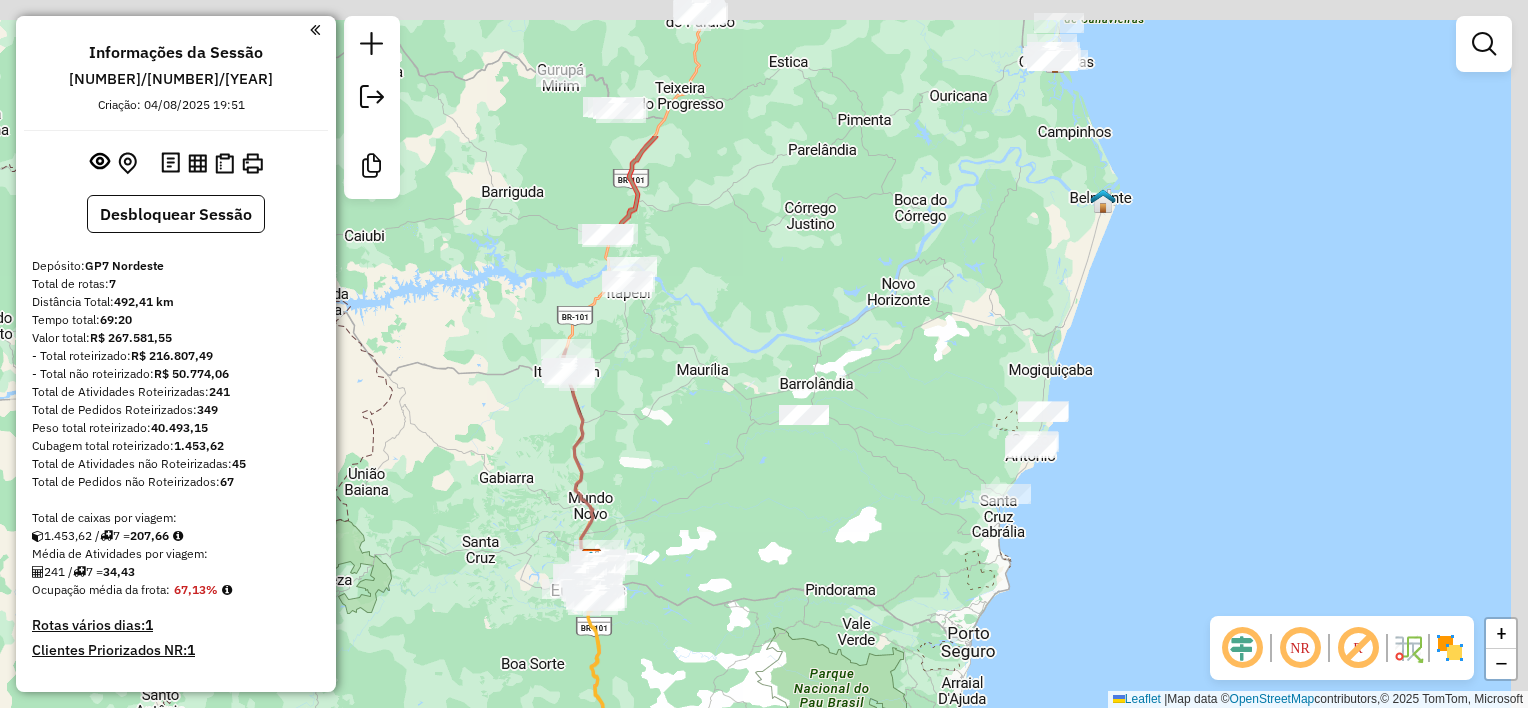 drag, startPoint x: 1040, startPoint y: 132, endPoint x: 868, endPoint y: 339, distance: 269.1338 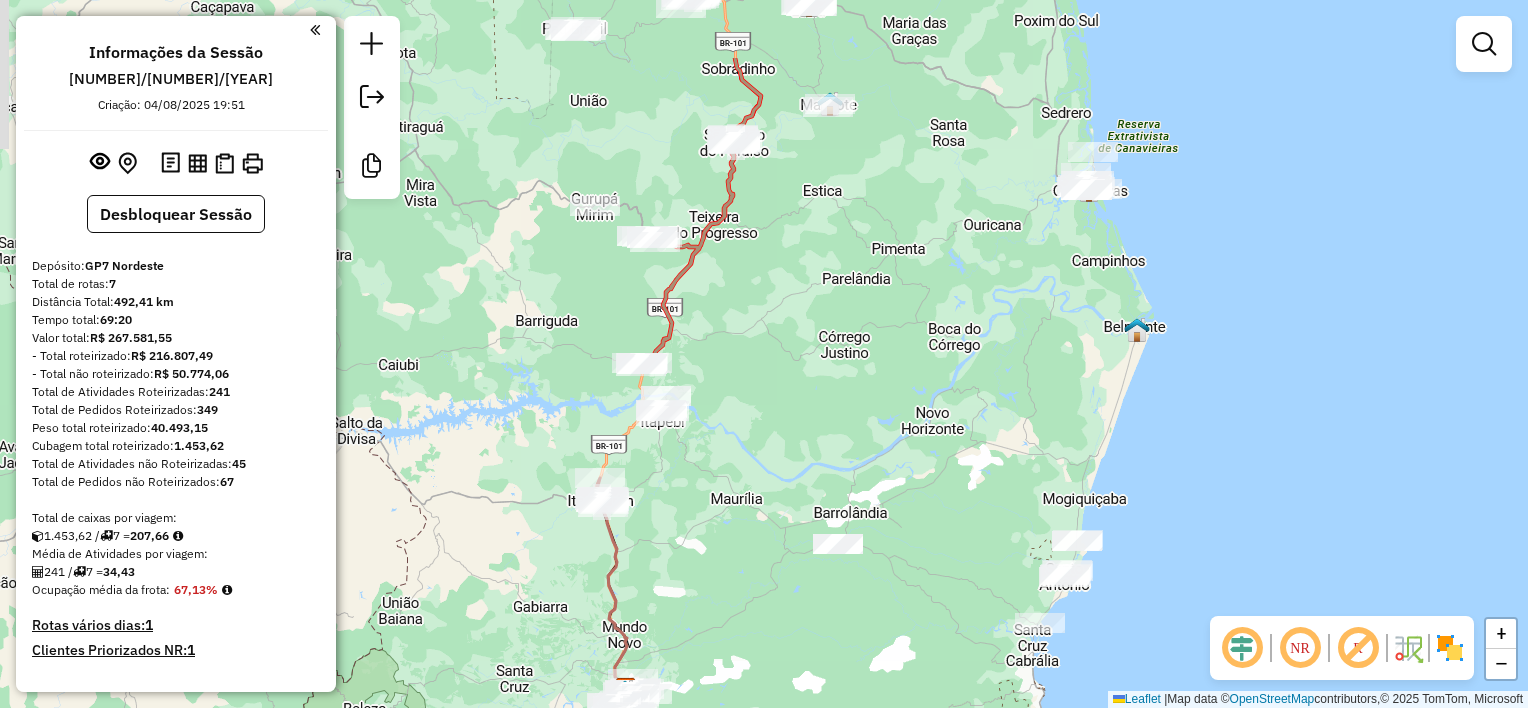 drag, startPoint x: 944, startPoint y: 299, endPoint x: 948, endPoint y: 351, distance: 52.153618 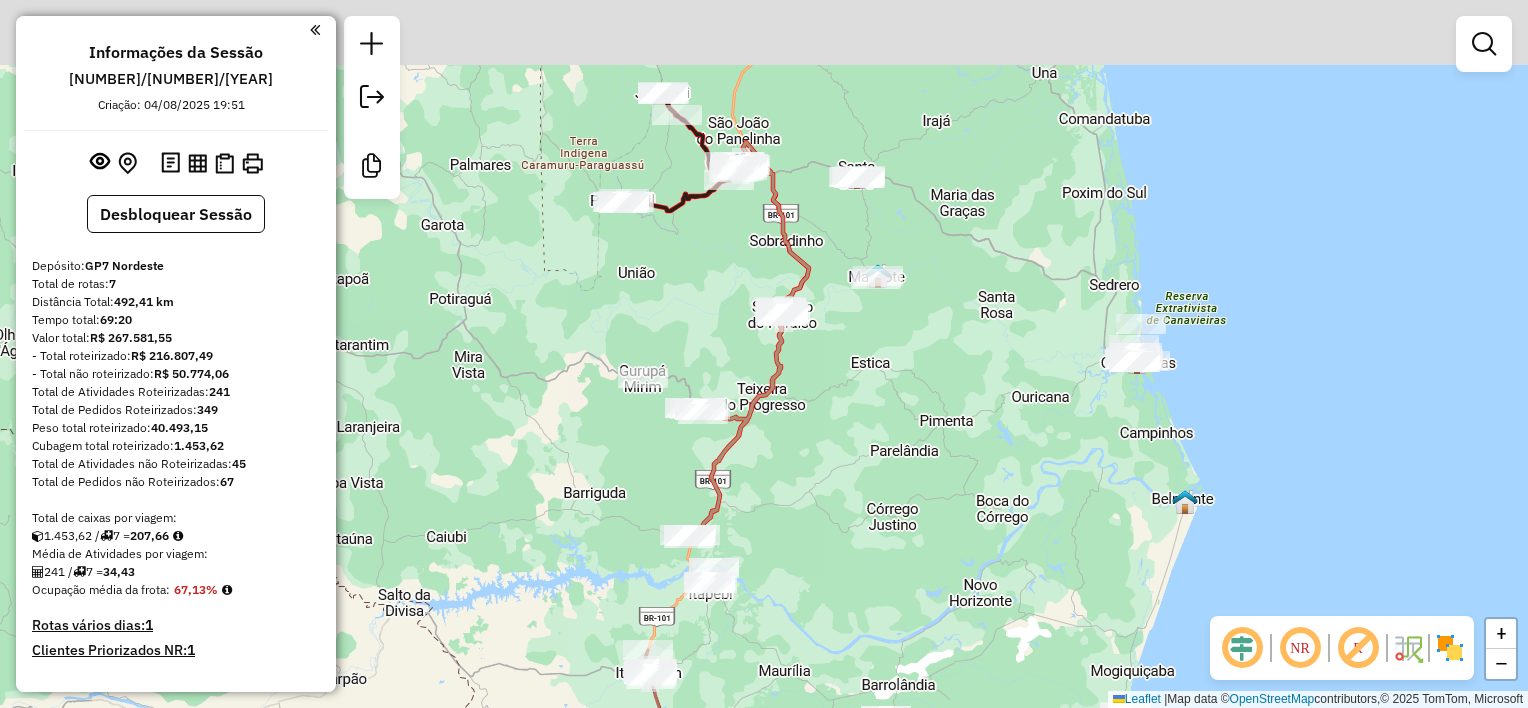 click on "Janela de atendimento Grade de atendimento Capacidade Transportadoras Veículos Cliente Pedidos  Rotas Selecione os dias de semana para filtrar as janelas de atendimento  Seg   Ter   Qua   Qui   Sex   Sáb   Dom  Informe o período da janela de atendimento: De: Até:  Filtrar exatamente a janela do cliente  Considerar janela de atendimento padrão  Selecione os dias de semana para filtrar as grades de atendimento  Seg   Ter   Qua   Qui   Sex   Sáb   Dom   Considerar clientes sem dia de atendimento cadastrado  Clientes fora do dia de atendimento selecionado Filtrar as atividades entre os valores definidos abaixo:  Peso mínimo:   Peso máximo:   Cubagem mínima:   Cubagem máxima:   De:   Até:  Filtrar as atividades entre o tempo de atendimento definido abaixo:  De:   Até:   Considerar capacidade total dos clientes não roteirizados Transportadora: Selecione um ou mais itens Tipo de veículo: Selecione um ou mais itens Veículo: Selecione um ou mais itens Motorista: Selecione um ou mais itens Nome: Rótulo:" 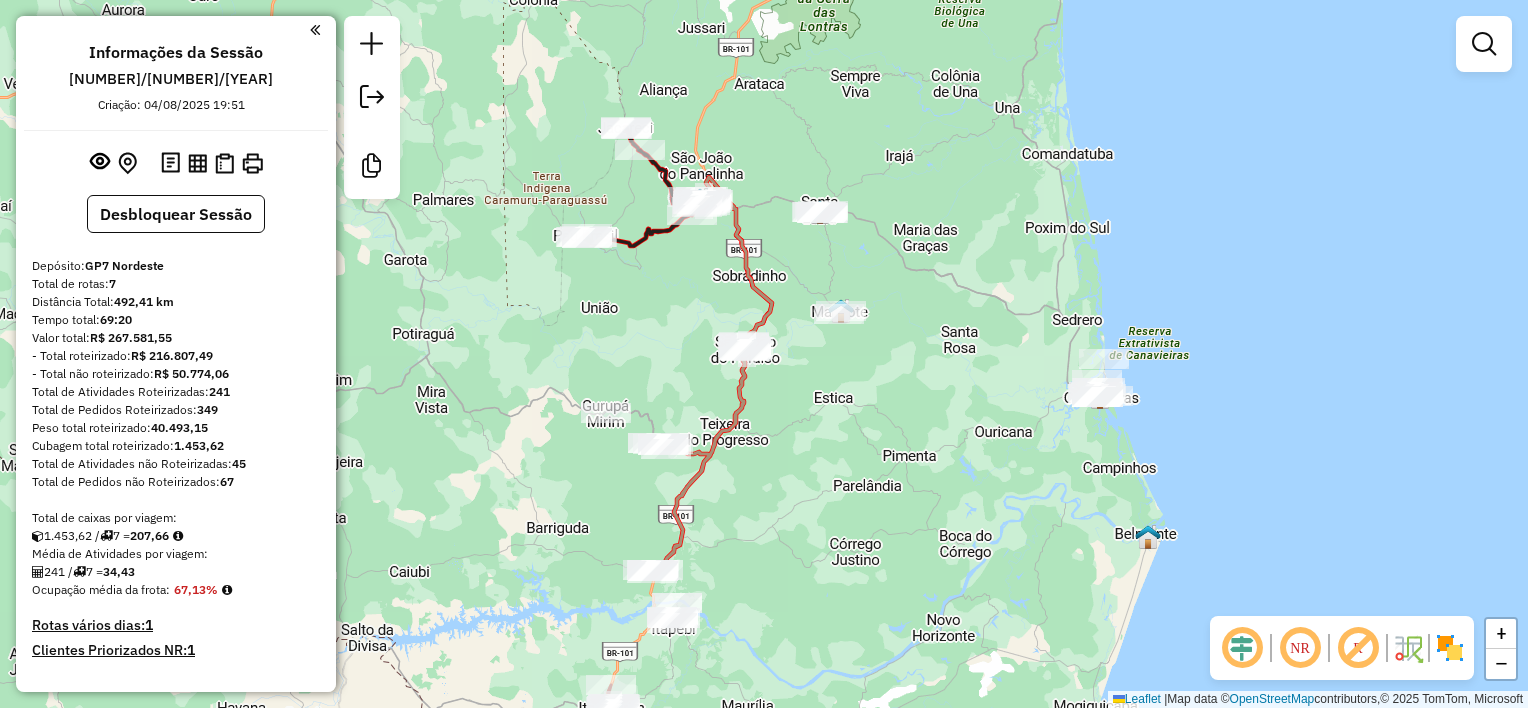 drag, startPoint x: 979, startPoint y: 271, endPoint x: 953, endPoint y: 279, distance: 27.202942 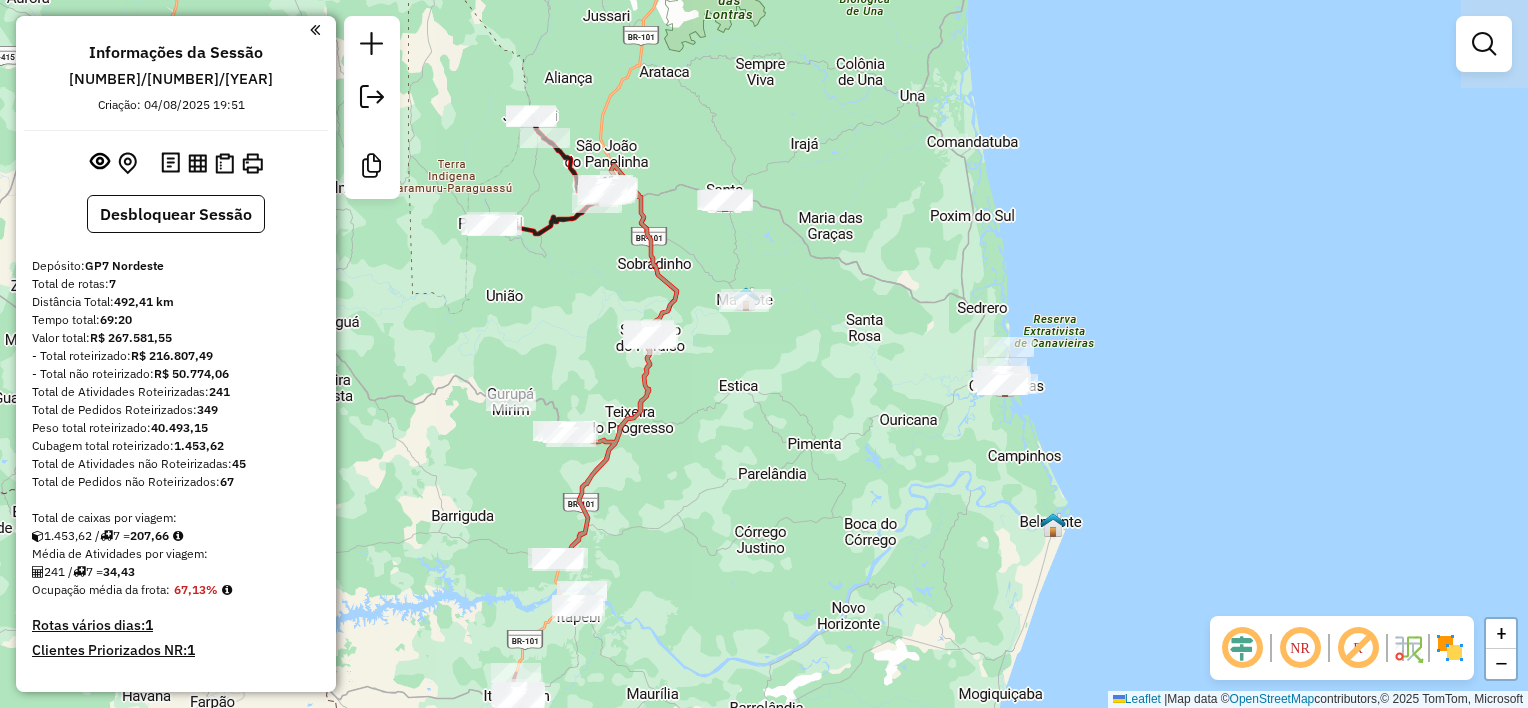 drag, startPoint x: 1007, startPoint y: 276, endPoint x: 916, endPoint y: 267, distance: 91.44397 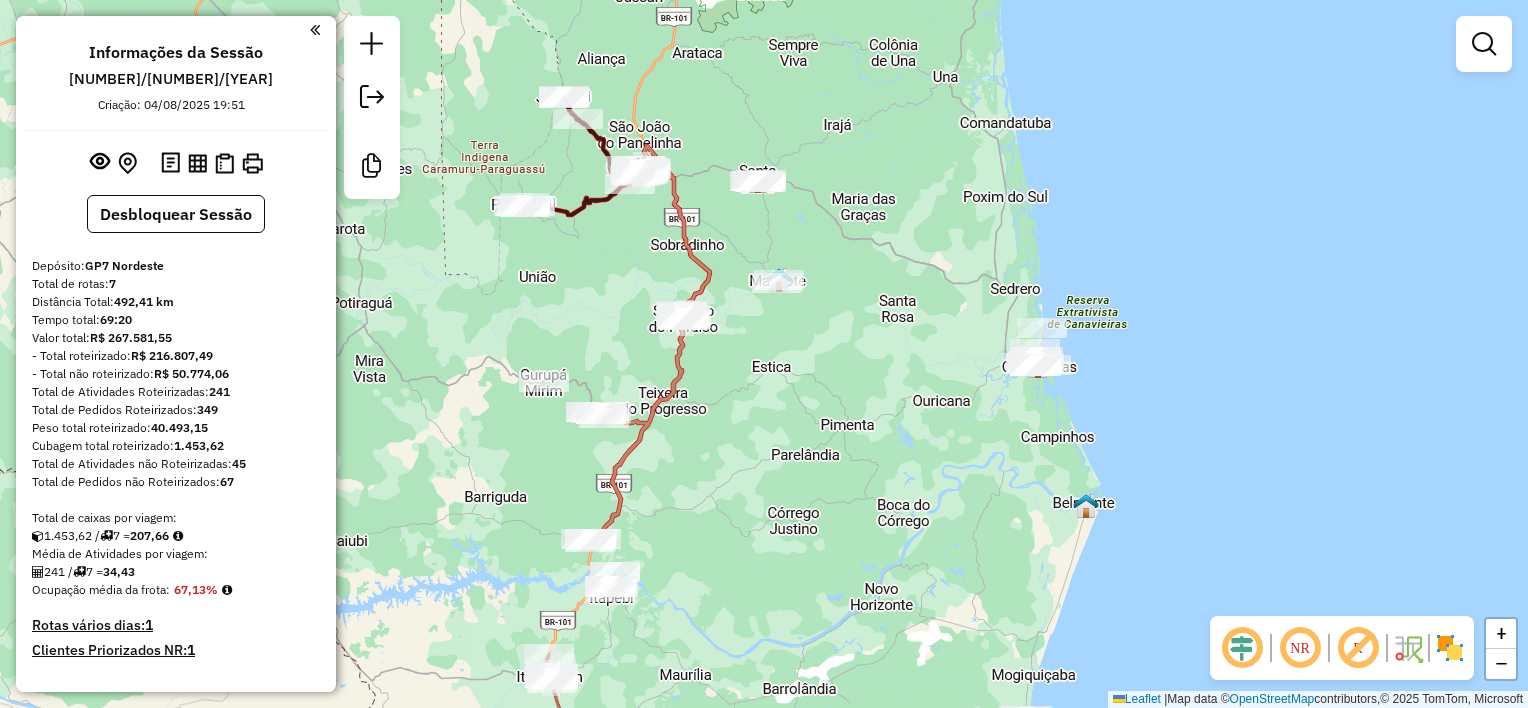 drag, startPoint x: 860, startPoint y: 246, endPoint x: 909, endPoint y: 221, distance: 55.00909 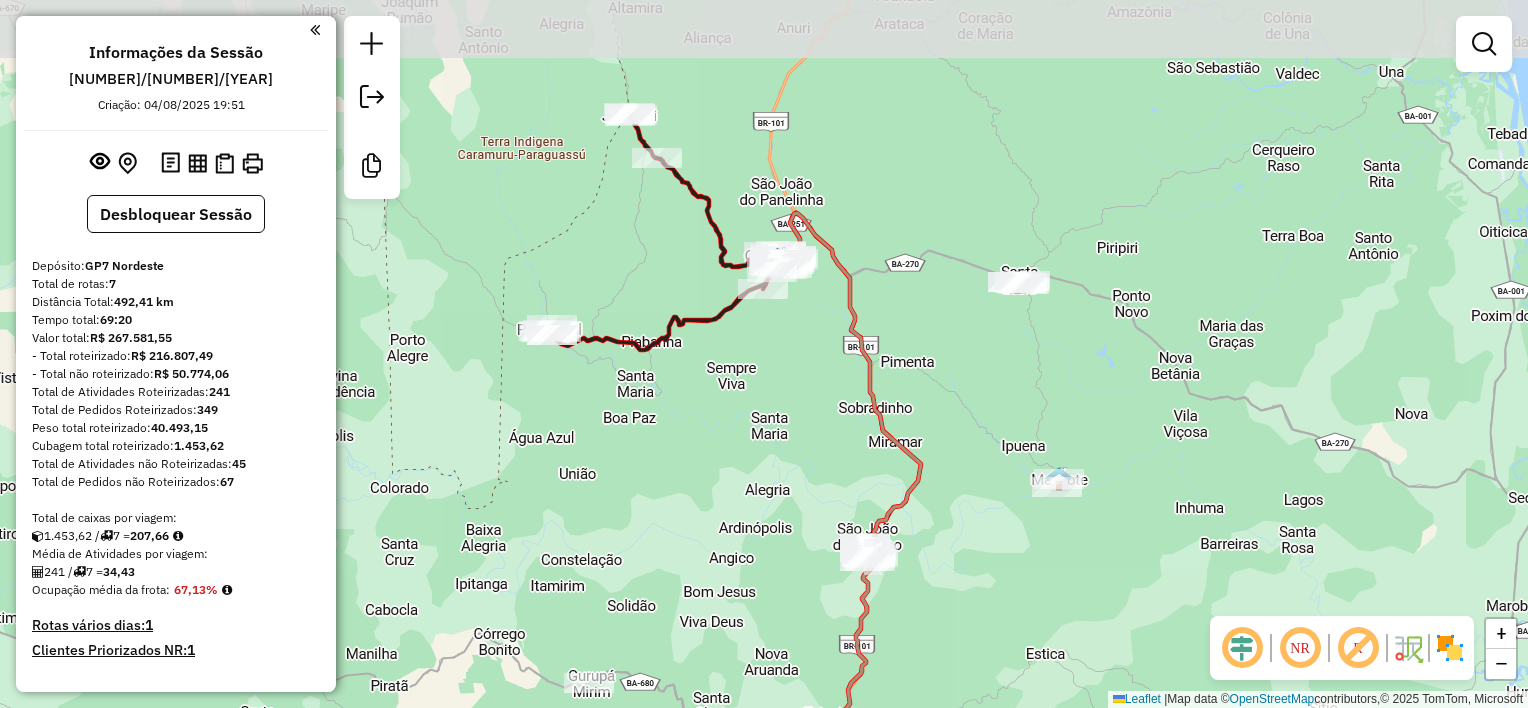 drag, startPoint x: 585, startPoint y: 110, endPoint x: 585, endPoint y: 176, distance: 66 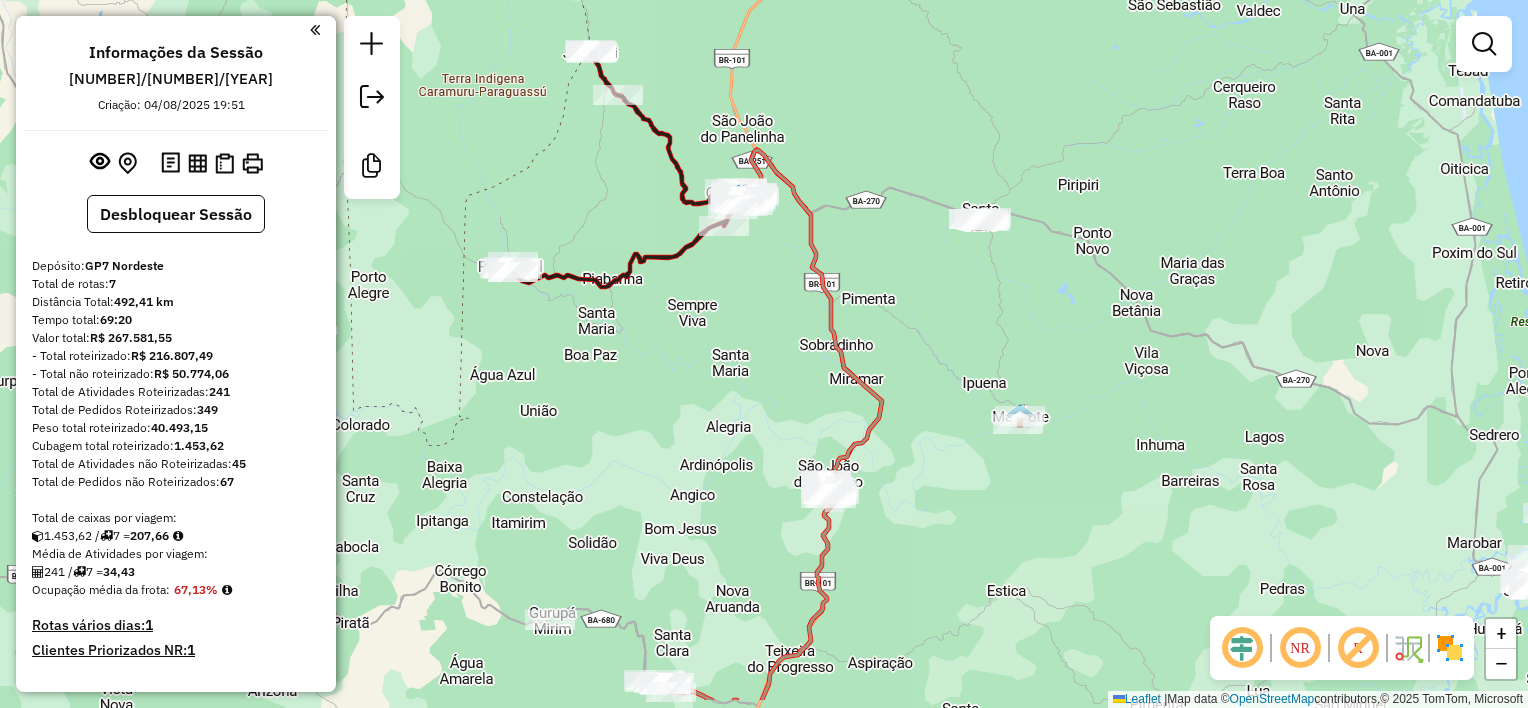 drag, startPoint x: 607, startPoint y: 233, endPoint x: 552, endPoint y: 127, distance: 119.419426 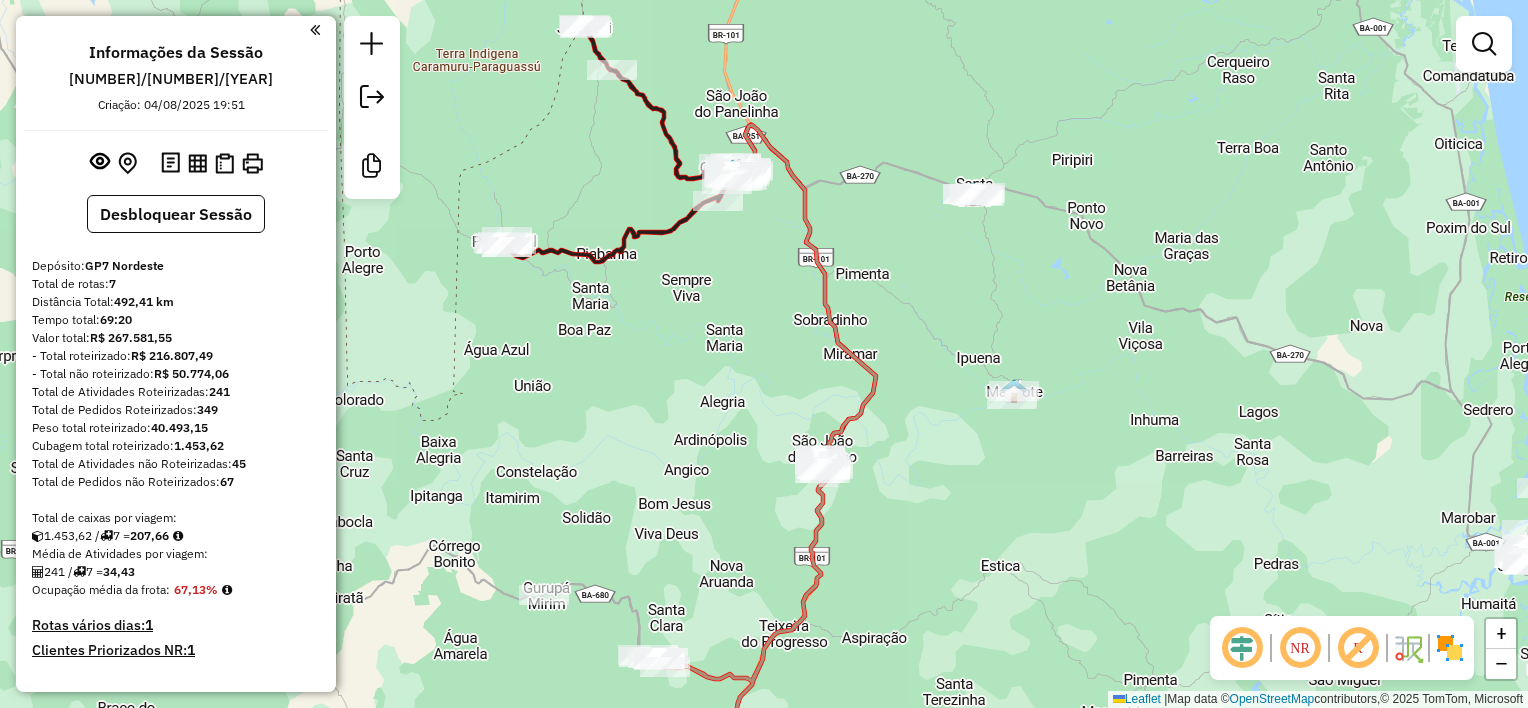 drag, startPoint x: 528, startPoint y: 167, endPoint x: 542, endPoint y: 164, distance: 14.3178215 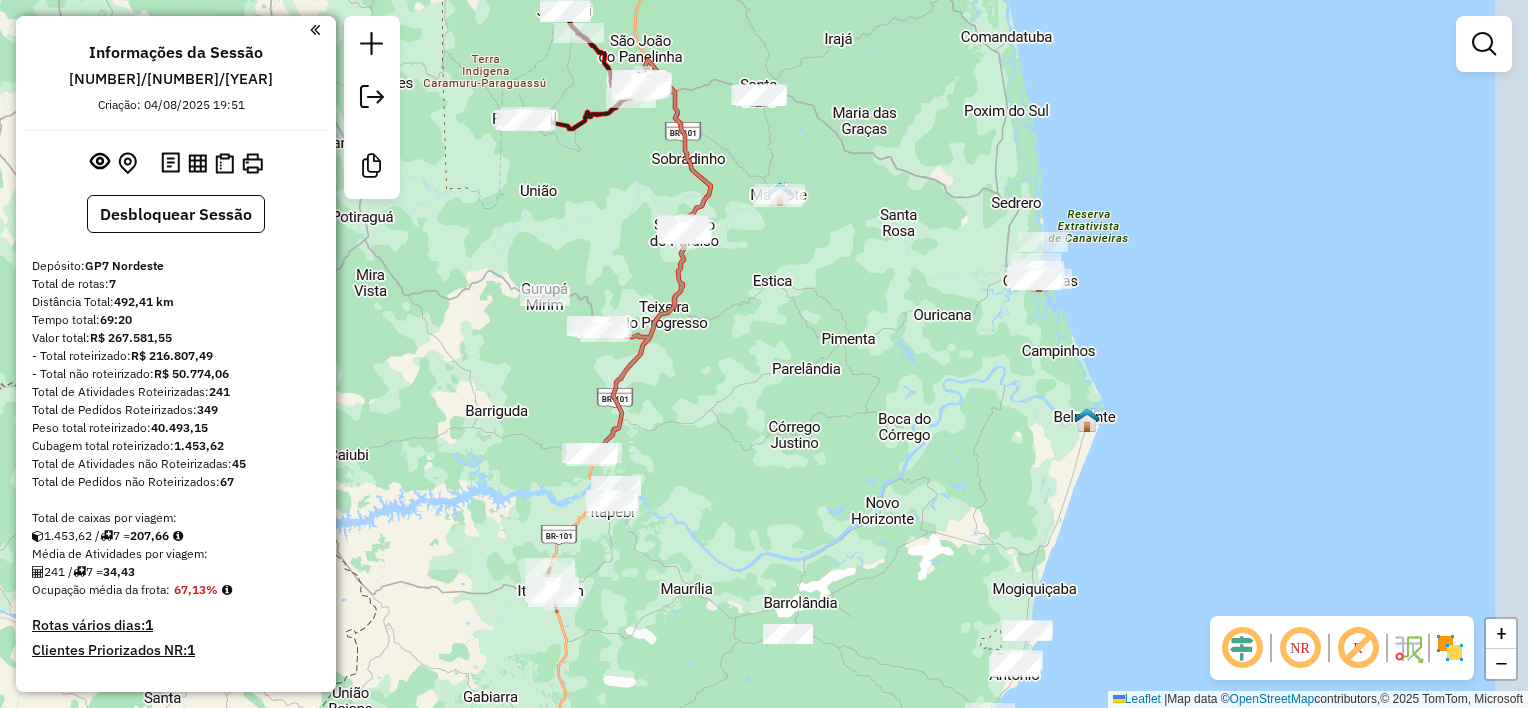 drag, startPoint x: 845, startPoint y: 230, endPoint x: 756, endPoint y: 142, distance: 125.1599 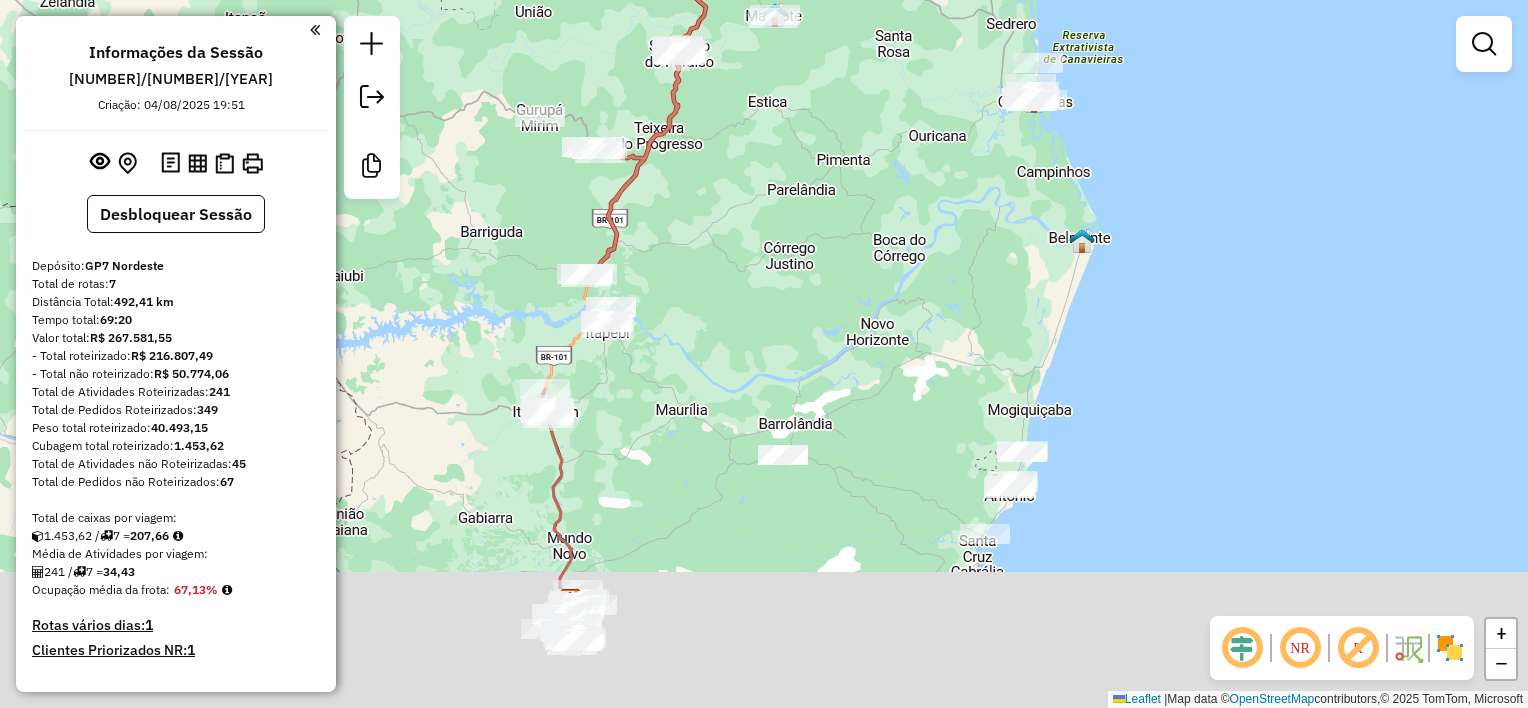 drag, startPoint x: 698, startPoint y: 410, endPoint x: 738, endPoint y: 255, distance: 160.07811 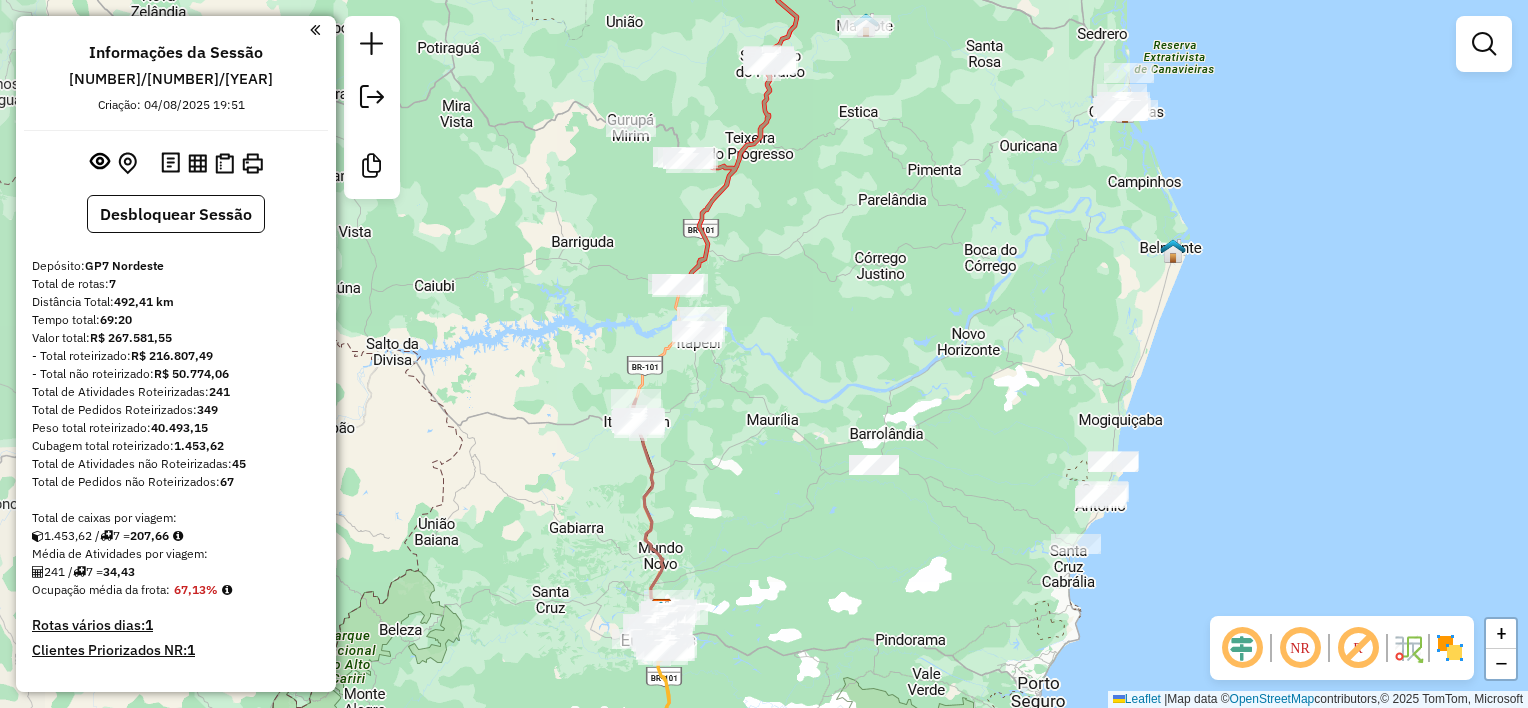 drag, startPoint x: 712, startPoint y: 387, endPoint x: 808, endPoint y: 392, distance: 96.13012 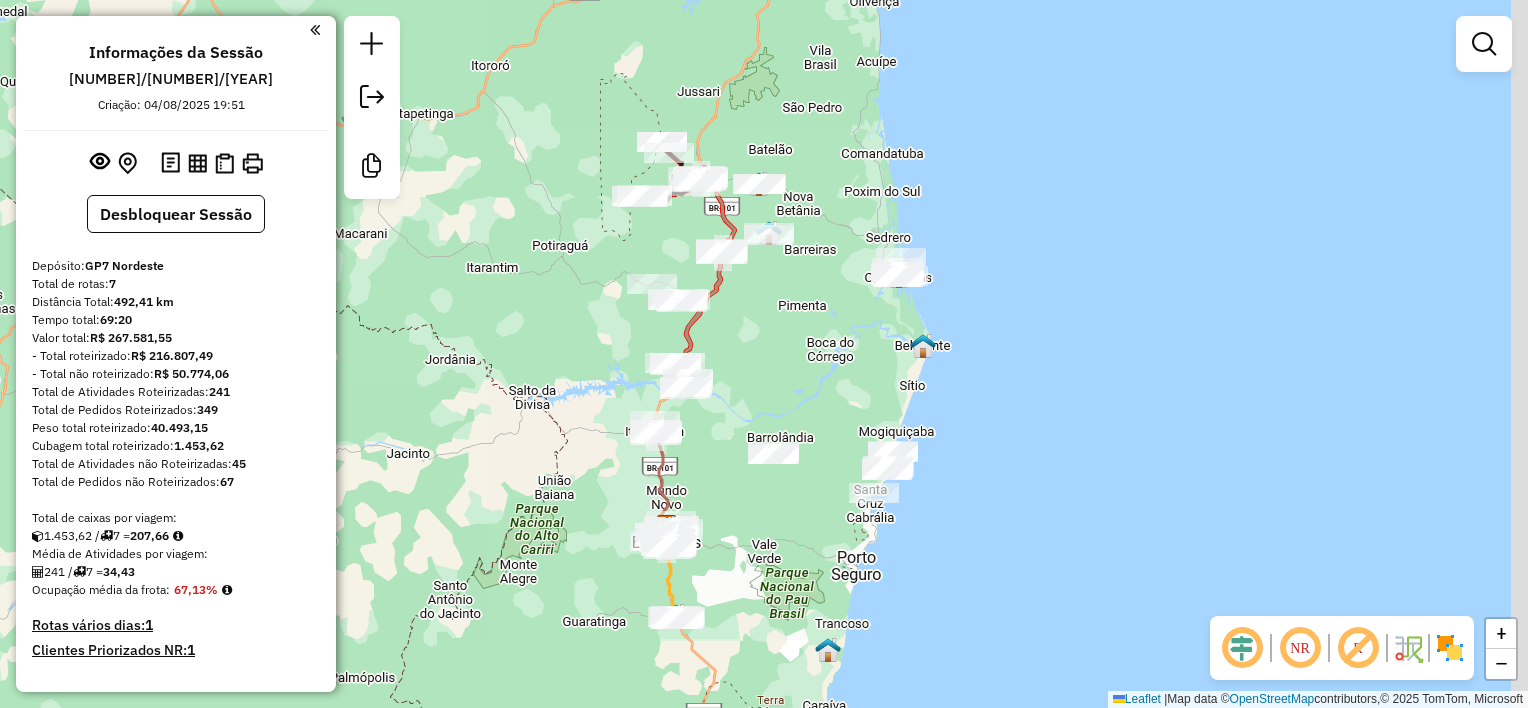 drag, startPoint x: 804, startPoint y: 334, endPoint x: 734, endPoint y: 388, distance: 88.40814 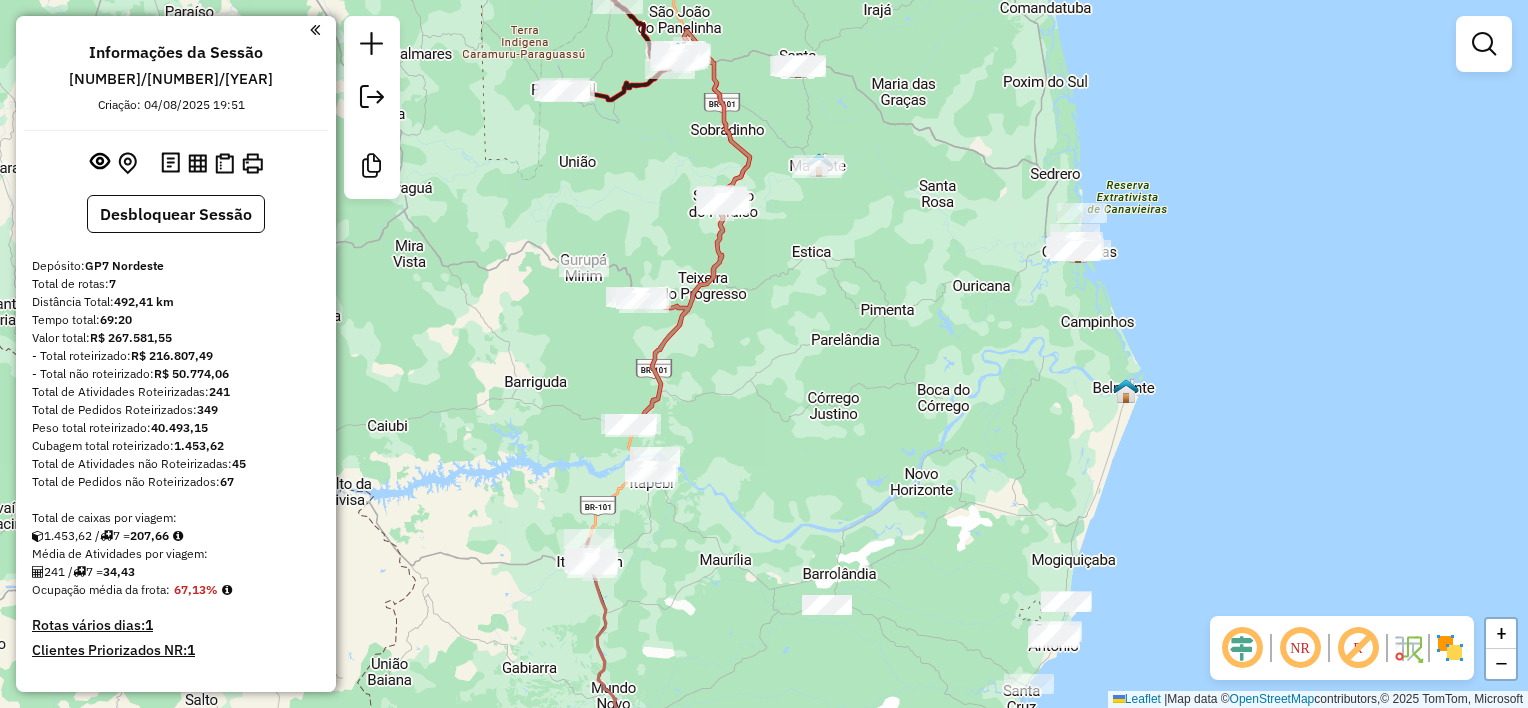 drag, startPoint x: 789, startPoint y: 308, endPoint x: 724, endPoint y: 360, distance: 83.240616 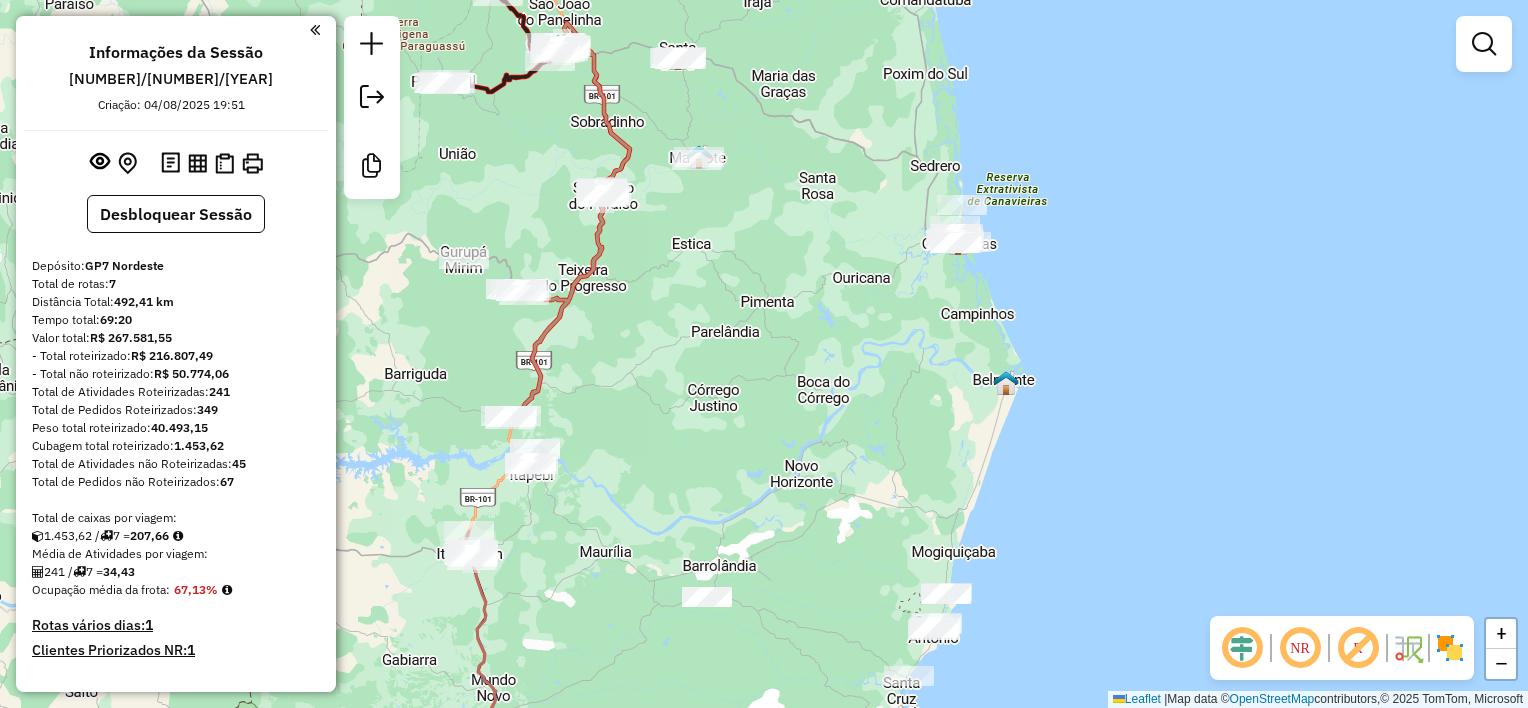 drag, startPoint x: 660, startPoint y: 396, endPoint x: 646, endPoint y: 401, distance: 14.866069 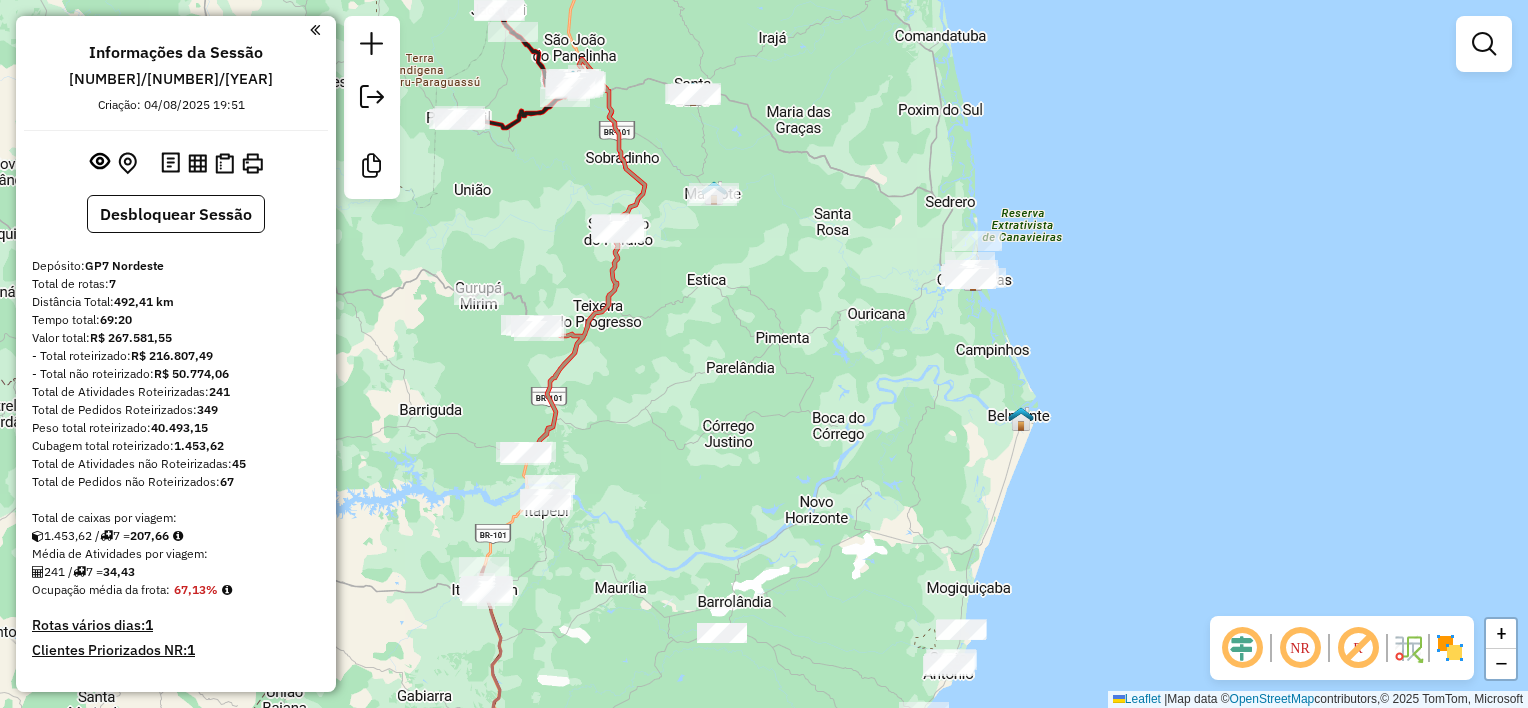 drag, startPoint x: 600, startPoint y: 296, endPoint x: 653, endPoint y: 342, distance: 70.178345 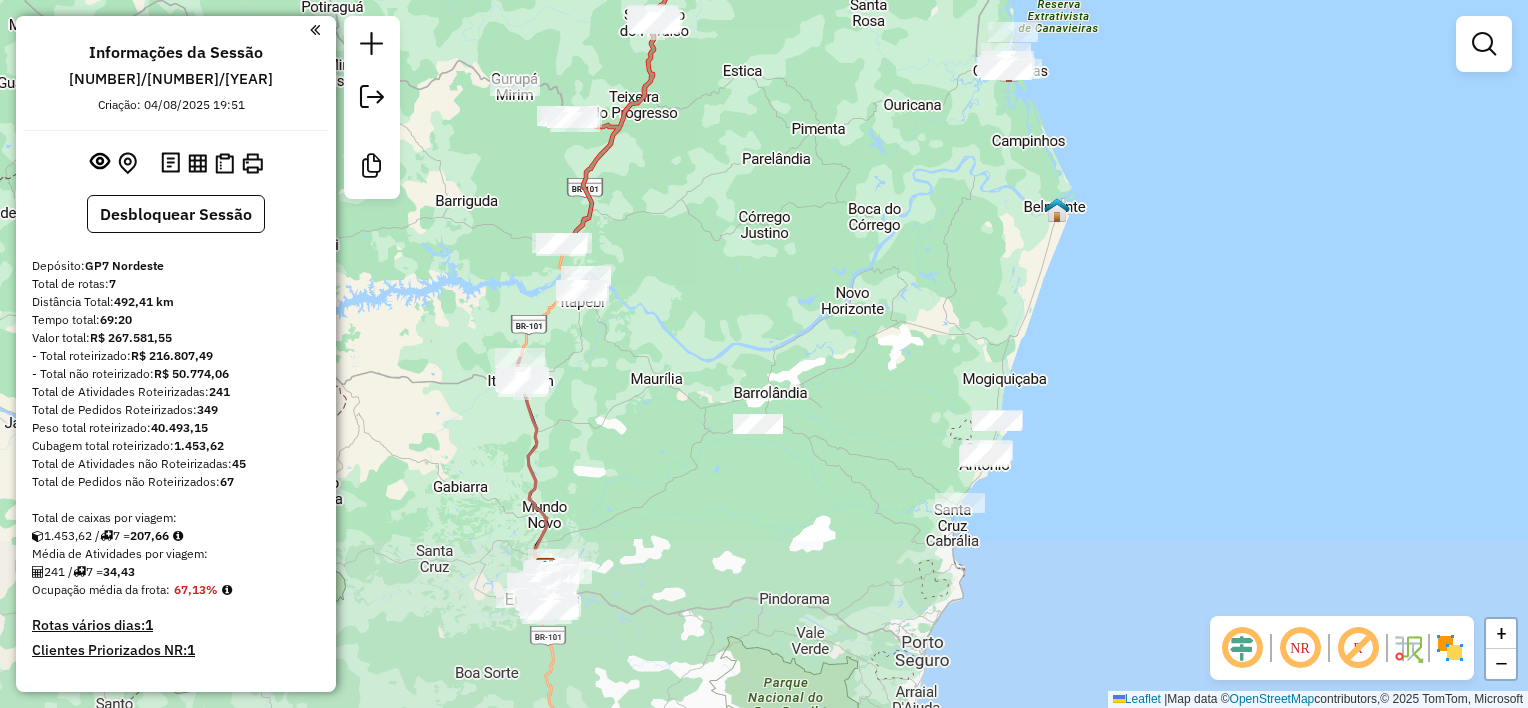 drag, startPoint x: 679, startPoint y: 480, endPoint x: 687, endPoint y: 268, distance: 212.1509 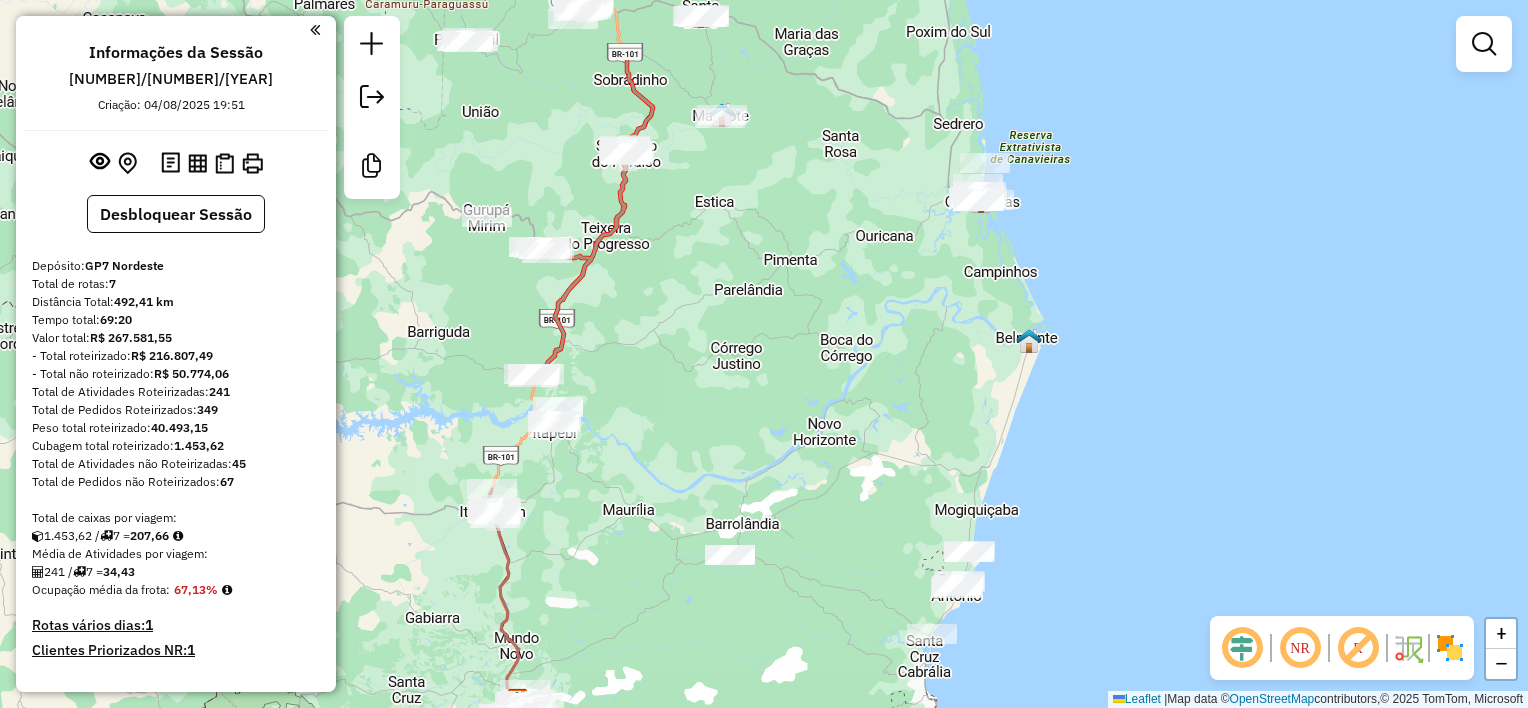 drag, startPoint x: 714, startPoint y: 281, endPoint x: 729, endPoint y: 500, distance: 219.51309 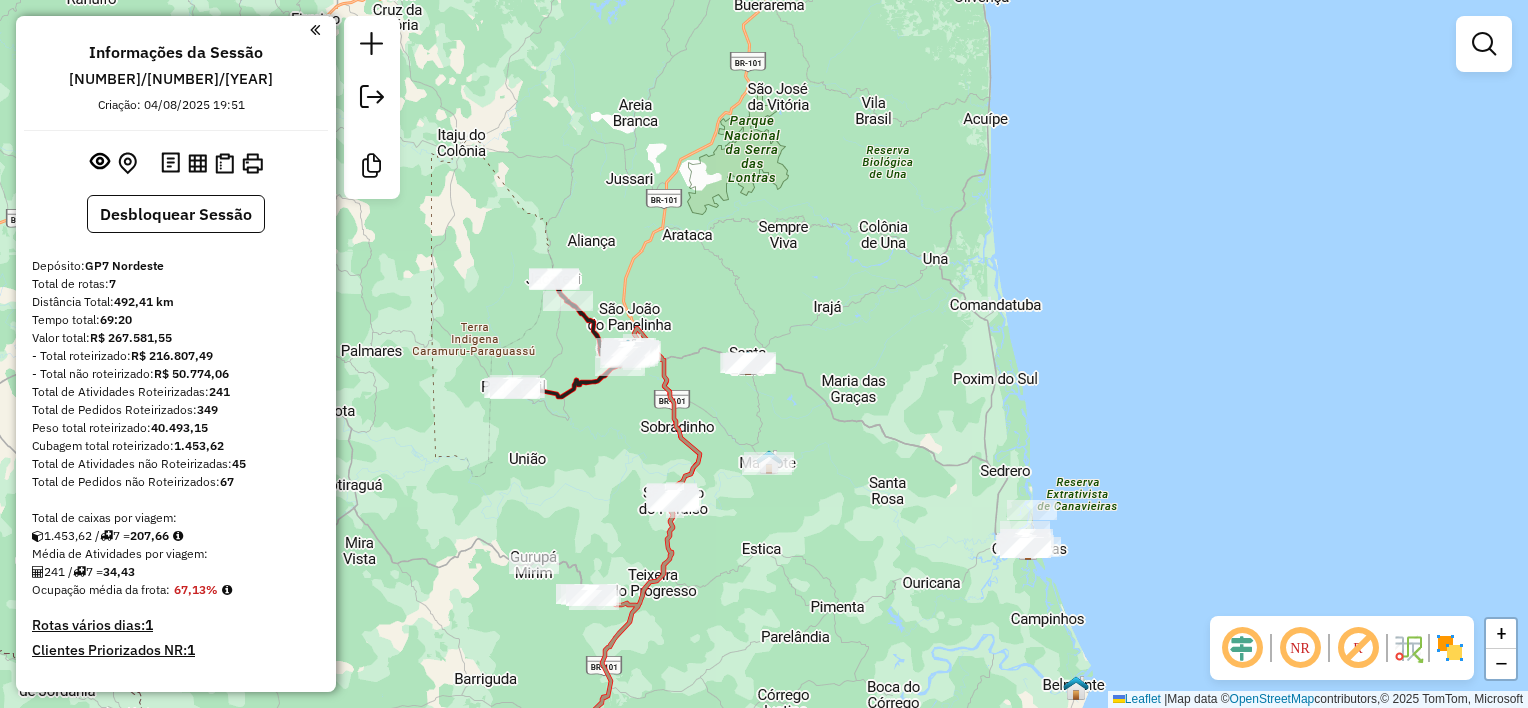 drag, startPoint x: 732, startPoint y: 563, endPoint x: 738, endPoint y: 588, distance: 25.70992 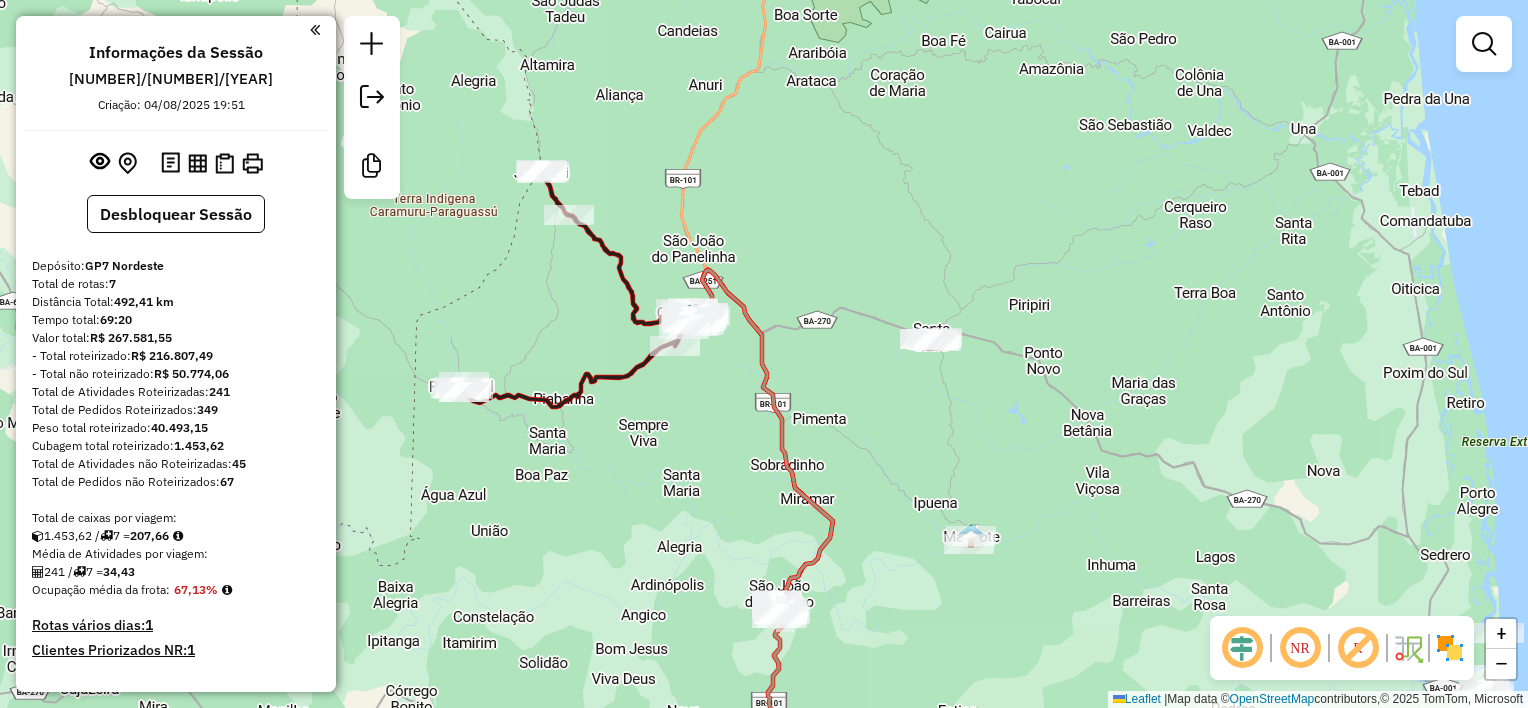 drag, startPoint x: 670, startPoint y: 513, endPoint x: 708, endPoint y: 428, distance: 93.10747 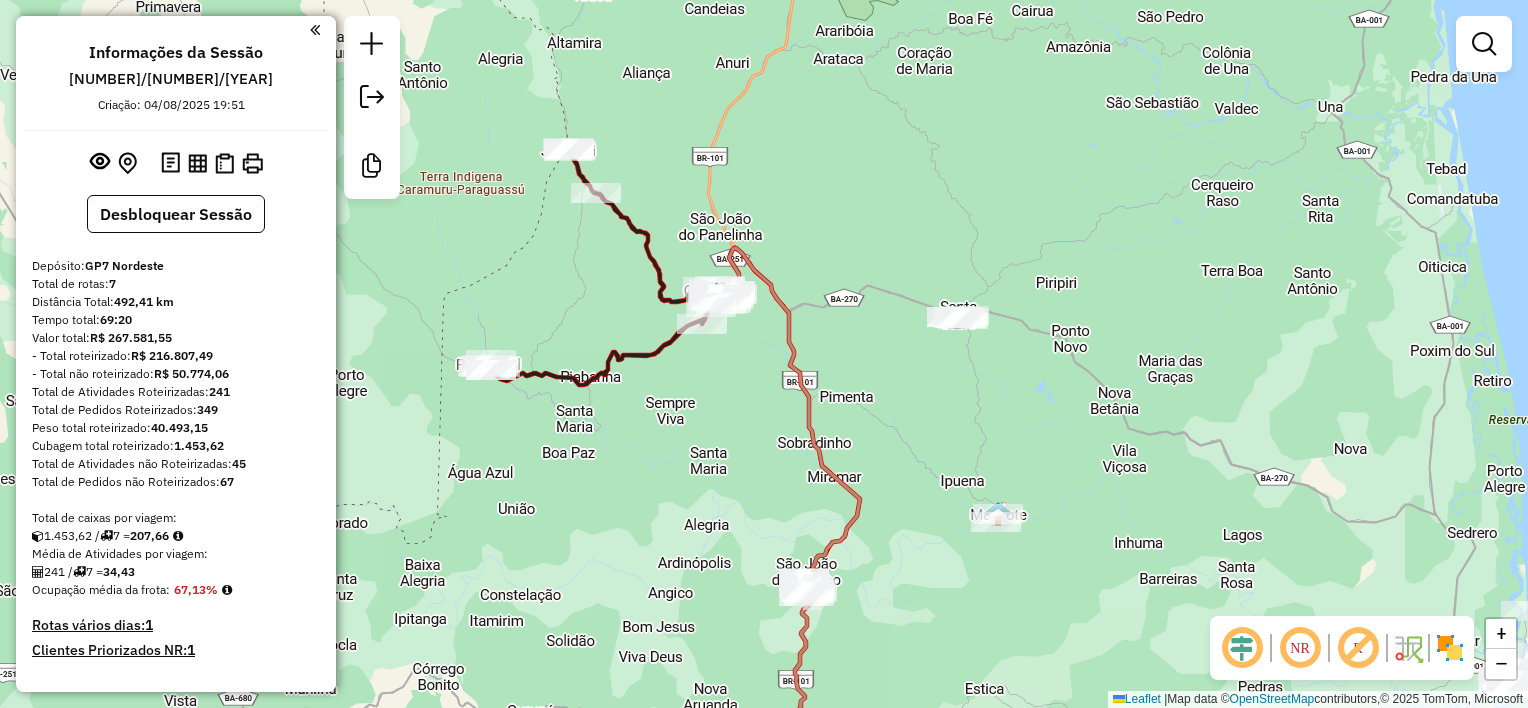 drag, startPoint x: 585, startPoint y: 276, endPoint x: 635, endPoint y: 282, distance: 50.358715 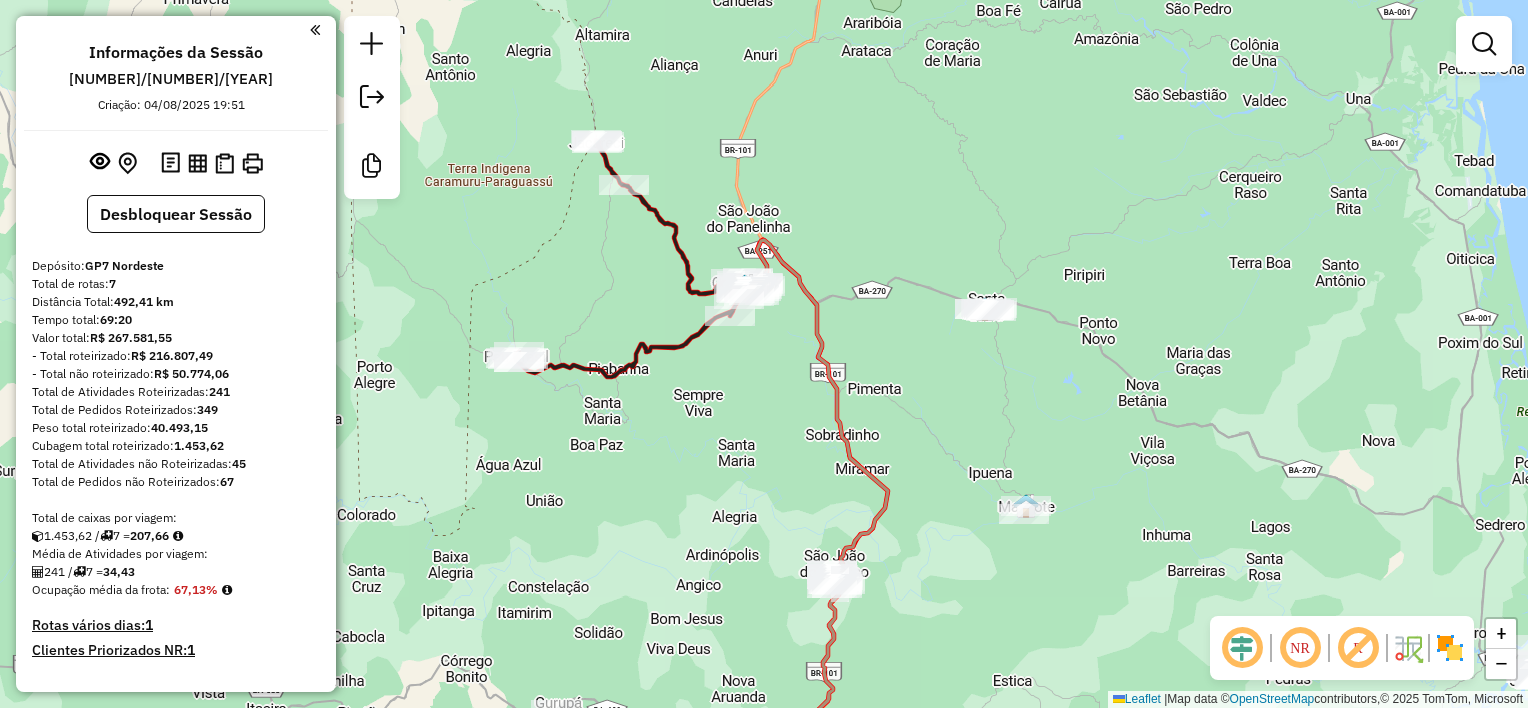 drag, startPoint x: 636, startPoint y: 316, endPoint x: 538, endPoint y: 363, distance: 108.68762 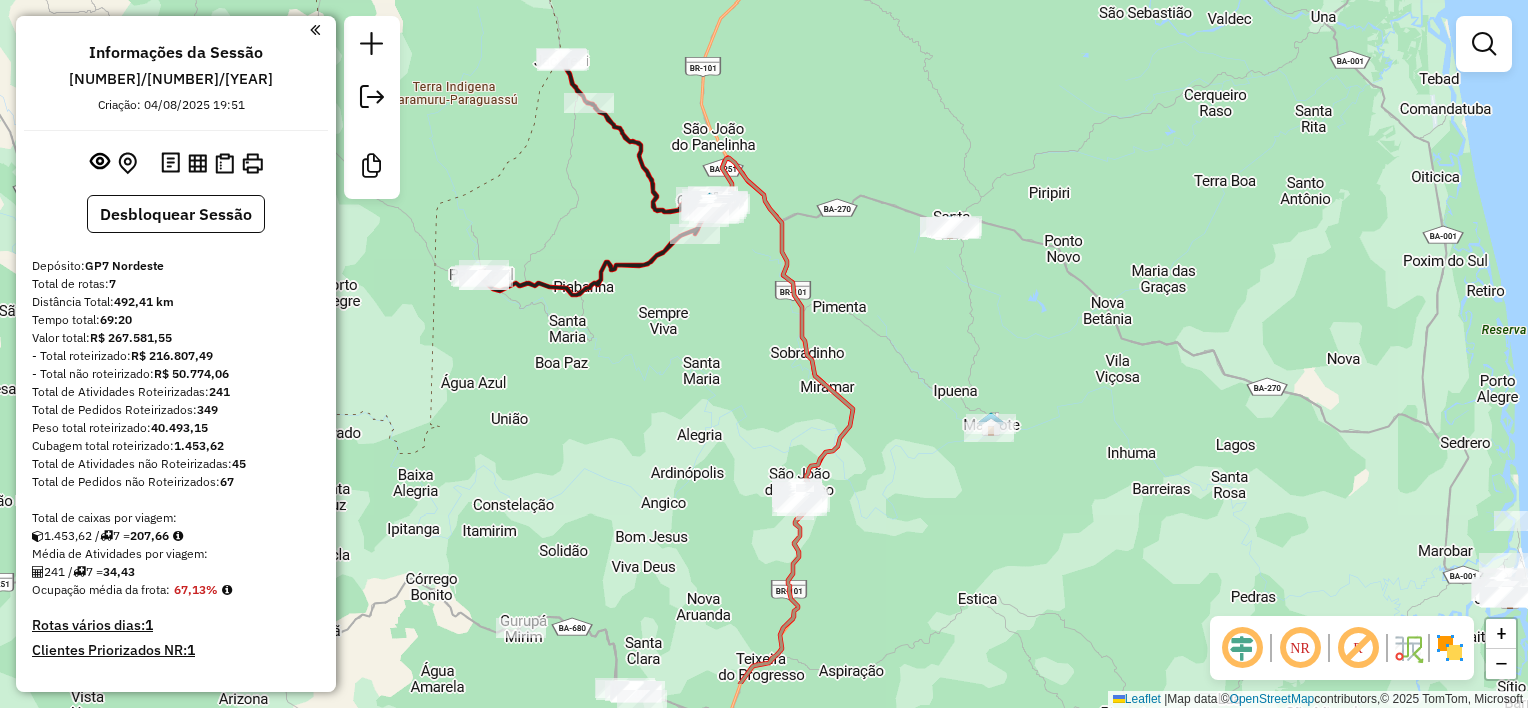 drag, startPoint x: 688, startPoint y: 427, endPoint x: 762, endPoint y: 407, distance: 76.655075 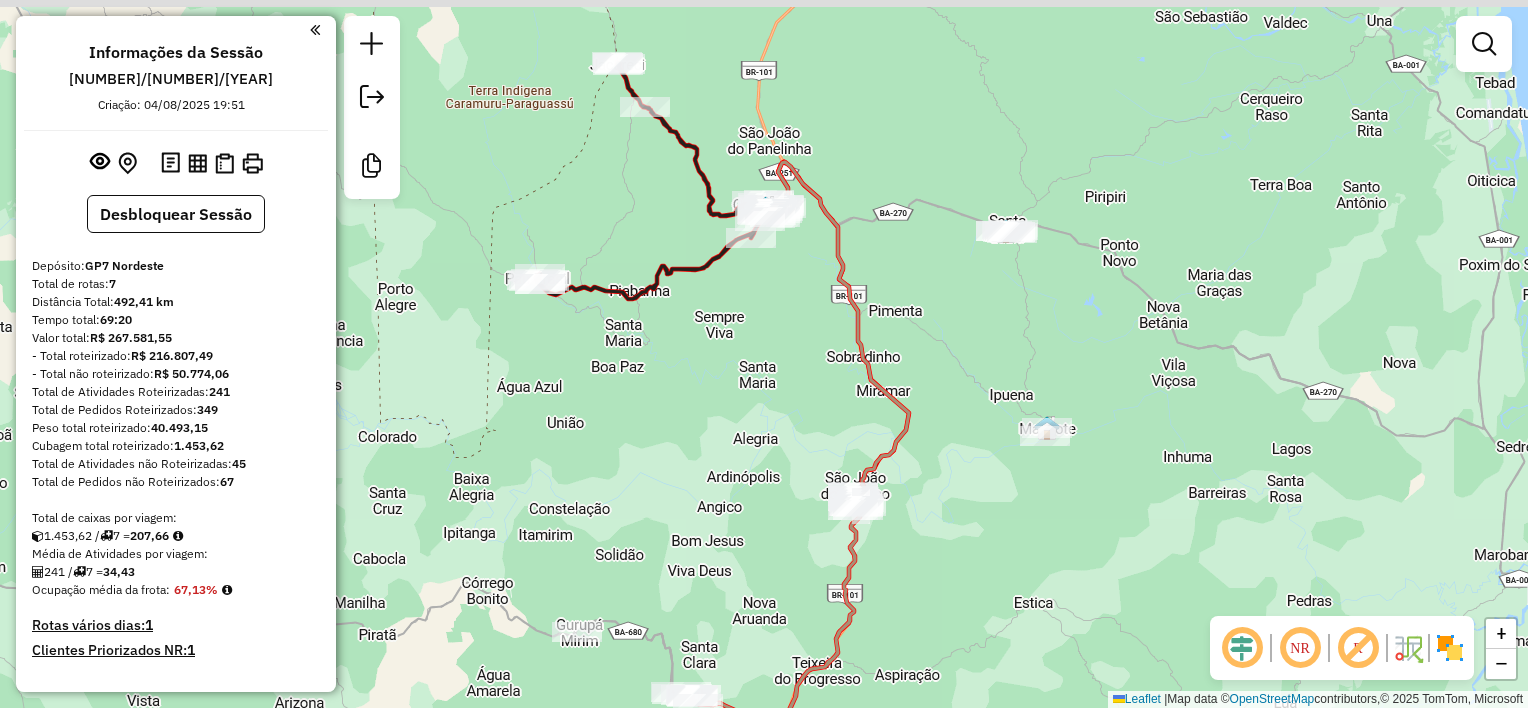 drag, startPoint x: 745, startPoint y: 394, endPoint x: 768, endPoint y: 408, distance: 26.925823 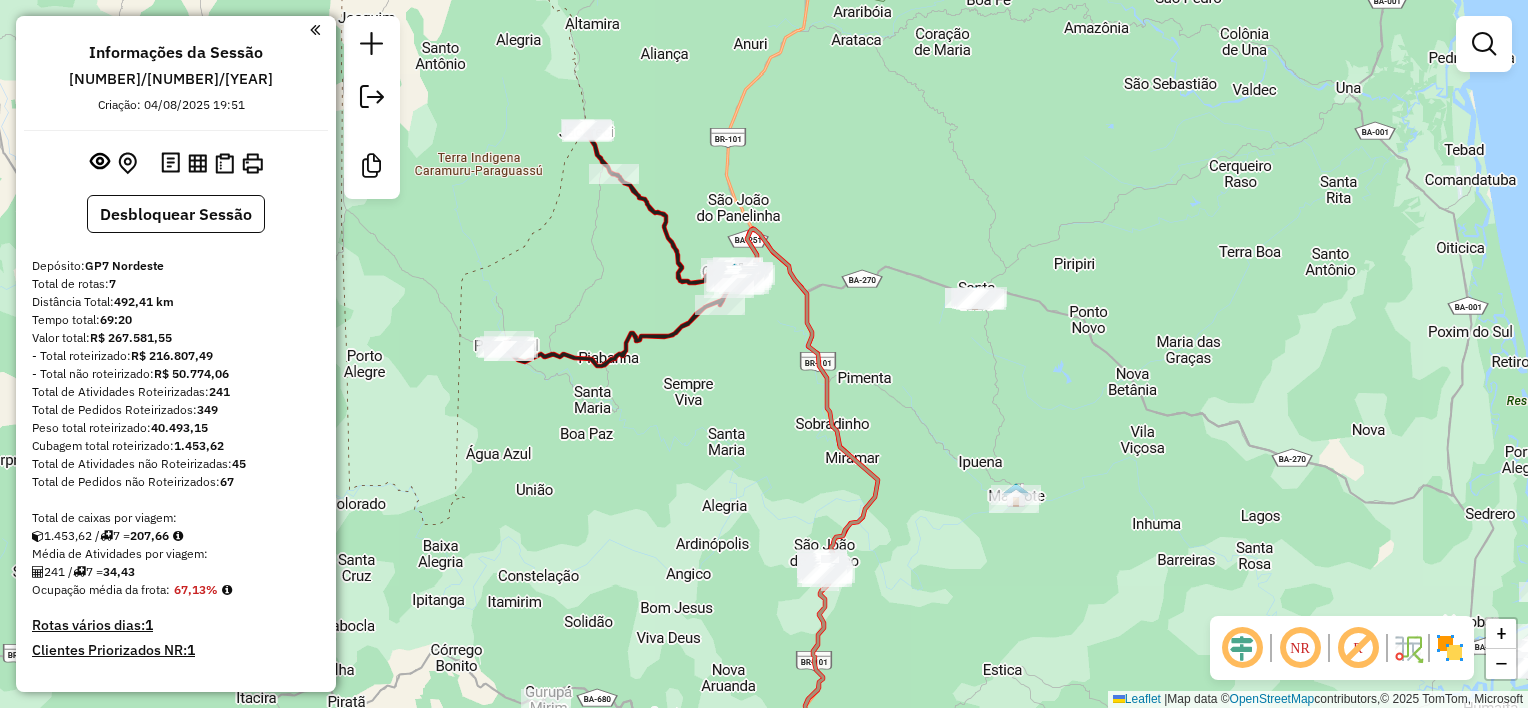 drag, startPoint x: 796, startPoint y: 324, endPoint x: 763, endPoint y: 389, distance: 72.89719 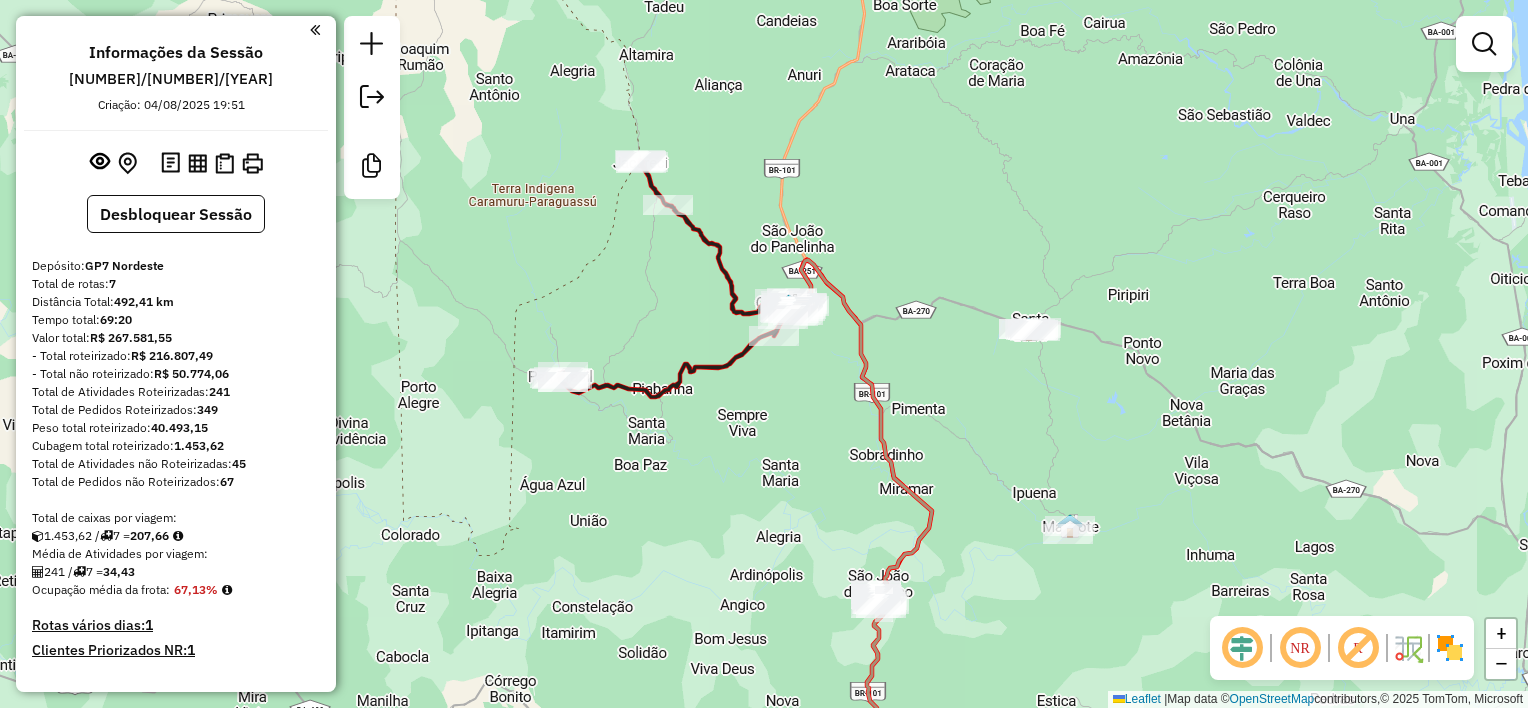 drag, startPoint x: 682, startPoint y: 156, endPoint x: 678, endPoint y: 169, distance: 13.601471 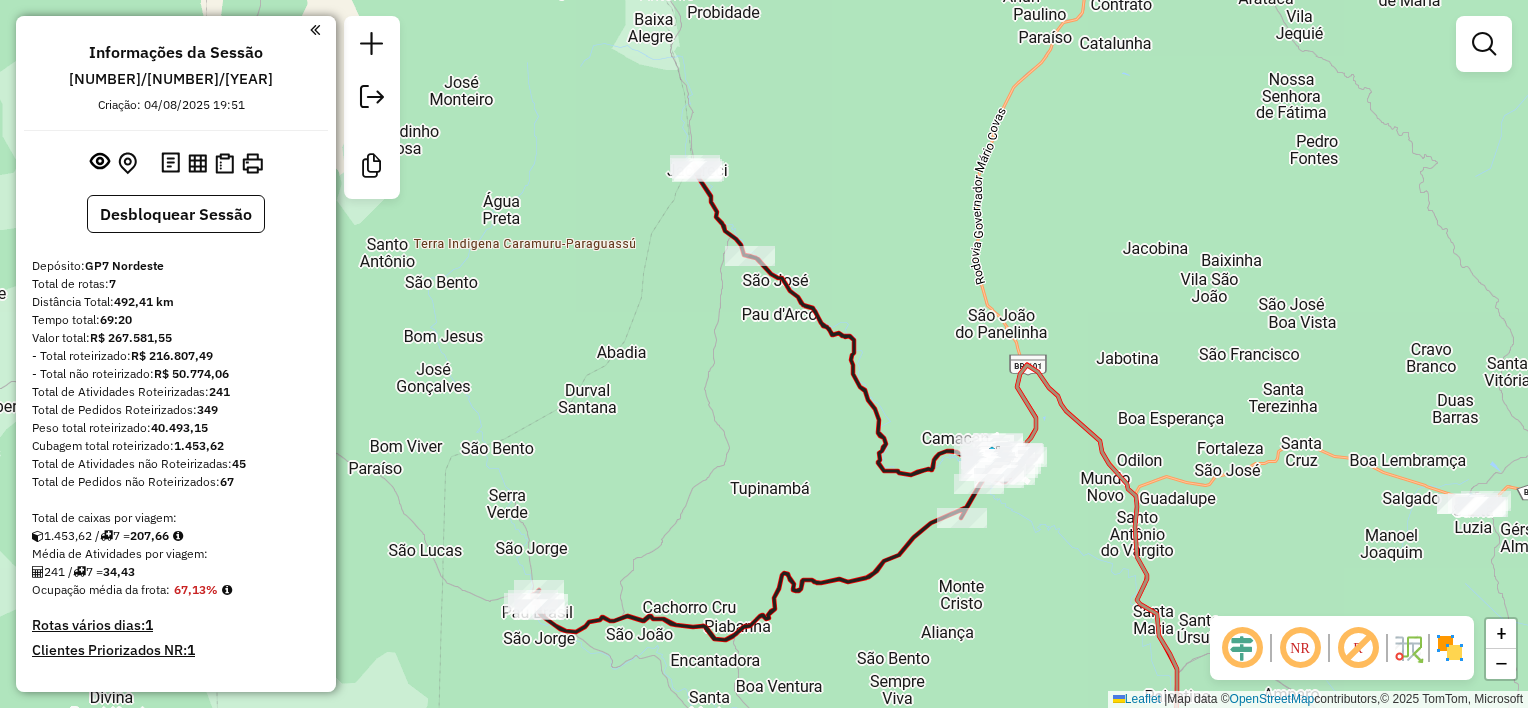 click on "Janela de atendimento Grade de atendimento Capacidade Transportadoras Veículos Cliente Pedidos  Rotas Selecione os dias de semana para filtrar as janelas de atendimento  Seg   Ter   Qua   Qui   Sex   Sáb   Dom  Informe o período da janela de atendimento: De: Até:  Filtrar exatamente a janela do cliente  Considerar janela de atendimento padrão  Selecione os dias de semana para filtrar as grades de atendimento  Seg   Ter   Qua   Qui   Sex   Sáb   Dom   Considerar clientes sem dia de atendimento cadastrado  Clientes fora do dia de atendimento selecionado Filtrar as atividades entre os valores definidos abaixo:  Peso mínimo:   Peso máximo:   Cubagem mínima:   Cubagem máxima:   De:   Até:  Filtrar as atividades entre o tempo de atendimento definido abaixo:  De:   Até:   Considerar capacidade total dos clientes não roteirizados Transportadora: Selecione um ou mais itens Tipo de veículo: Selecione um ou mais itens Veículo: Selecione um ou mais itens Motorista: Selecione um ou mais itens Nome: Rótulo:" 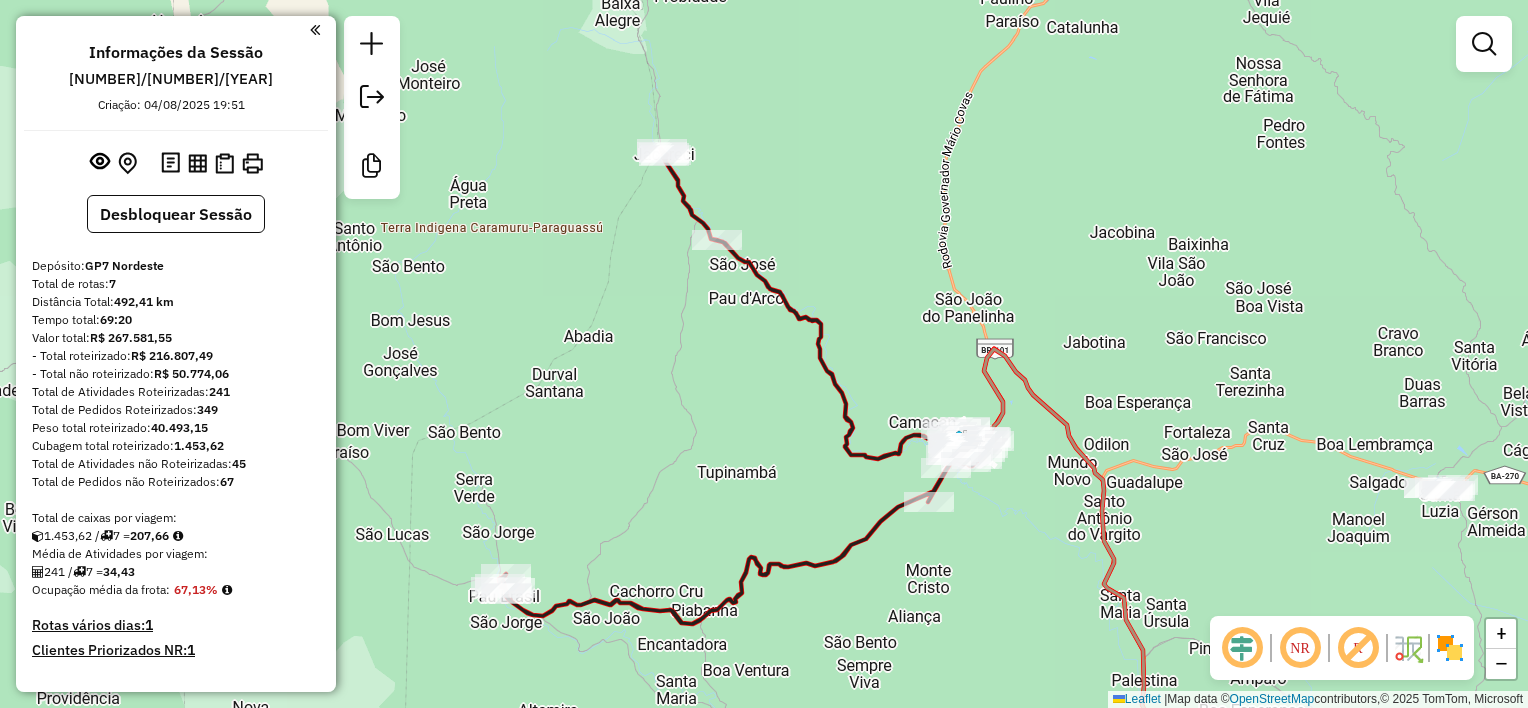 drag, startPoint x: 772, startPoint y: 200, endPoint x: 744, endPoint y: 193, distance: 28.86174 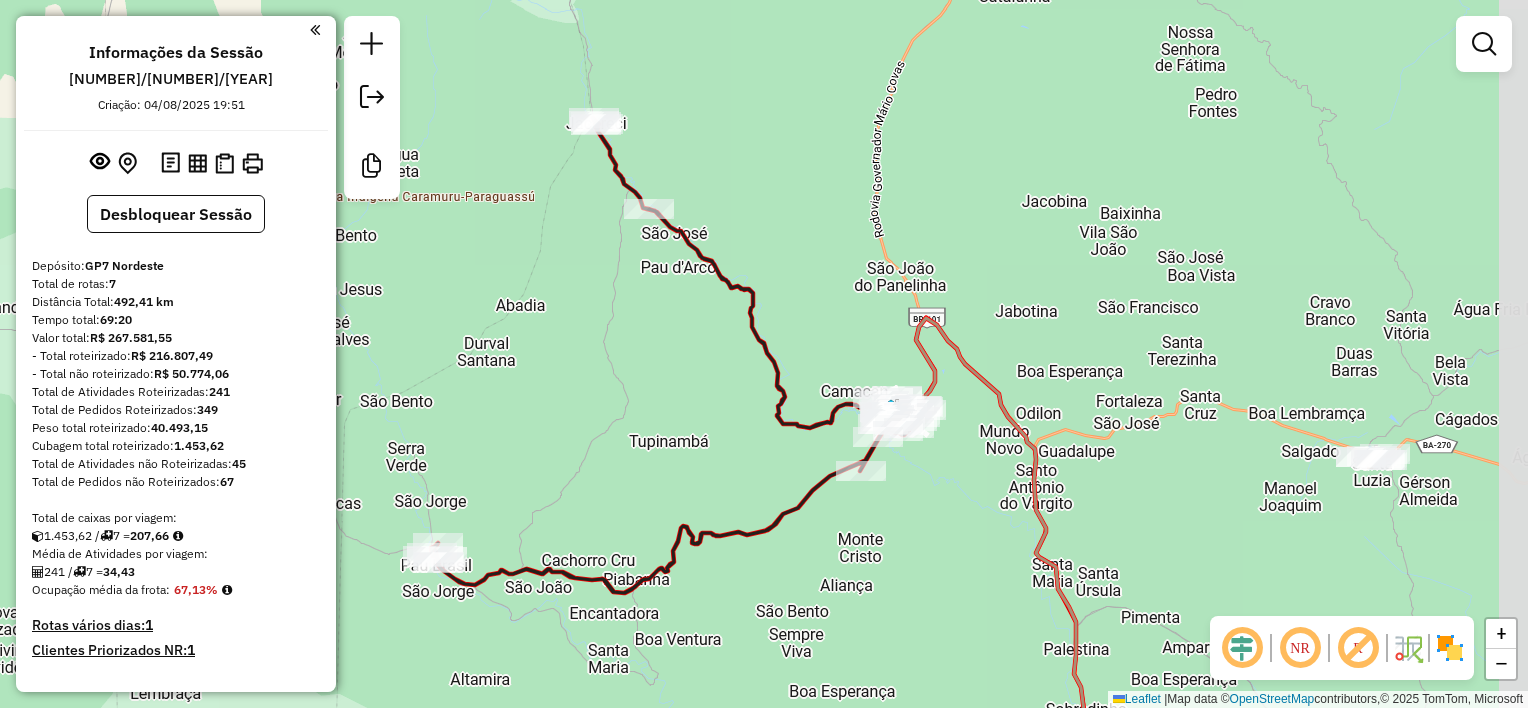 drag, startPoint x: 796, startPoint y: 225, endPoint x: 724, endPoint y: 196, distance: 77.62087 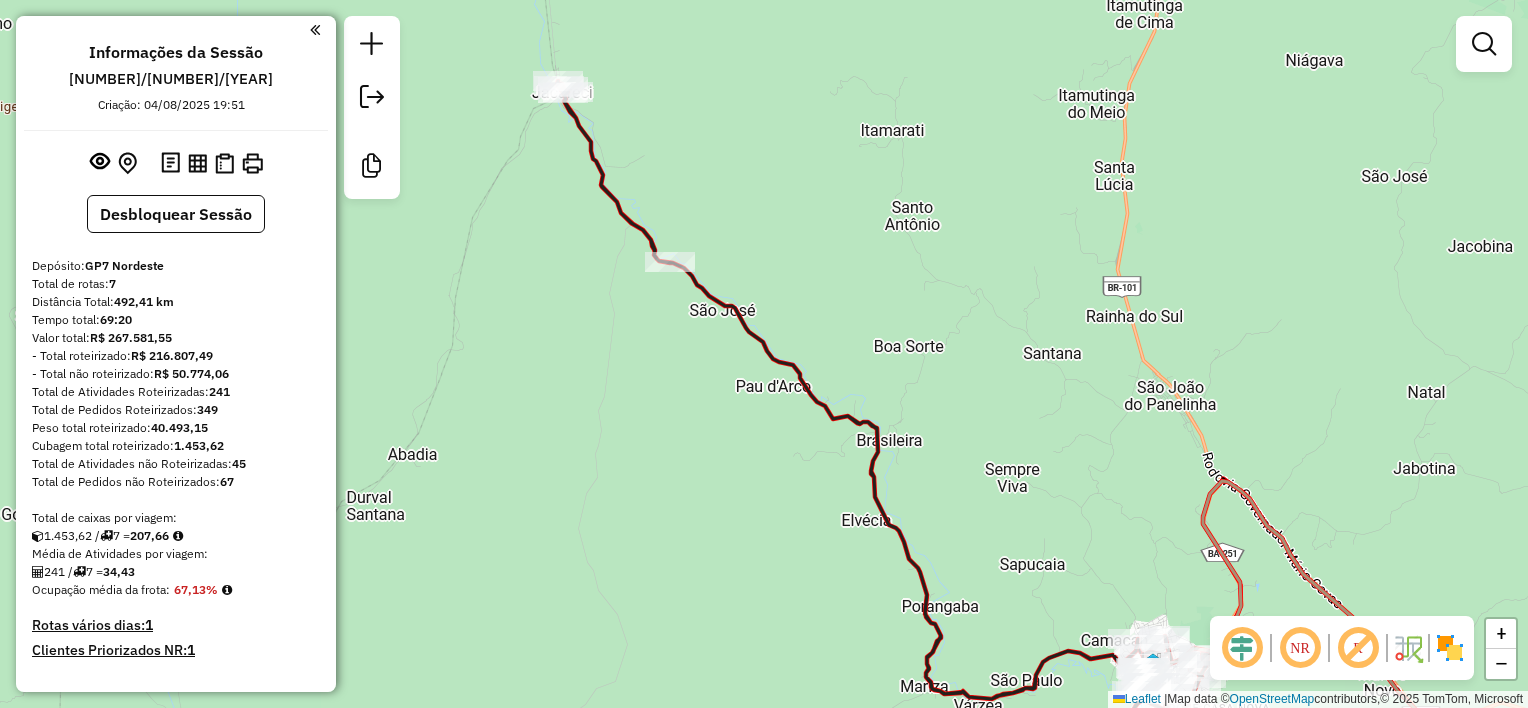 drag, startPoint x: 656, startPoint y: 143, endPoint x: 704, endPoint y: 179, distance: 60 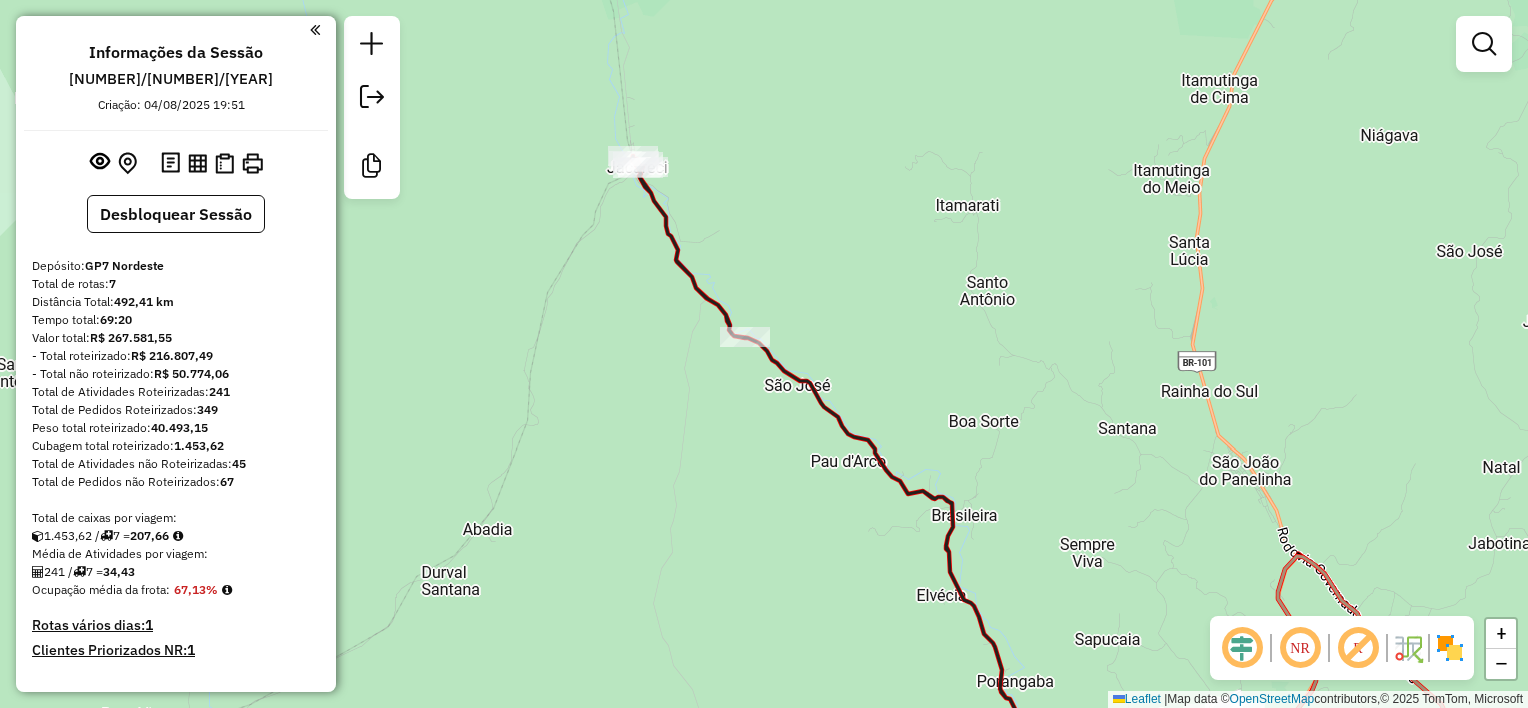 drag, startPoint x: 709, startPoint y: 189, endPoint x: 736, endPoint y: 228, distance: 47.434166 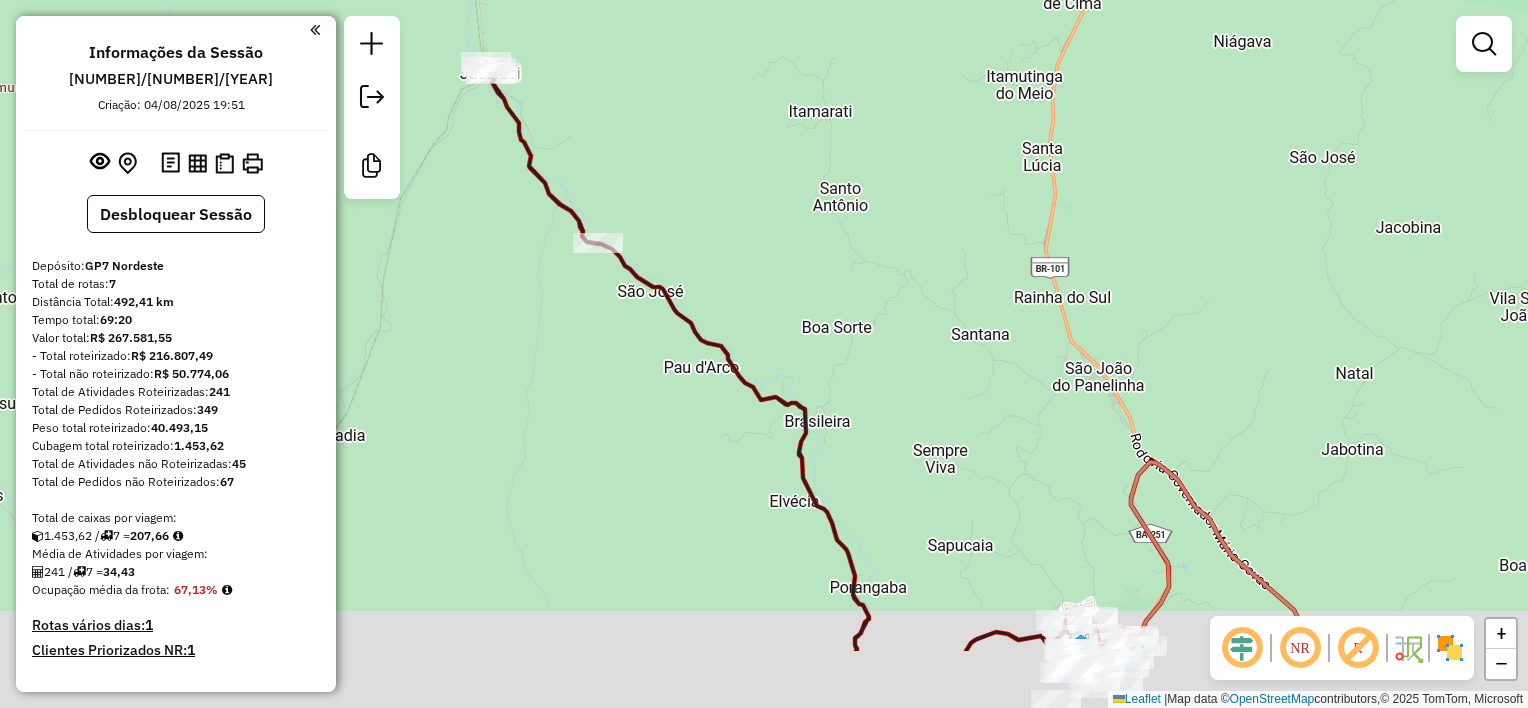 drag, startPoint x: 705, startPoint y: 188, endPoint x: 684, endPoint y: 174, distance: 25.23886 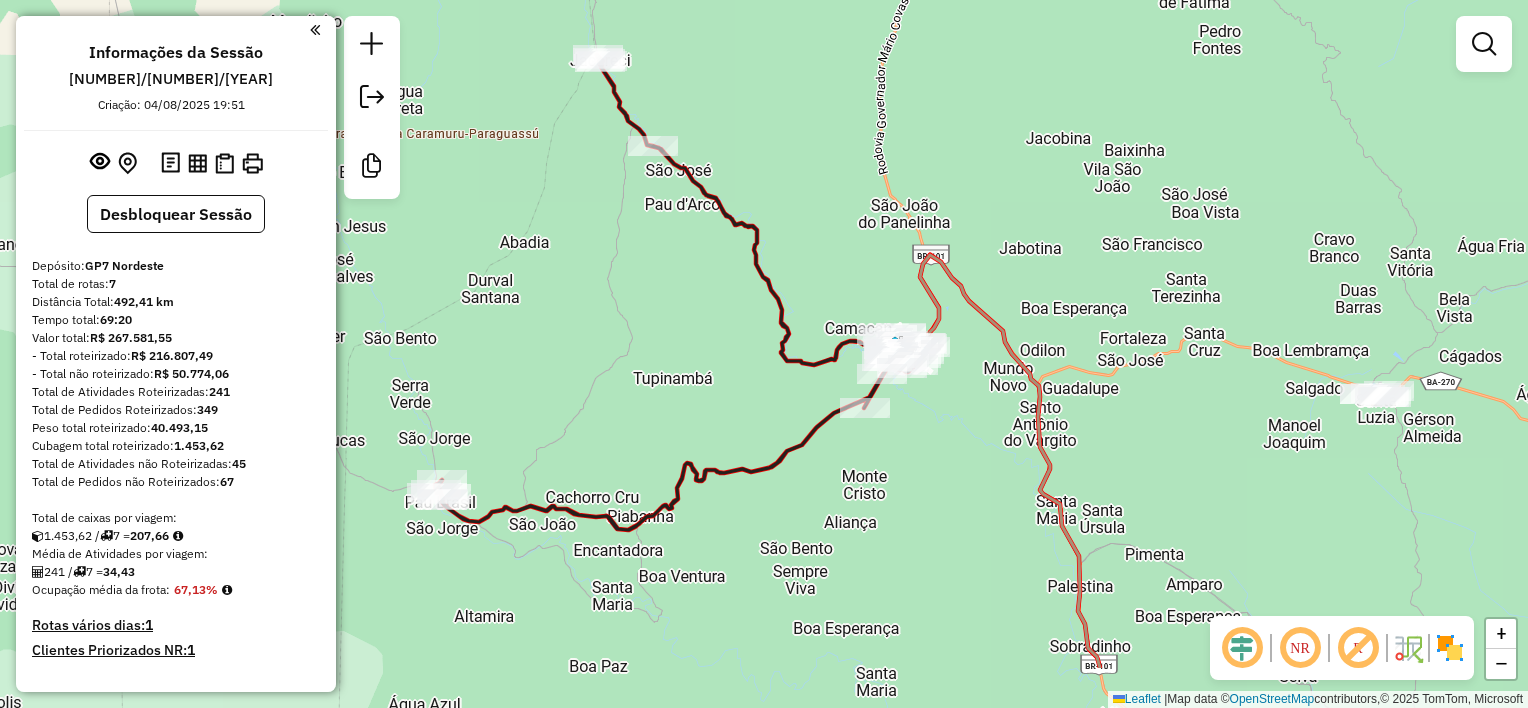 drag, startPoint x: 836, startPoint y: 318, endPoint x: 828, endPoint y: 231, distance: 87.36704 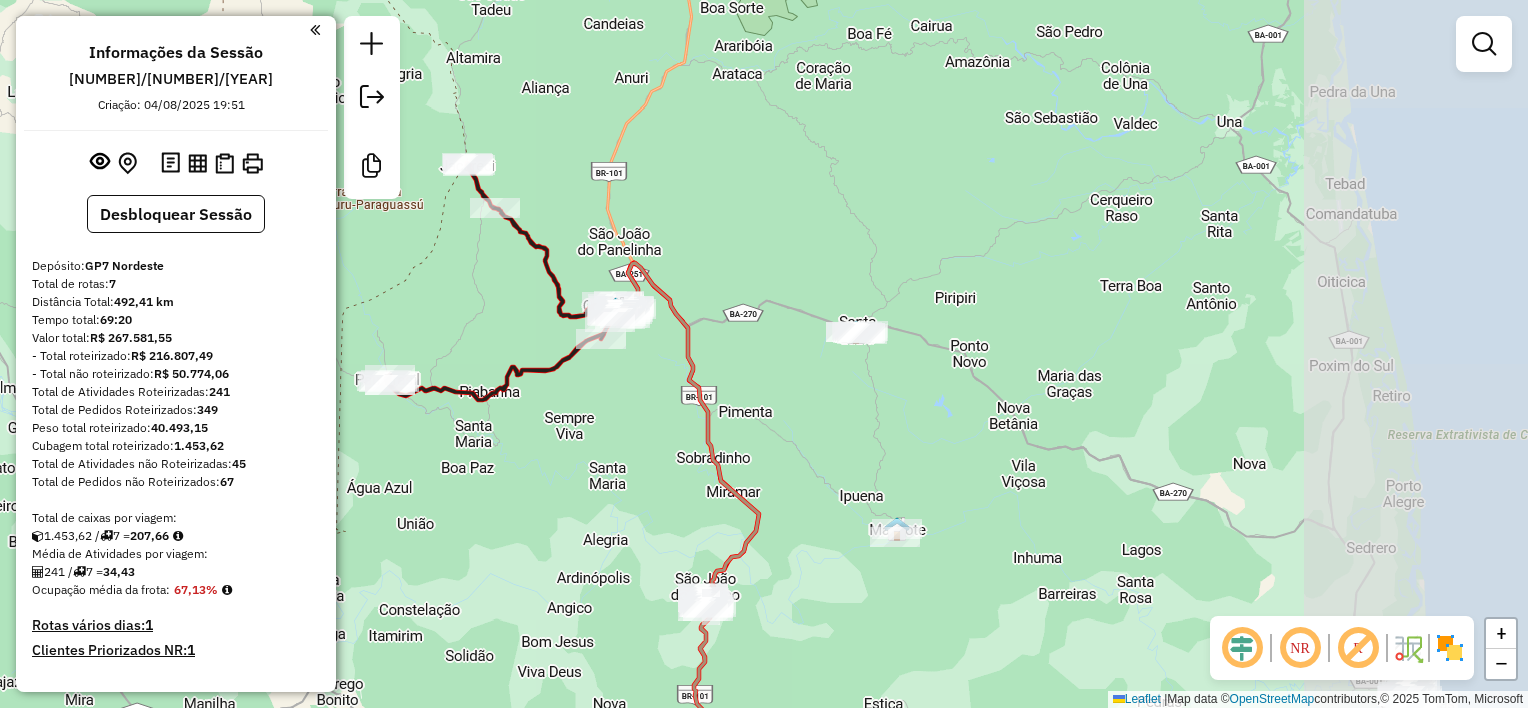 drag, startPoint x: 963, startPoint y: 255, endPoint x: 722, endPoint y: 250, distance: 241.05186 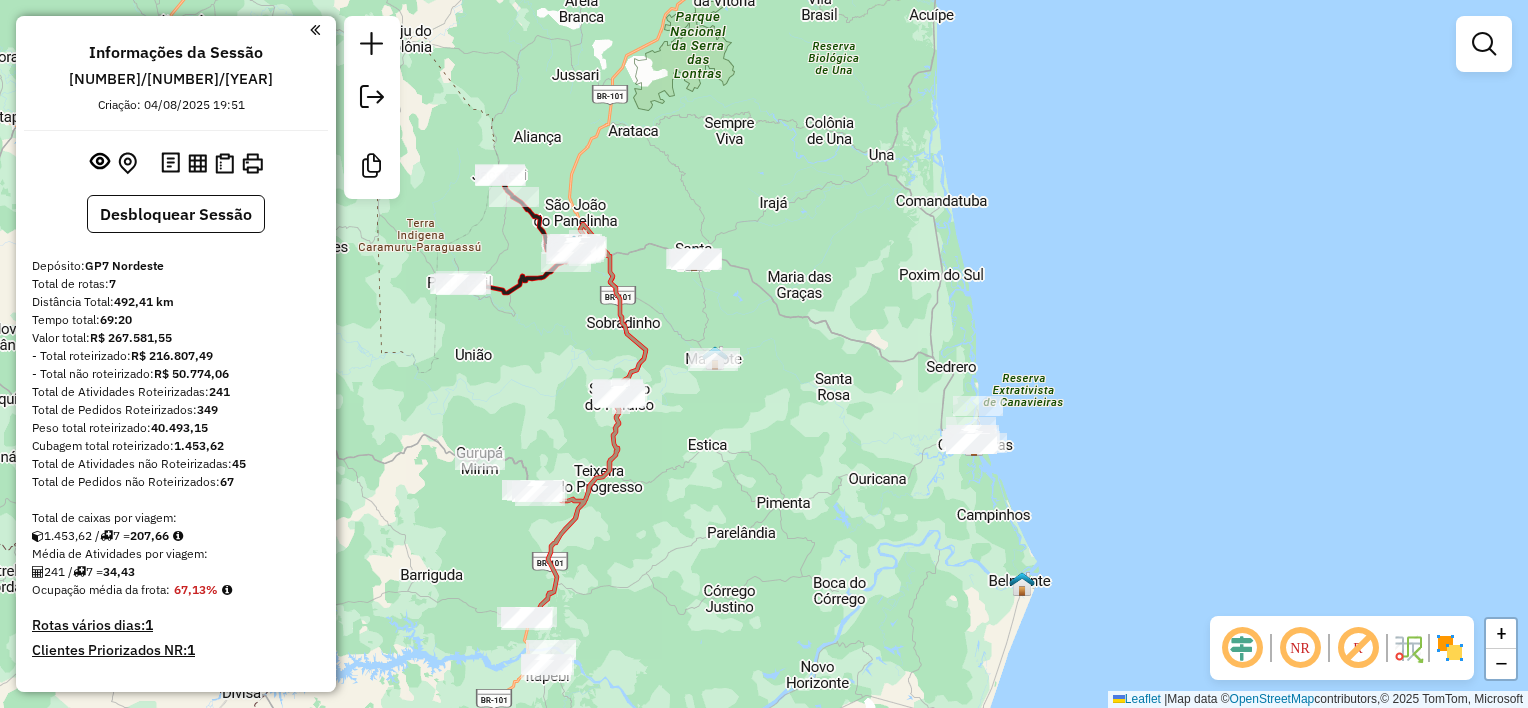 drag, startPoint x: 900, startPoint y: 363, endPoint x: 823, endPoint y: 340, distance: 80.36168 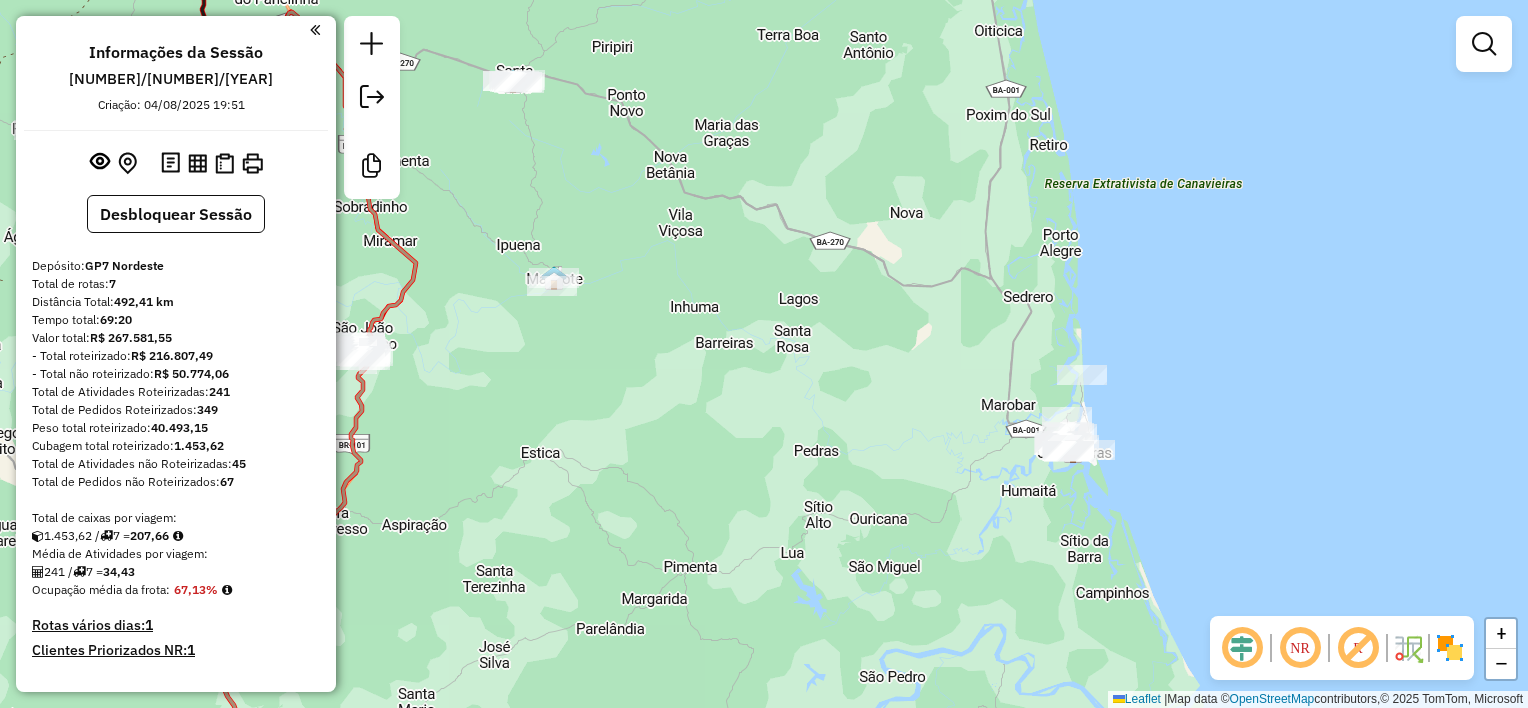 drag, startPoint x: 765, startPoint y: 404, endPoint x: 895, endPoint y: 419, distance: 130.86252 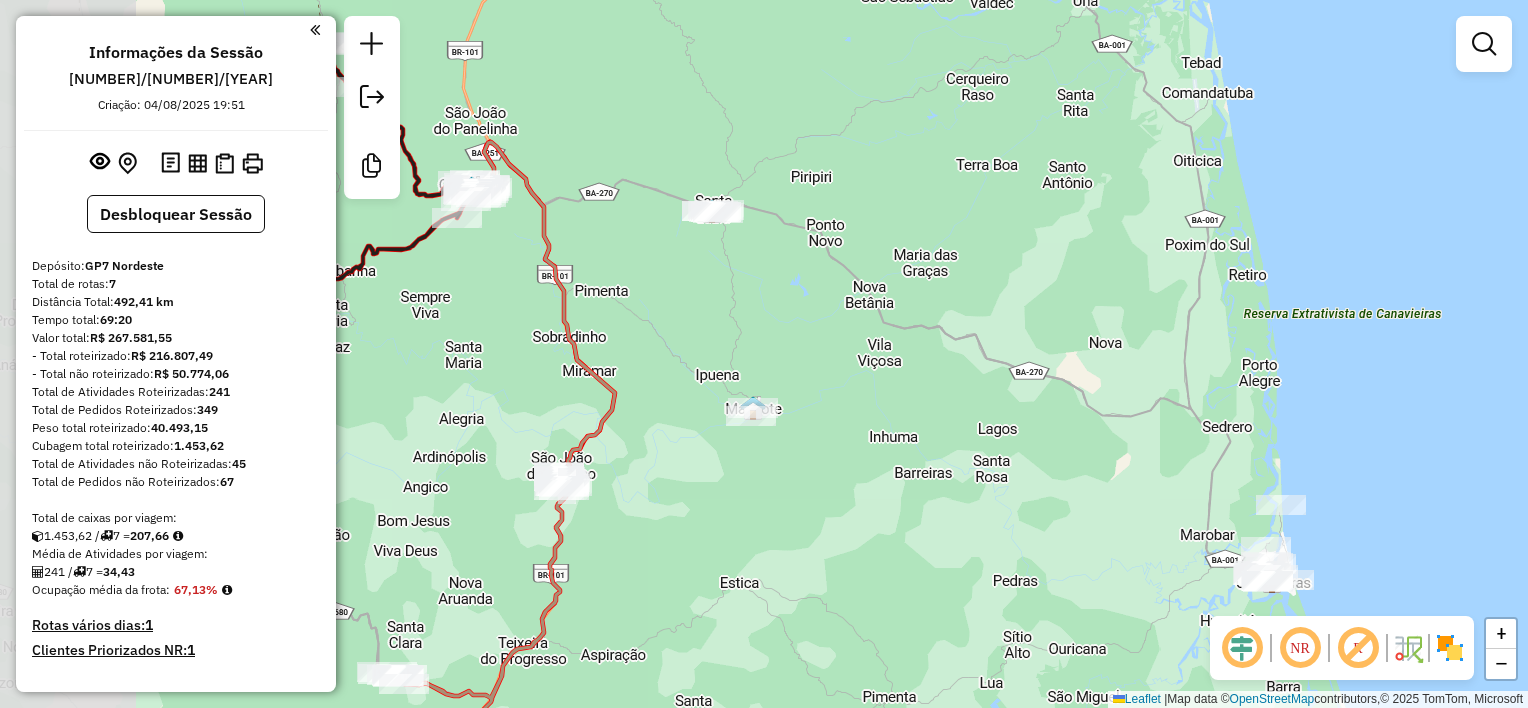 drag, startPoint x: 584, startPoint y: 192, endPoint x: 764, endPoint y: 303, distance: 211.4734 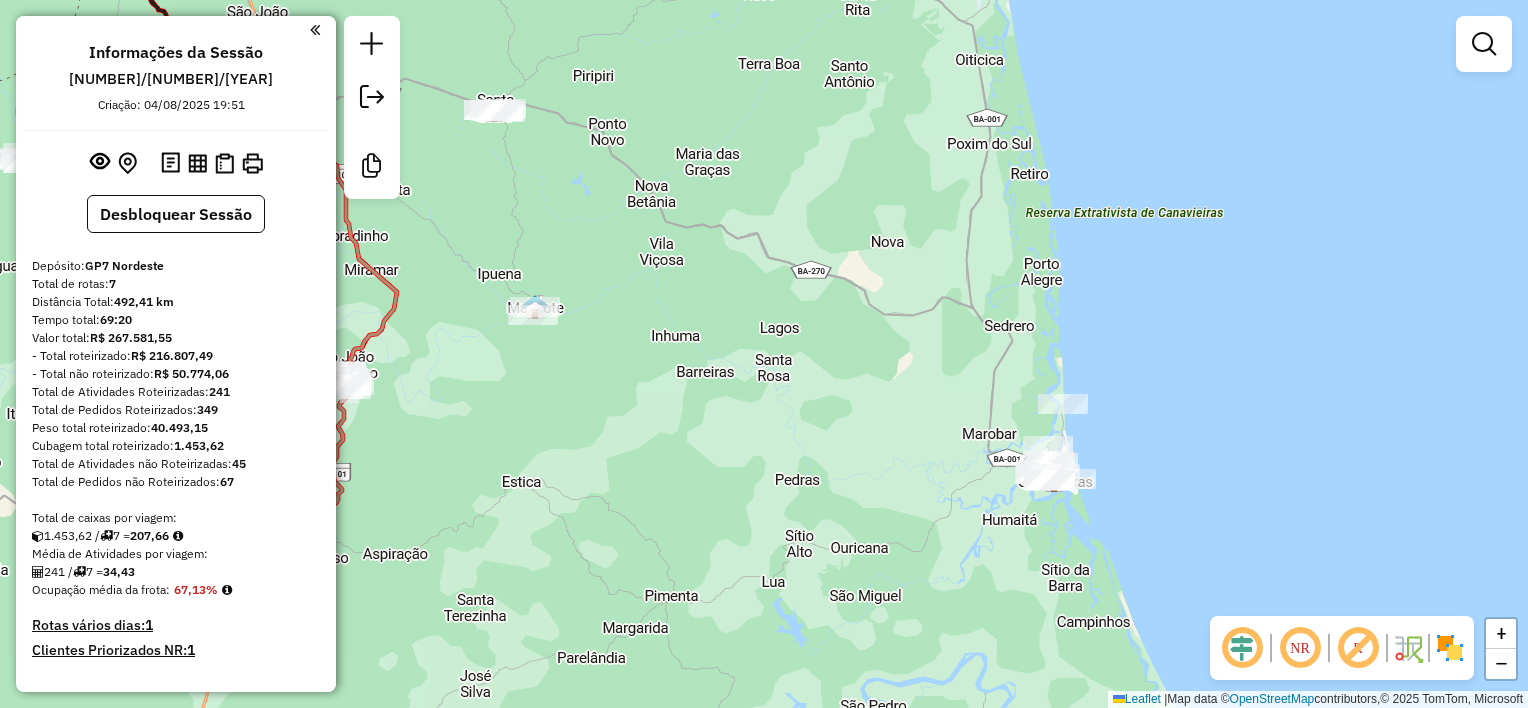 drag, startPoint x: 858, startPoint y: 348, endPoint x: 858, endPoint y: 331, distance: 17 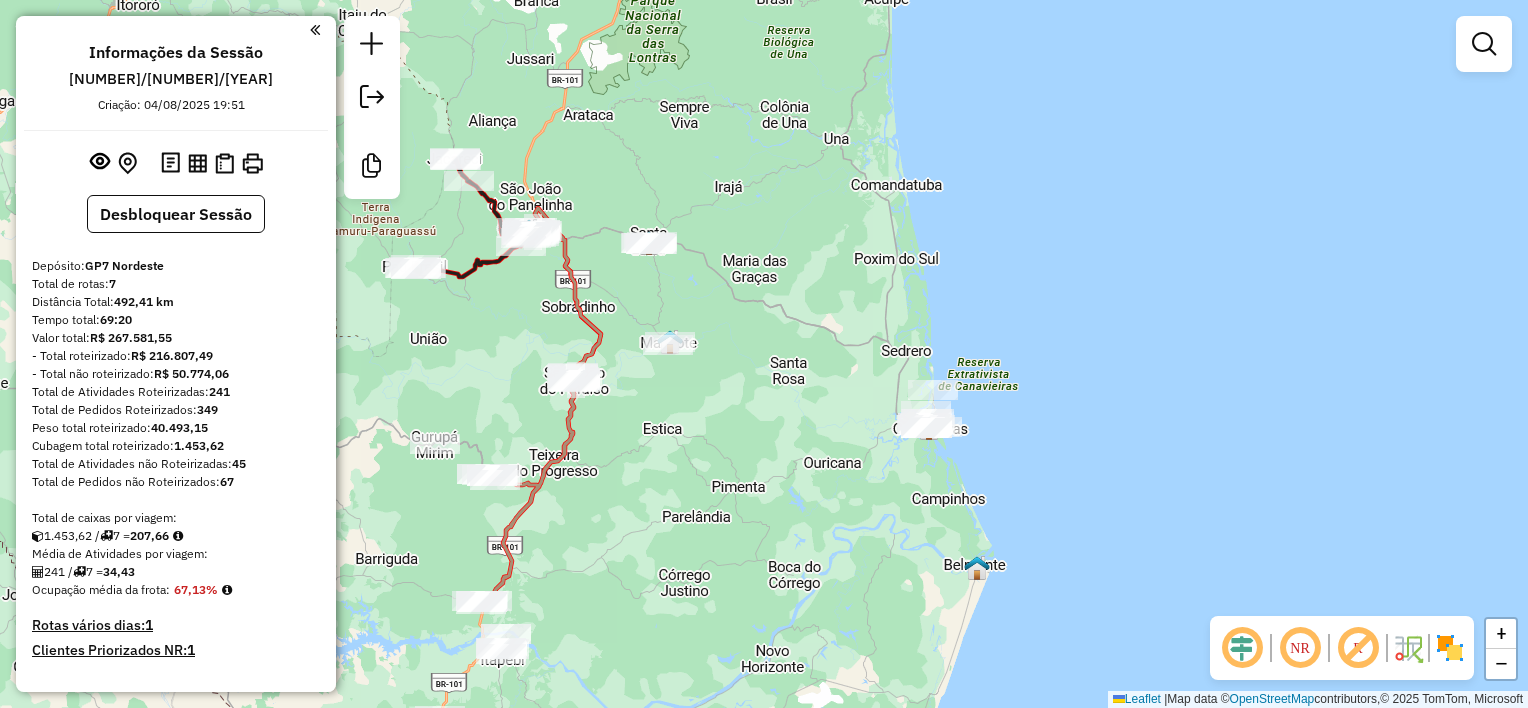 drag, startPoint x: 836, startPoint y: 363, endPoint x: 772, endPoint y: 363, distance: 64 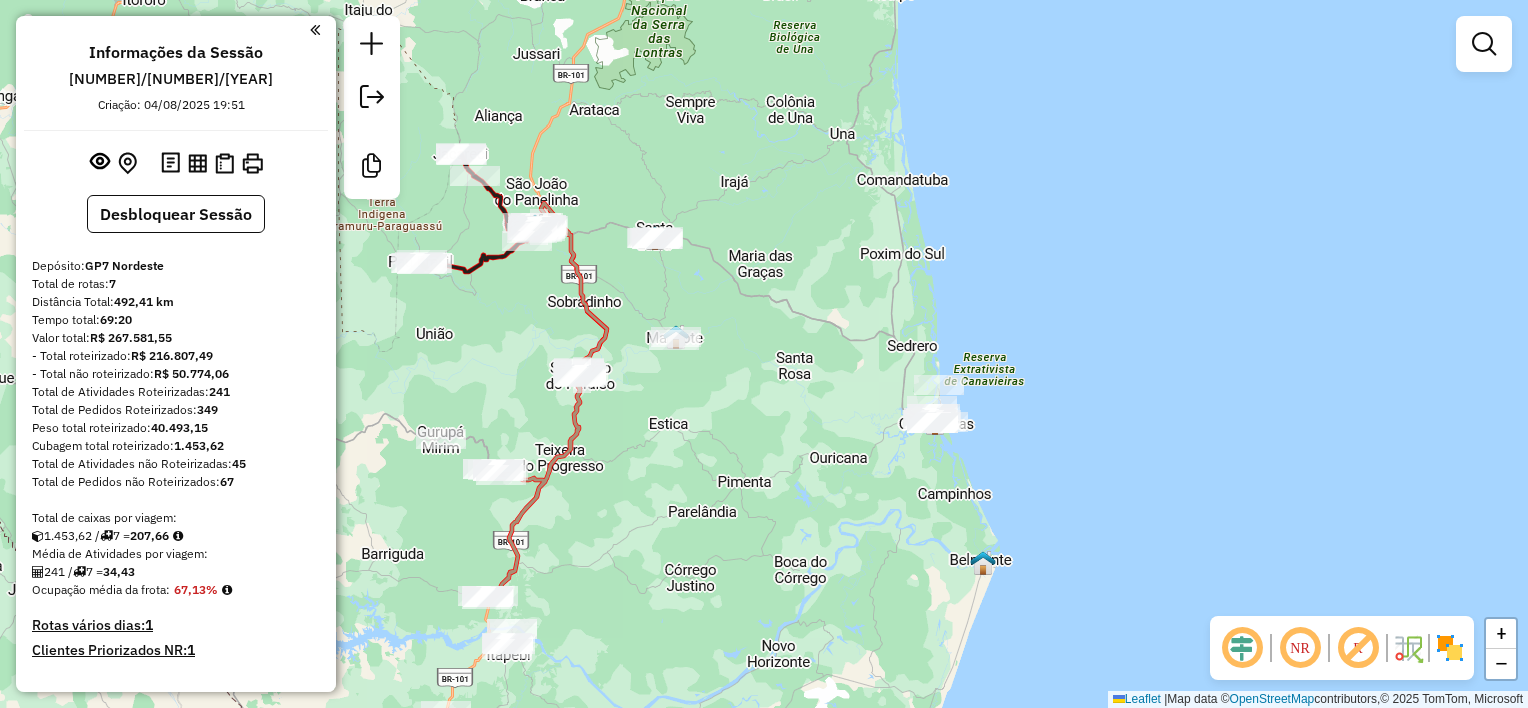 drag, startPoint x: 721, startPoint y: 336, endPoint x: 781, endPoint y: 359, distance: 64.25729 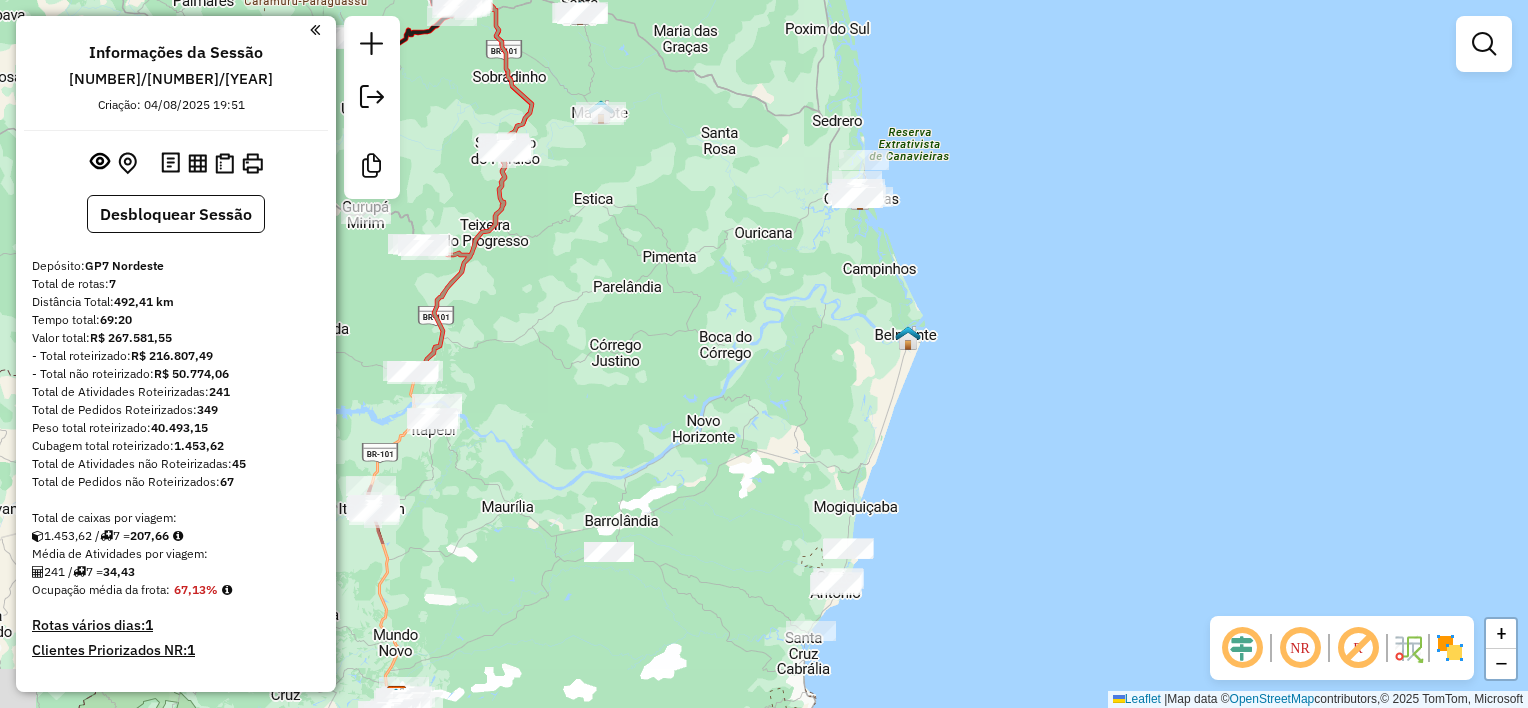 drag, startPoint x: 941, startPoint y: 542, endPoint x: 856, endPoint y: 316, distance: 241.456 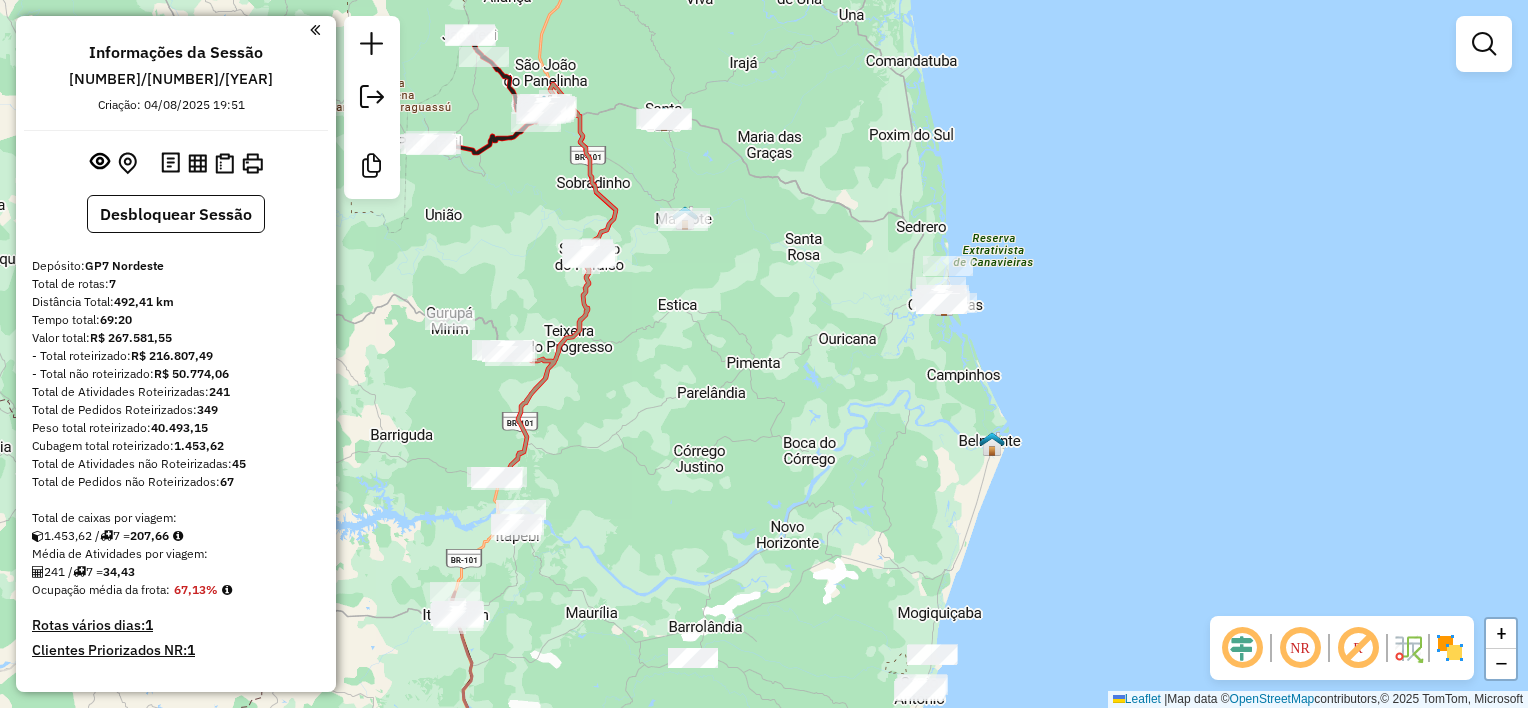 drag, startPoint x: 756, startPoint y: 420, endPoint x: 852, endPoint y: 486, distance: 116.498924 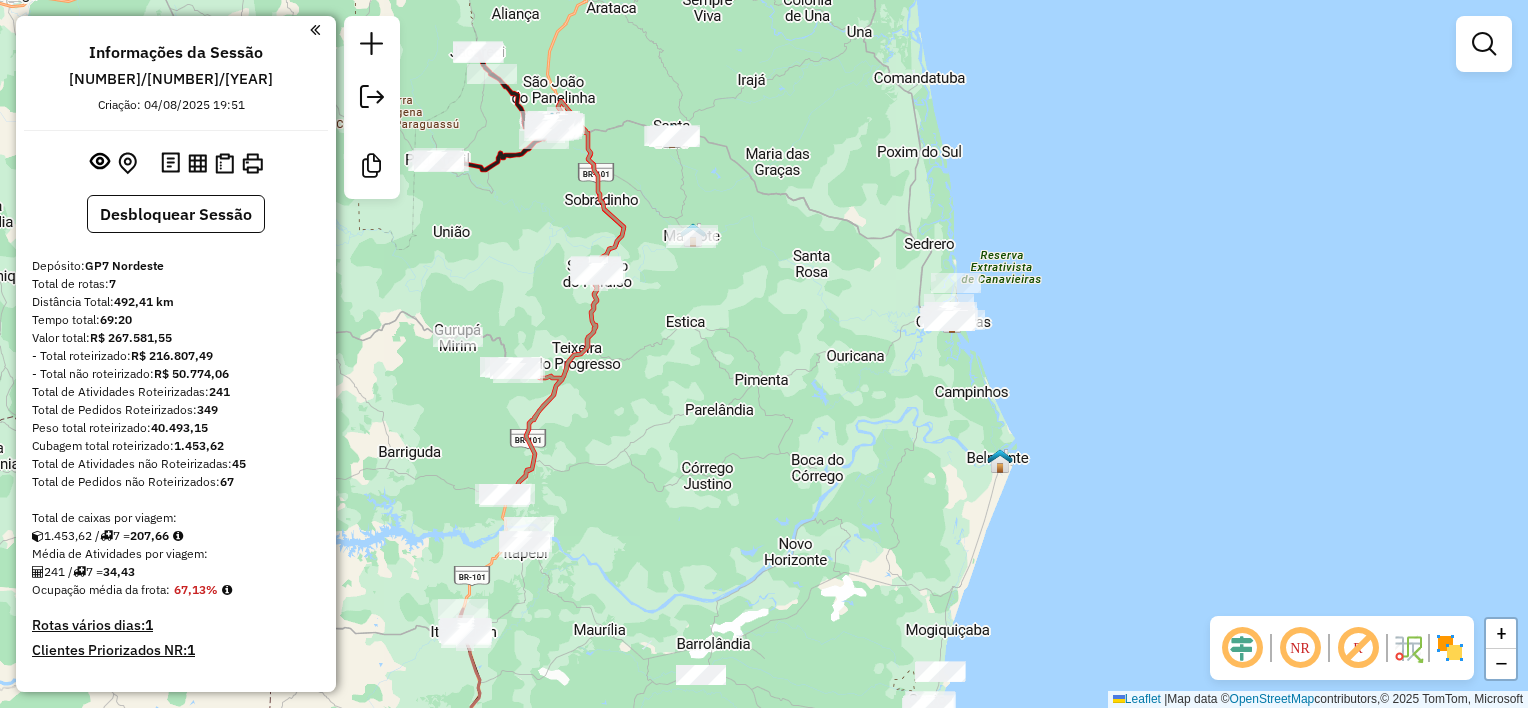 drag, startPoint x: 840, startPoint y: 444, endPoint x: 846, endPoint y: 492, distance: 48.373547 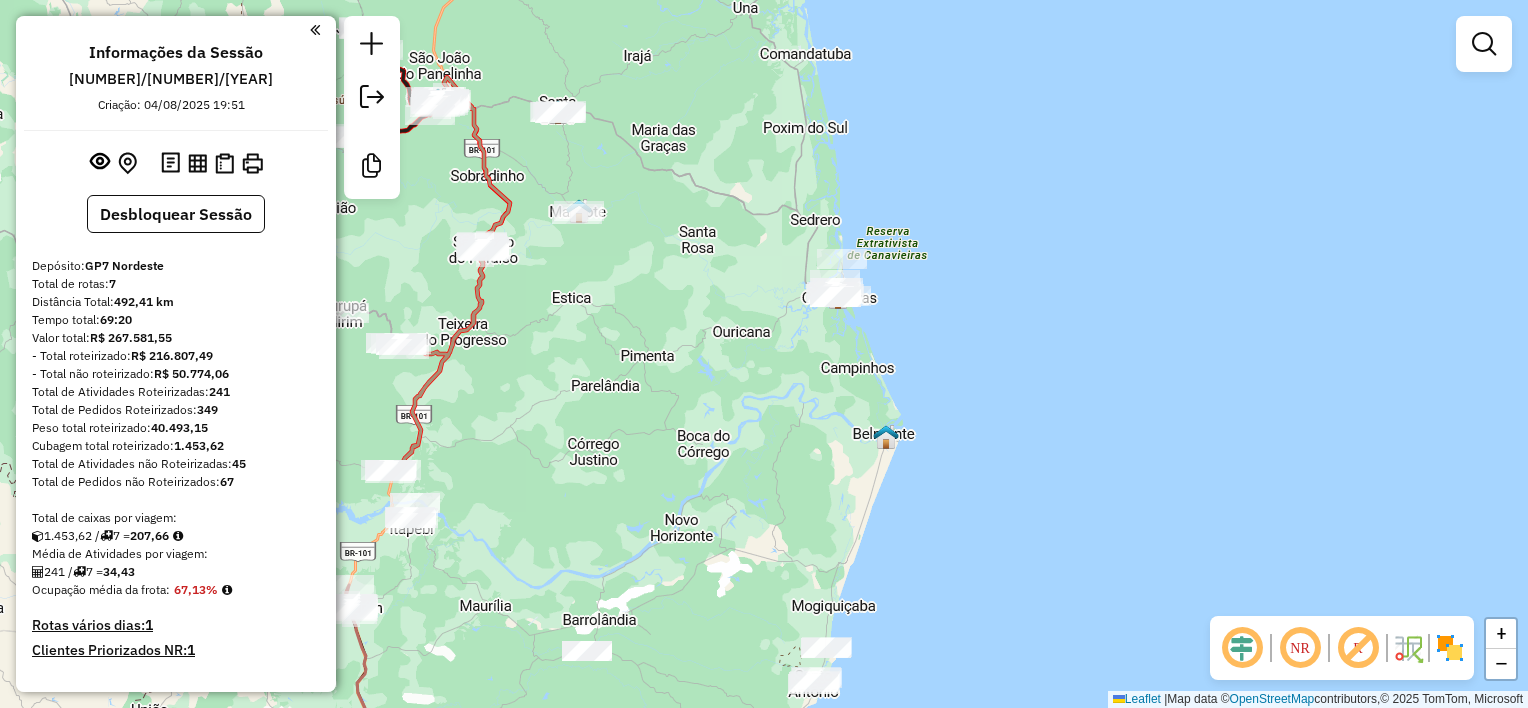 drag, startPoint x: 992, startPoint y: 524, endPoint x: 876, endPoint y: 468, distance: 128.80994 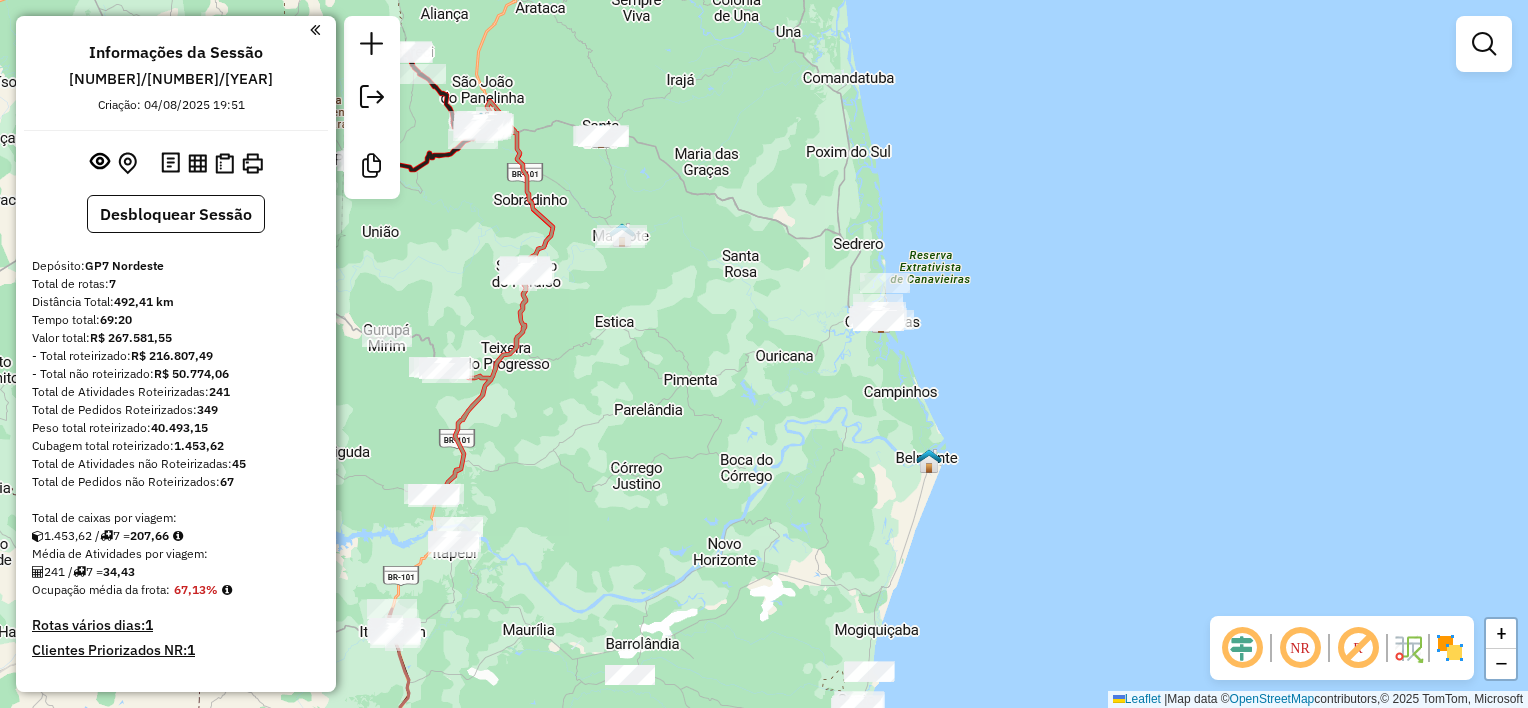 drag, startPoint x: 785, startPoint y: 400, endPoint x: 812, endPoint y: 410, distance: 28.79236 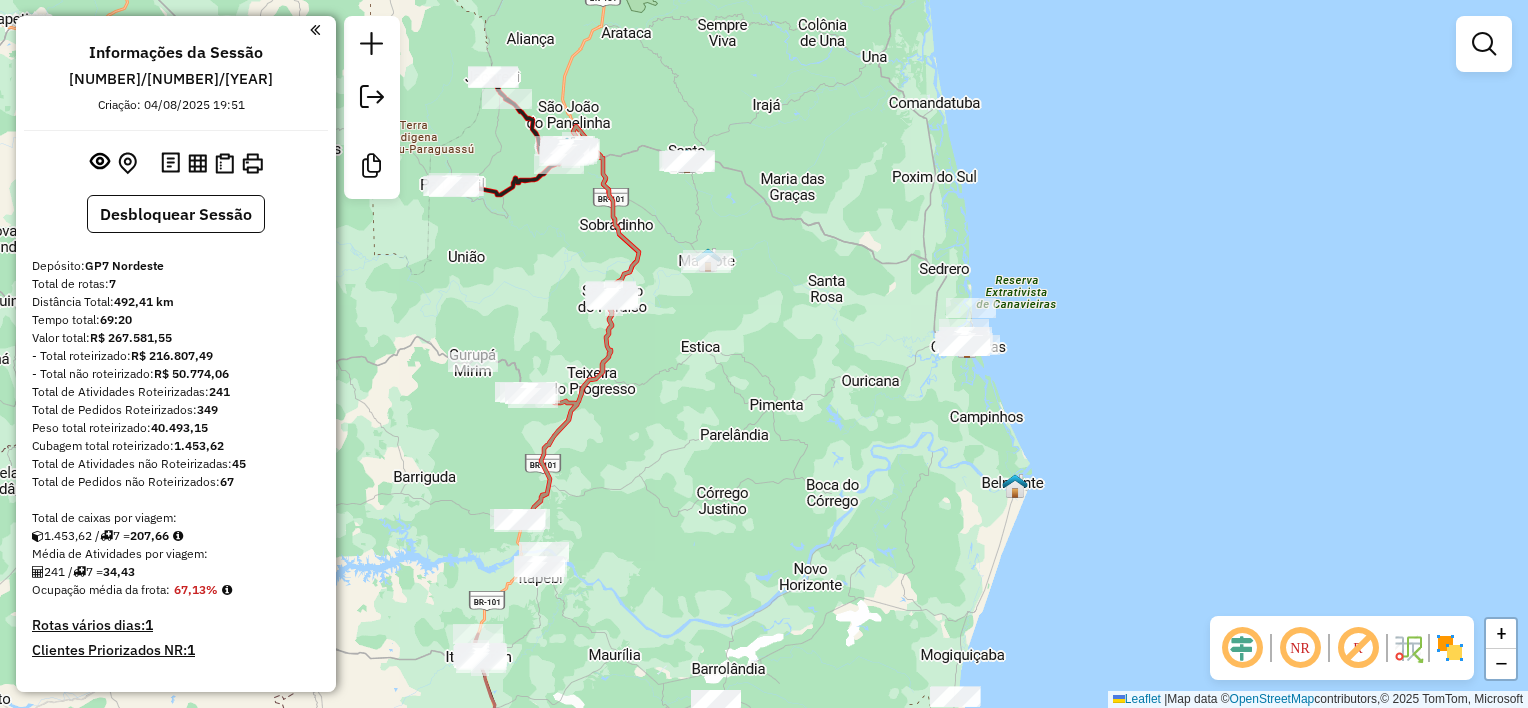 drag, startPoint x: 856, startPoint y: 410, endPoint x: 931, endPoint y: 428, distance: 77.12976 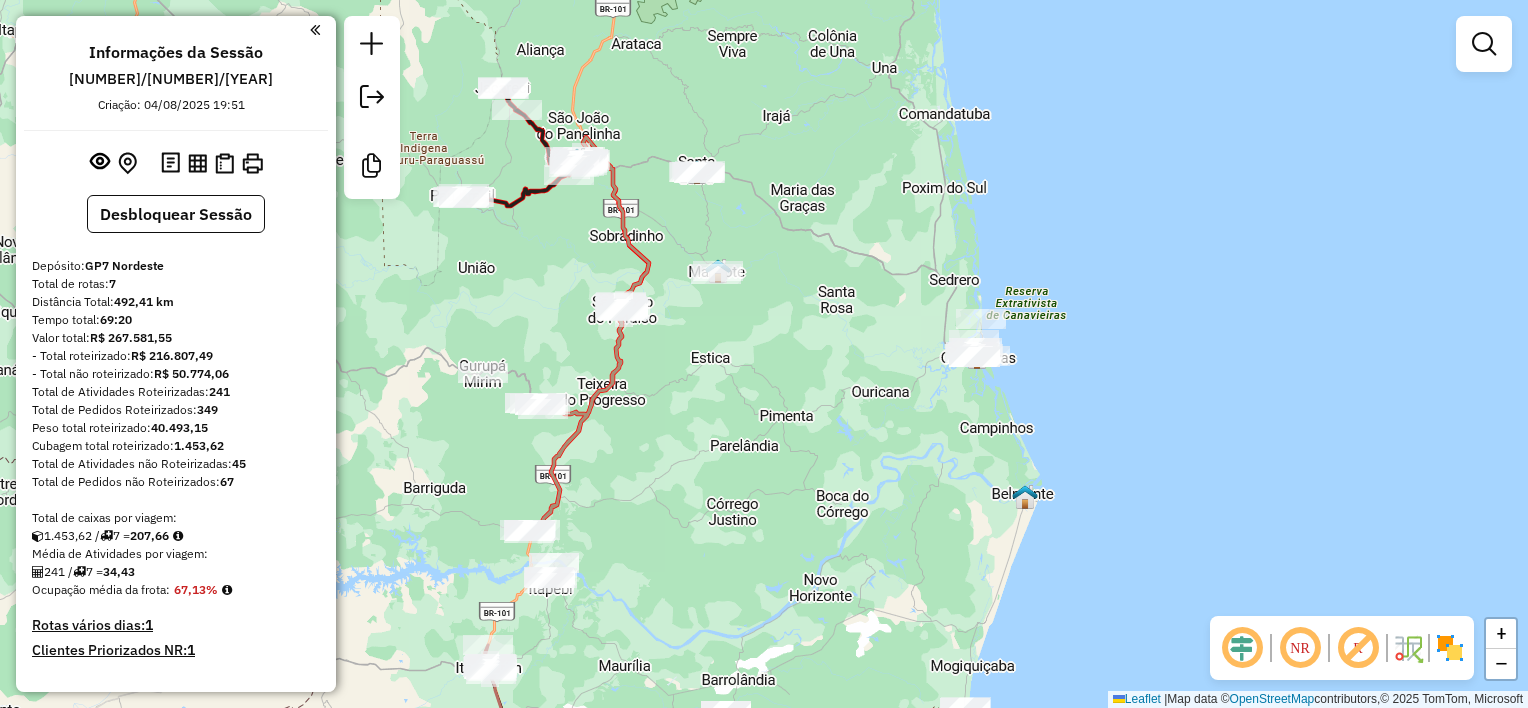 drag, startPoint x: 882, startPoint y: 416, endPoint x: 852, endPoint y: 423, distance: 30.805843 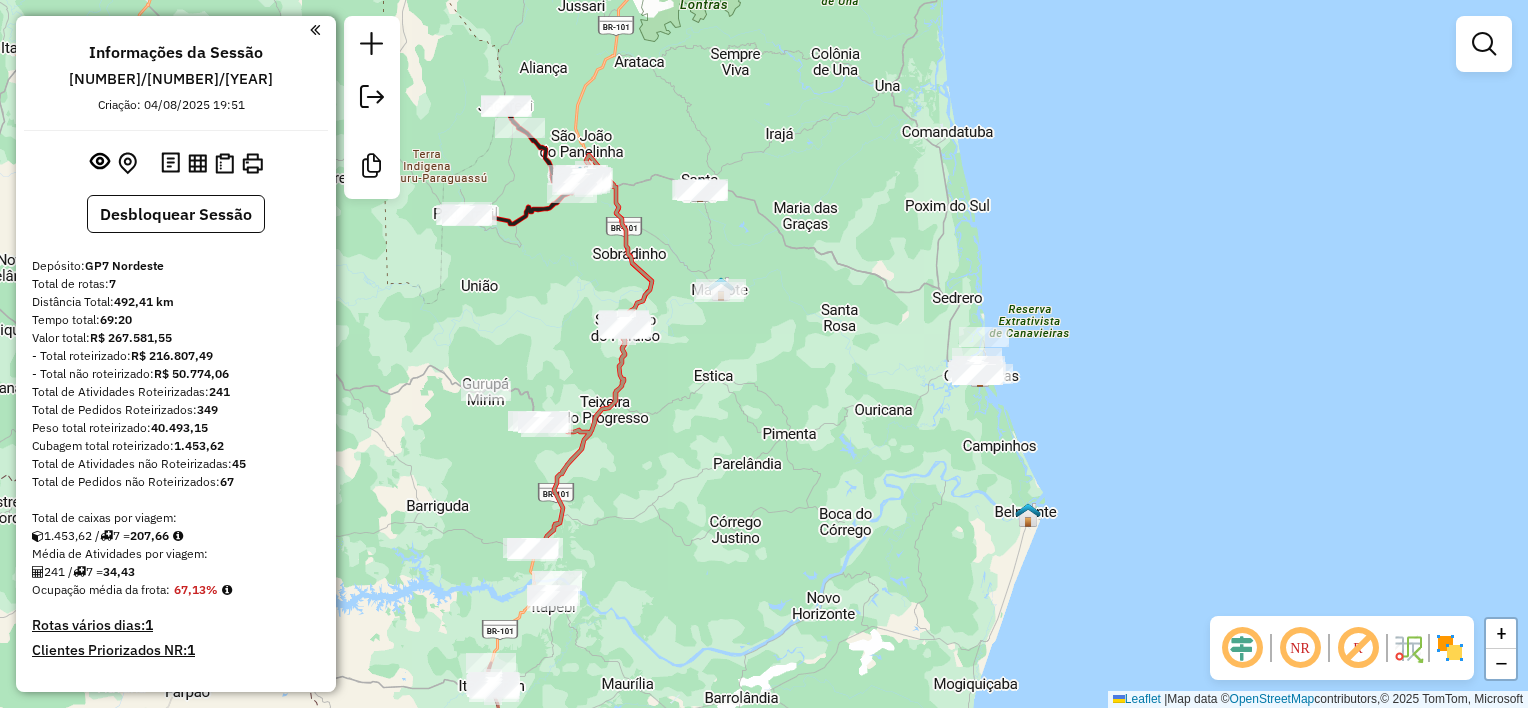 drag, startPoint x: 919, startPoint y: 446, endPoint x: 952, endPoint y: 457, distance: 34.785053 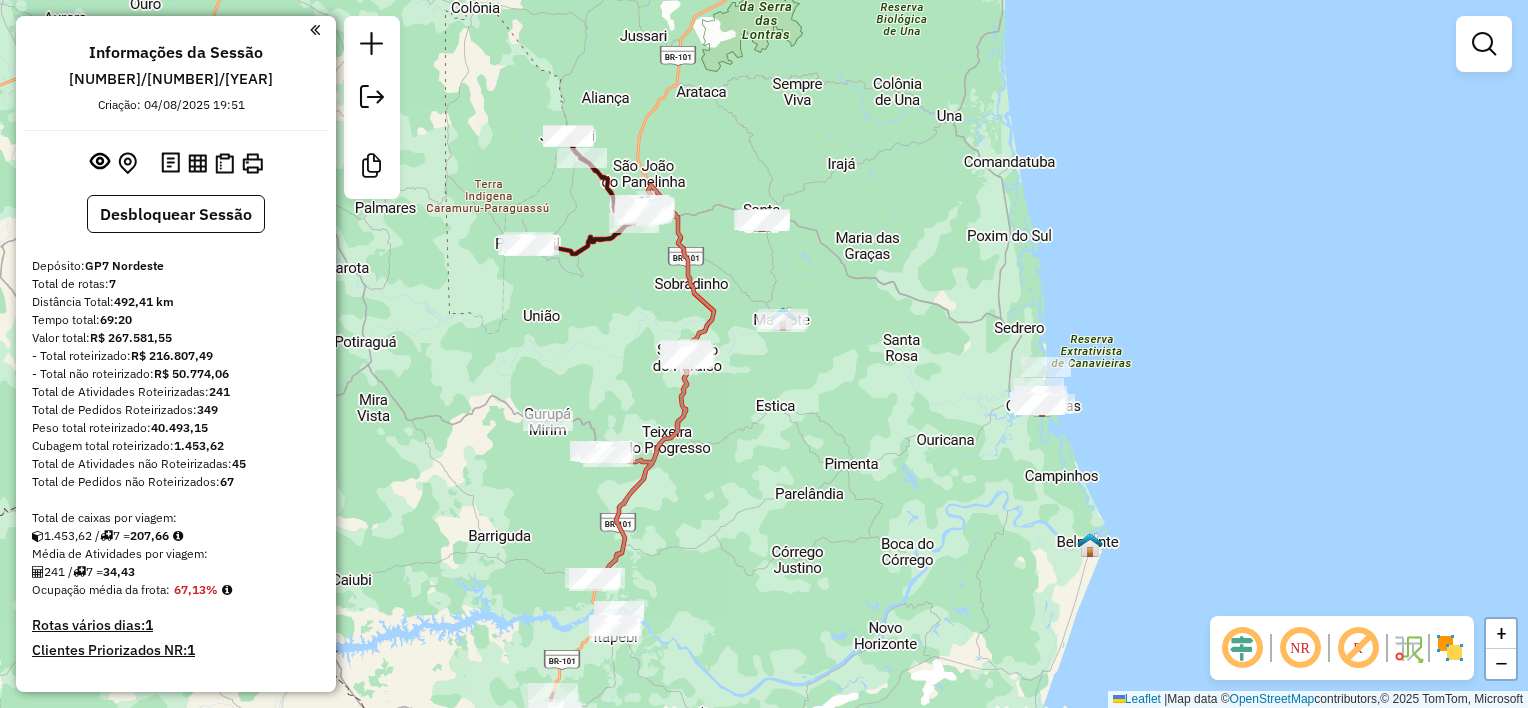 drag, startPoint x: 604, startPoint y: 146, endPoint x: 668, endPoint y: 185, distance: 74.94665 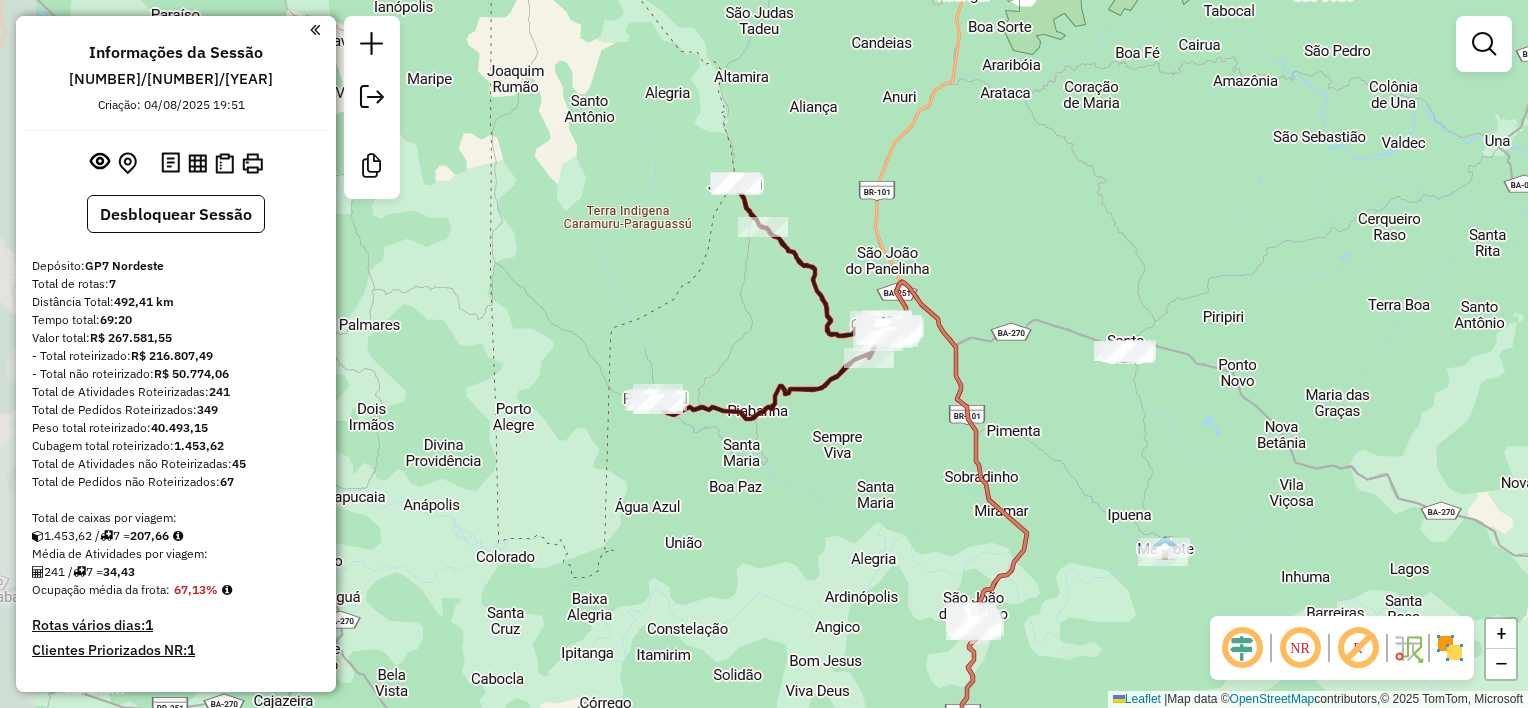 drag, startPoint x: 753, startPoint y: 254, endPoint x: 865, endPoint y: 269, distance: 113 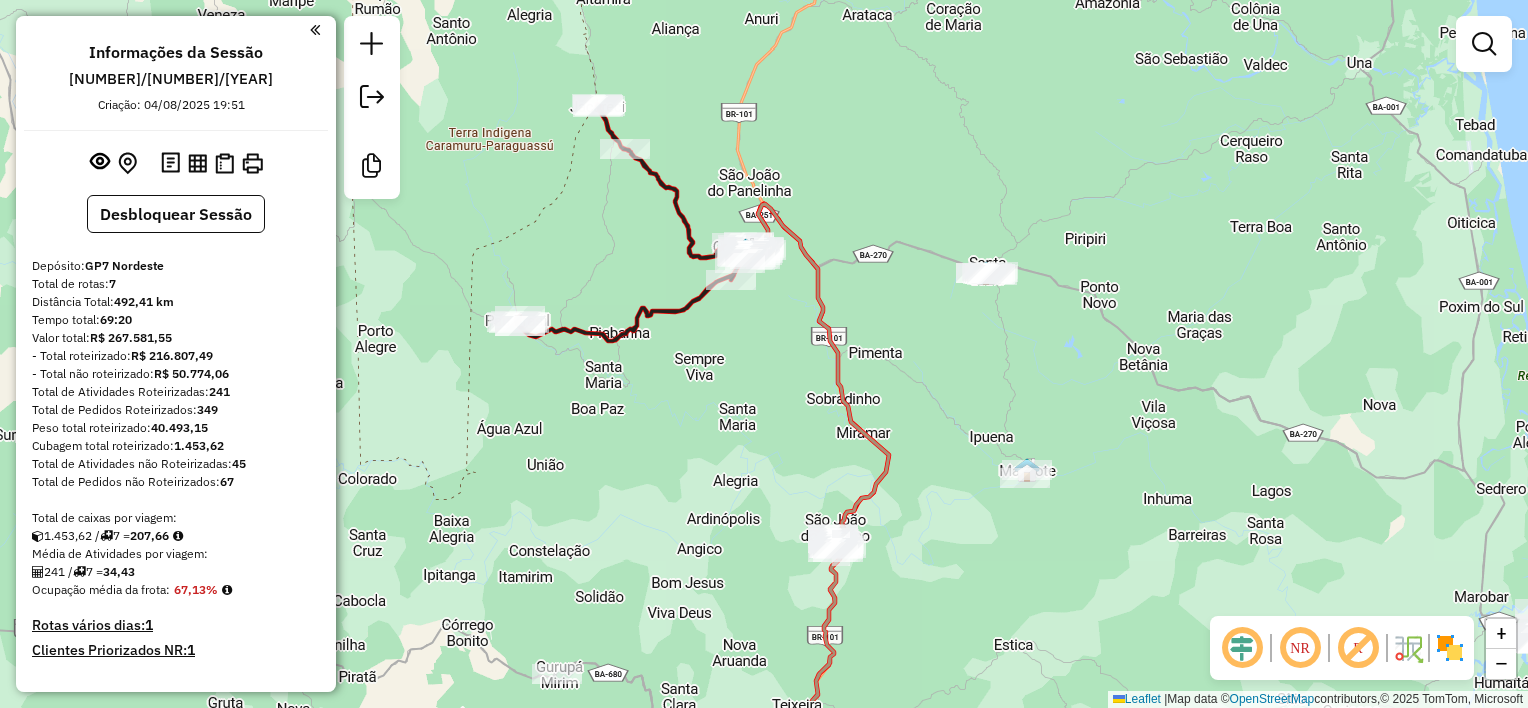 drag, startPoint x: 904, startPoint y: 250, endPoint x: 786, endPoint y: 176, distance: 139.28389 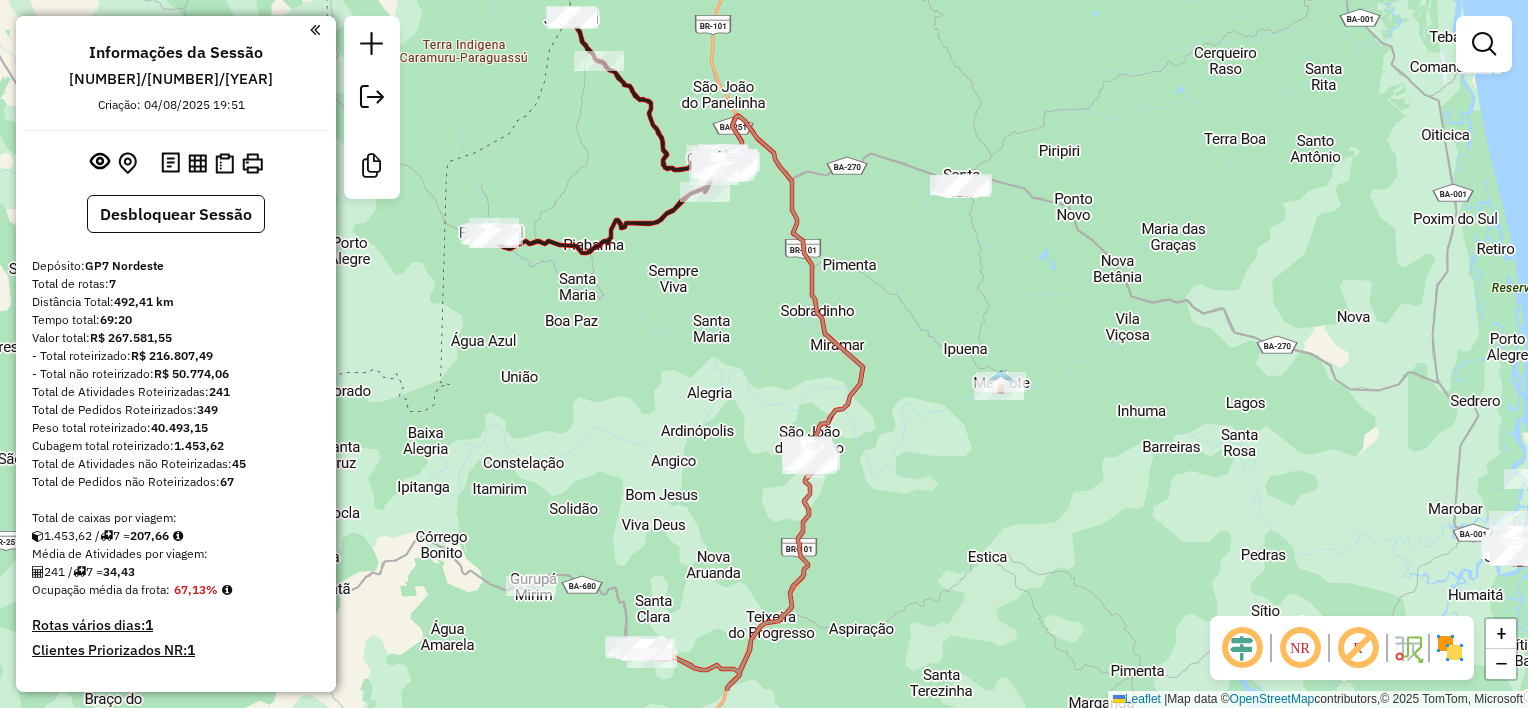 drag, startPoint x: 872, startPoint y: 474, endPoint x: 916, endPoint y: 472, distance: 44.04543 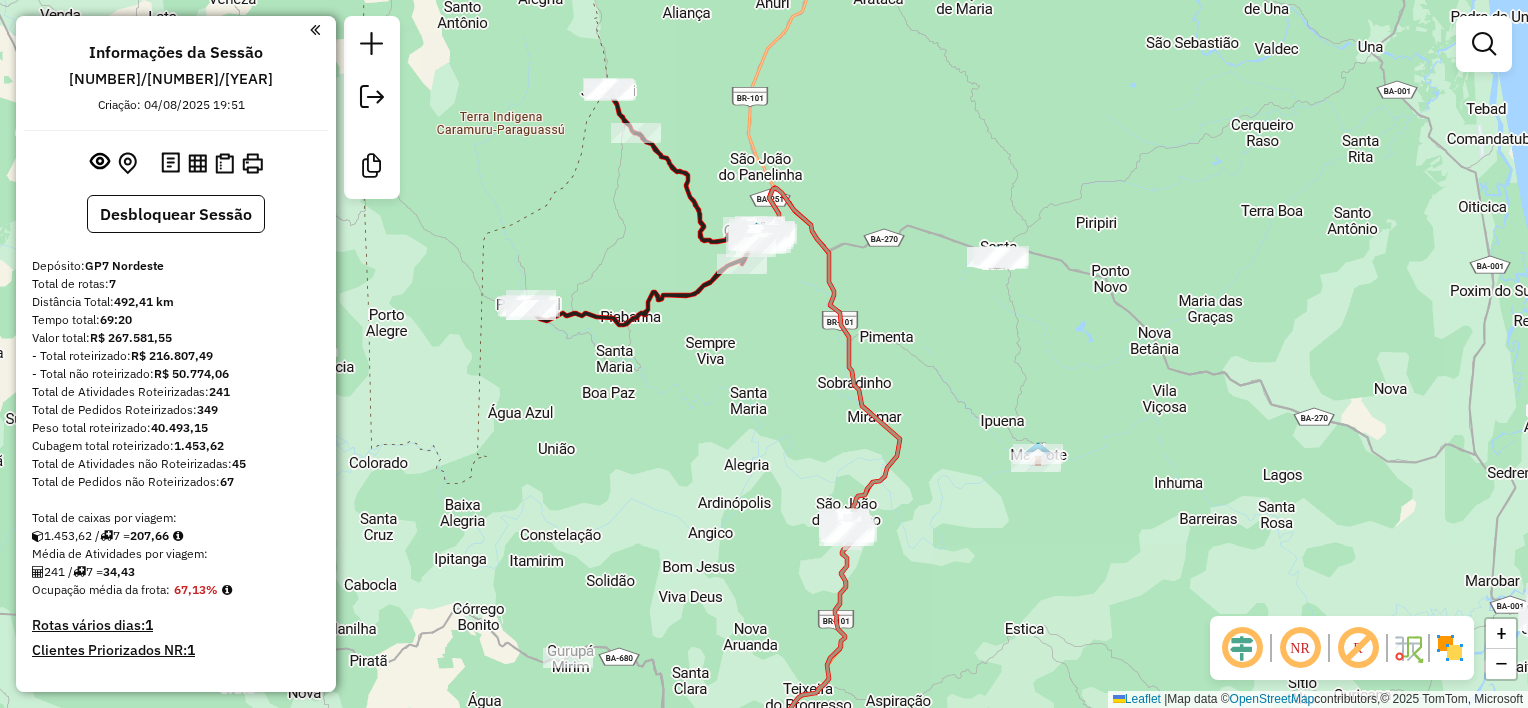 drag, startPoint x: 746, startPoint y: 332, endPoint x: 776, endPoint y: 397, distance: 71.5891 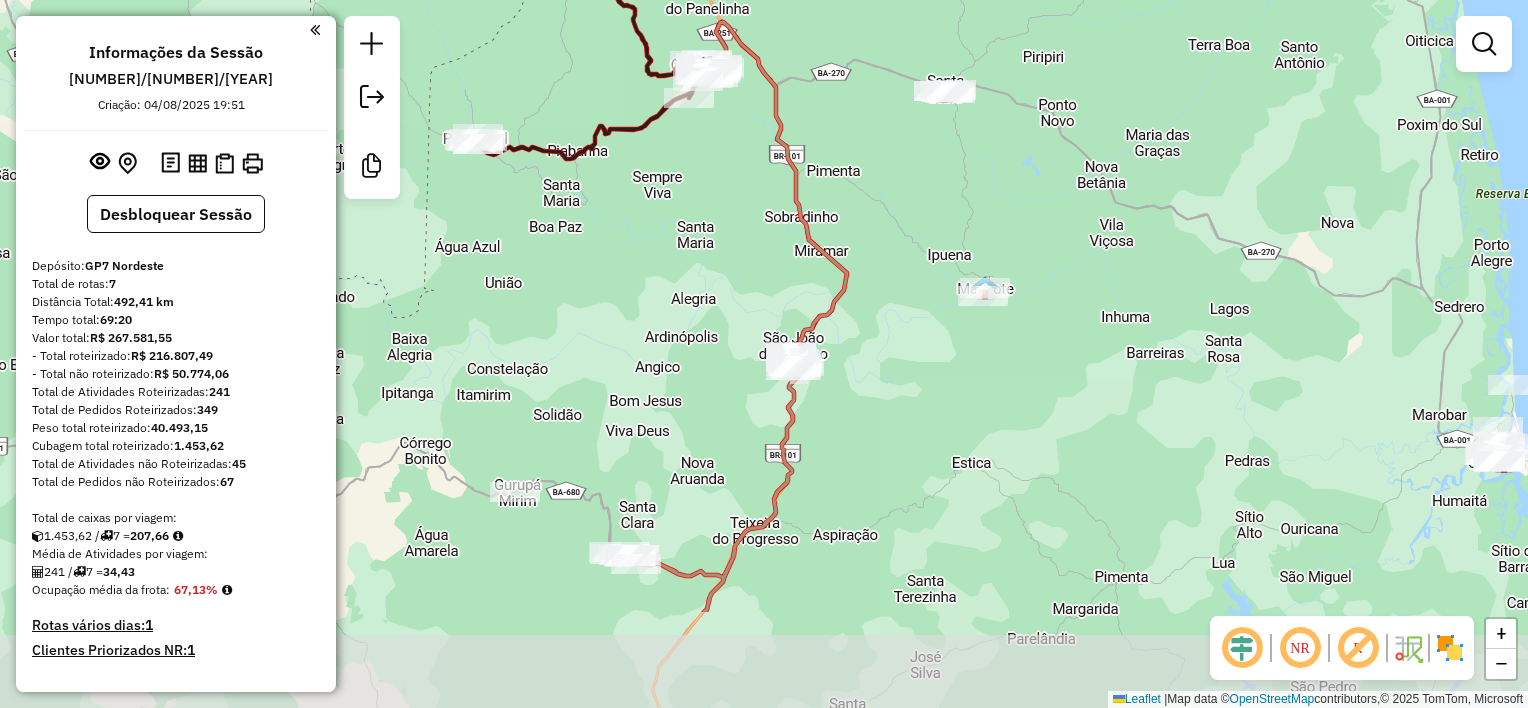 drag, startPoint x: 924, startPoint y: 454, endPoint x: 894, endPoint y: 312, distance: 145.13441 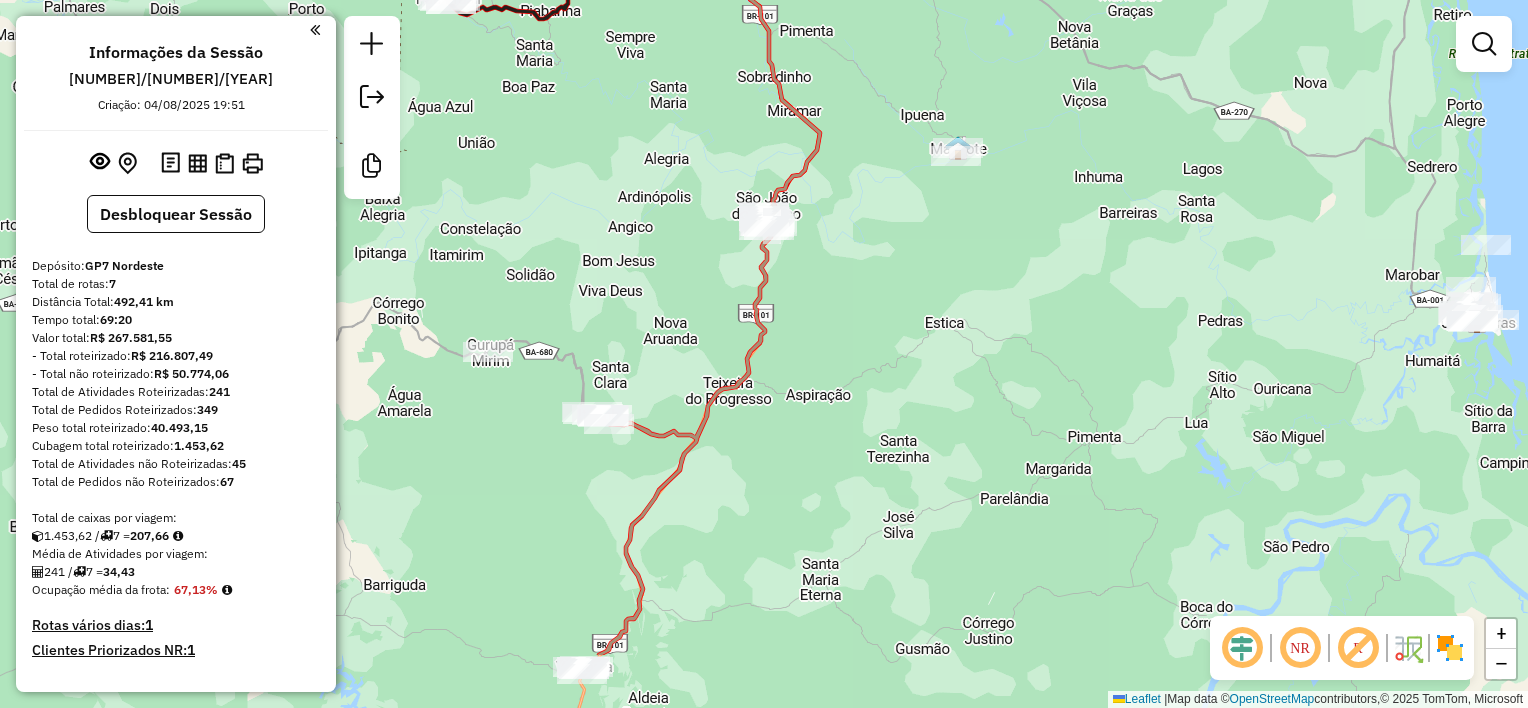 drag, startPoint x: 908, startPoint y: 546, endPoint x: 885, endPoint y: 422, distance: 126.11503 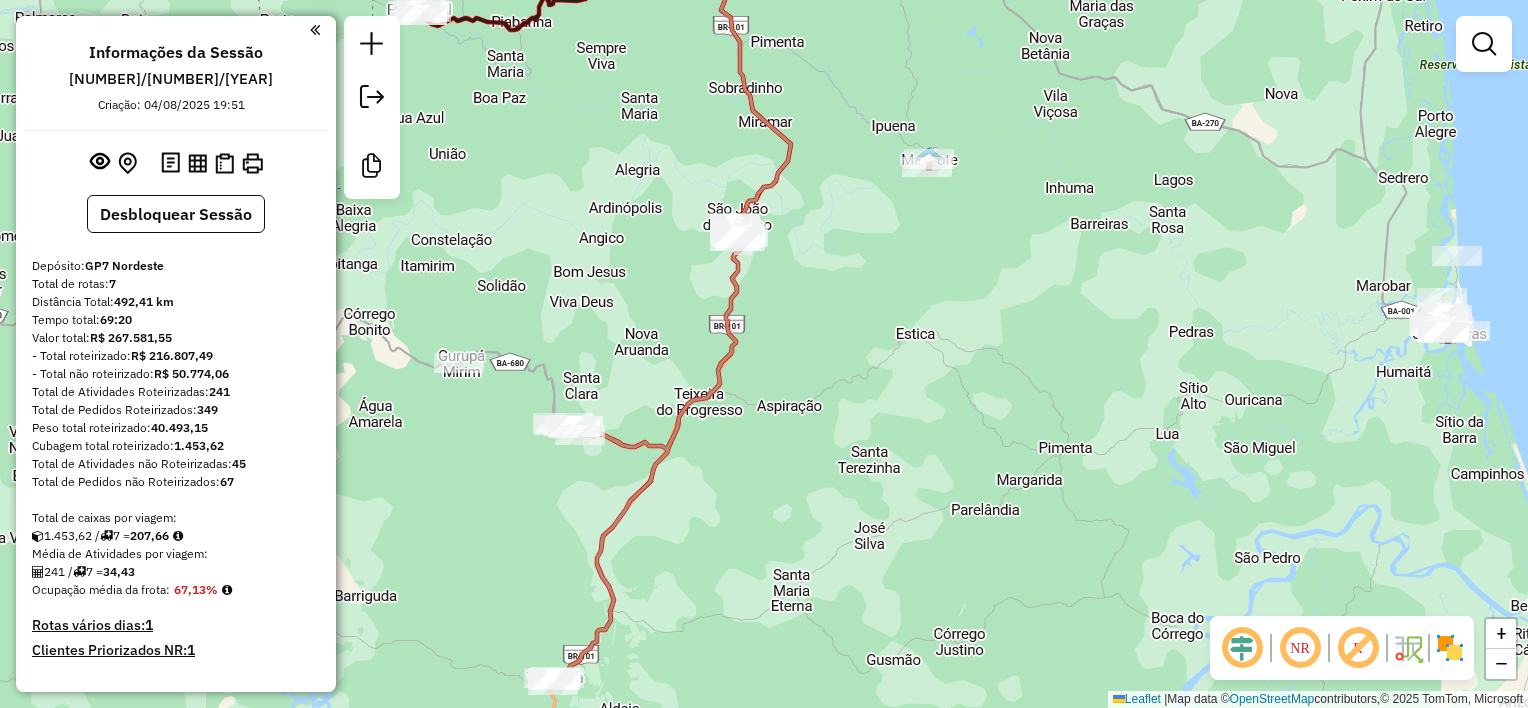 drag, startPoint x: 868, startPoint y: 349, endPoint x: 839, endPoint y: 360, distance: 31.016125 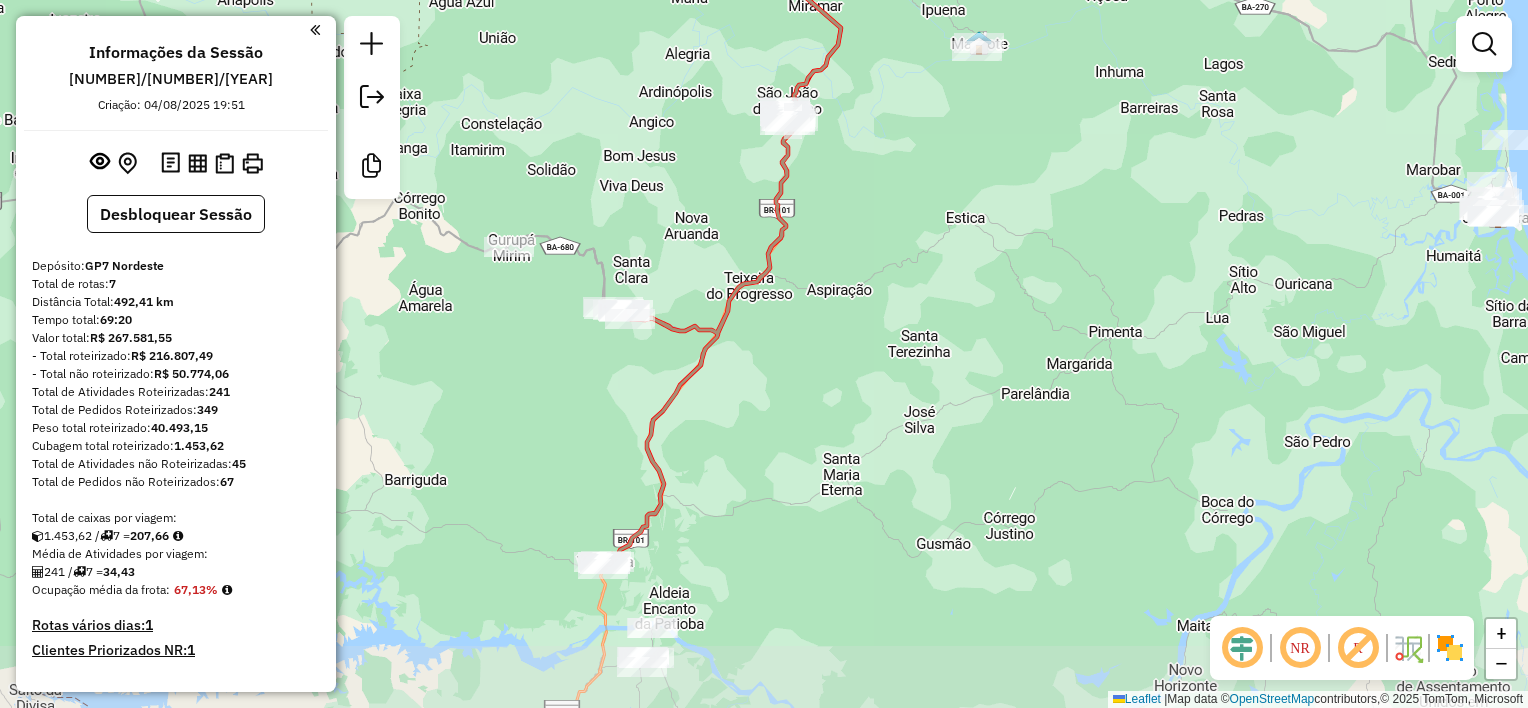 drag, startPoint x: 835, startPoint y: 508, endPoint x: 886, endPoint y: 397, distance: 122.15564 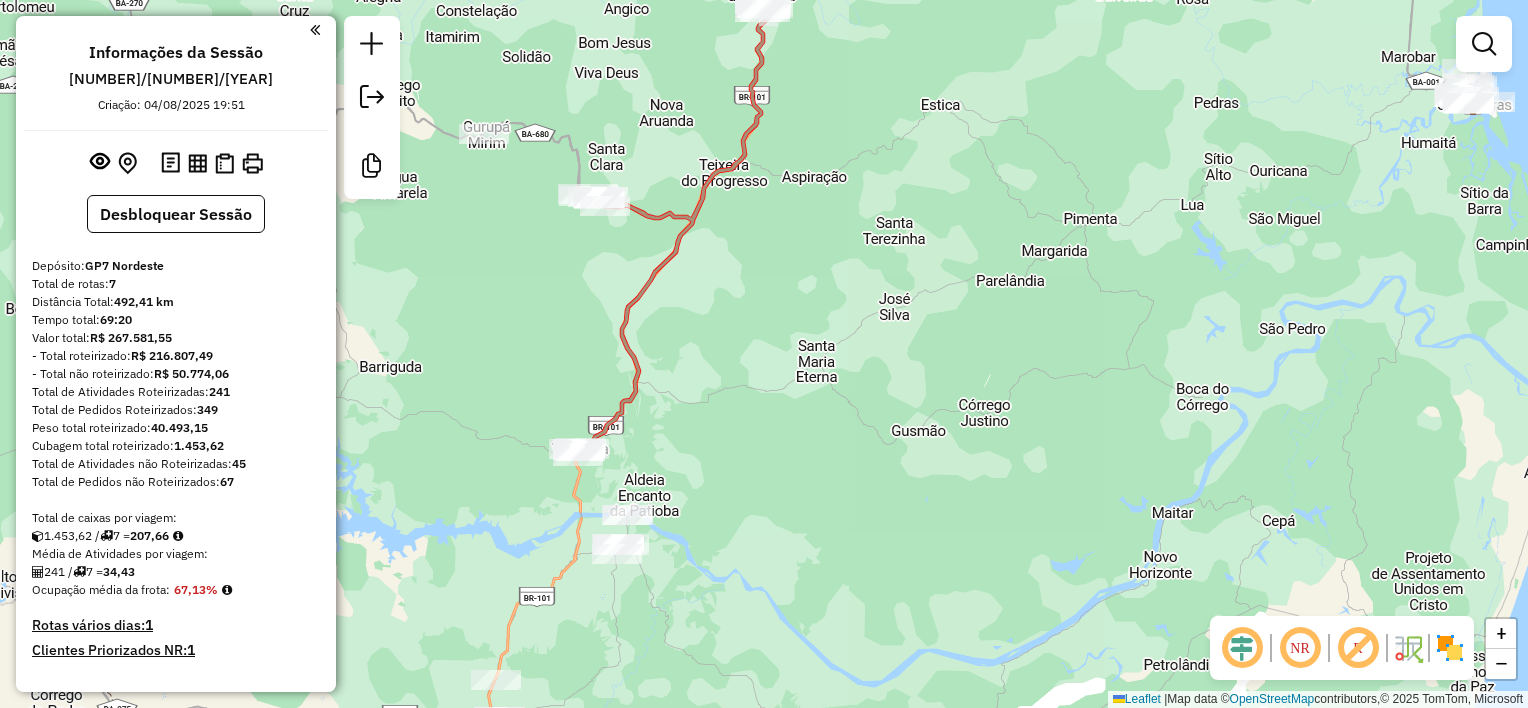 drag, startPoint x: 798, startPoint y: 529, endPoint x: 781, endPoint y: 416, distance: 114.27161 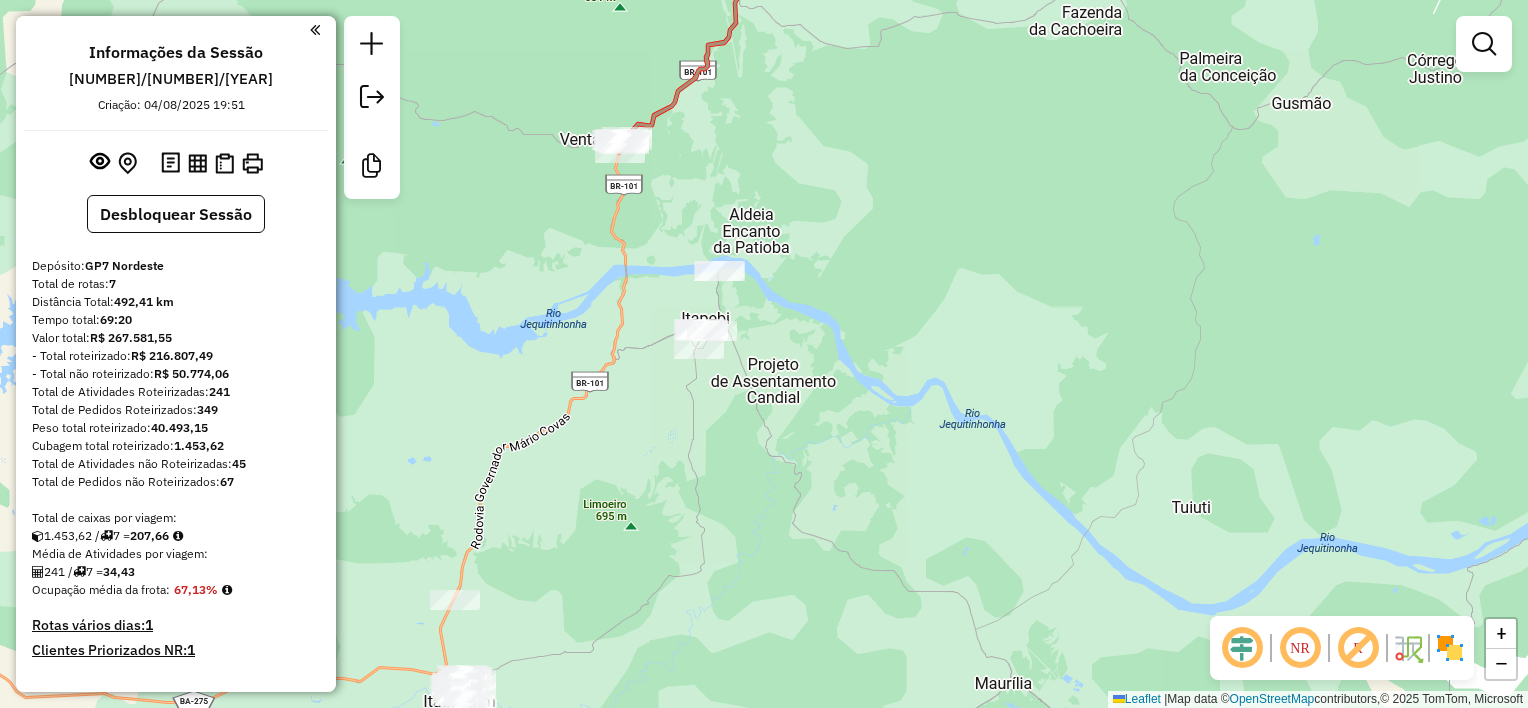 drag, startPoint x: 744, startPoint y: 422, endPoint x: 868, endPoint y: 364, distance: 136.89412 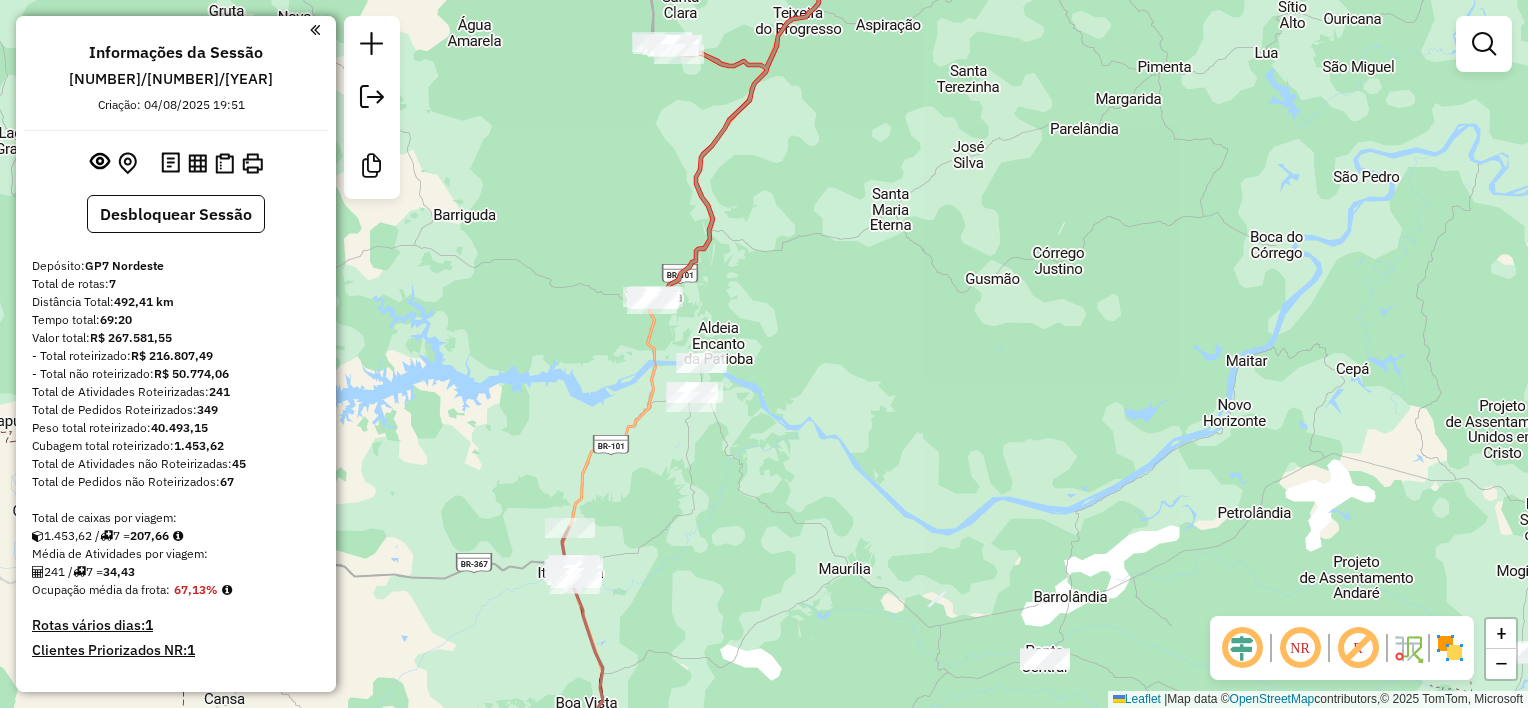 drag, startPoint x: 853, startPoint y: 439, endPoint x: 754, endPoint y: 448, distance: 99.40825 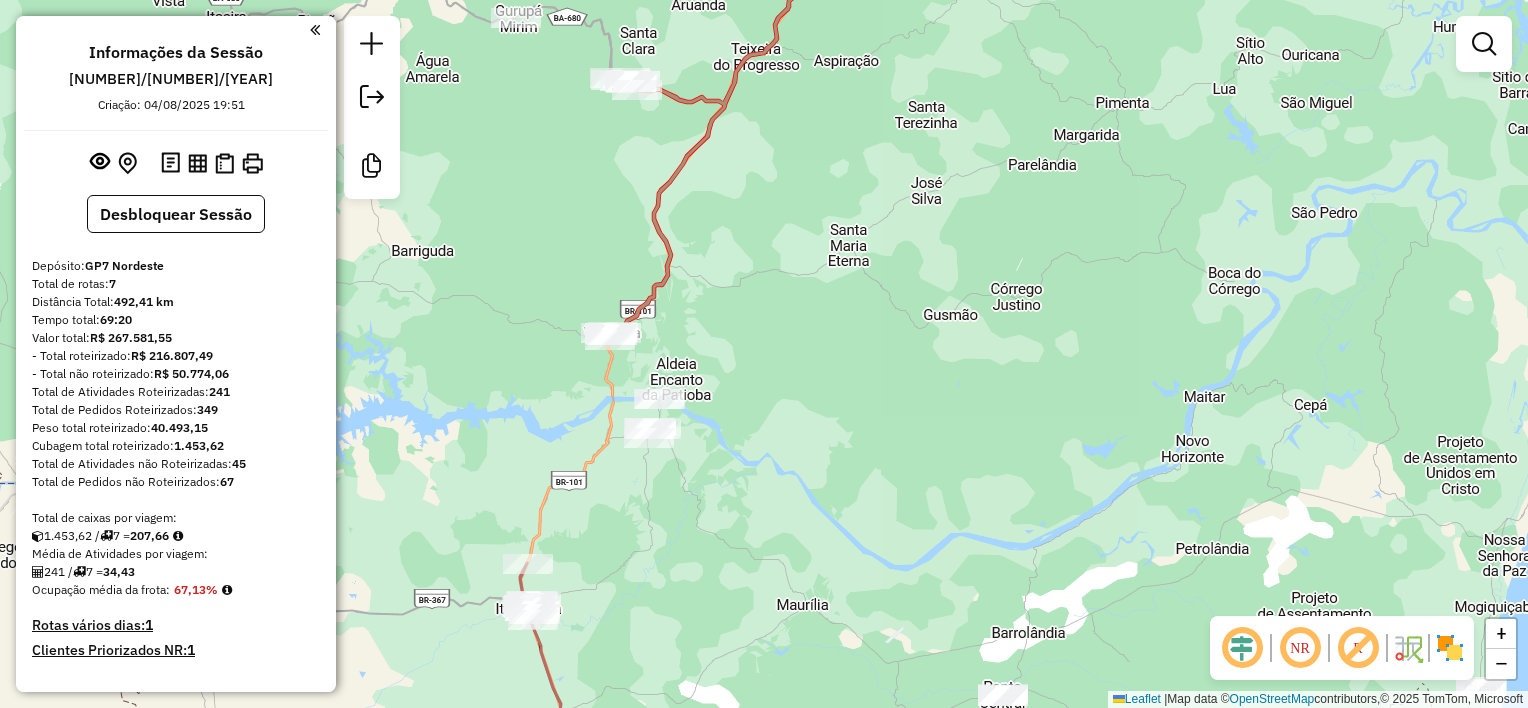drag, startPoint x: 894, startPoint y: 360, endPoint x: 883, endPoint y: 401, distance: 42.44997 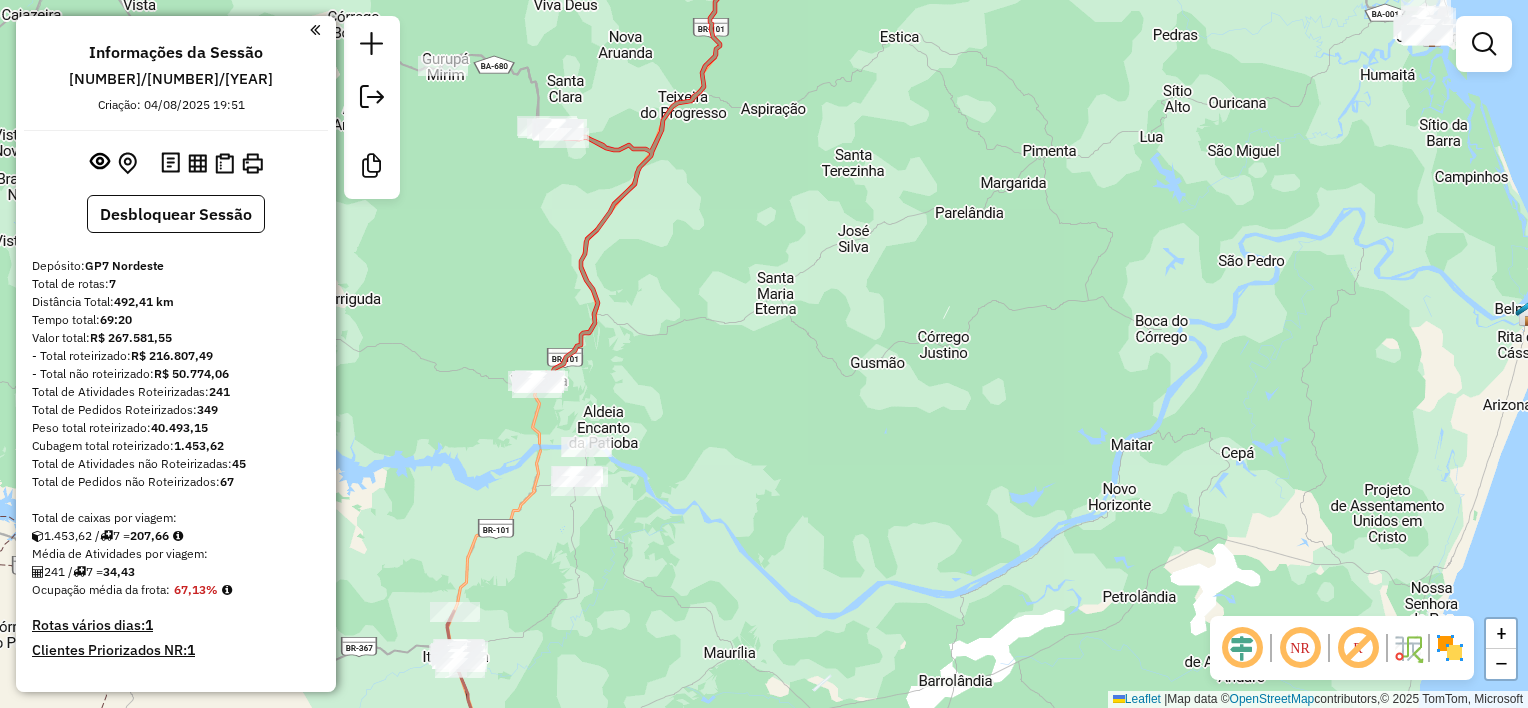 drag, startPoint x: 928, startPoint y: 387, endPoint x: 795, endPoint y: 401, distance: 133.73482 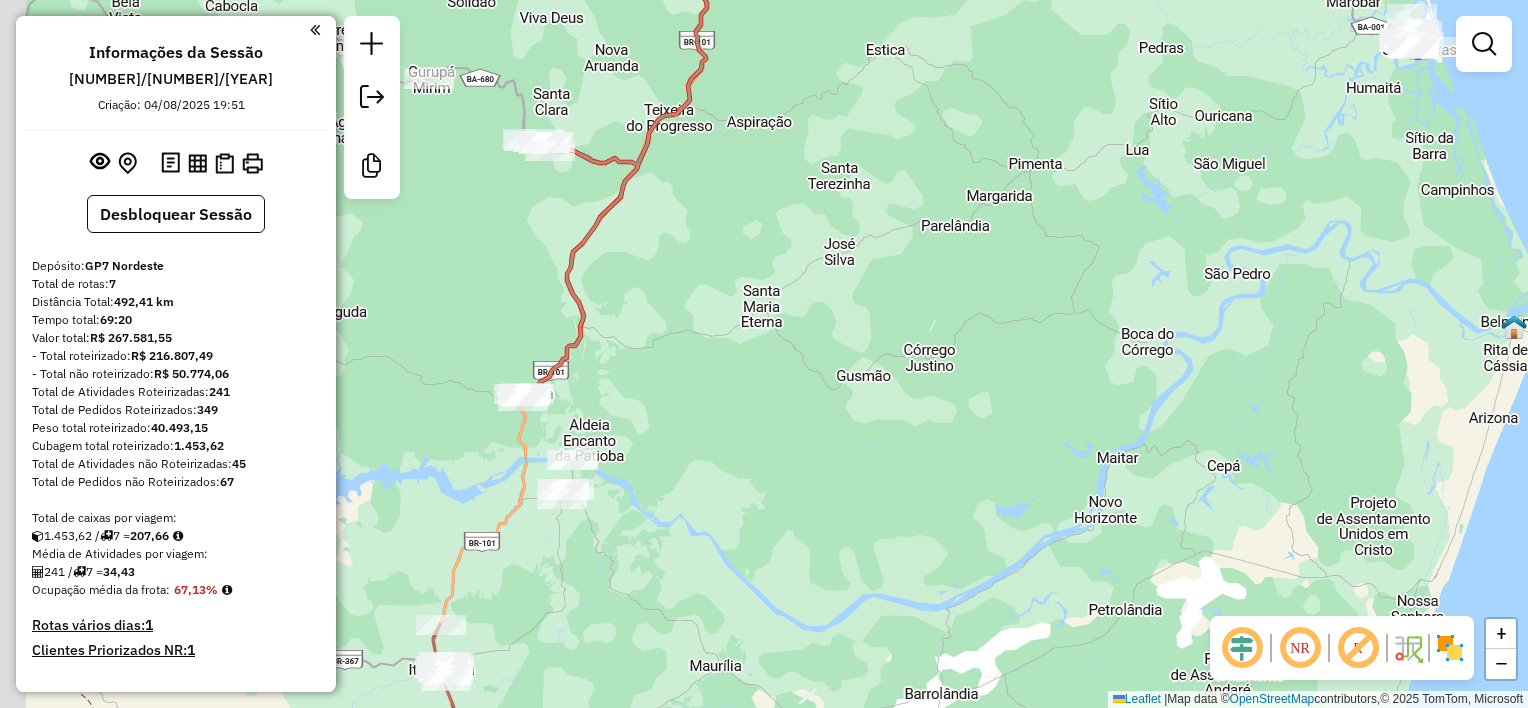 drag, startPoint x: 739, startPoint y: 364, endPoint x: 796, endPoint y: 364, distance: 57 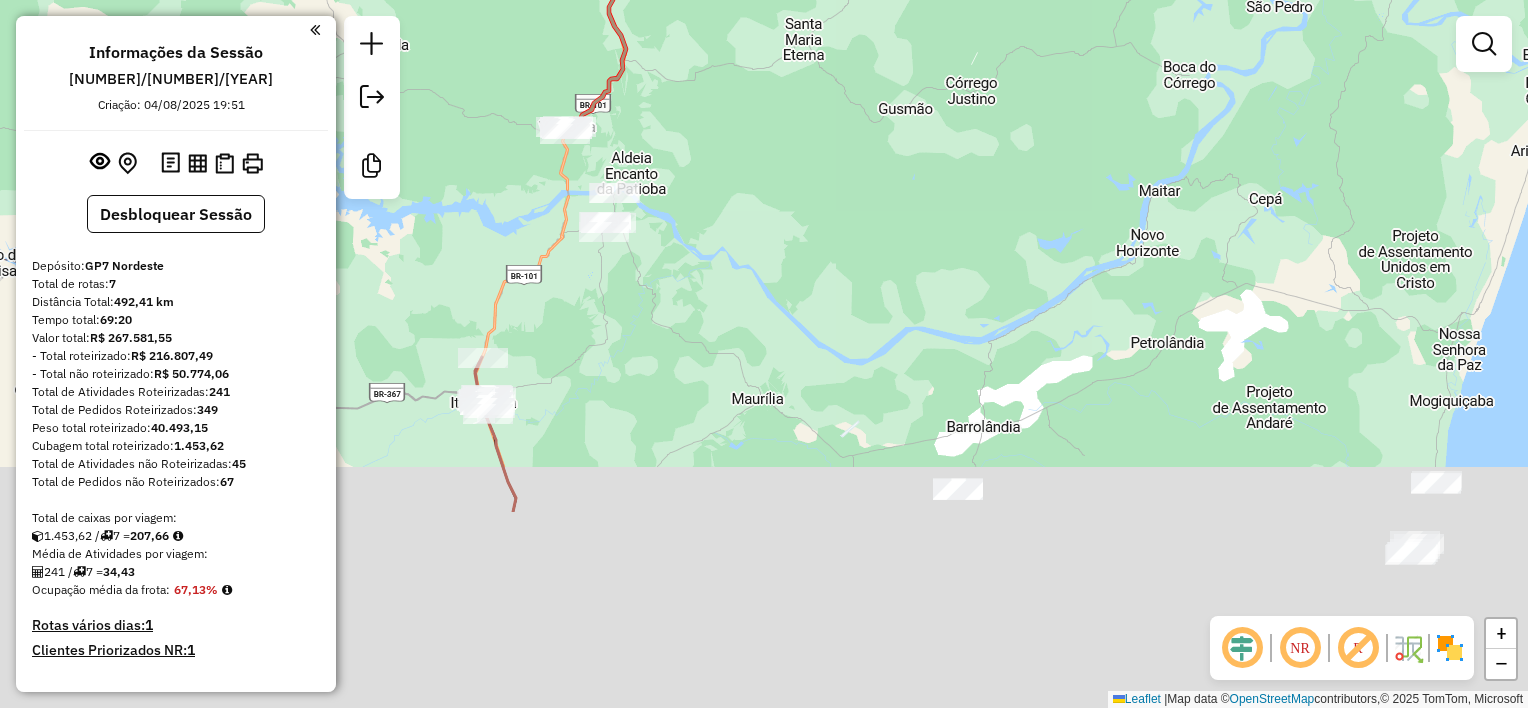 drag, startPoint x: 731, startPoint y: 415, endPoint x: 726, endPoint y: 178, distance: 237.05273 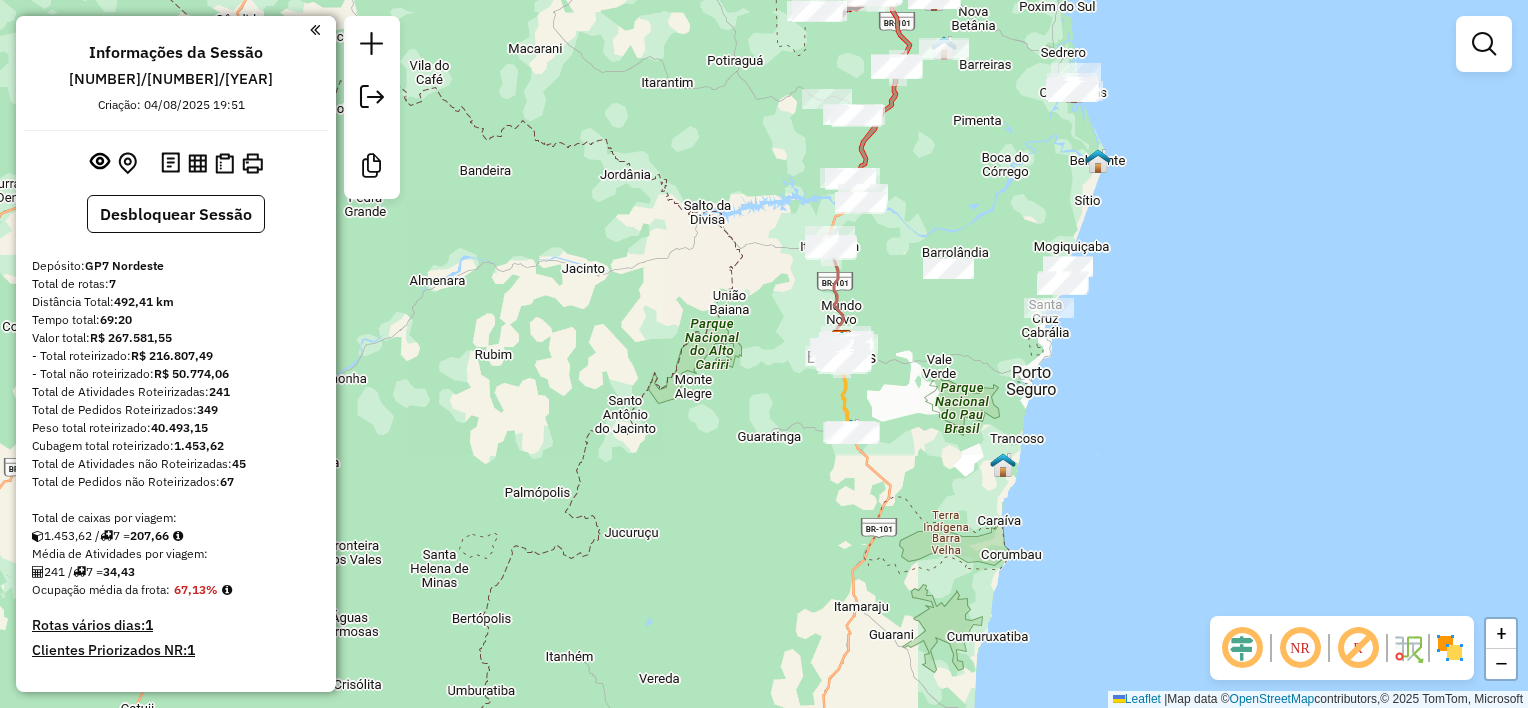 drag, startPoint x: 823, startPoint y: 410, endPoint x: 898, endPoint y: 316, distance: 120.2539 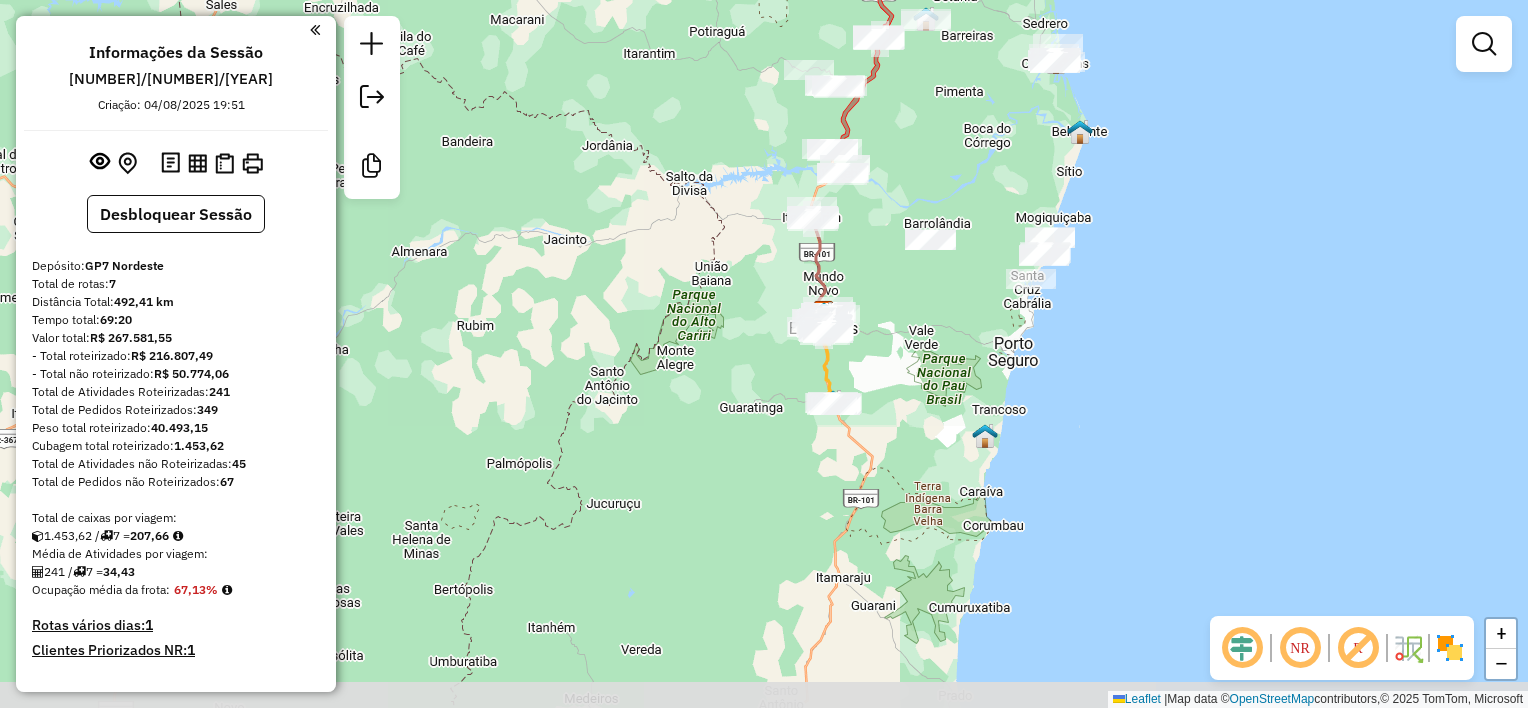 drag, startPoint x: 716, startPoint y: 340, endPoint x: 668, endPoint y: 286, distance: 72.249565 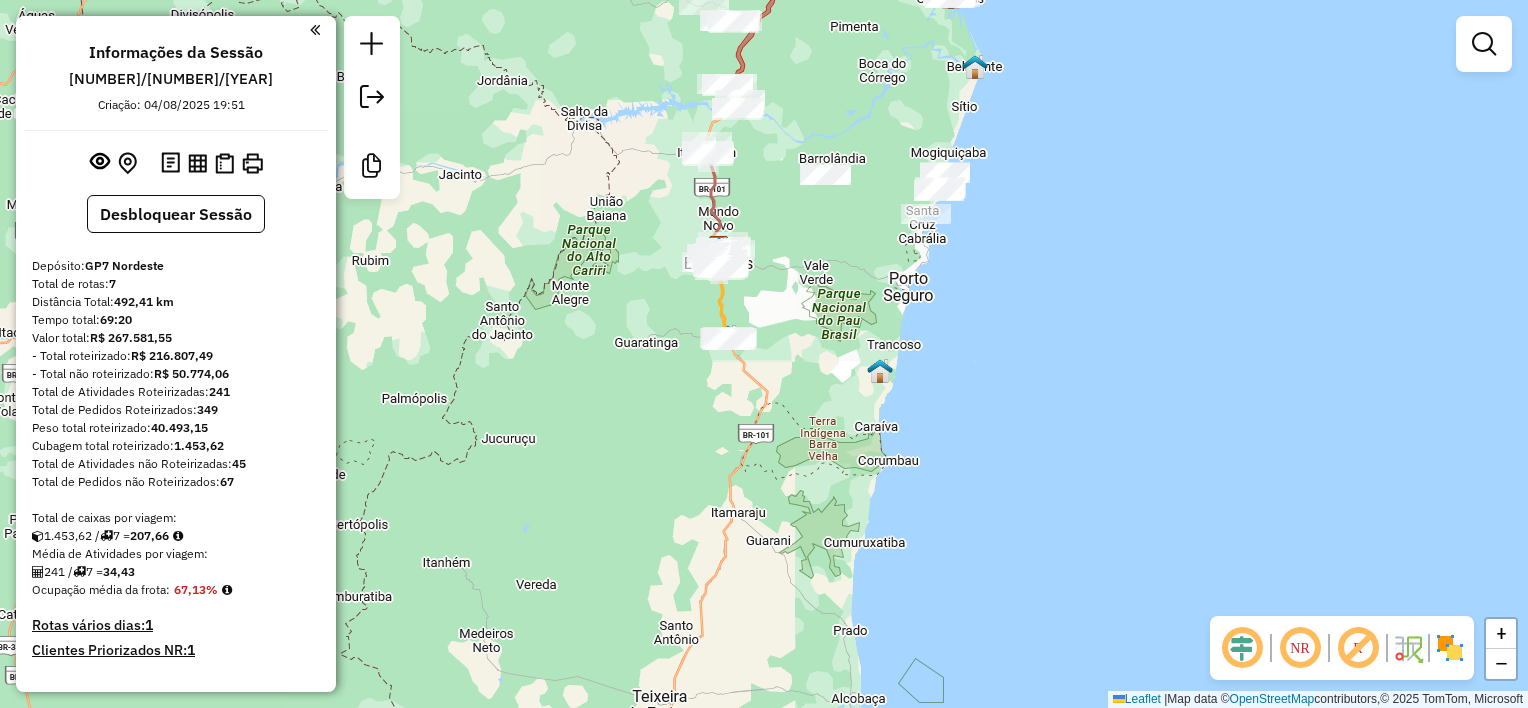 drag, startPoint x: 716, startPoint y: 325, endPoint x: 659, endPoint y: 314, distance: 58.0517 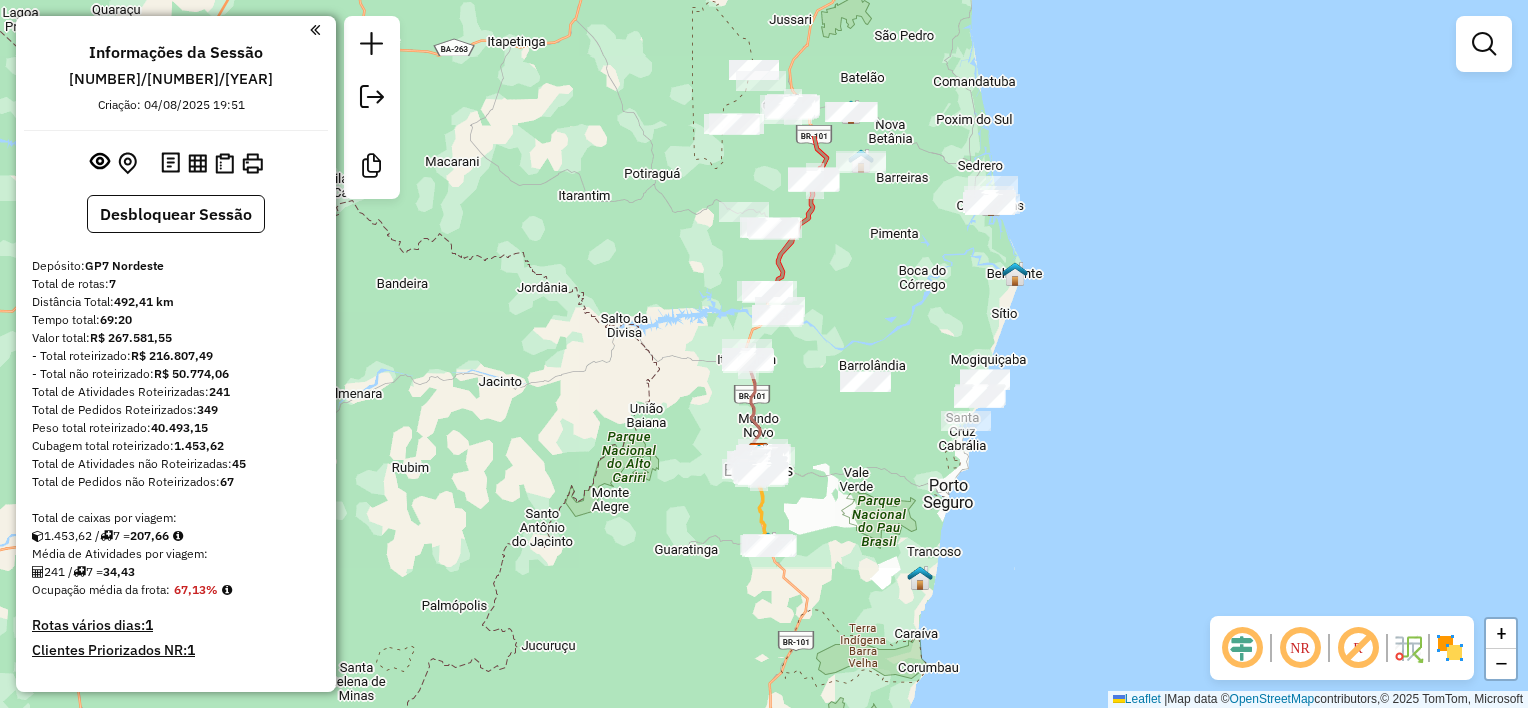 drag, startPoint x: 879, startPoint y: 462, endPoint x: 900, endPoint y: 535, distance: 75.96052 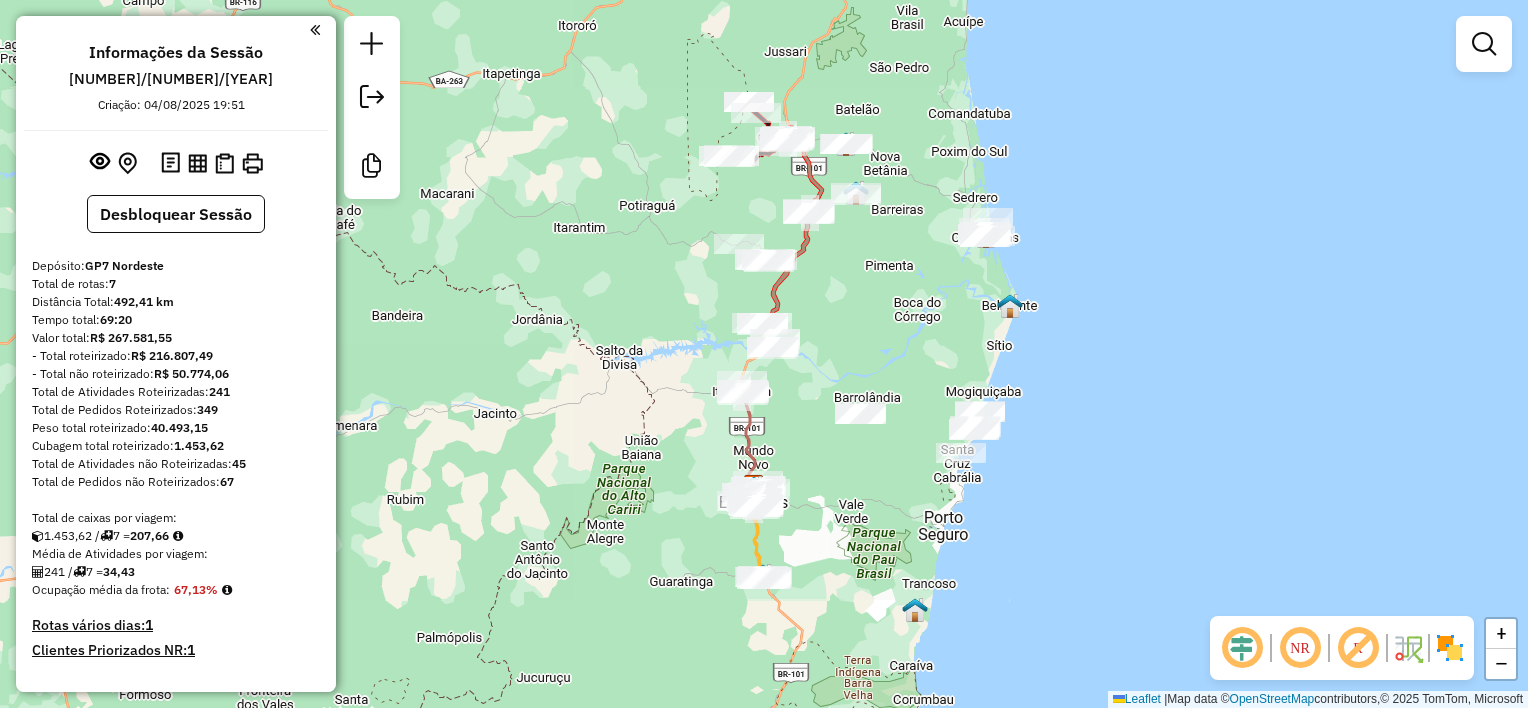 drag, startPoint x: 876, startPoint y: 337, endPoint x: 935, endPoint y: 372, distance: 68.60029 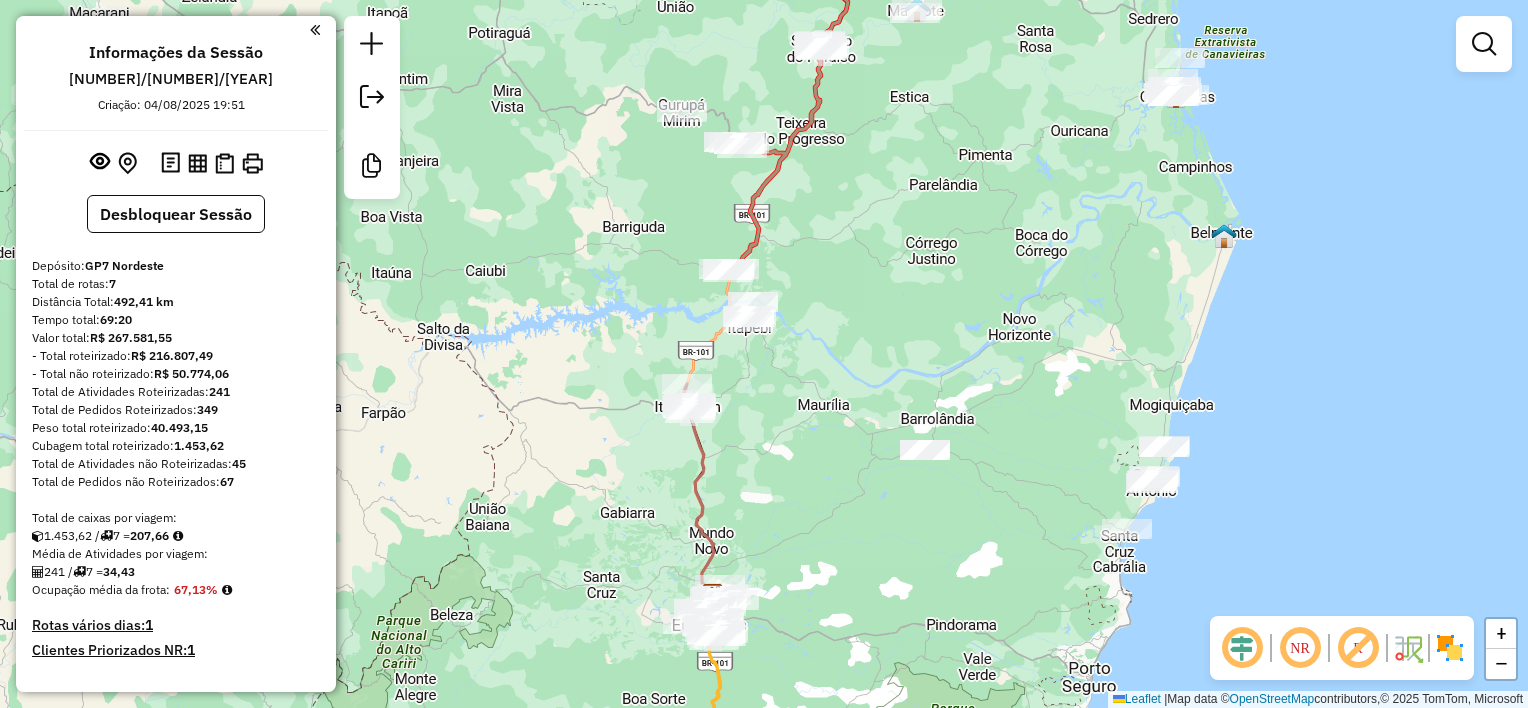 drag, startPoint x: 797, startPoint y: 342, endPoint x: 813, endPoint y: 367, distance: 29.681644 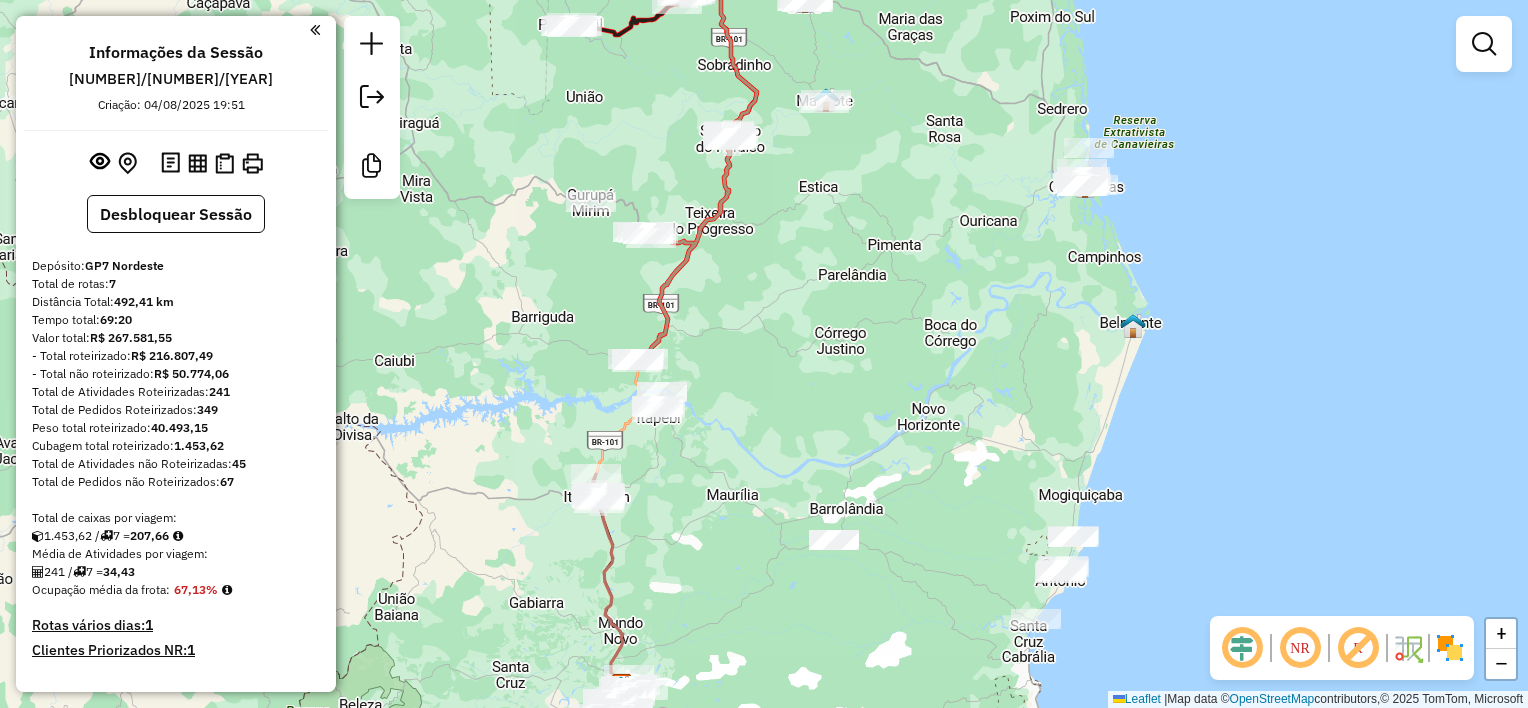 click on "Janela de atendimento Grade de atendimento Capacidade Transportadoras Veículos Cliente Pedidos  Rotas Selecione os dias de semana para filtrar as janelas de atendimento  Seg   Ter   Qua   Qui   Sex   Sáb   Dom  Informe o período da janela de atendimento: De: Até:  Filtrar exatamente a janela do cliente  Considerar janela de atendimento padrão  Selecione os dias de semana para filtrar as grades de atendimento  Seg   Ter   Qua   Qui   Sex   Sáb   Dom   Considerar clientes sem dia de atendimento cadastrado  Clientes fora do dia de atendimento selecionado Filtrar as atividades entre os valores definidos abaixo:  Peso mínimo:   Peso máximo:   Cubagem mínima:   Cubagem máxima:   De:   Até:  Filtrar as atividades entre o tempo de atendimento definido abaixo:  De:   Até:   Considerar capacidade total dos clientes não roteirizados Transportadora: Selecione um ou mais itens Tipo de veículo: Selecione um ou mais itens Veículo: Selecione um ou mais itens Motorista: Selecione um ou mais itens Nome: Rótulo:" 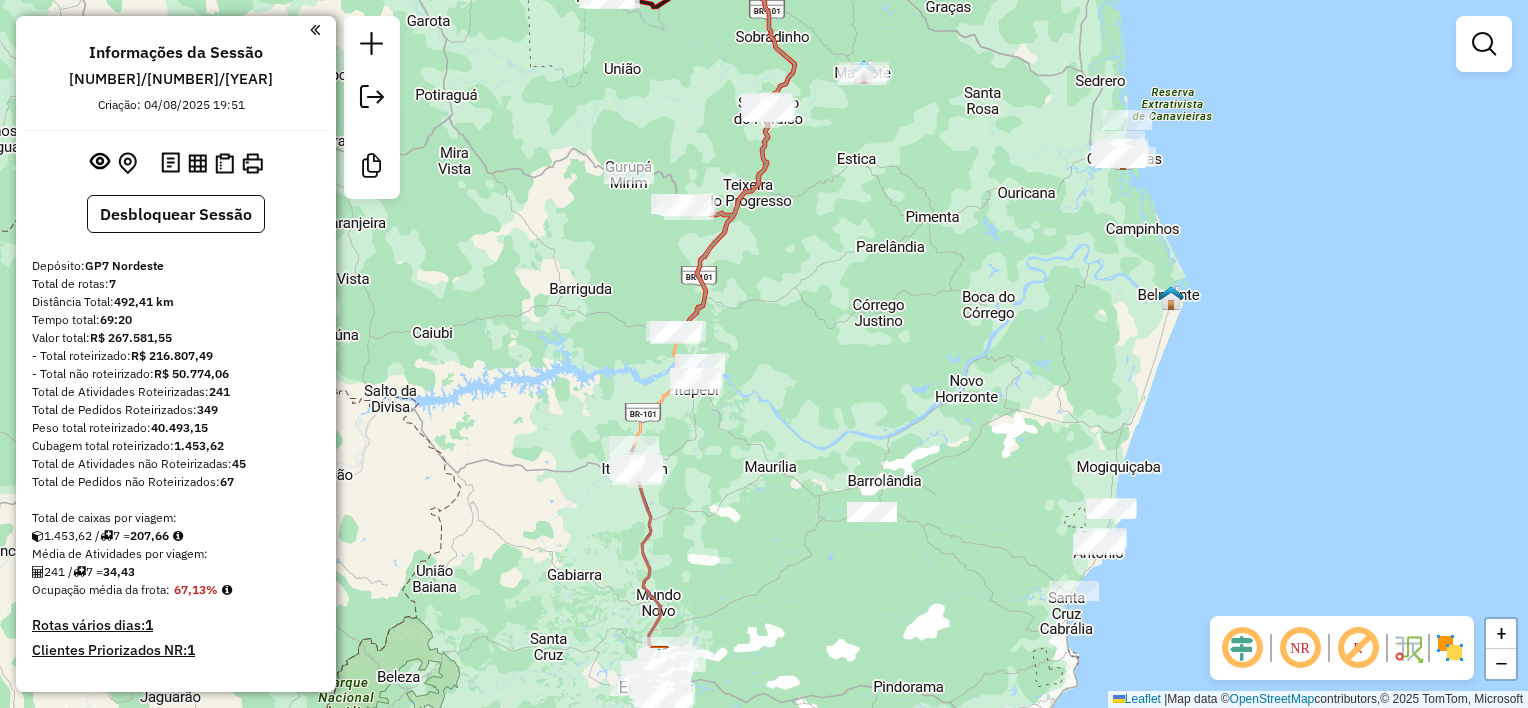 drag, startPoint x: 843, startPoint y: 355, endPoint x: 861, endPoint y: 337, distance: 25.455845 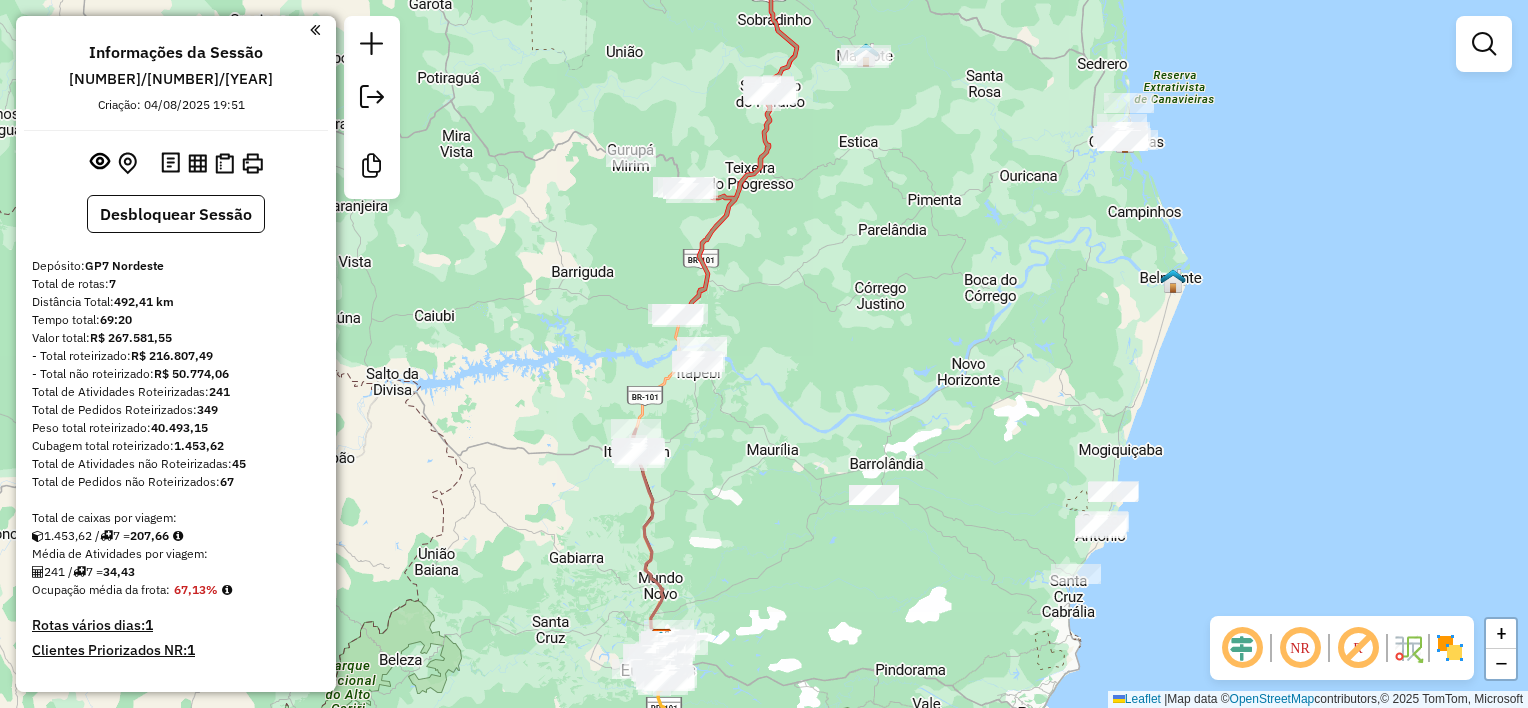 drag, startPoint x: 751, startPoint y: 351, endPoint x: 724, endPoint y: 324, distance: 38.183765 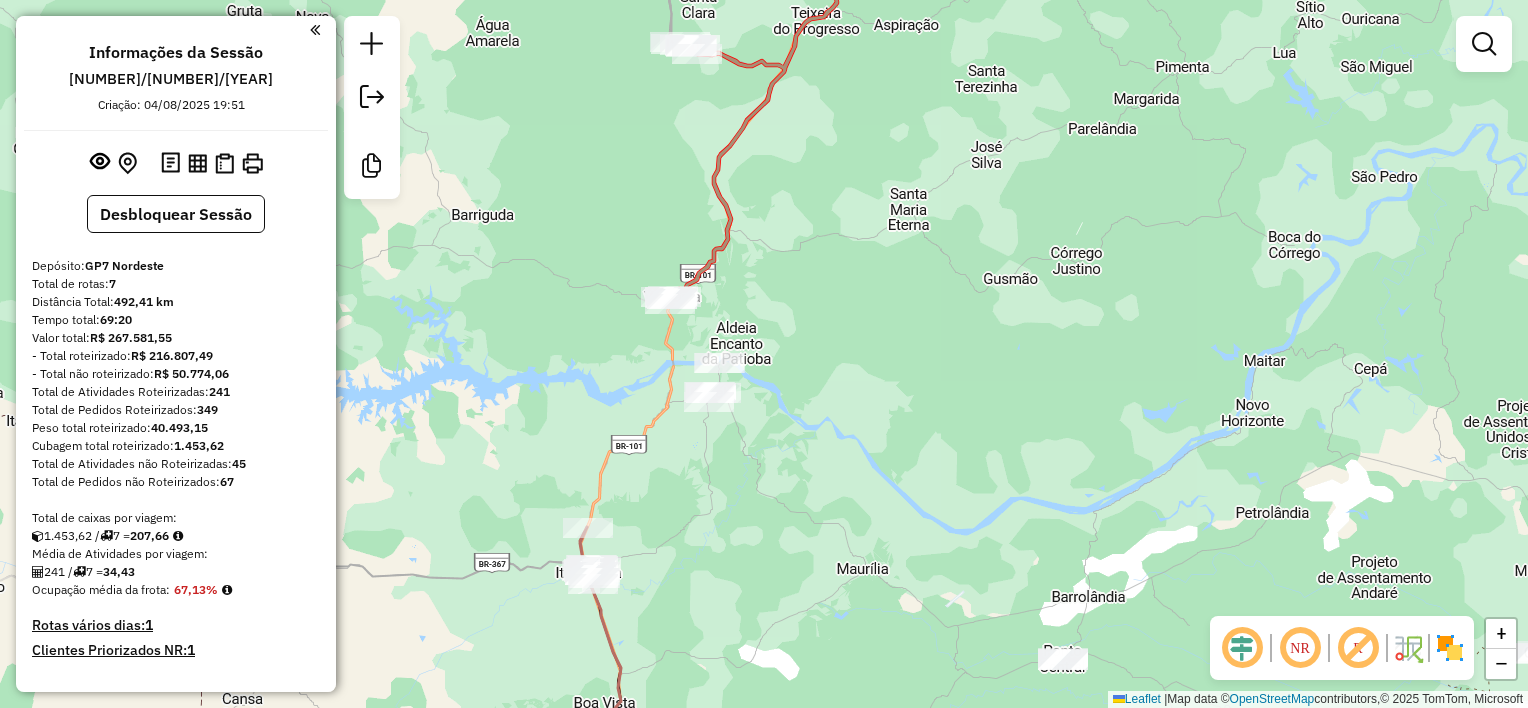 drag, startPoint x: 720, startPoint y: 328, endPoint x: 707, endPoint y: 312, distance: 20.615528 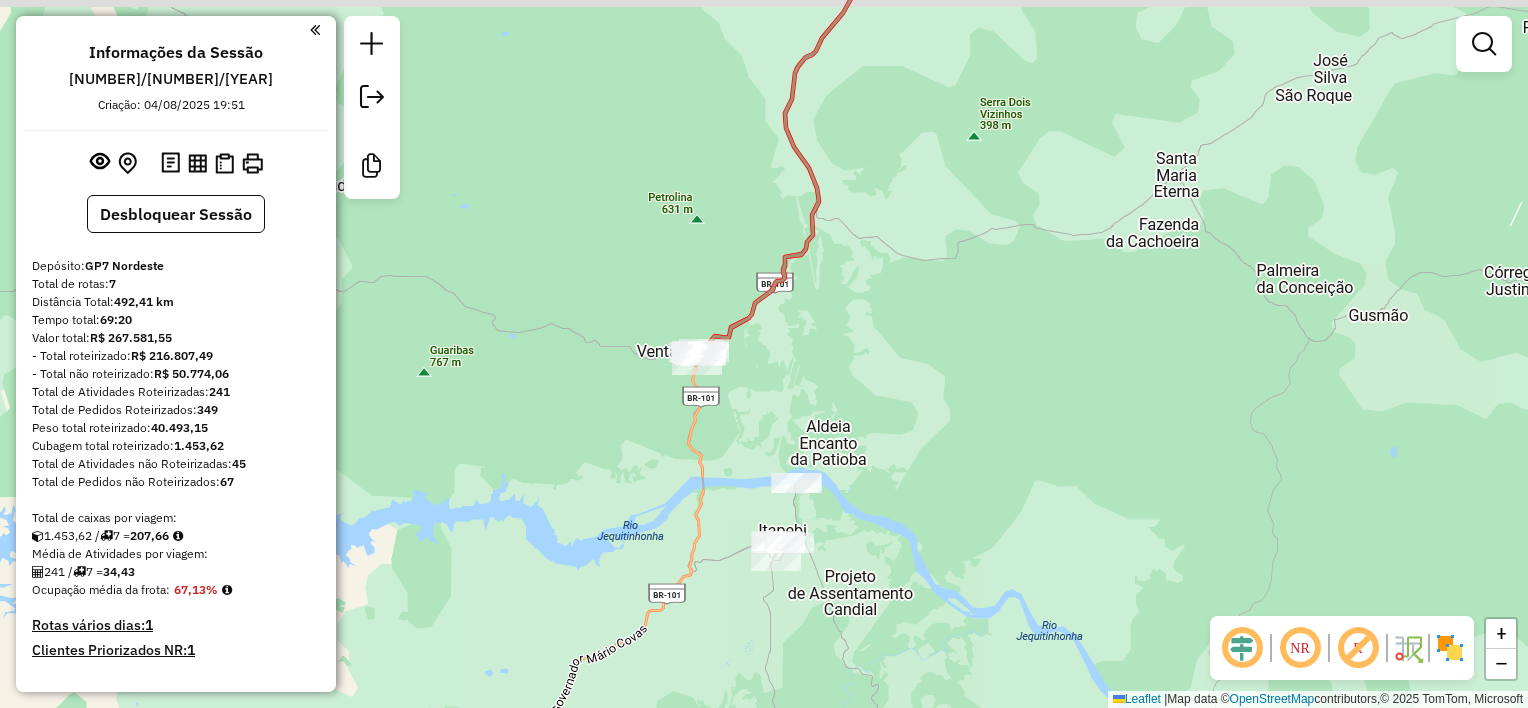 drag, startPoint x: 774, startPoint y: 298, endPoint x: 840, endPoint y: 382, distance: 106.826965 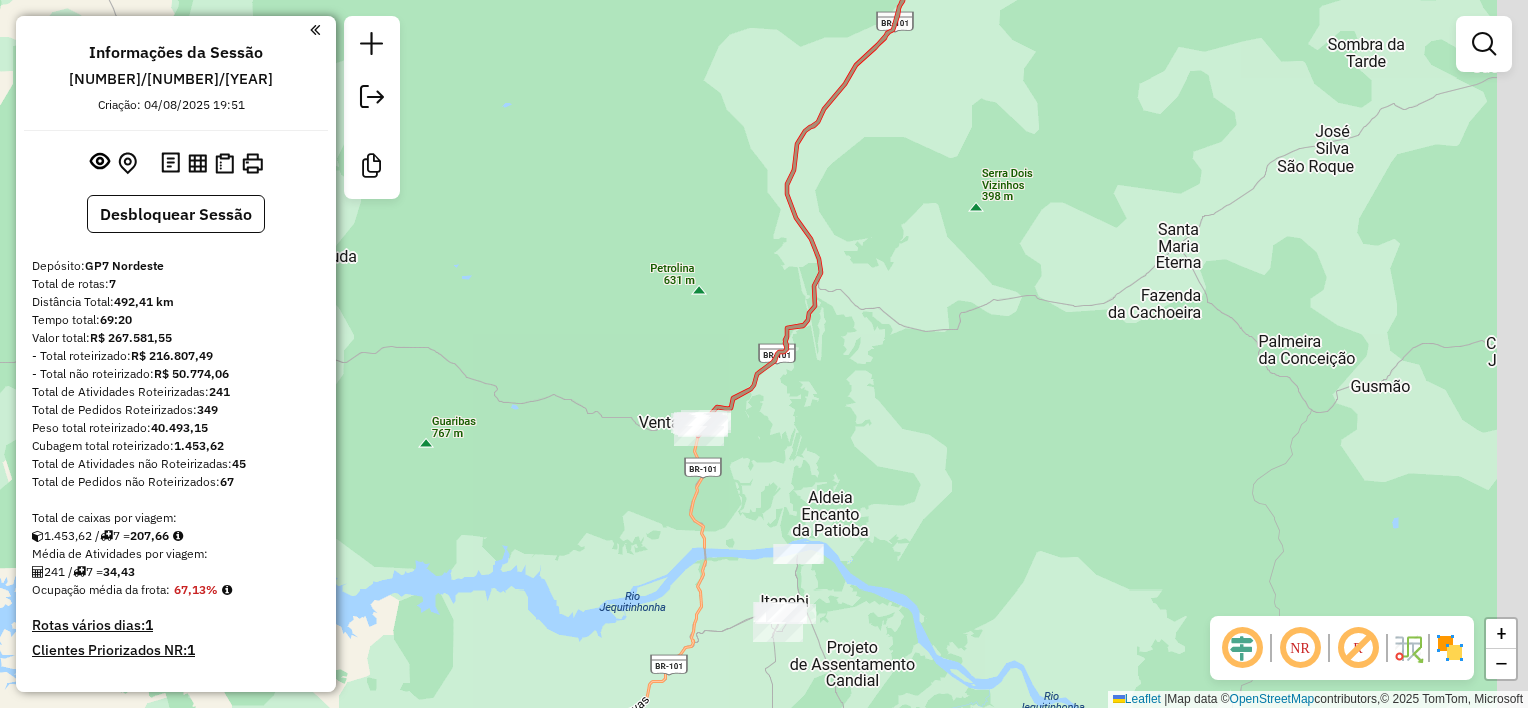 drag, startPoint x: 896, startPoint y: 381, endPoint x: 838, endPoint y: 409, distance: 64.40497 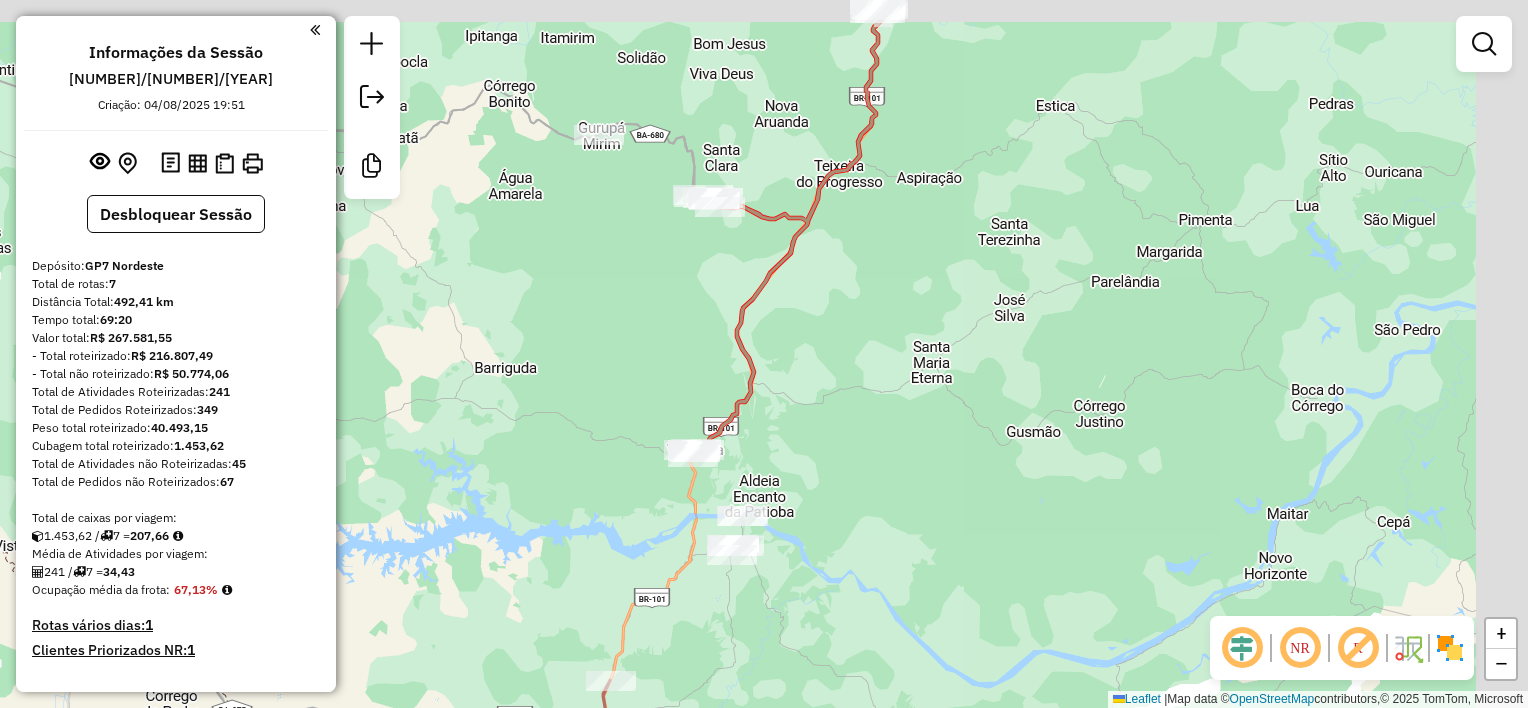 drag, startPoint x: 945, startPoint y: 388, endPoint x: 894, endPoint y: 436, distance: 70.035706 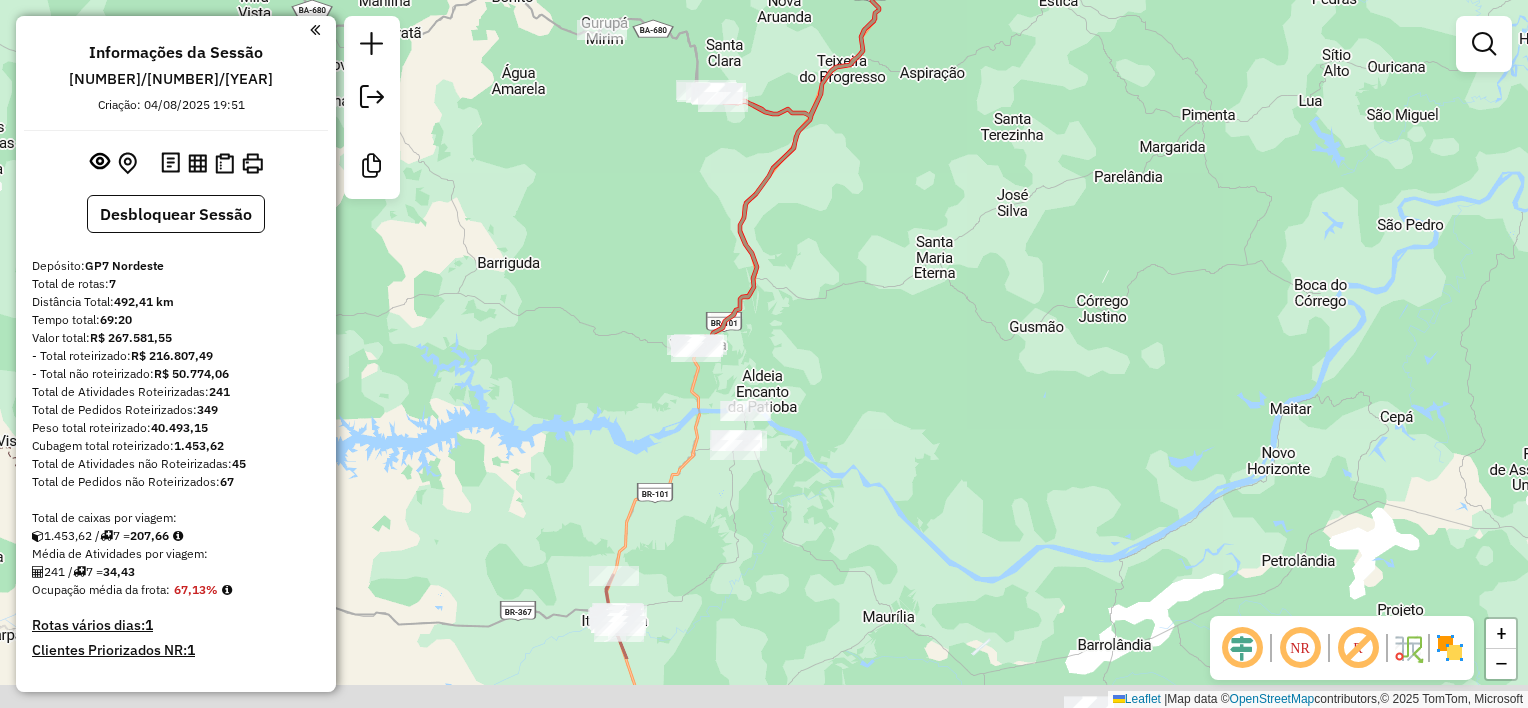 drag, startPoint x: 889, startPoint y: 444, endPoint x: 735, endPoint y: 291, distance: 217.08293 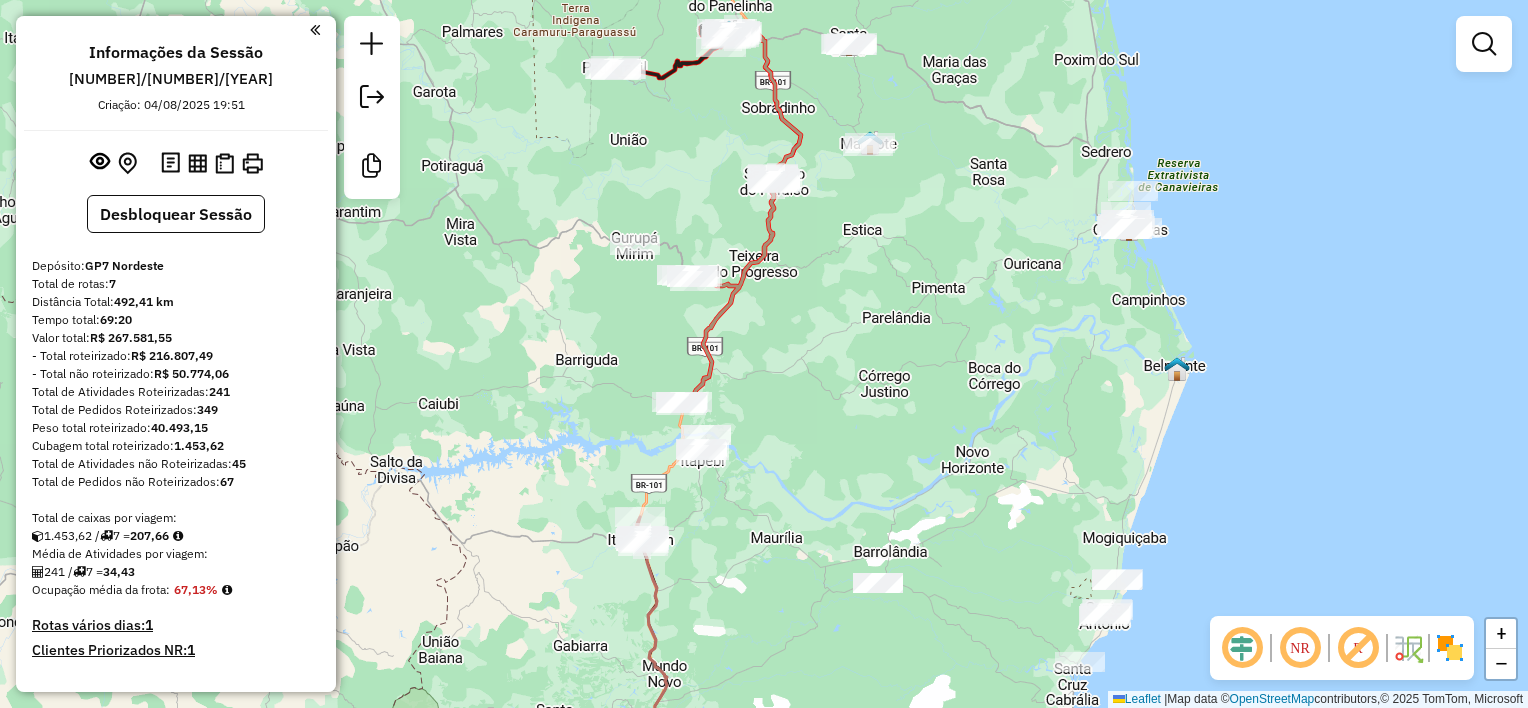 drag, startPoint x: 772, startPoint y: 396, endPoint x: 778, endPoint y: 407, distance: 12.529964 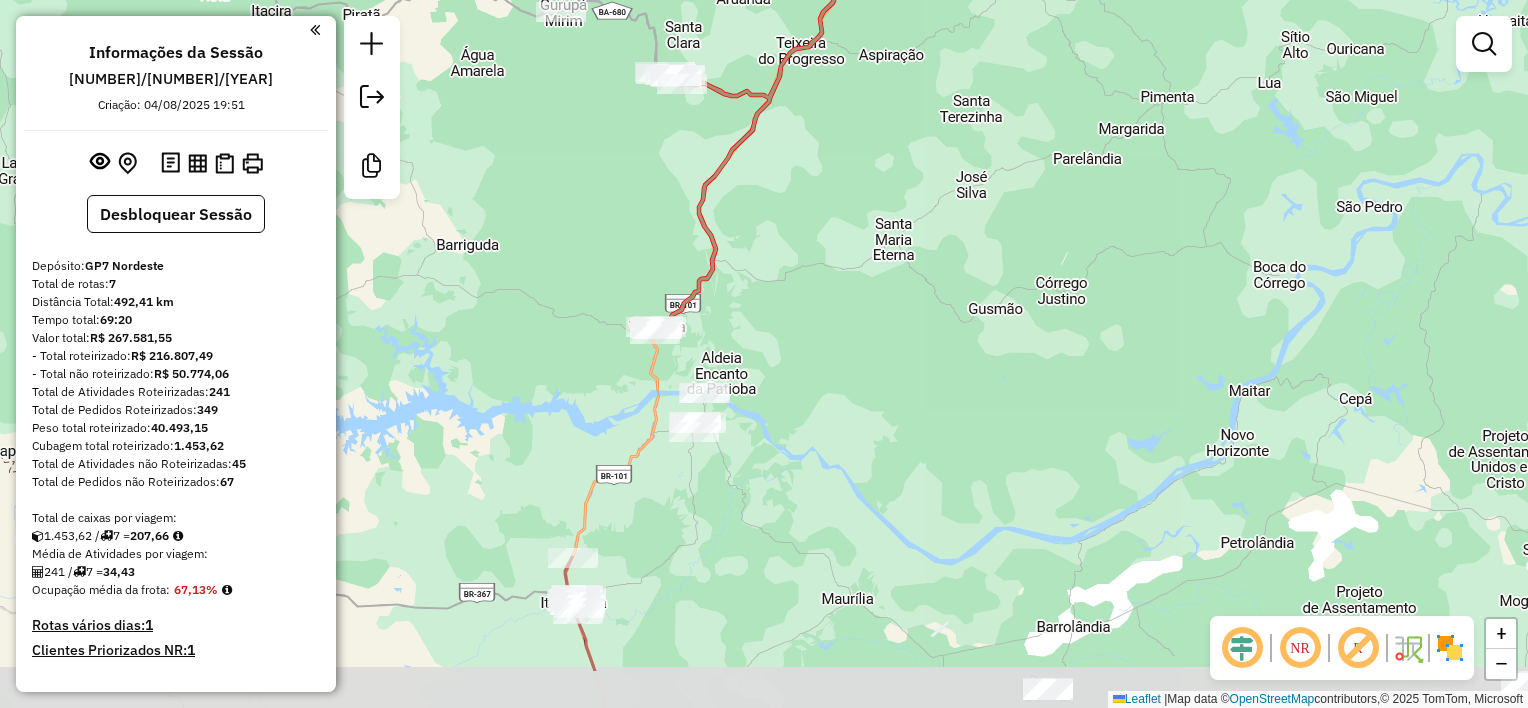 drag, startPoint x: 780, startPoint y: 434, endPoint x: 796, endPoint y: 334, distance: 101.27191 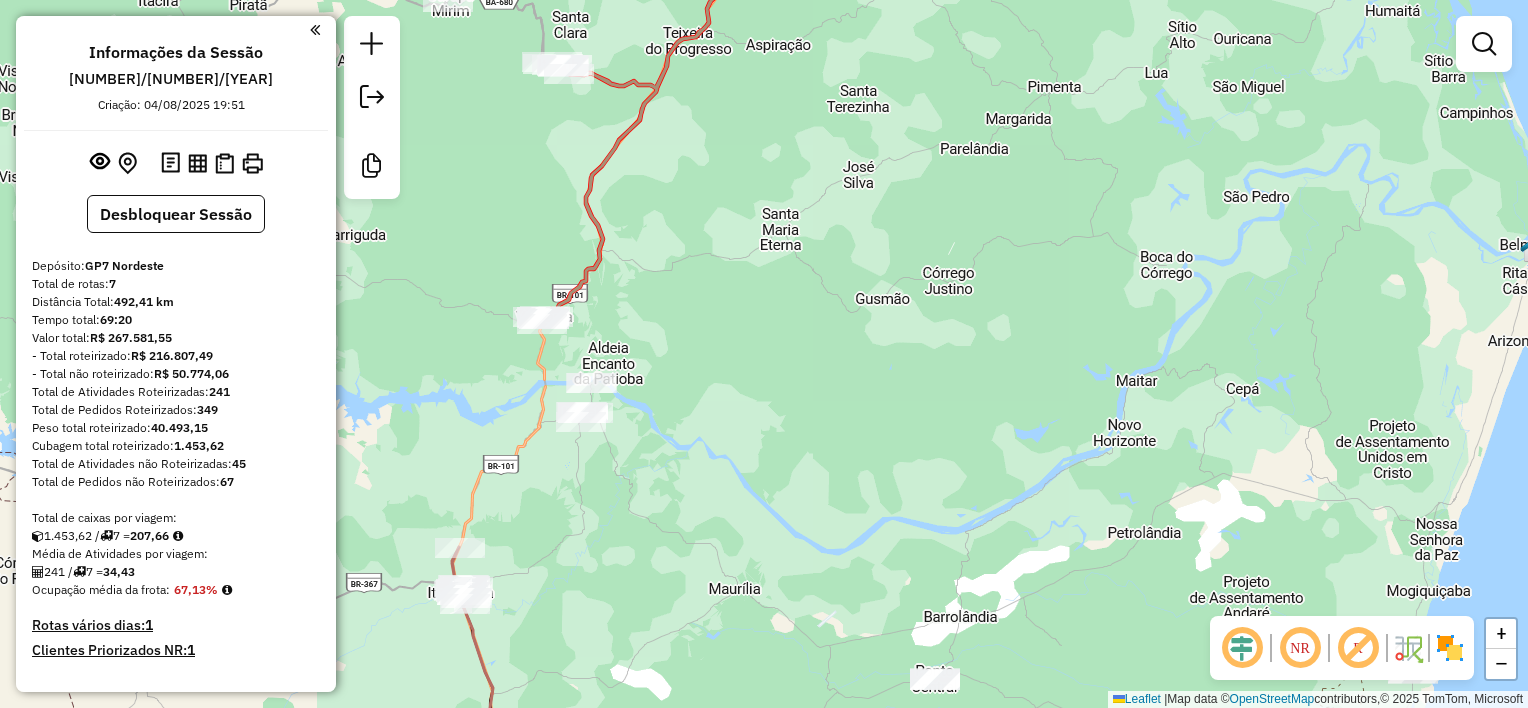 drag, startPoint x: 904, startPoint y: 357, endPoint x: 788, endPoint y: 350, distance: 116.21101 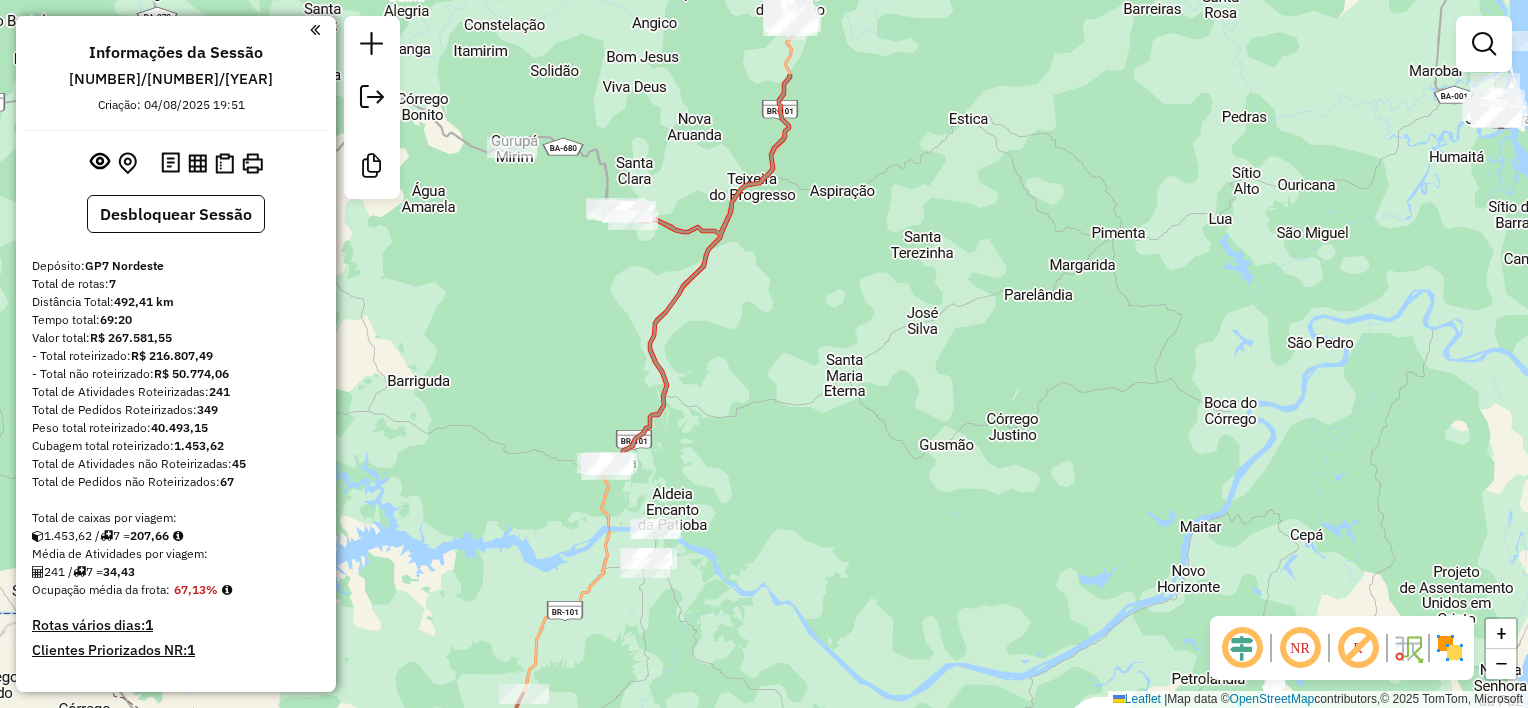 drag, startPoint x: 771, startPoint y: 348, endPoint x: 824, endPoint y: 471, distance: 133.93282 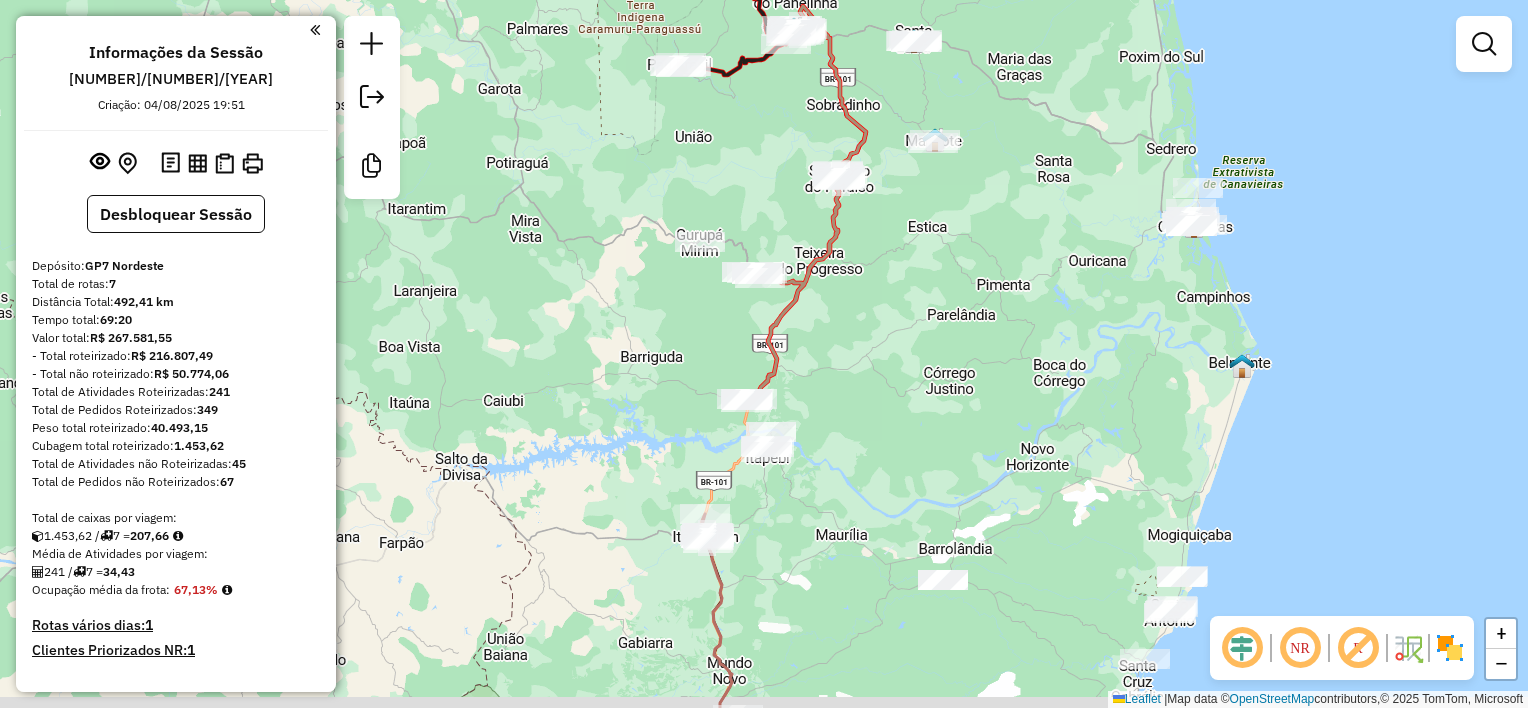 drag, startPoint x: 833, startPoint y: 412, endPoint x: 798, endPoint y: 407, distance: 35.35534 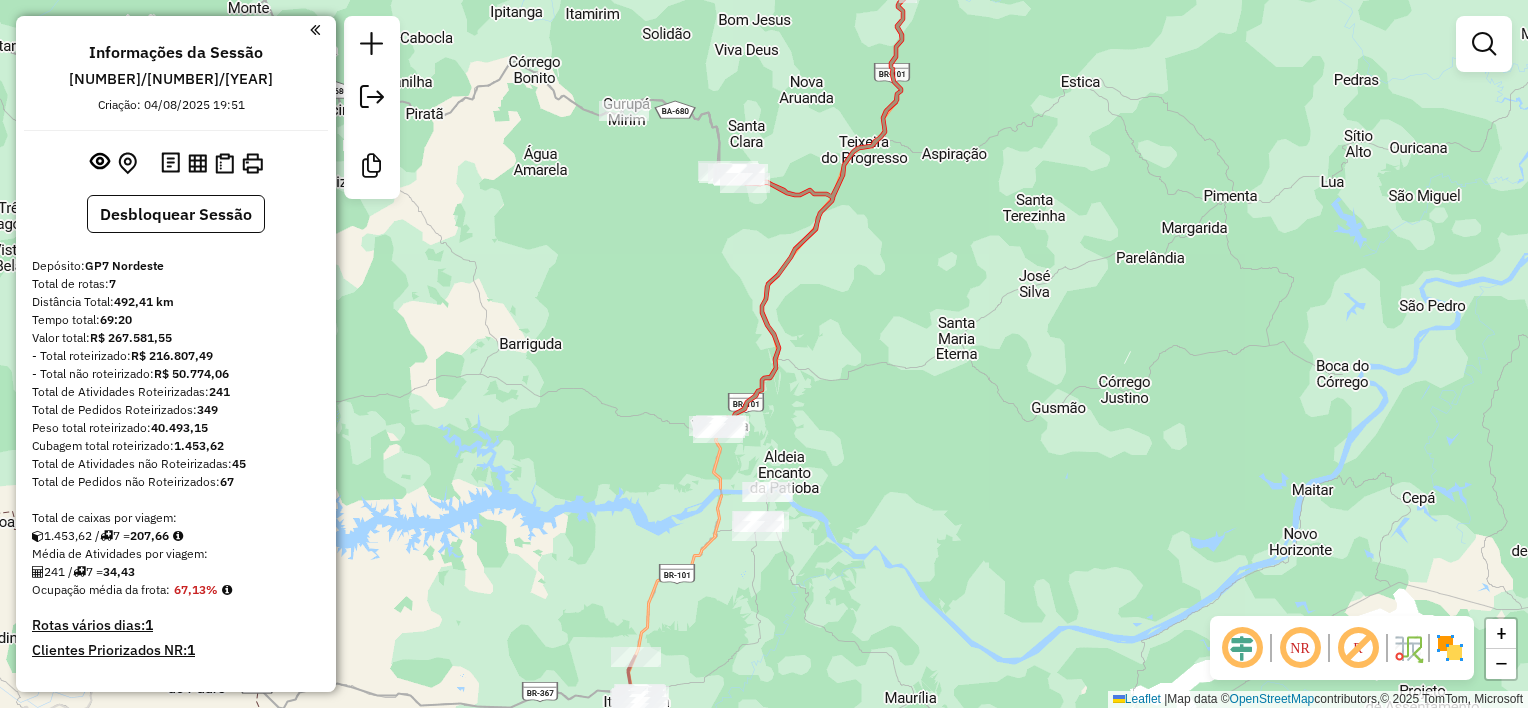 click on "Janela de atendimento Grade de atendimento Capacidade Transportadoras Veículos Cliente Pedidos  Rotas Selecione os dias de semana para filtrar as janelas de atendimento  Seg   Ter   Qua   Qui   Sex   Sáb   Dom  Informe o período da janela de atendimento: De: Até:  Filtrar exatamente a janela do cliente  Considerar janela de atendimento padrão  Selecione os dias de semana para filtrar as grades de atendimento  Seg   Ter   Qua   Qui   Sex   Sáb   Dom   Considerar clientes sem dia de atendimento cadastrado  Clientes fora do dia de atendimento selecionado Filtrar as atividades entre os valores definidos abaixo:  Peso mínimo:   Peso máximo:   Cubagem mínima:   Cubagem máxima:   De:   Até:  Filtrar as atividades entre o tempo de atendimento definido abaixo:  De:   Até:   Considerar capacidade total dos clientes não roteirizados Transportadora: Selecione um ou mais itens Tipo de veículo: Selecione um ou mais itens Veículo: Selecione um ou mais itens Motorista: Selecione um ou mais itens Nome: Rótulo:" 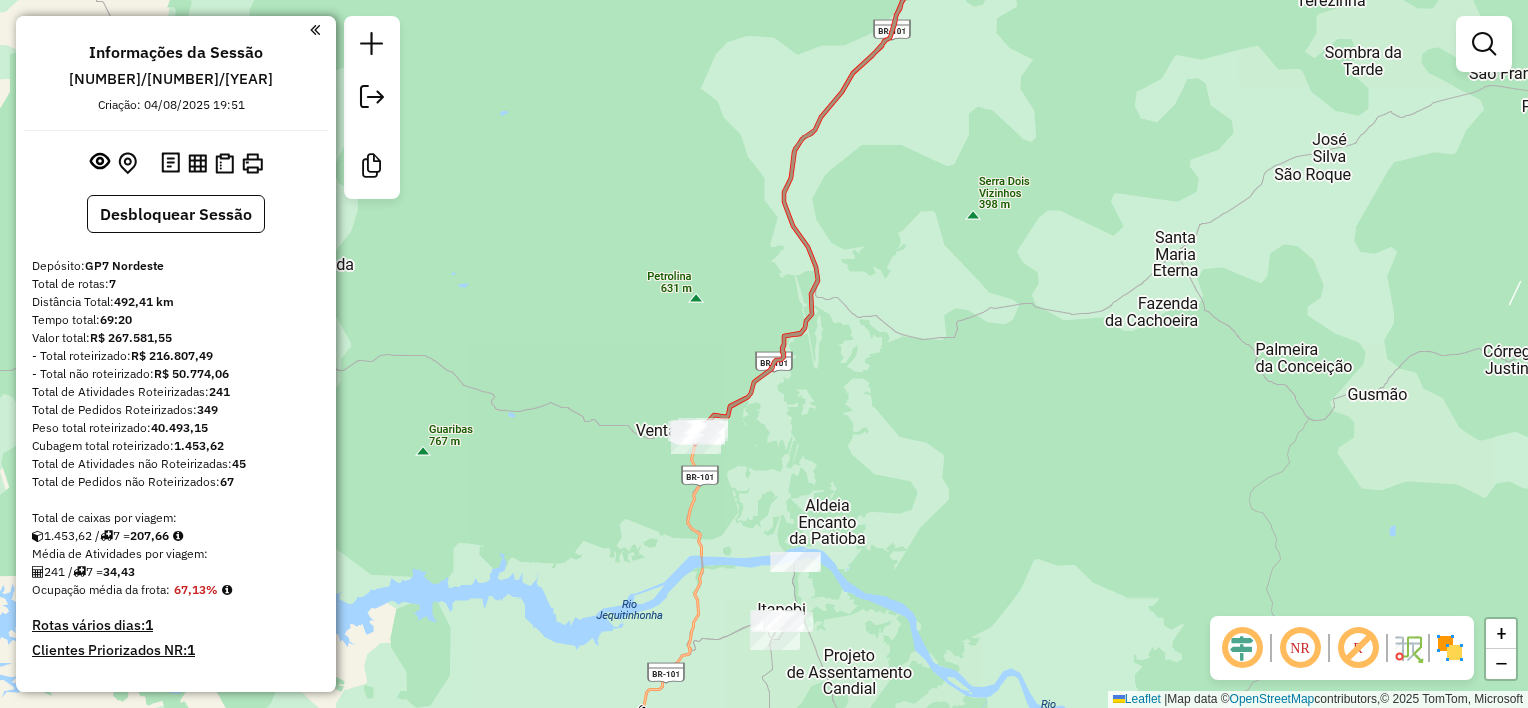 drag, startPoint x: 875, startPoint y: 387, endPoint x: 845, endPoint y: 454, distance: 73.409805 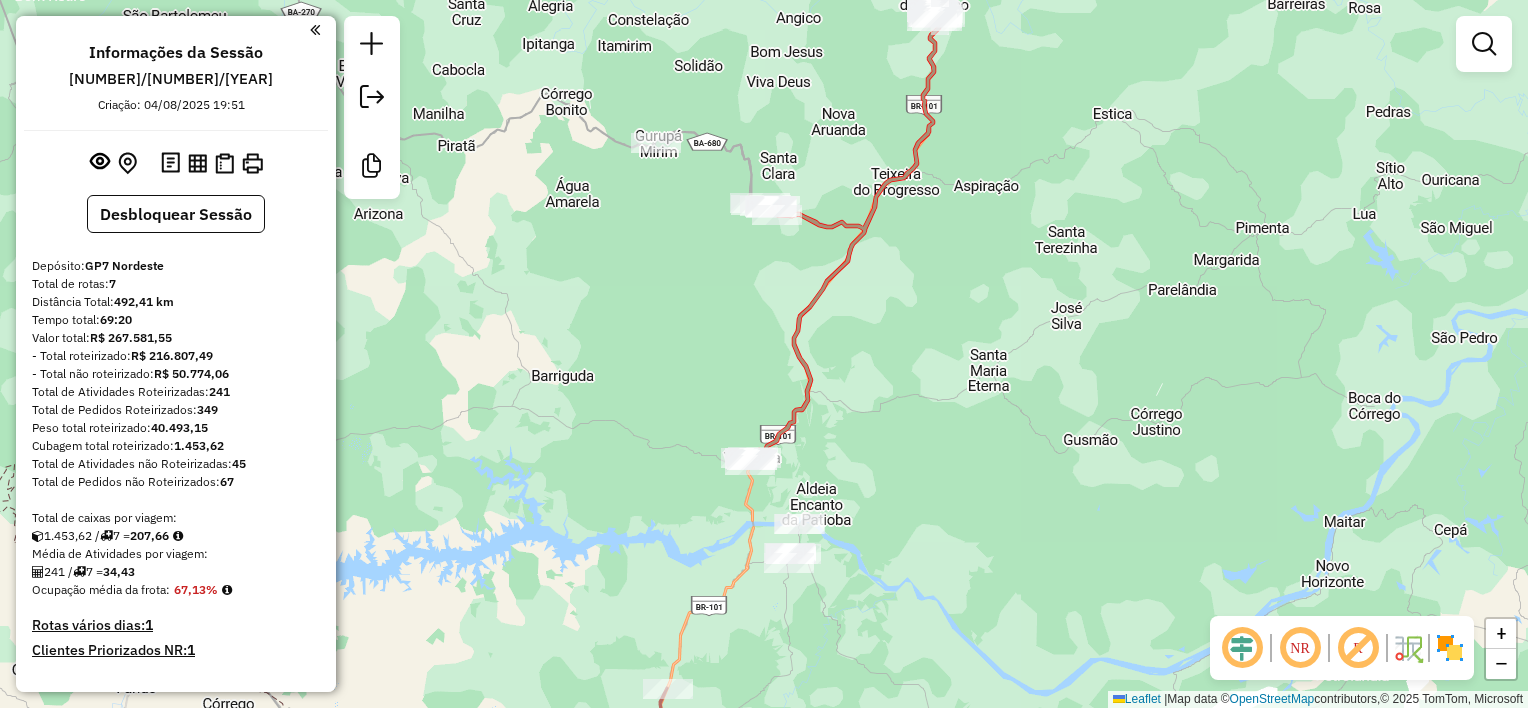 drag, startPoint x: 848, startPoint y: 404, endPoint x: 802, endPoint y: 403, distance: 46.010868 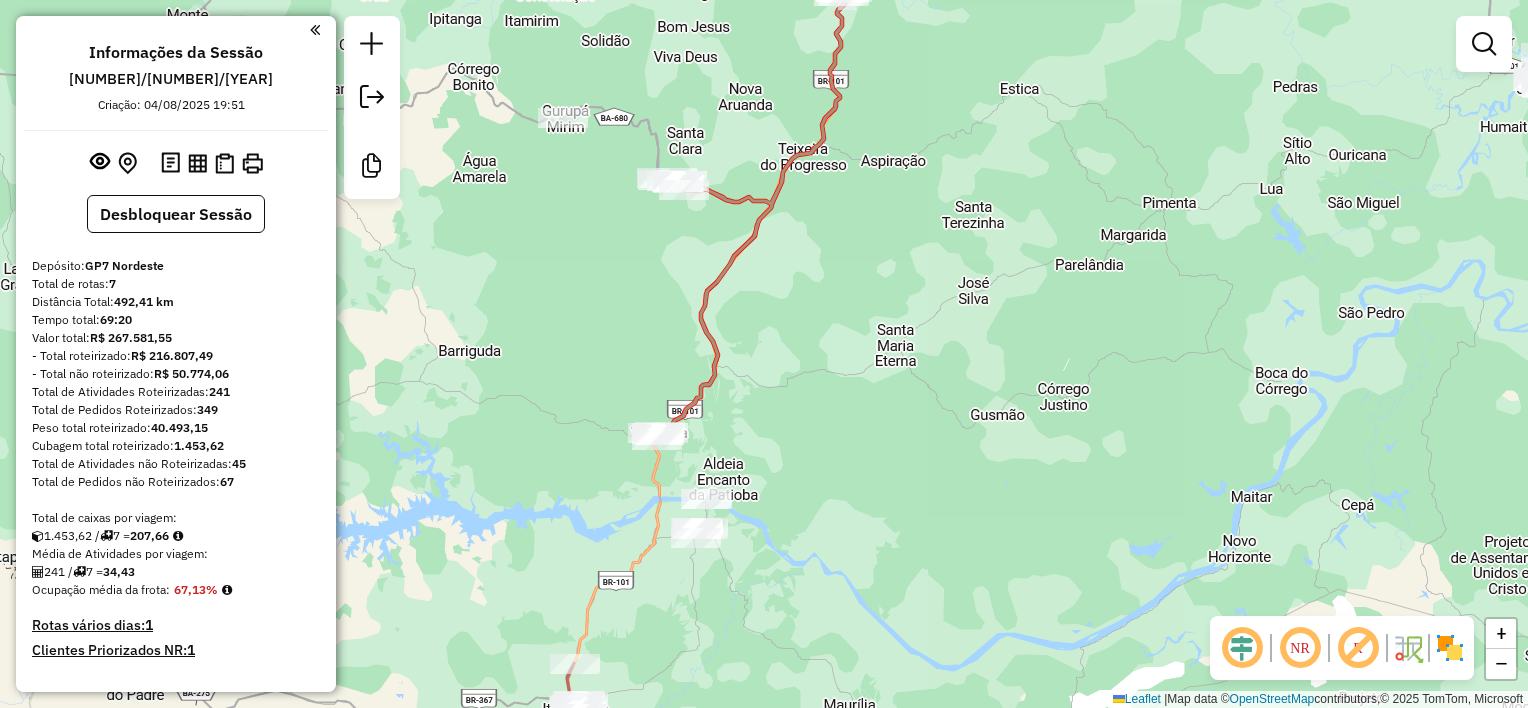 drag, startPoint x: 802, startPoint y: 386, endPoint x: 748, endPoint y: 367, distance: 57.245087 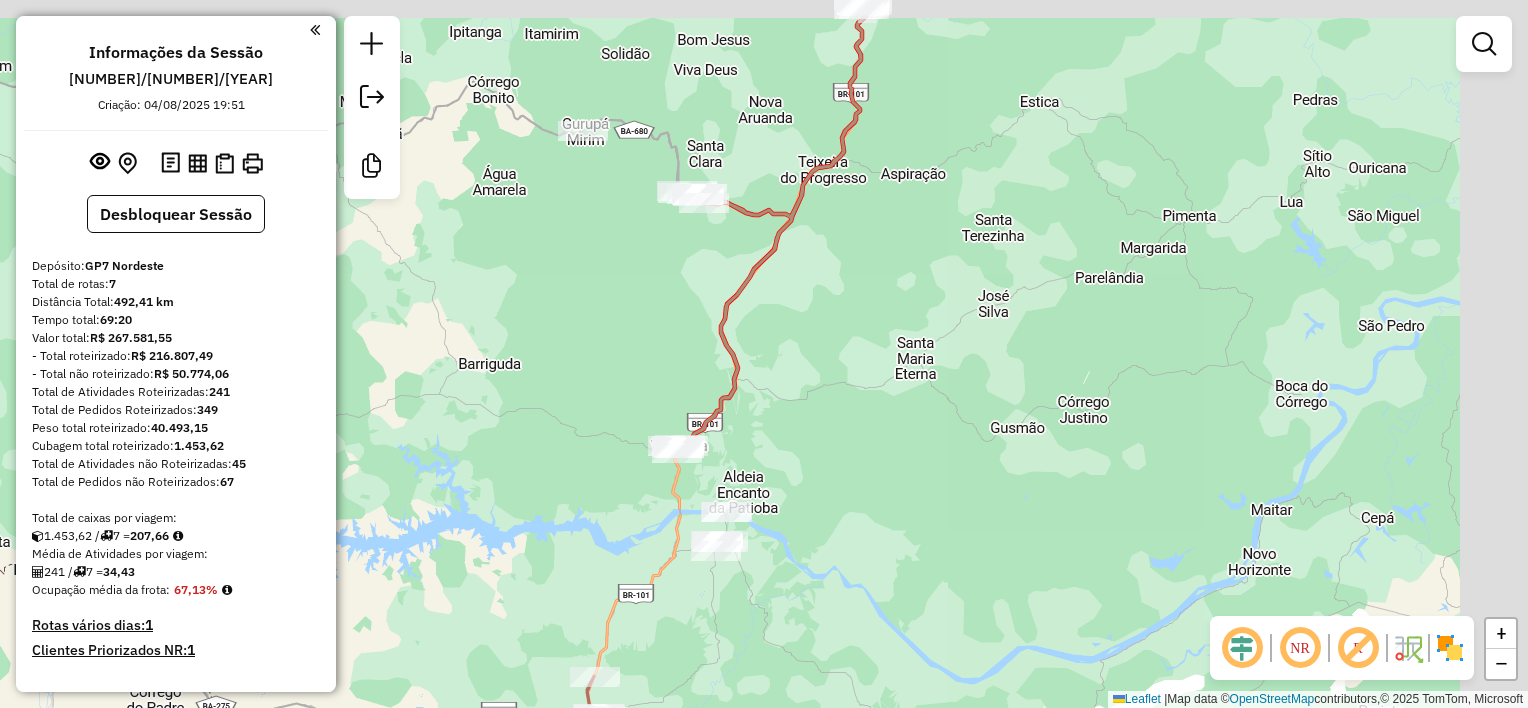 drag, startPoint x: 814, startPoint y: 369, endPoint x: 788, endPoint y: 384, distance: 30.016663 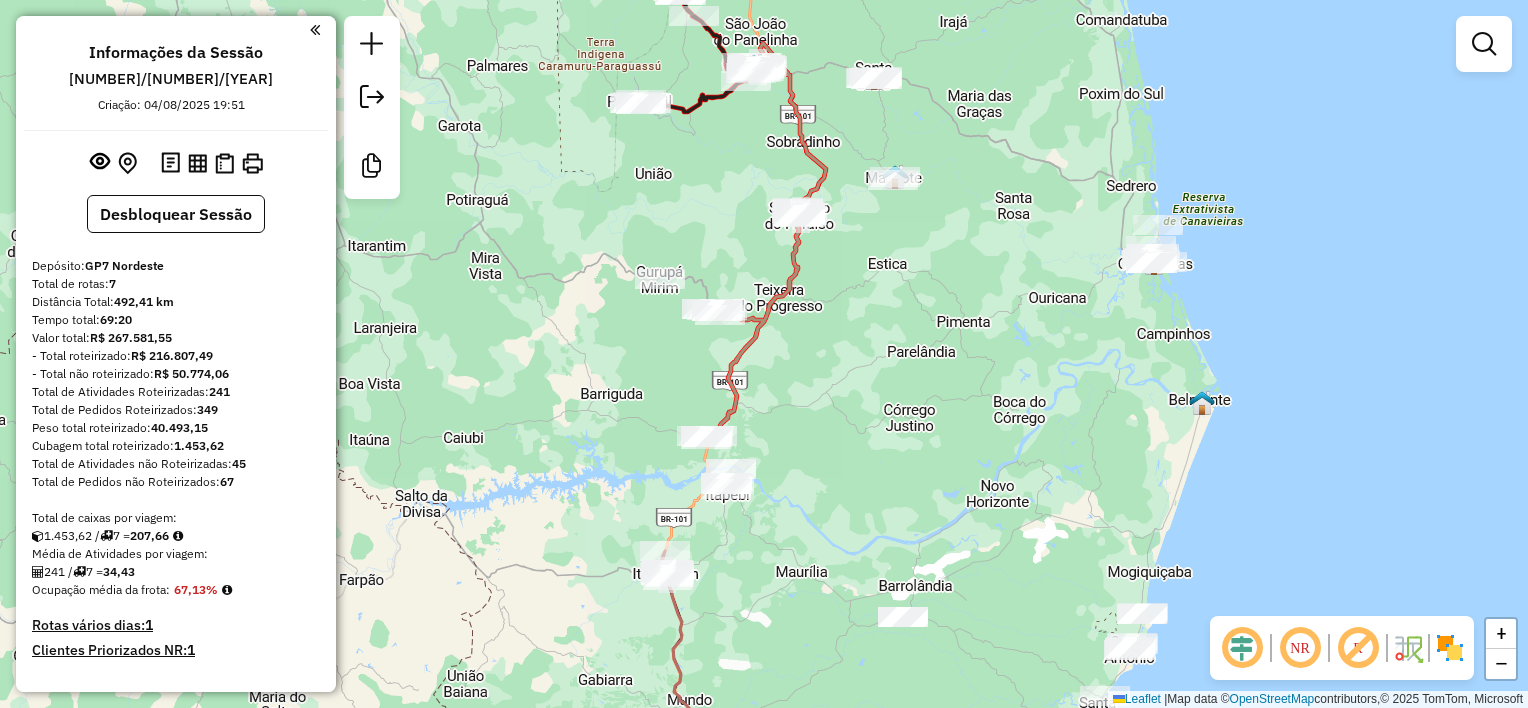drag, startPoint x: 884, startPoint y: 323, endPoint x: 807, endPoint y: 369, distance: 89.693924 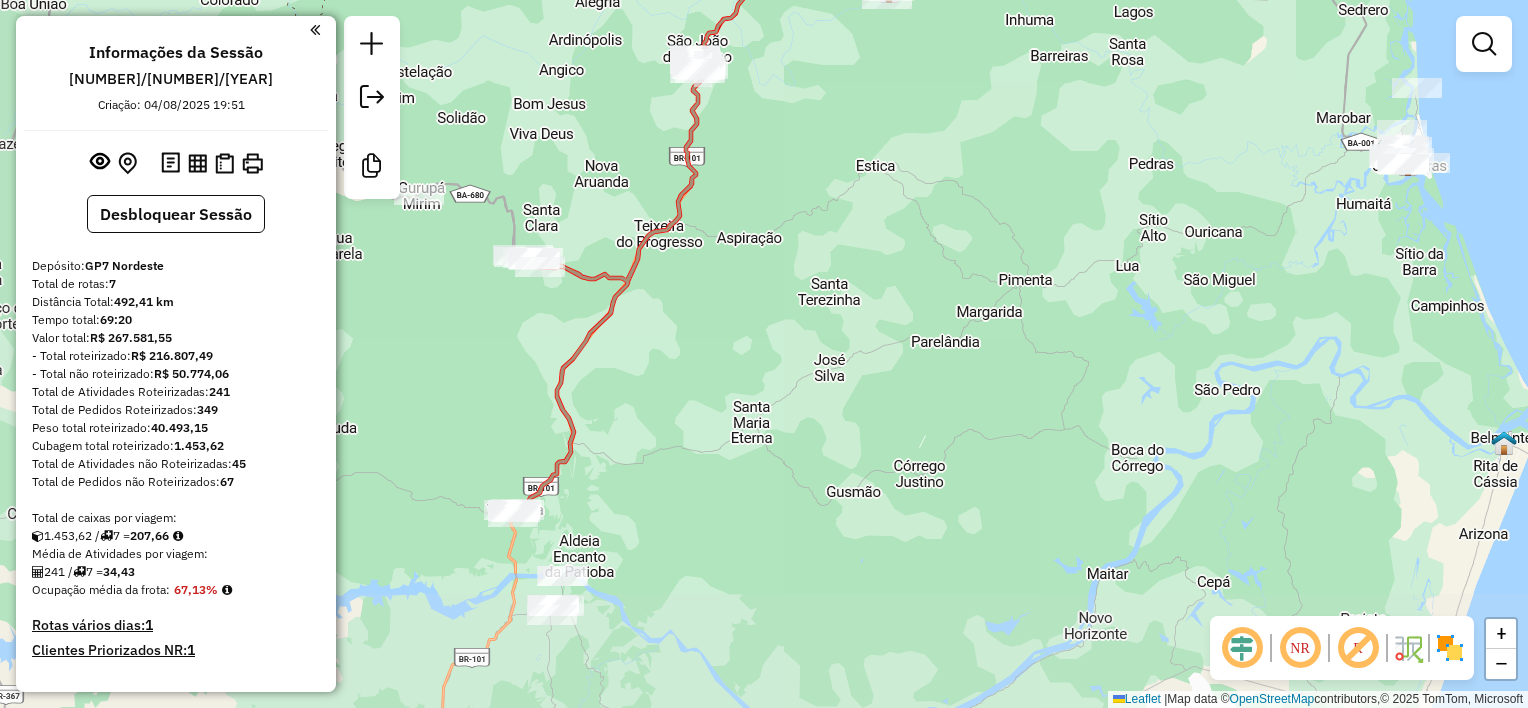 drag, startPoint x: 840, startPoint y: 309, endPoint x: 836, endPoint y: 232, distance: 77.10383 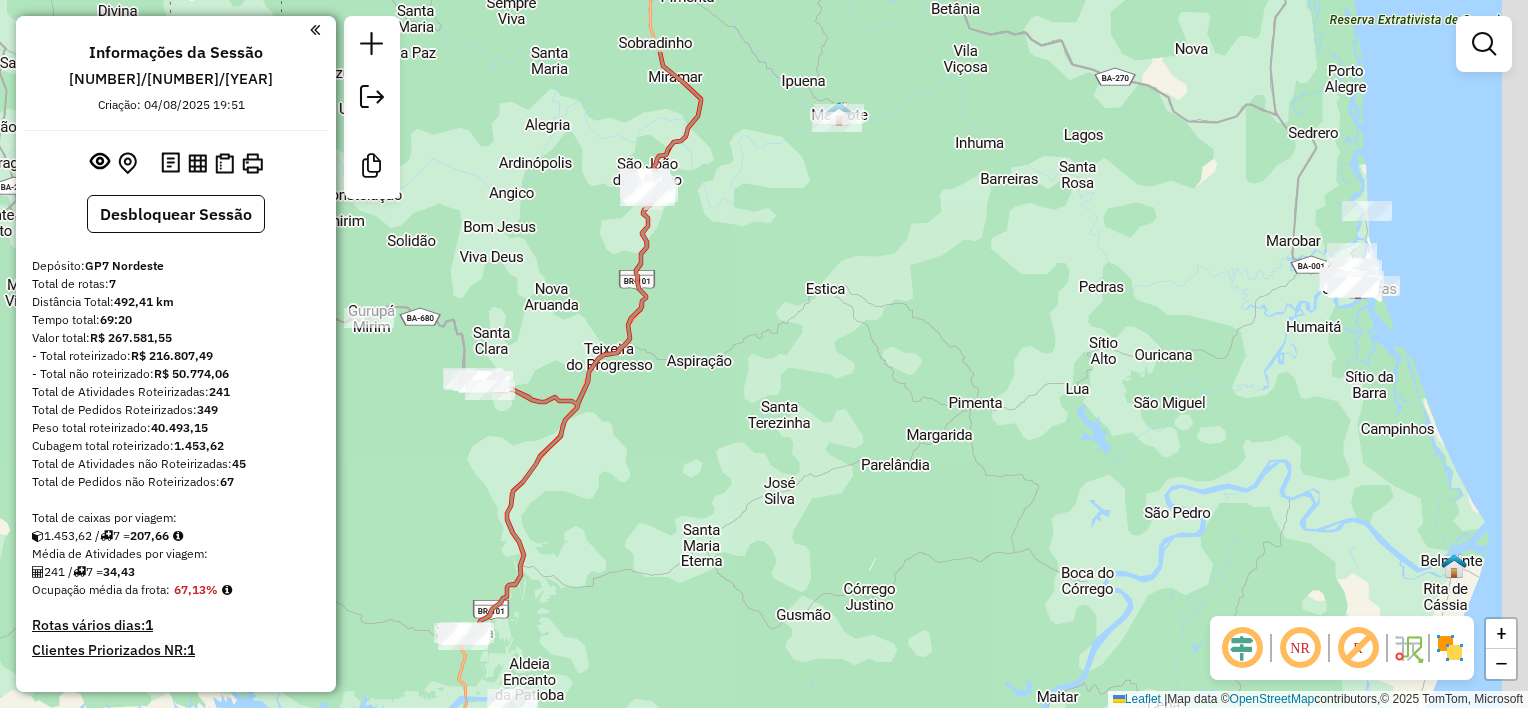 drag, startPoint x: 881, startPoint y: 207, endPoint x: 820, endPoint y: 392, distance: 194.79733 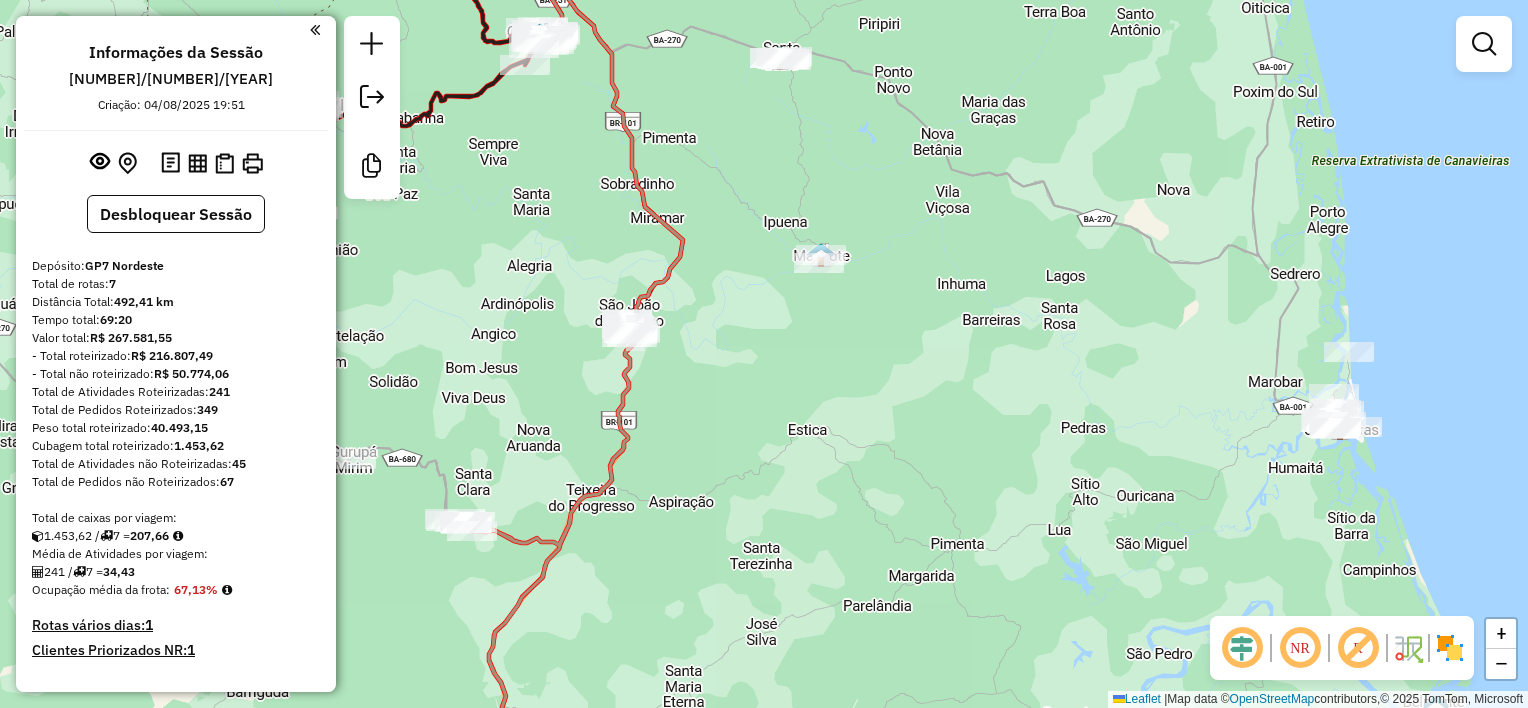 drag, startPoint x: 828, startPoint y: 333, endPoint x: 868, endPoint y: 349, distance: 43.081318 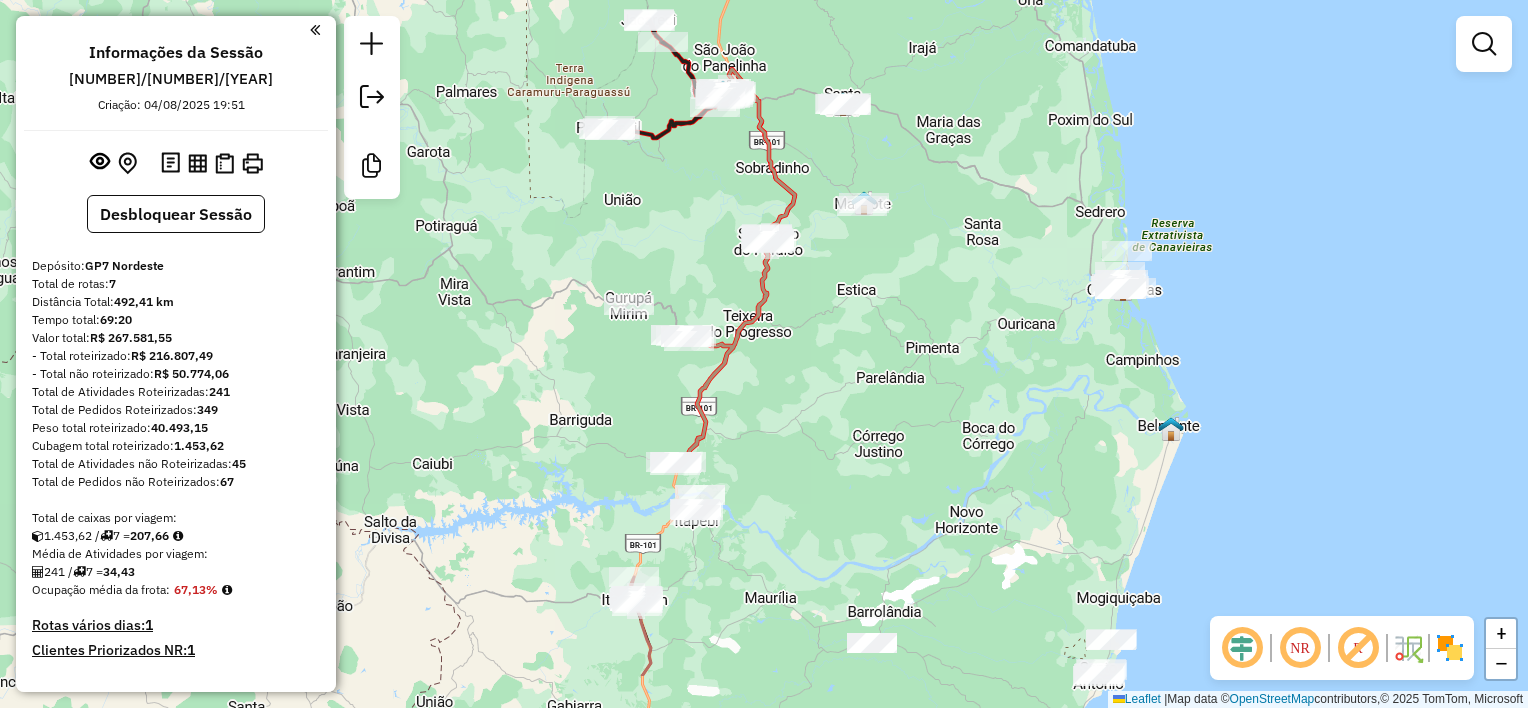 drag, startPoint x: 868, startPoint y: 358, endPoint x: 892, endPoint y: 240, distance: 120.41595 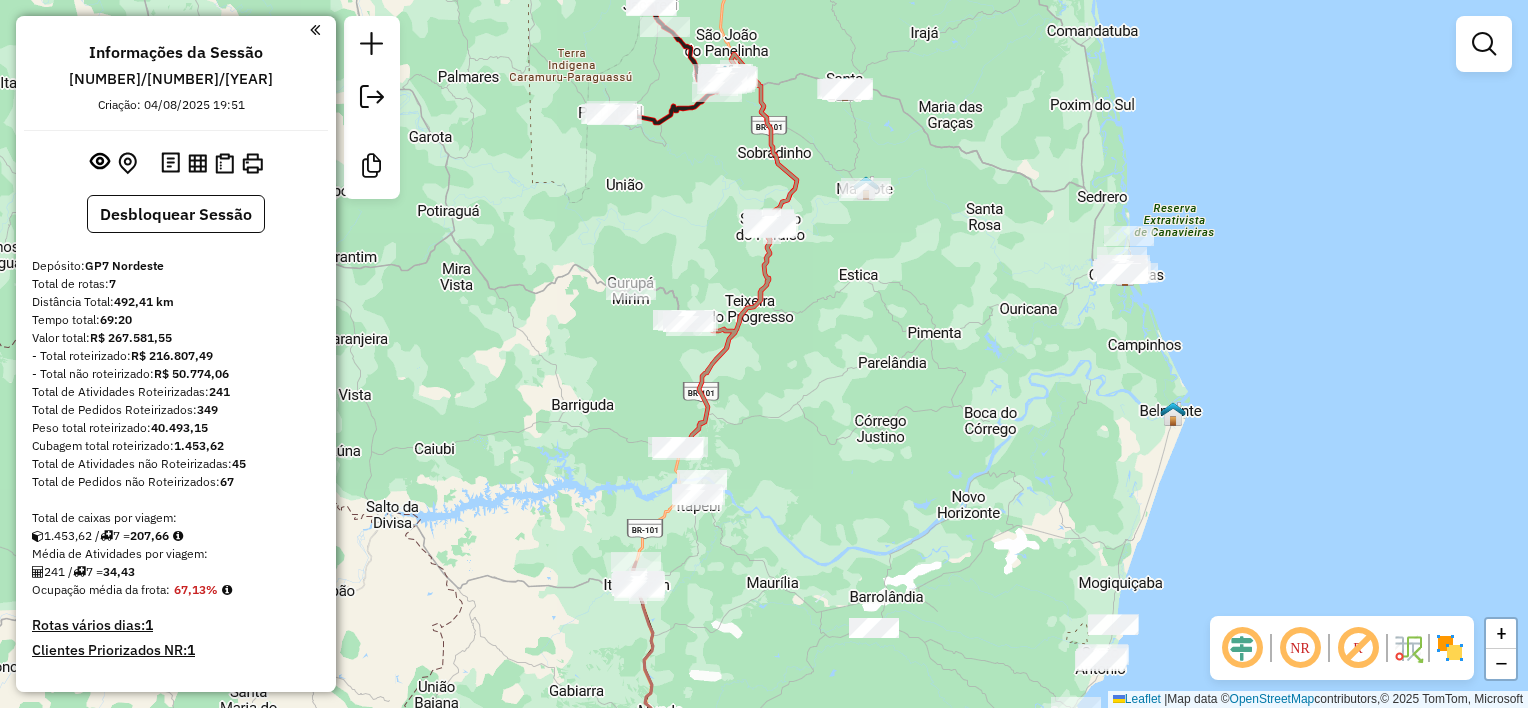drag, startPoint x: 818, startPoint y: 365, endPoint x: 840, endPoint y: 308, distance: 61.09828 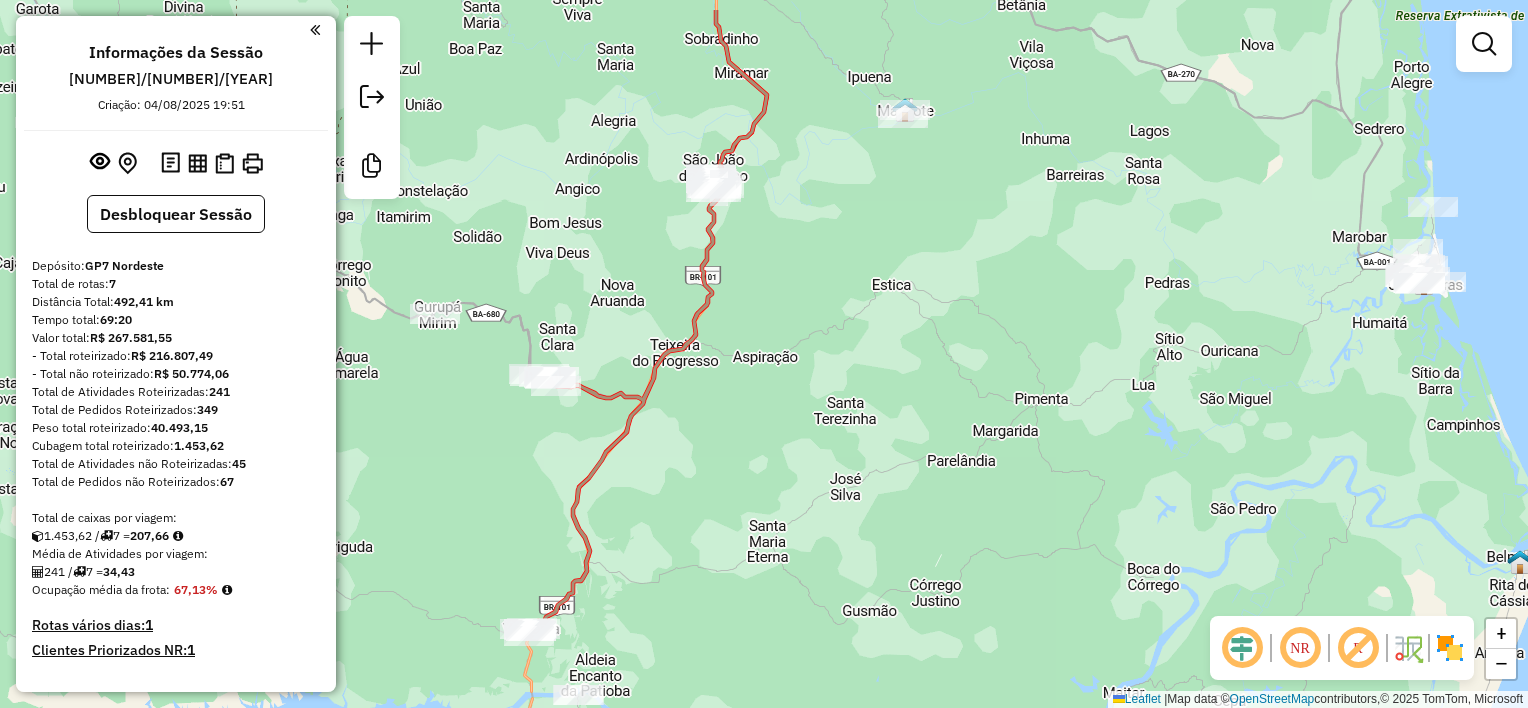 drag, startPoint x: 892, startPoint y: 262, endPoint x: 896, endPoint y: 220, distance: 42.190044 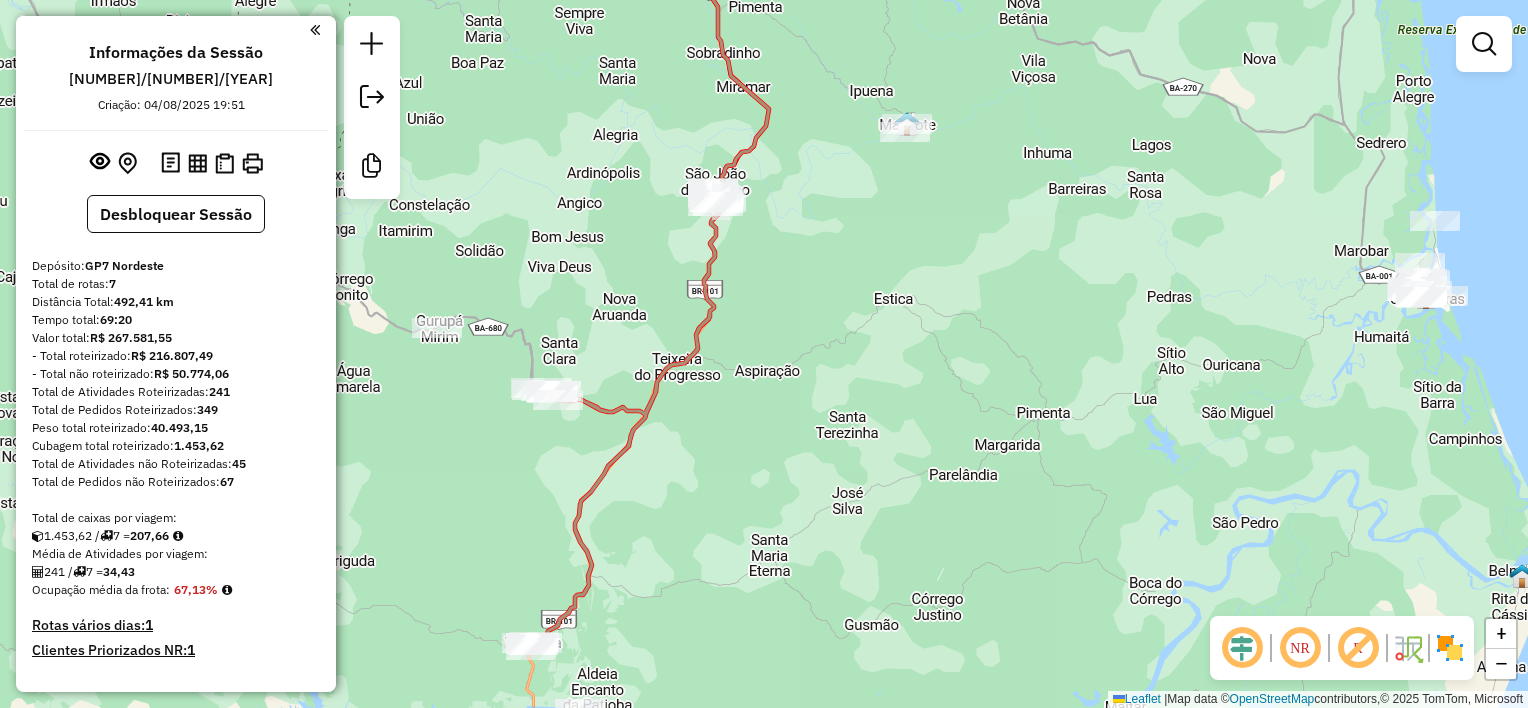 drag, startPoint x: 901, startPoint y: 203, endPoint x: 873, endPoint y: 297, distance: 98.0816 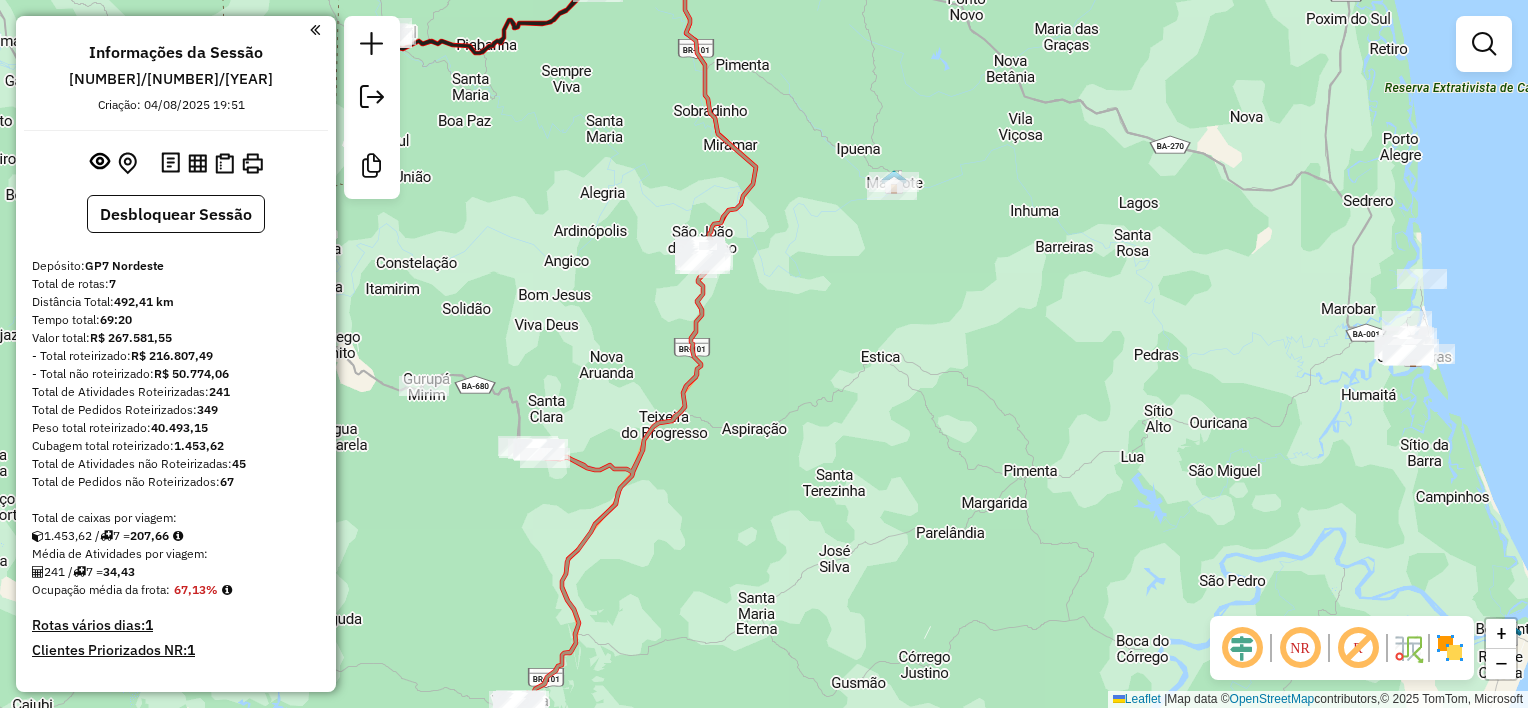 drag, startPoint x: 830, startPoint y: 384, endPoint x: 872, endPoint y: 313, distance: 82.492424 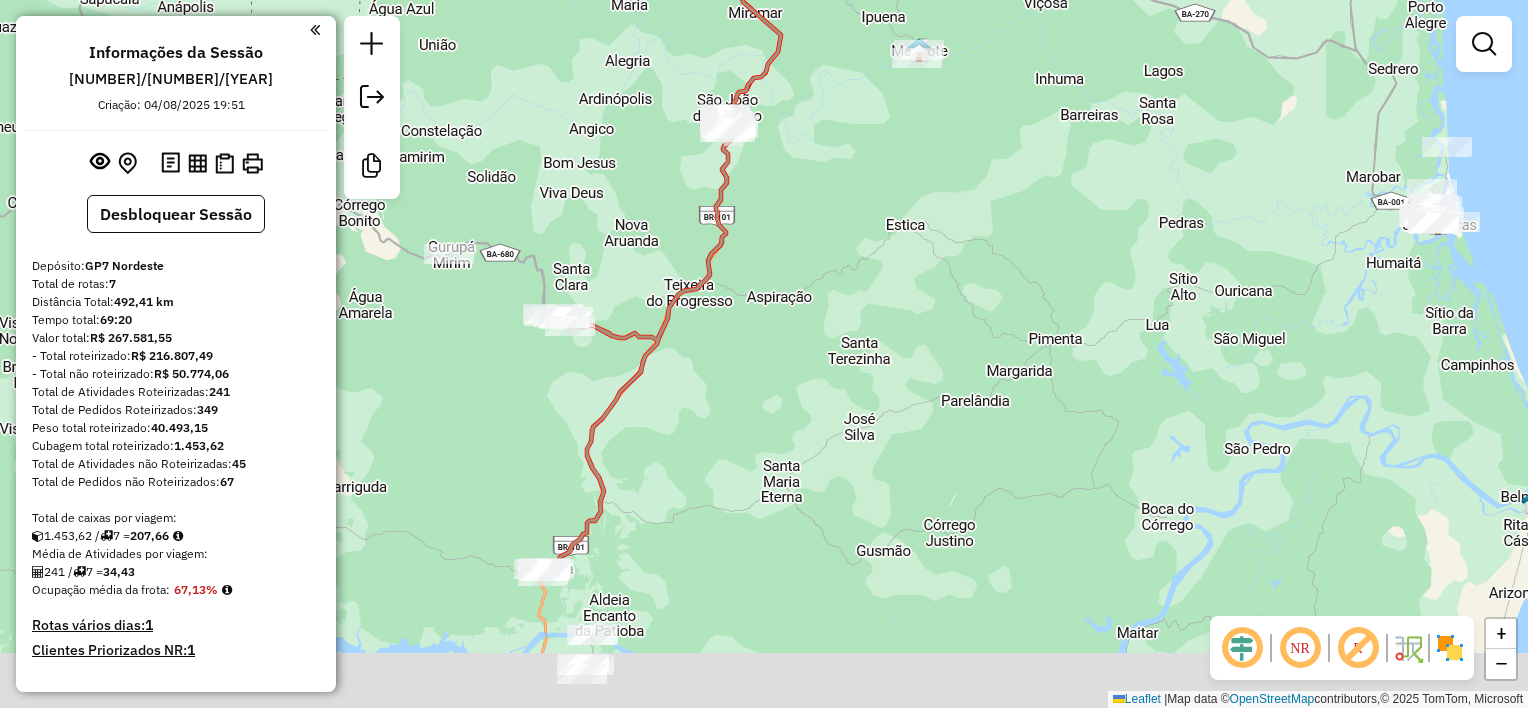 drag, startPoint x: 848, startPoint y: 295, endPoint x: 856, endPoint y: 258, distance: 37.85499 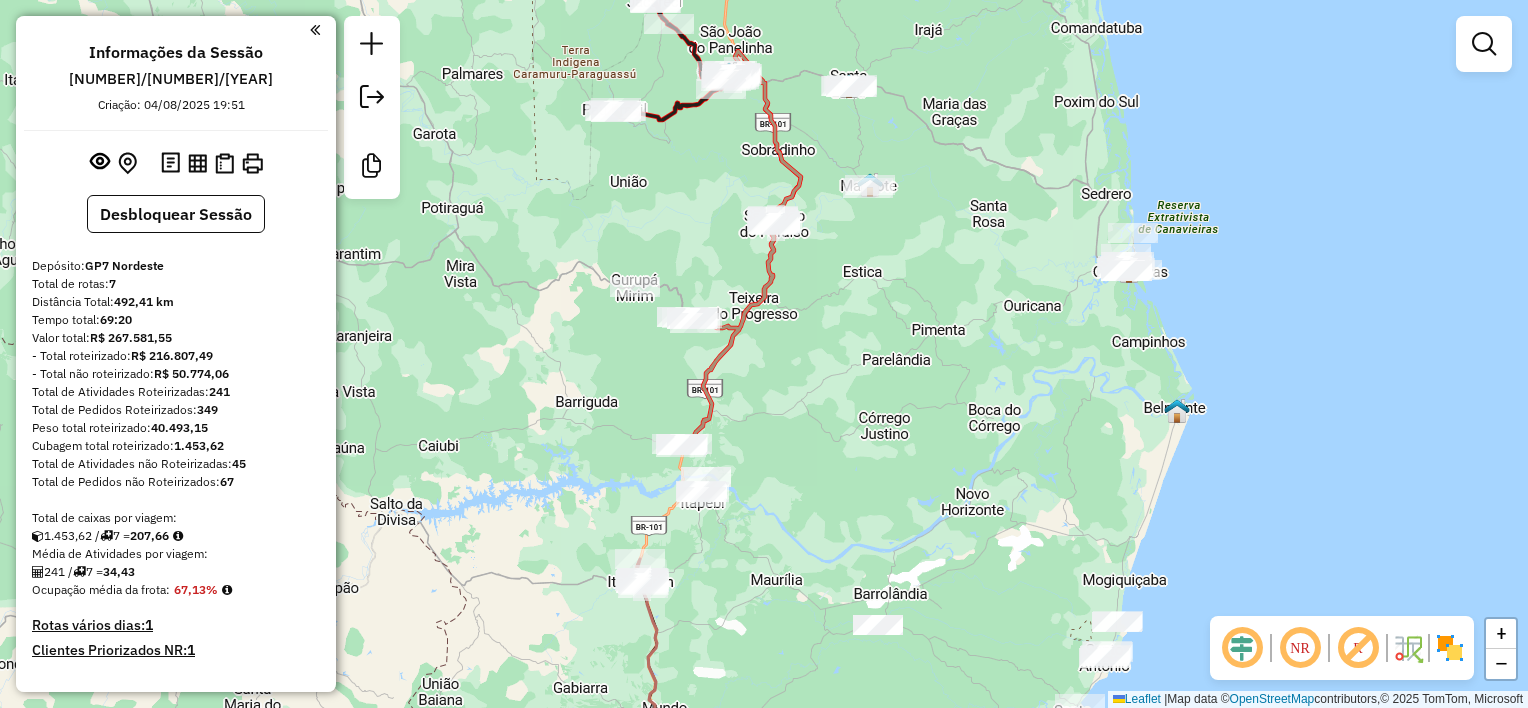 drag, startPoint x: 877, startPoint y: 335, endPoint x: 1046, endPoint y: 412, distance: 185.71483 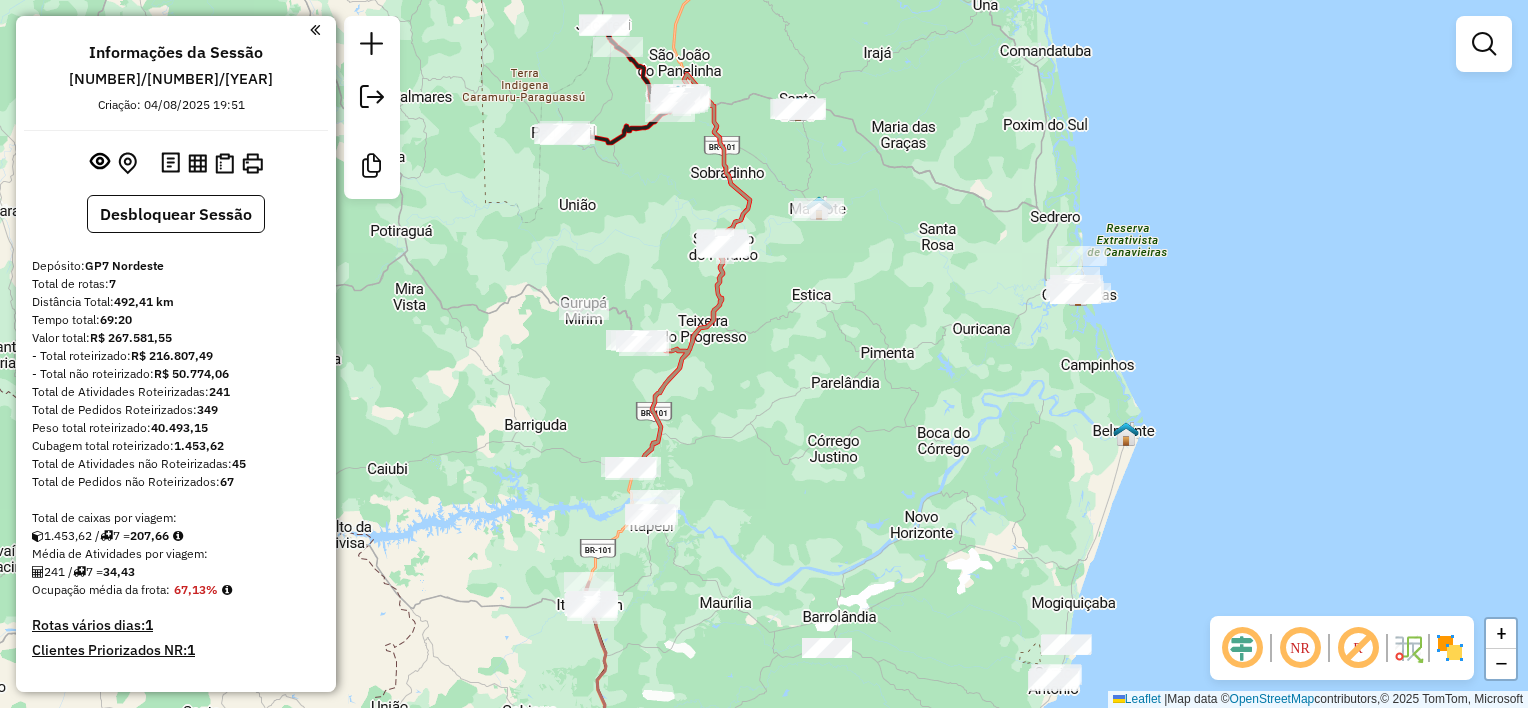 drag, startPoint x: 807, startPoint y: 324, endPoint x: 835, endPoint y: 372, distance: 55.569775 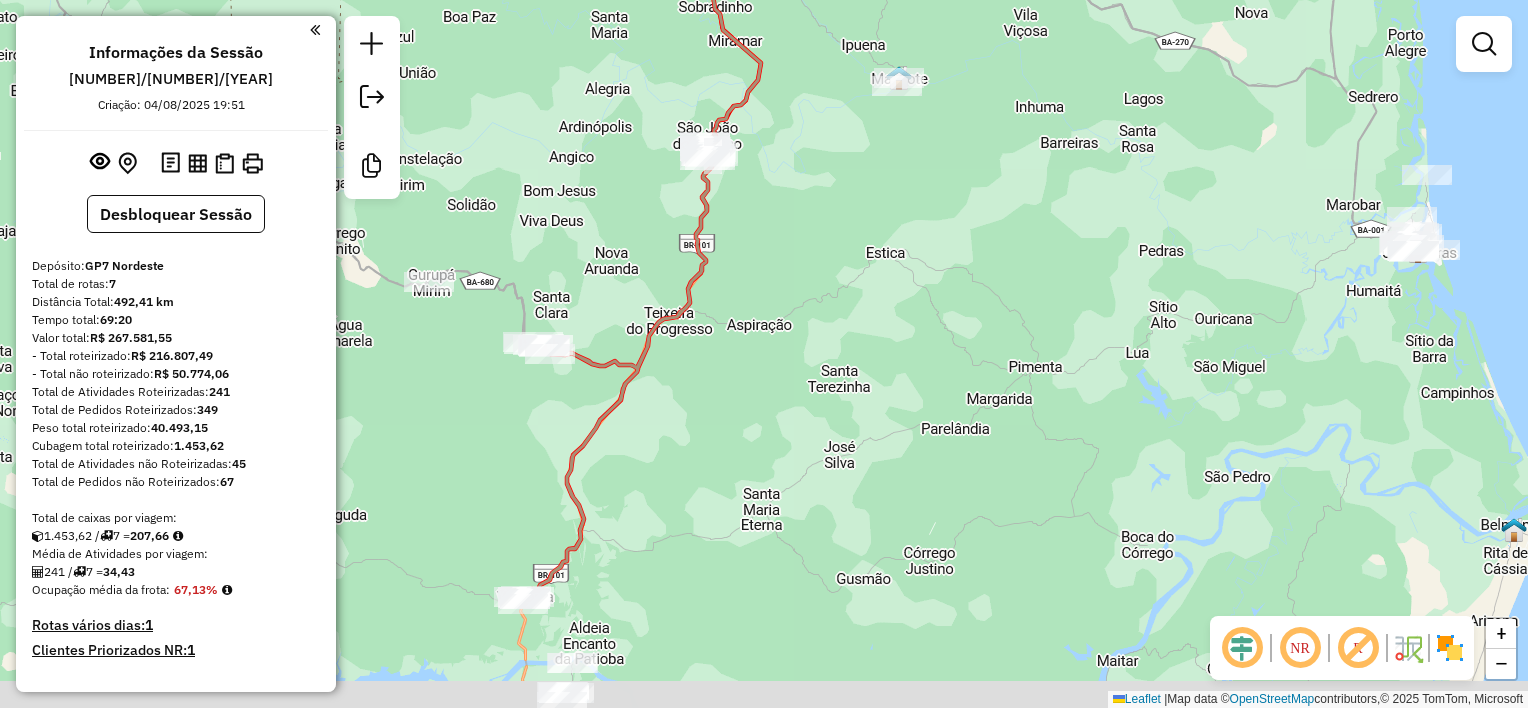 drag, startPoint x: 800, startPoint y: 304, endPoint x: 836, endPoint y: 173, distance: 135.85654 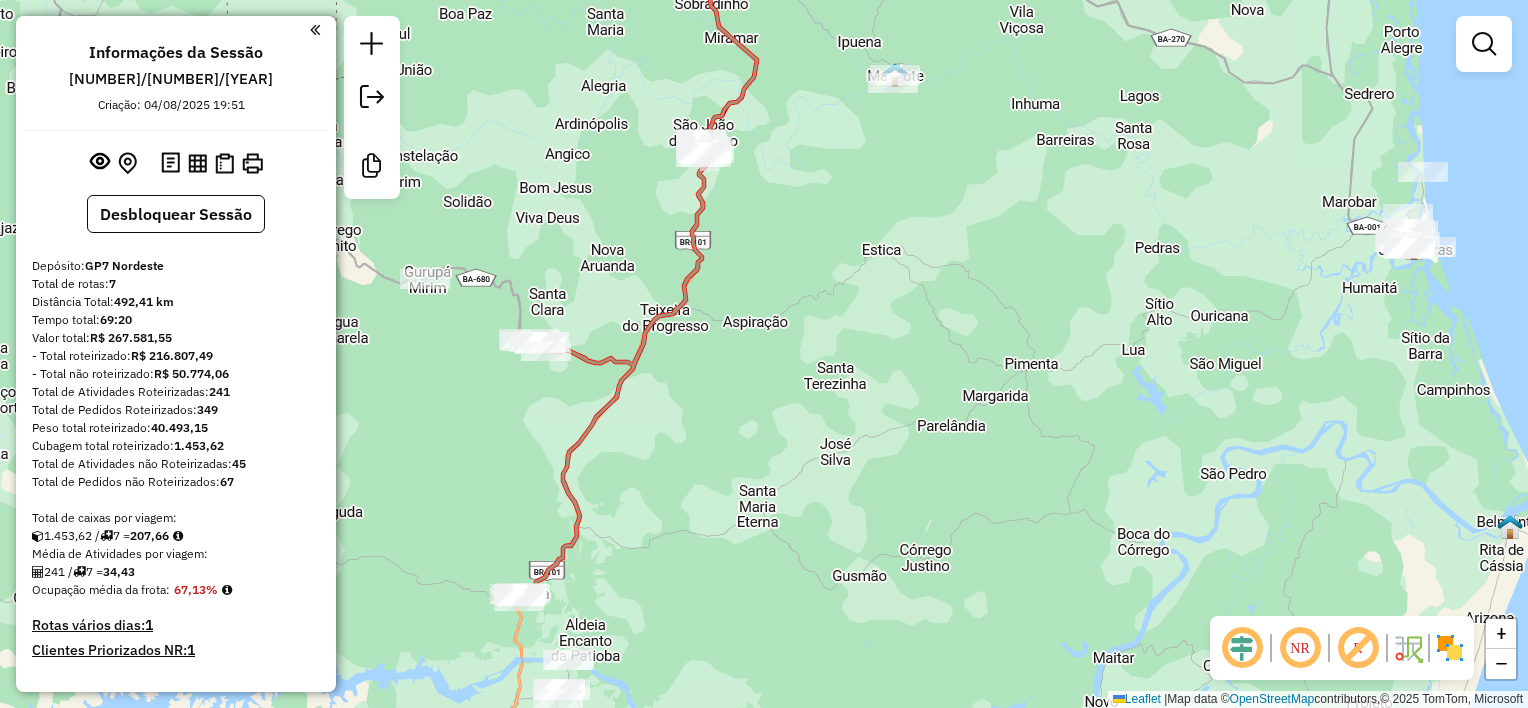 drag, startPoint x: 808, startPoint y: 136, endPoint x: 795, endPoint y: 98, distance: 40.16217 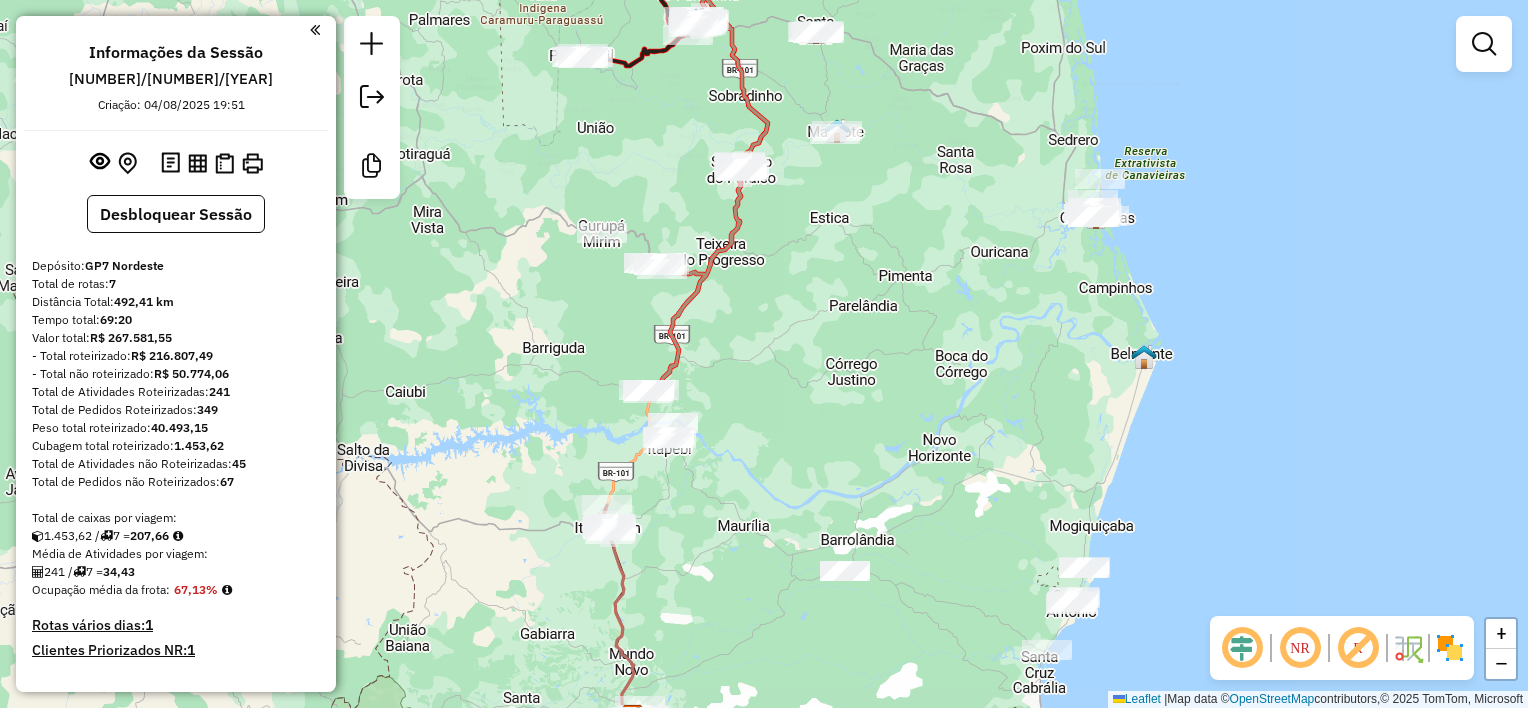 drag, startPoint x: 840, startPoint y: 217, endPoint x: 820, endPoint y: 263, distance: 50.159744 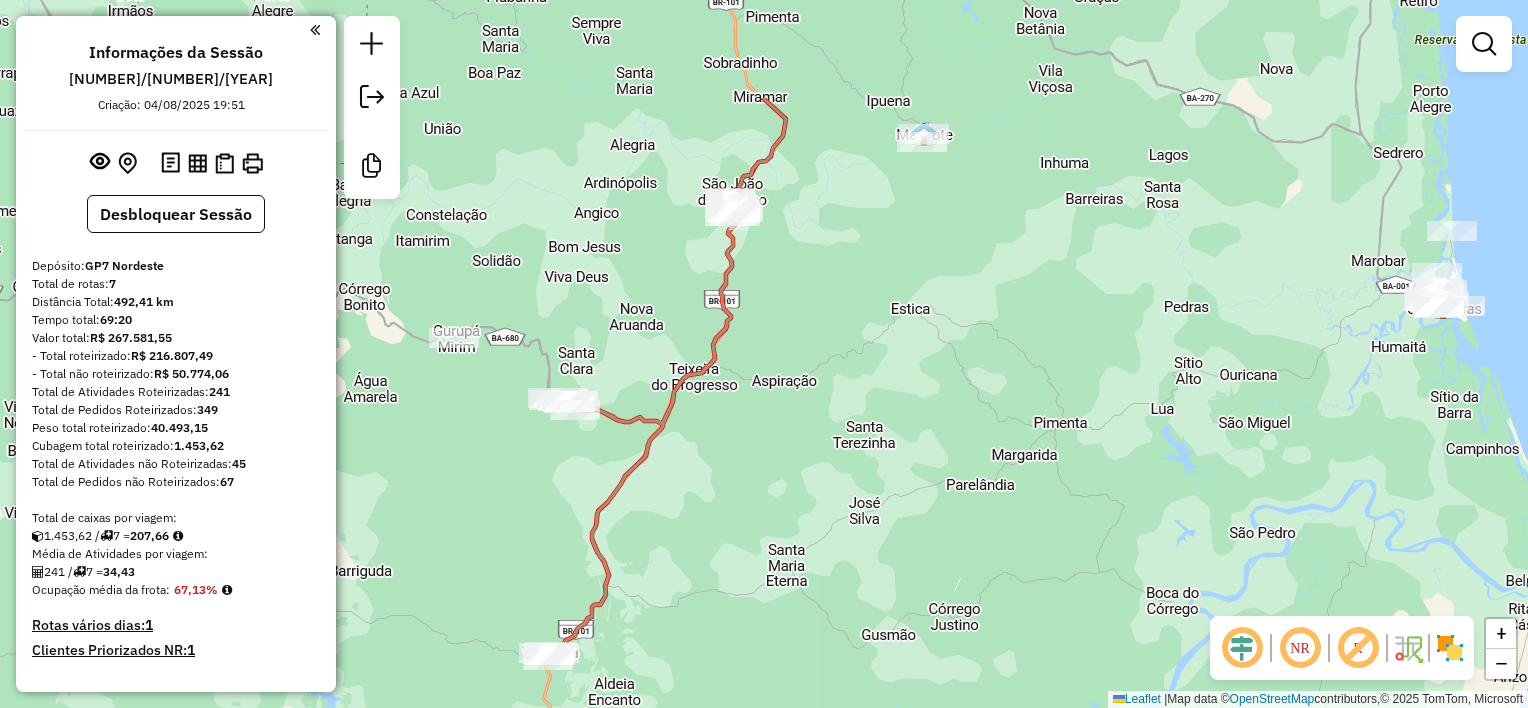 drag, startPoint x: 780, startPoint y: 390, endPoint x: 796, endPoint y: 504, distance: 115.11733 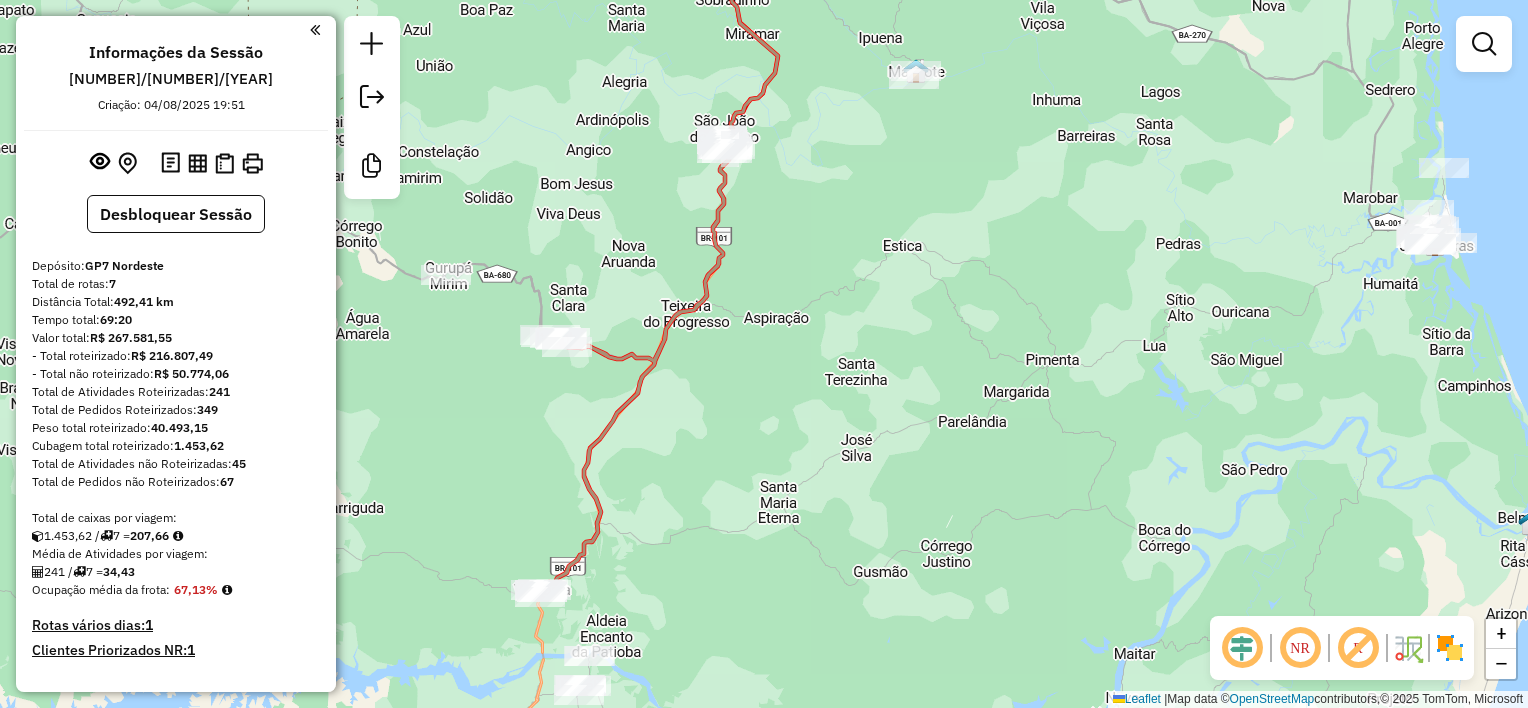 drag, startPoint x: 807, startPoint y: 473, endPoint x: 797, endPoint y: 414, distance: 59.841457 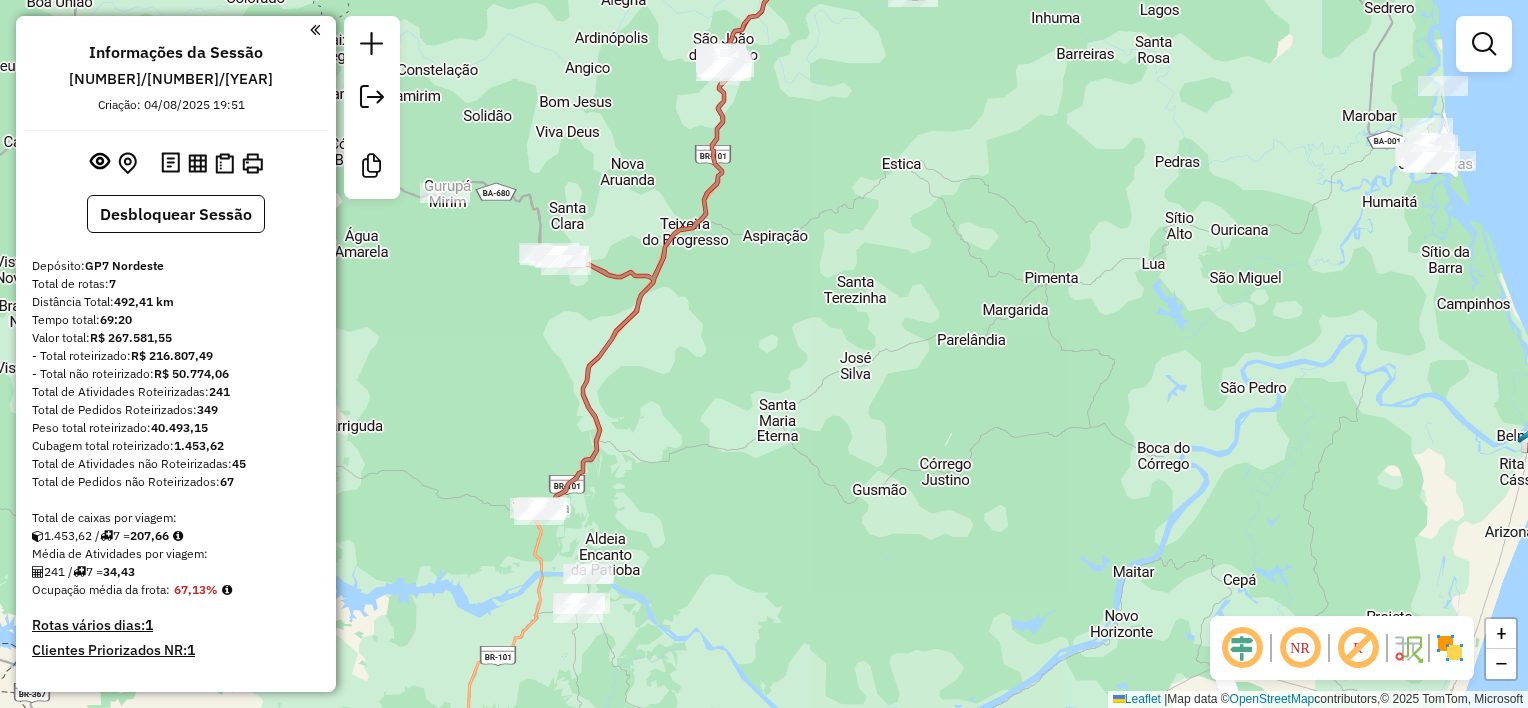 drag, startPoint x: 776, startPoint y: 456, endPoint x: 791, endPoint y: 408, distance: 50.289165 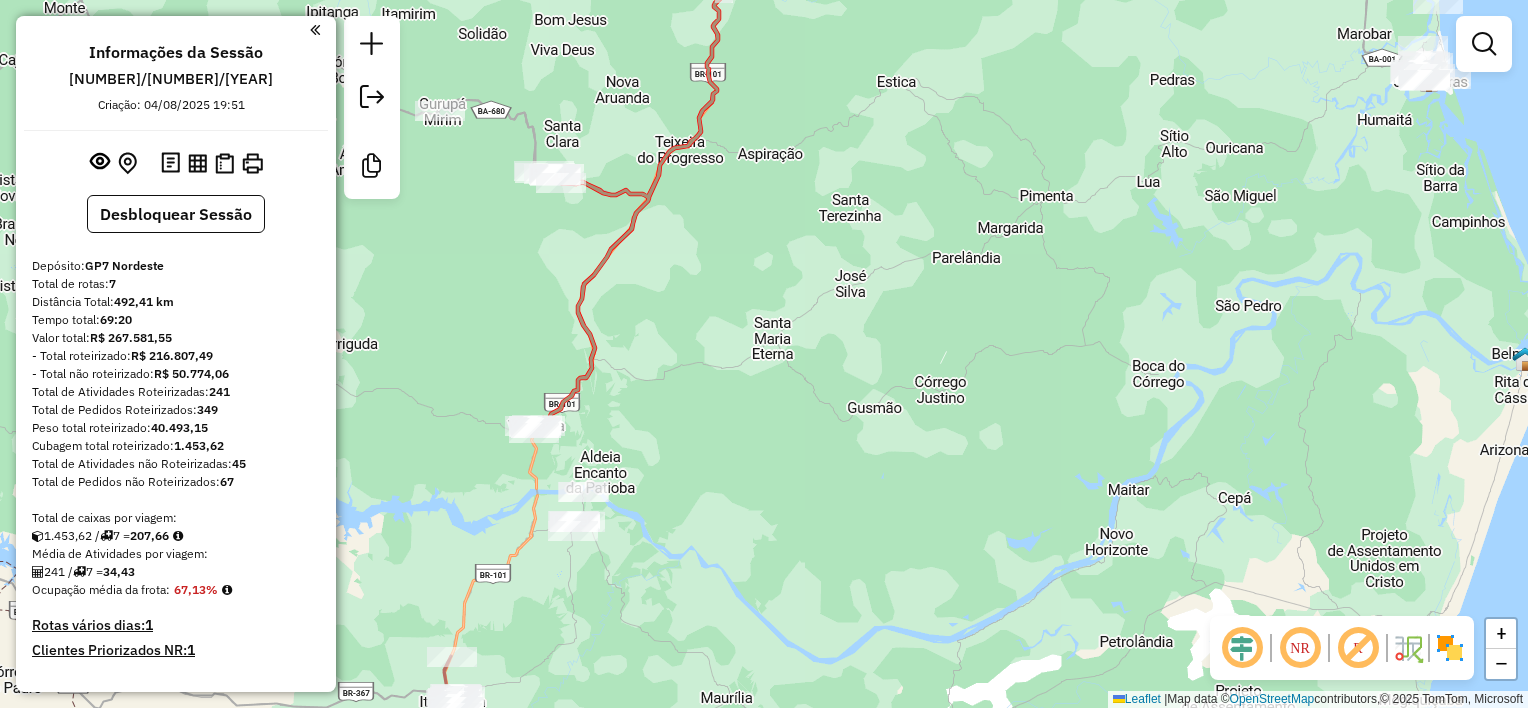 drag, startPoint x: 796, startPoint y: 480, endPoint x: 790, endPoint y: 400, distance: 80.224686 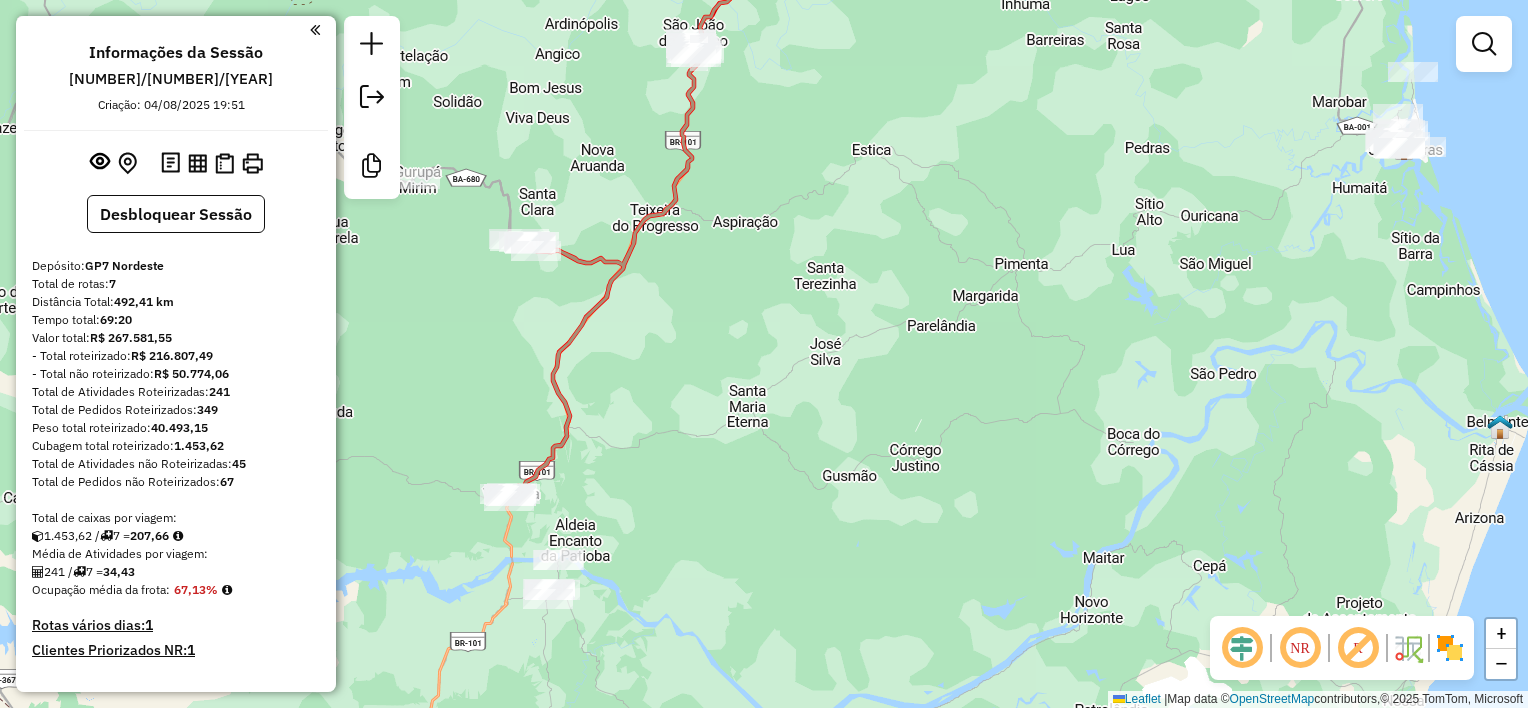drag, startPoint x: 774, startPoint y: 256, endPoint x: 749, endPoint y: 324, distance: 72.44998 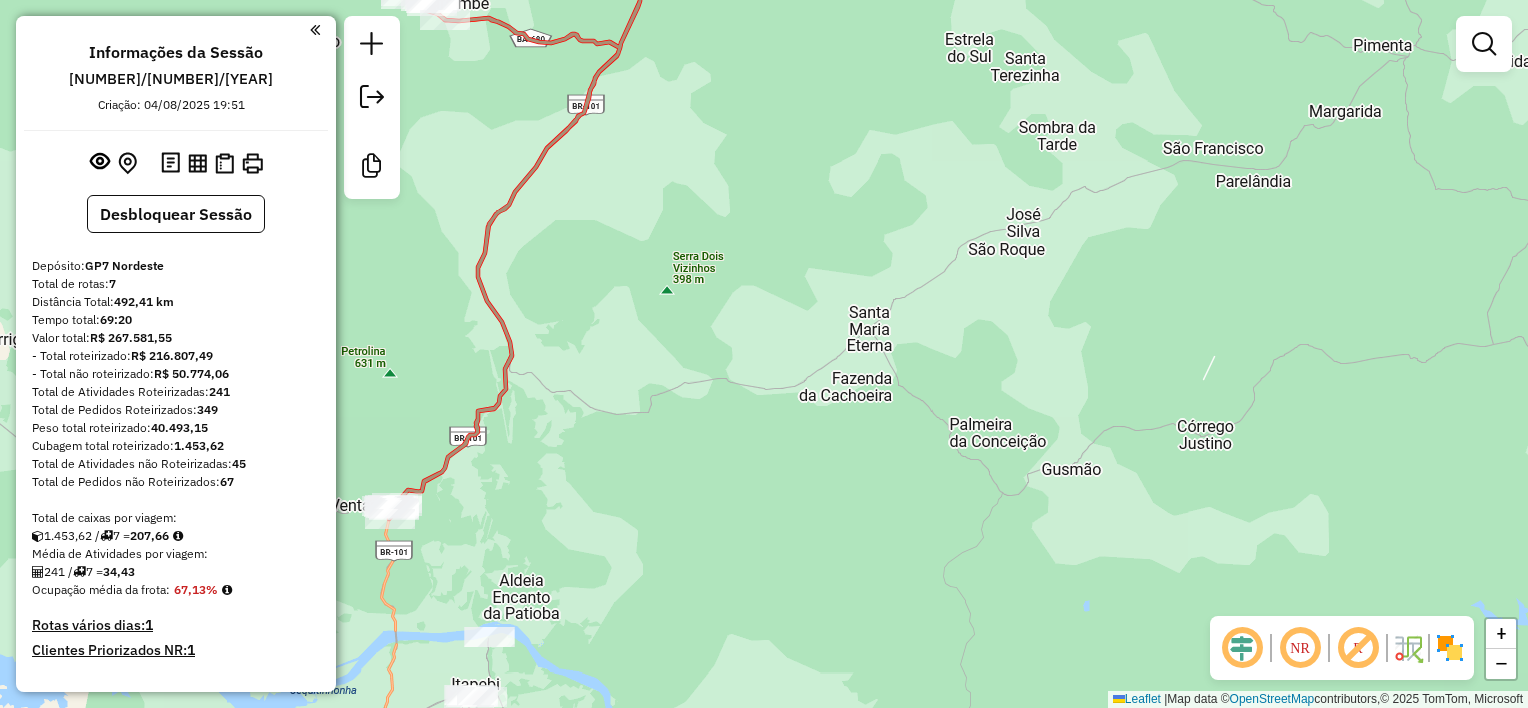 drag, startPoint x: 712, startPoint y: 444, endPoint x: 784, endPoint y: 312, distance: 150.35957 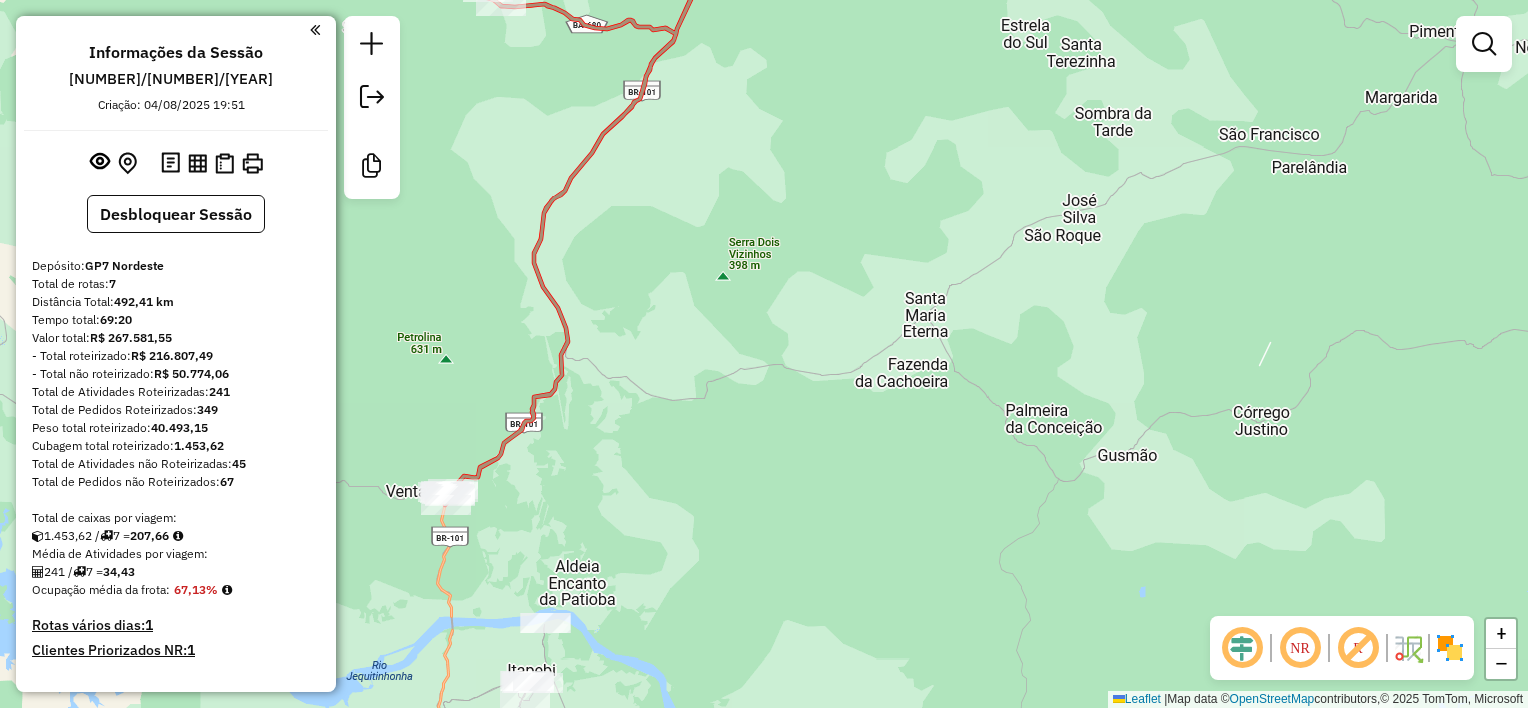 drag, startPoint x: 788, startPoint y: 336, endPoint x: 844, endPoint y: 322, distance: 57.72348 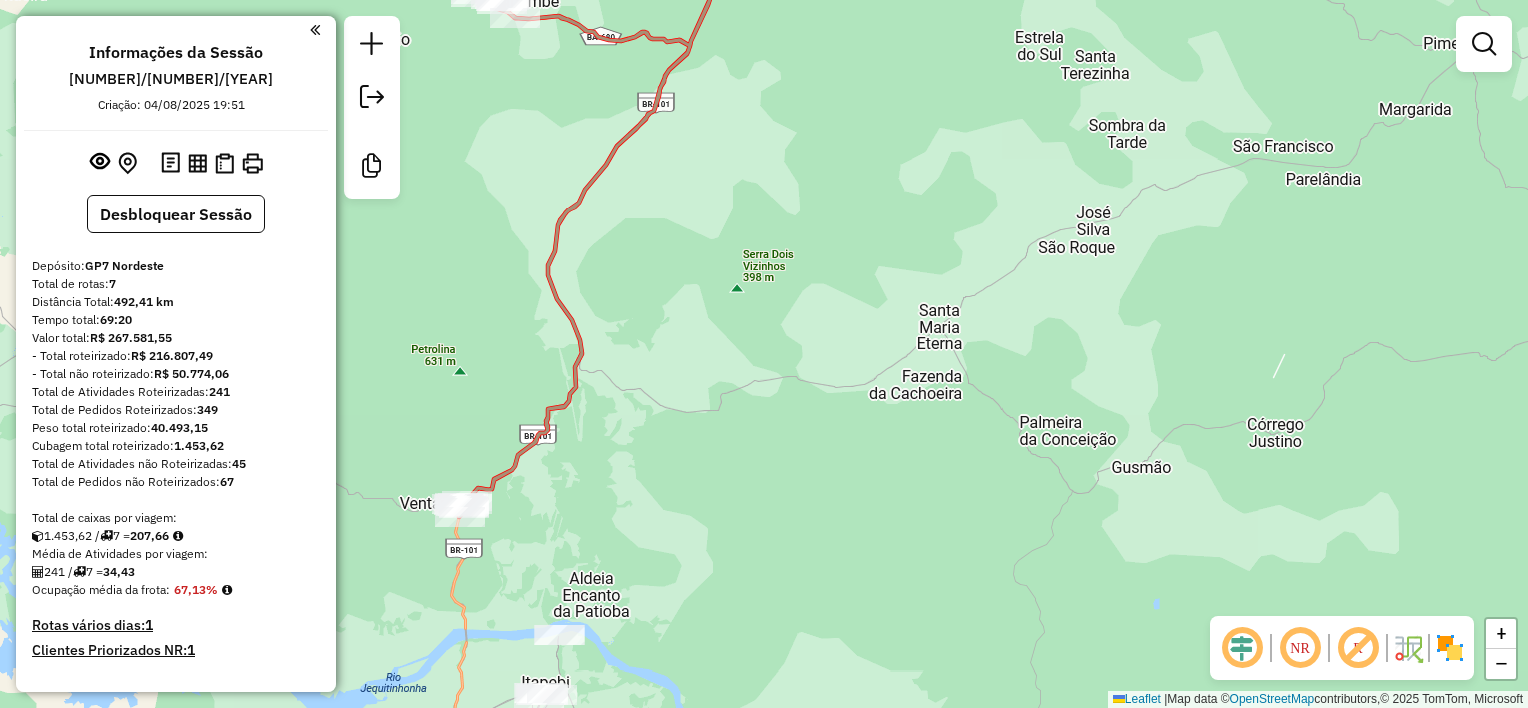 drag, startPoint x: 778, startPoint y: 324, endPoint x: 790, endPoint y: 373, distance: 50.447994 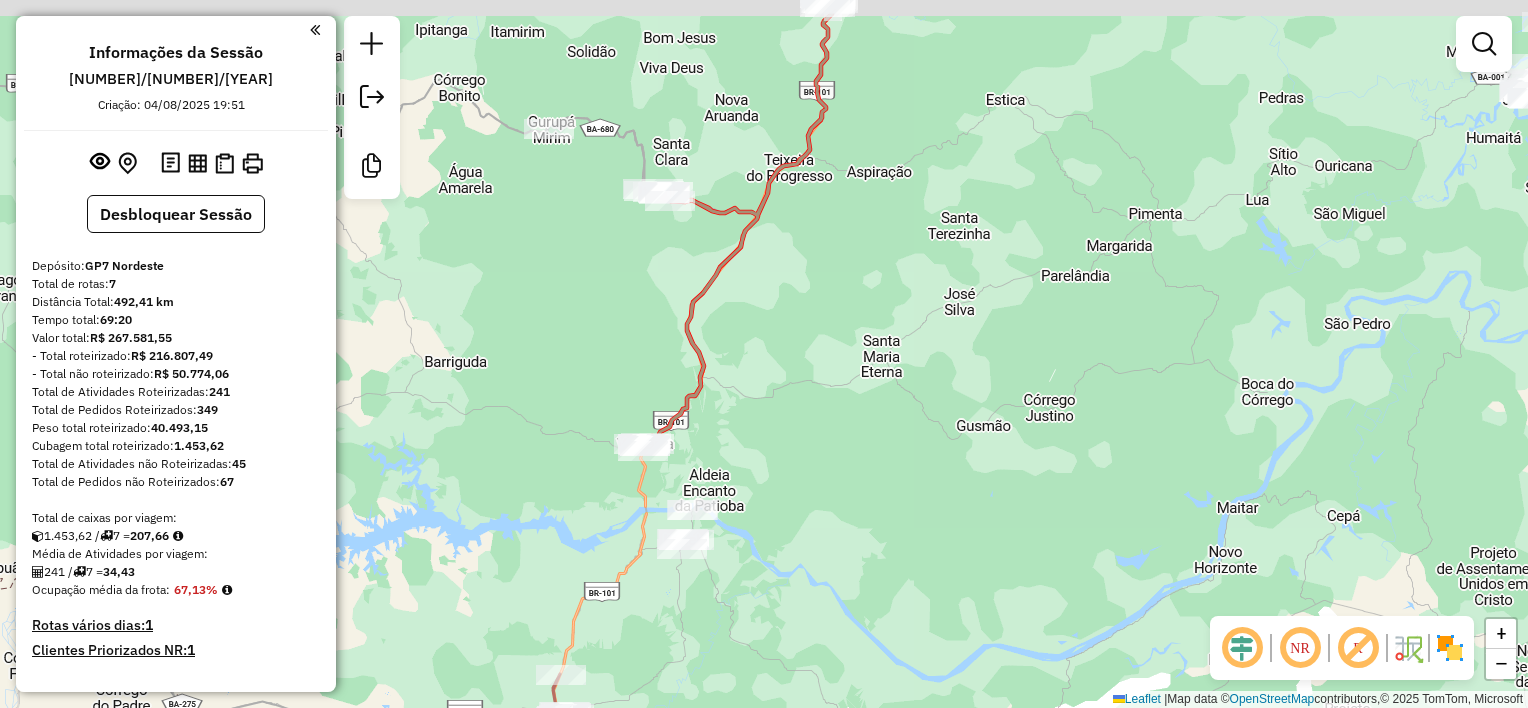 drag, startPoint x: 864, startPoint y: 252, endPoint x: 841, endPoint y: 292, distance: 46.141087 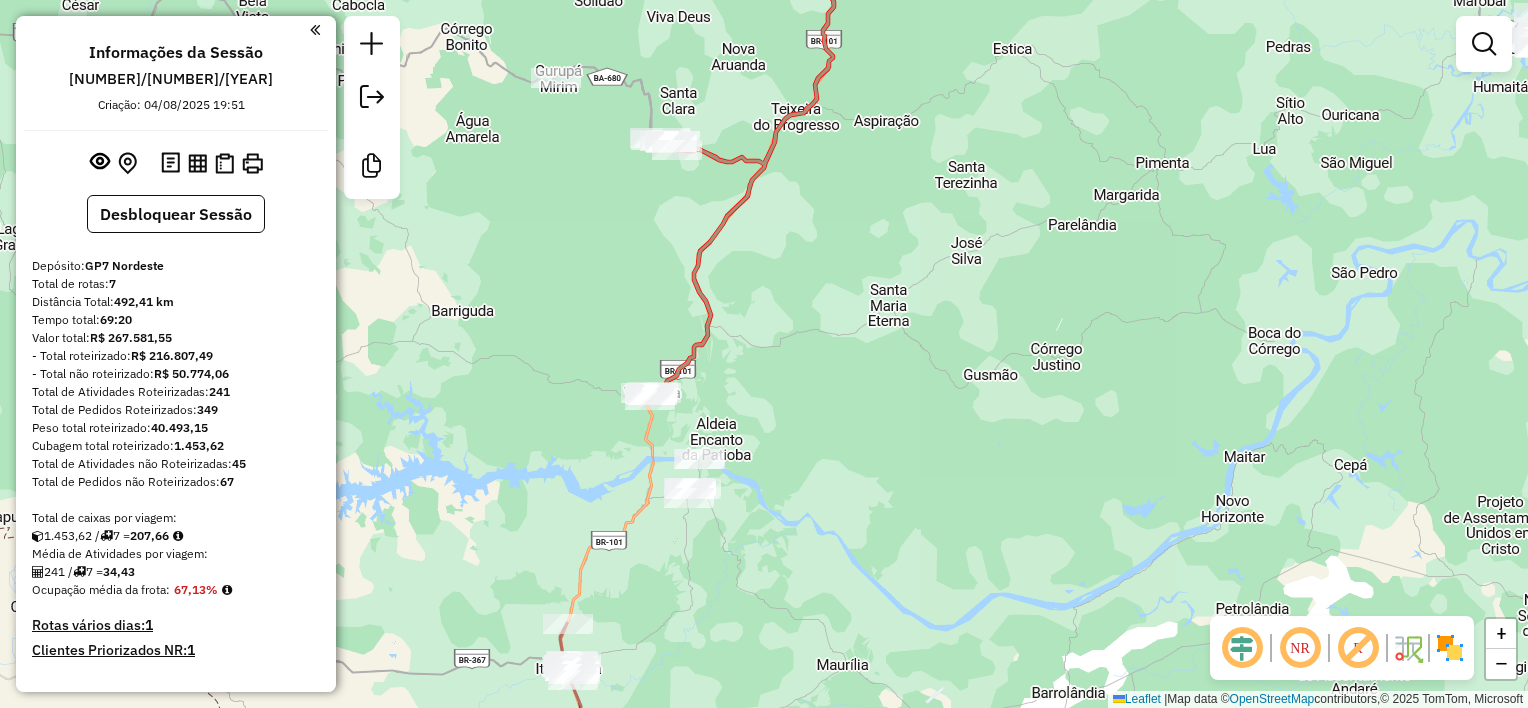 drag, startPoint x: 783, startPoint y: 448, endPoint x: 775, endPoint y: 419, distance: 30.083218 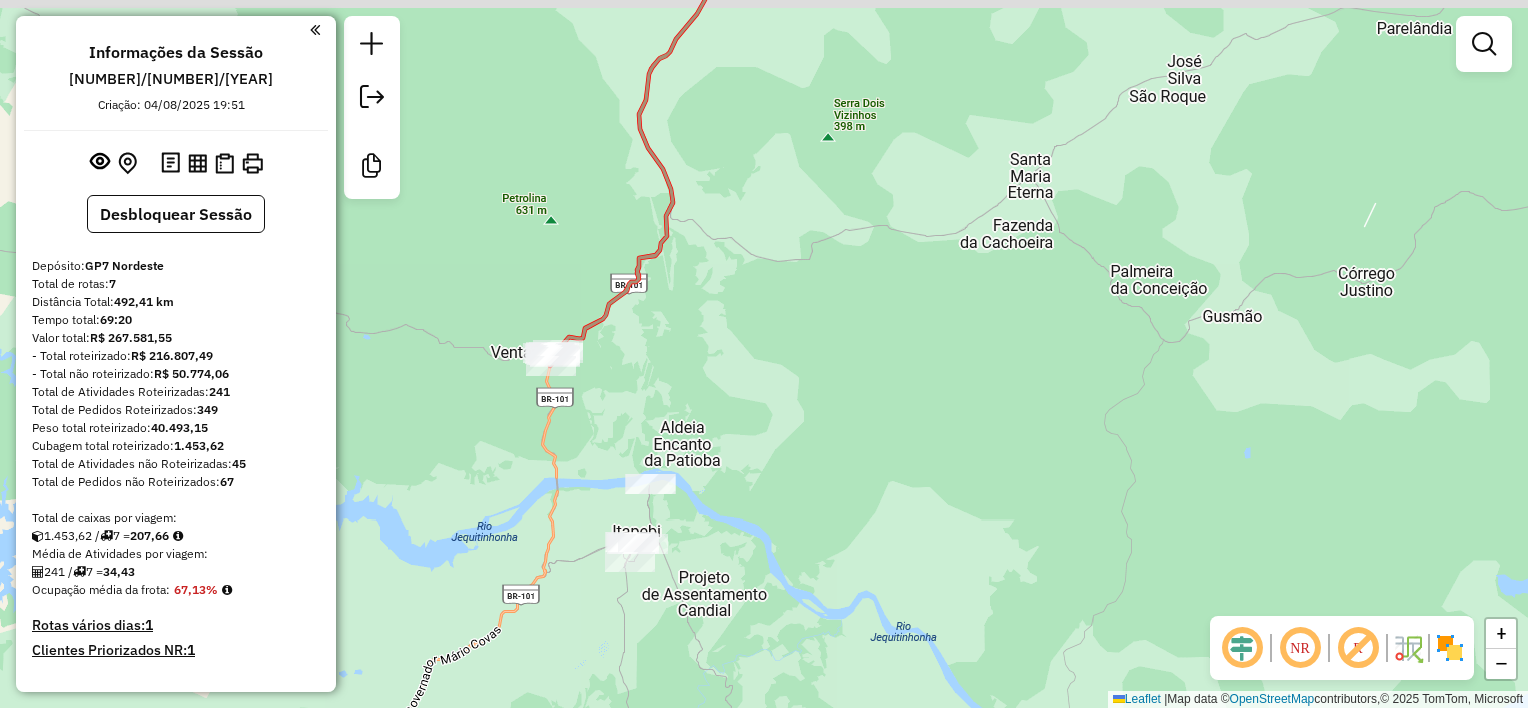 click on "Janela de atendimento Grade de atendimento Capacidade Transportadoras Veículos Cliente Pedidos  Rotas Selecione os dias de semana para filtrar as janelas de atendimento  Seg   Ter   Qua   Qui   Sex   Sáb   Dom  Informe o período da janela de atendimento: De: Até:  Filtrar exatamente a janela do cliente  Considerar janela de atendimento padrão  Selecione os dias de semana para filtrar as grades de atendimento  Seg   Ter   Qua   Qui   Sex   Sáb   Dom   Considerar clientes sem dia de atendimento cadastrado  Clientes fora do dia de atendimento selecionado Filtrar as atividades entre os valores definidos abaixo:  Peso mínimo:   Peso máximo:   Cubagem mínima:   Cubagem máxima:   De:   Até:  Filtrar as atividades entre o tempo de atendimento definido abaixo:  De:   Até:   Considerar capacidade total dos clientes não roteirizados Transportadora: Selecione um ou mais itens Tipo de veículo: Selecione um ou mais itens Veículo: Selecione um ou mais itens Motorista: Selecione um ou mais itens Nome: Rótulo:" 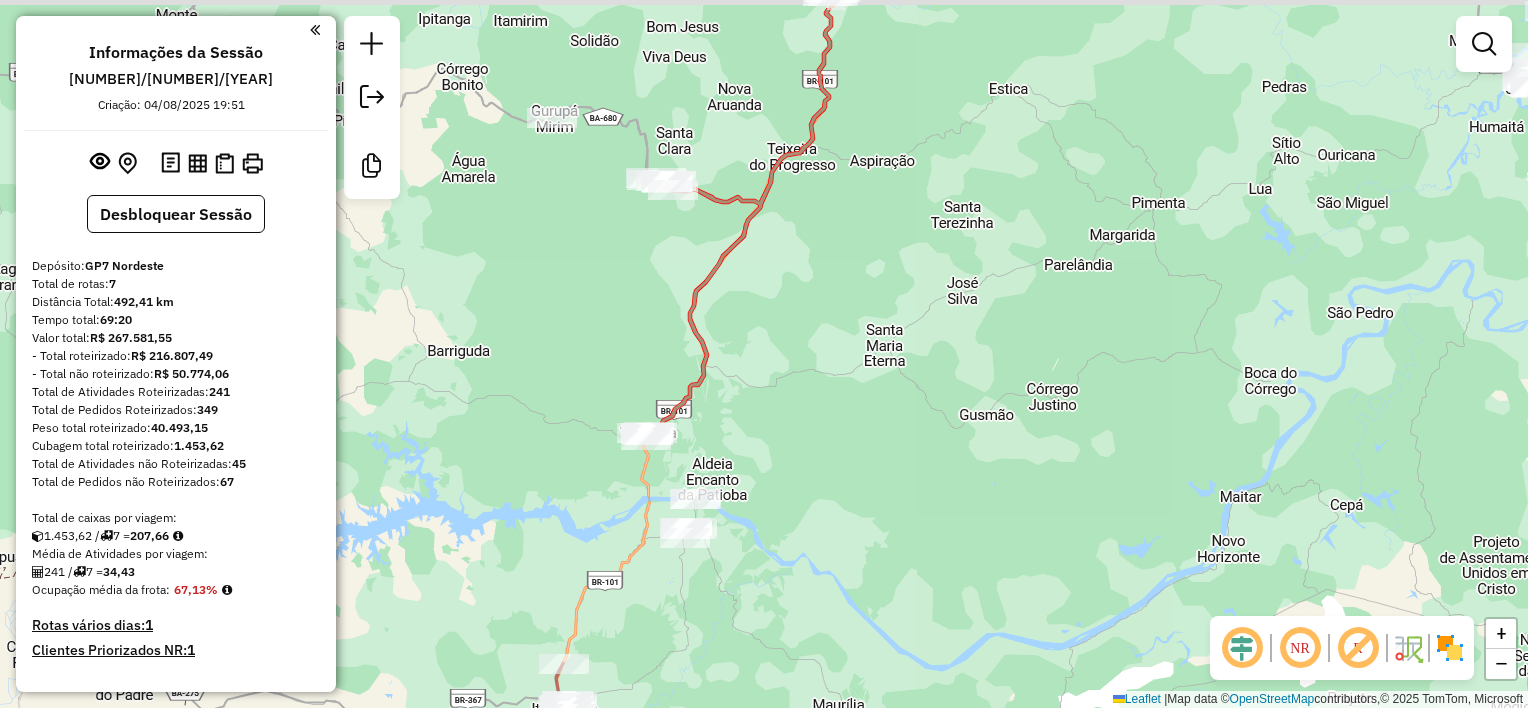 drag, startPoint x: 778, startPoint y: 326, endPoint x: 776, endPoint y: 340, distance: 14.142136 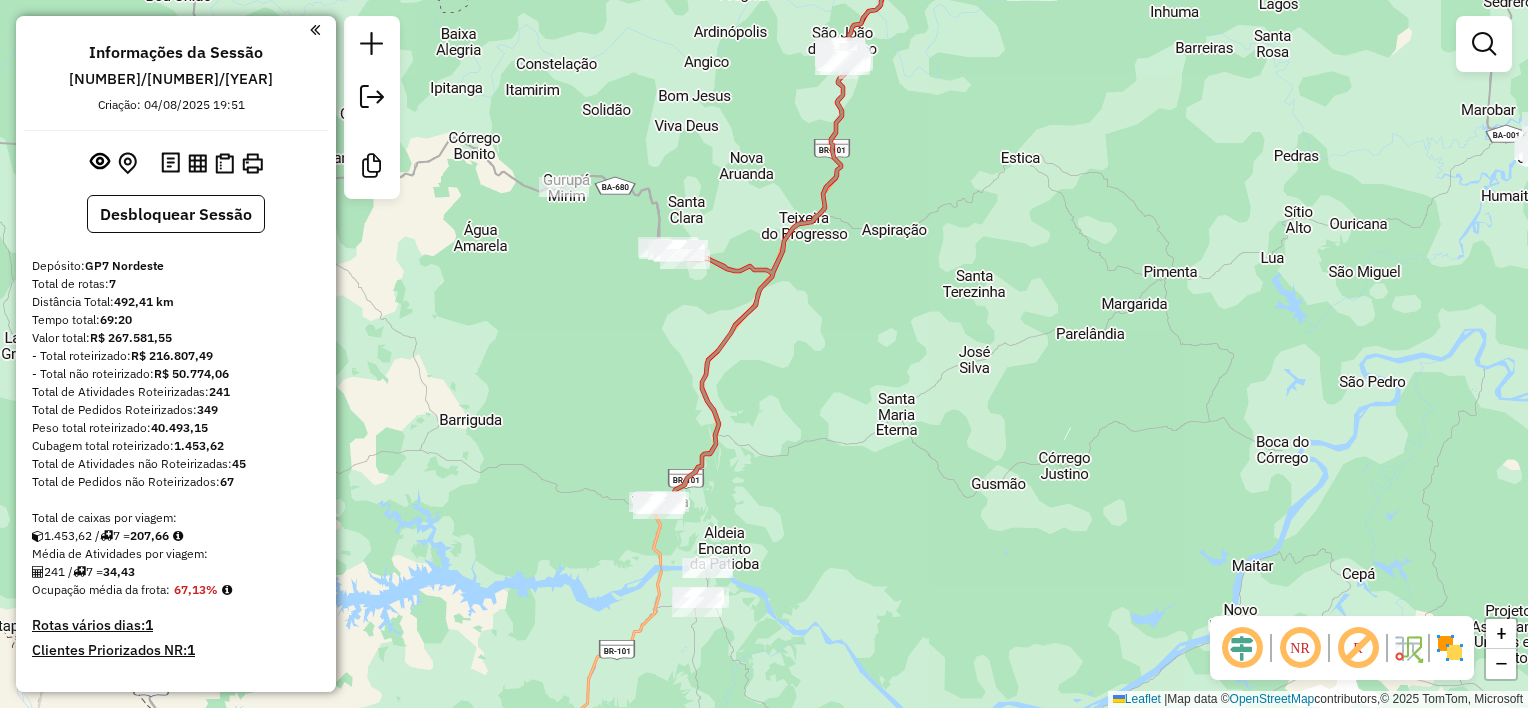 drag, startPoint x: 802, startPoint y: 378, endPoint x: 820, endPoint y: 396, distance: 25.455845 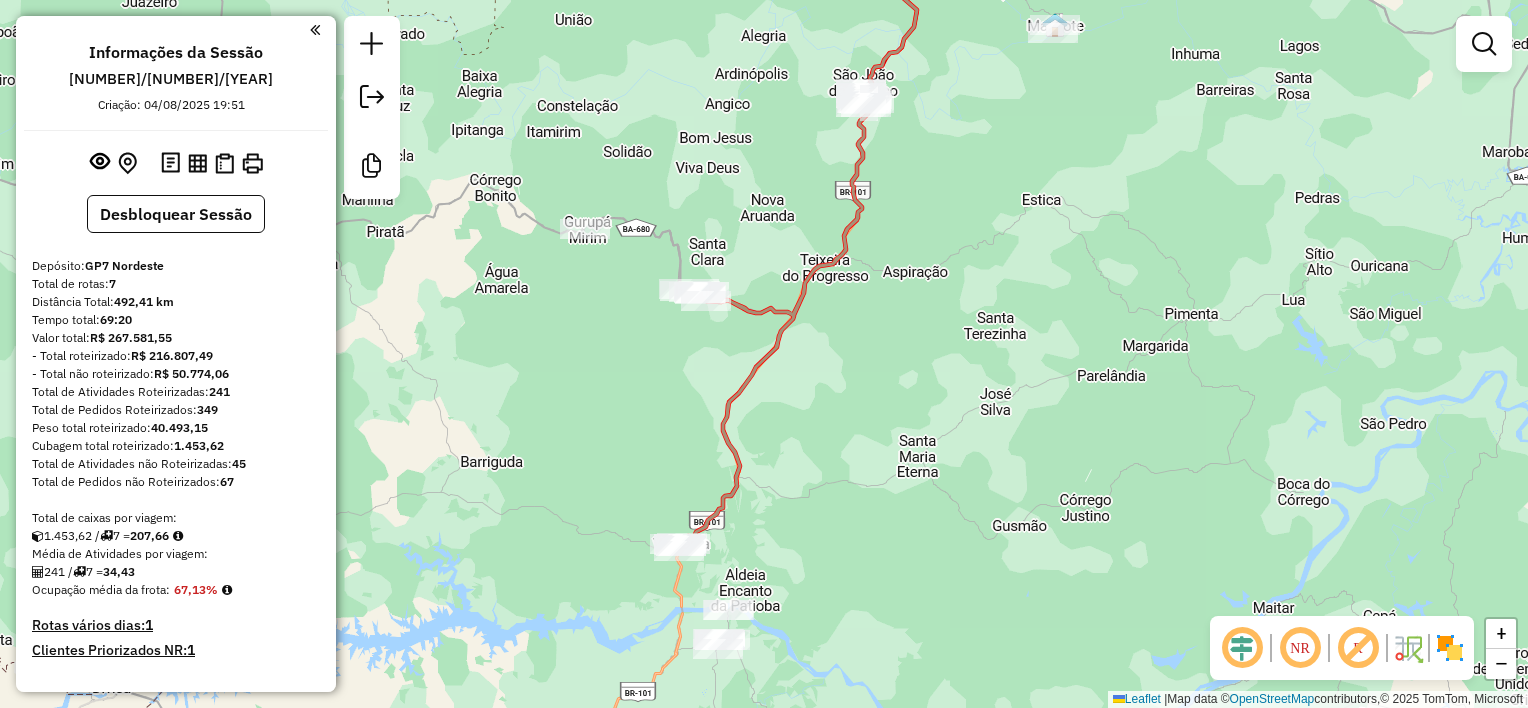 drag, startPoint x: 818, startPoint y: 361, endPoint x: 806, endPoint y: 302, distance: 60.207973 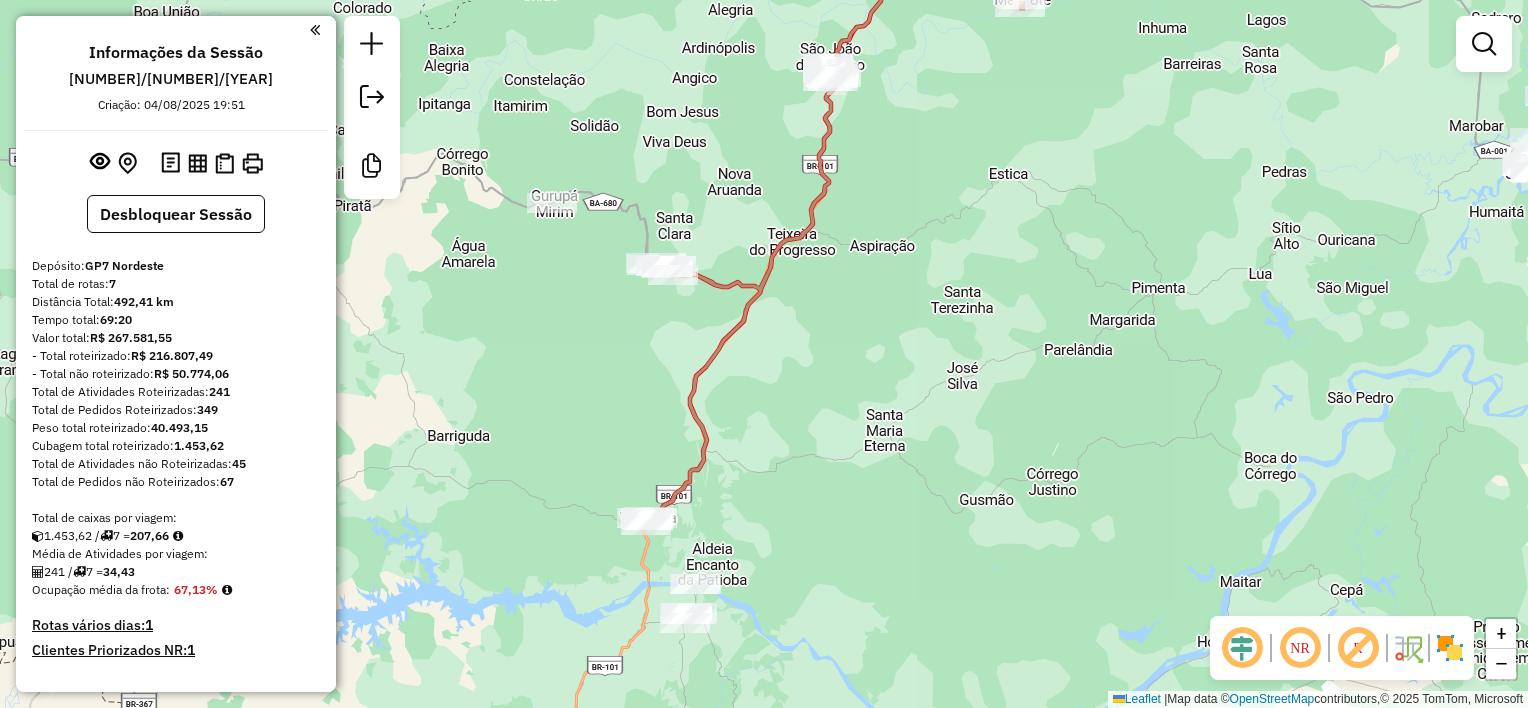 click on "Janela de atendimento Grade de atendimento Capacidade Transportadoras Veículos Cliente Pedidos  Rotas Selecione os dias de semana para filtrar as janelas de atendimento  Seg   Ter   Qua   Qui   Sex   Sáb   Dom  Informe o período da janela de atendimento: De: Até:  Filtrar exatamente a janela do cliente  Considerar janela de atendimento padrão  Selecione os dias de semana para filtrar as grades de atendimento  Seg   Ter   Qua   Qui   Sex   Sáb   Dom   Considerar clientes sem dia de atendimento cadastrado  Clientes fora do dia de atendimento selecionado Filtrar as atividades entre os valores definidos abaixo:  Peso mínimo:   Peso máximo:   Cubagem mínima:   Cubagem máxima:   De:   Até:  Filtrar as atividades entre o tempo de atendimento definido abaixo:  De:   Até:   Considerar capacidade total dos clientes não roteirizados Transportadora: Selecione um ou mais itens Tipo de veículo: Selecione um ou mais itens Veículo: Selecione um ou mais itens Motorista: Selecione um ou mais itens Nome: Rótulo:" 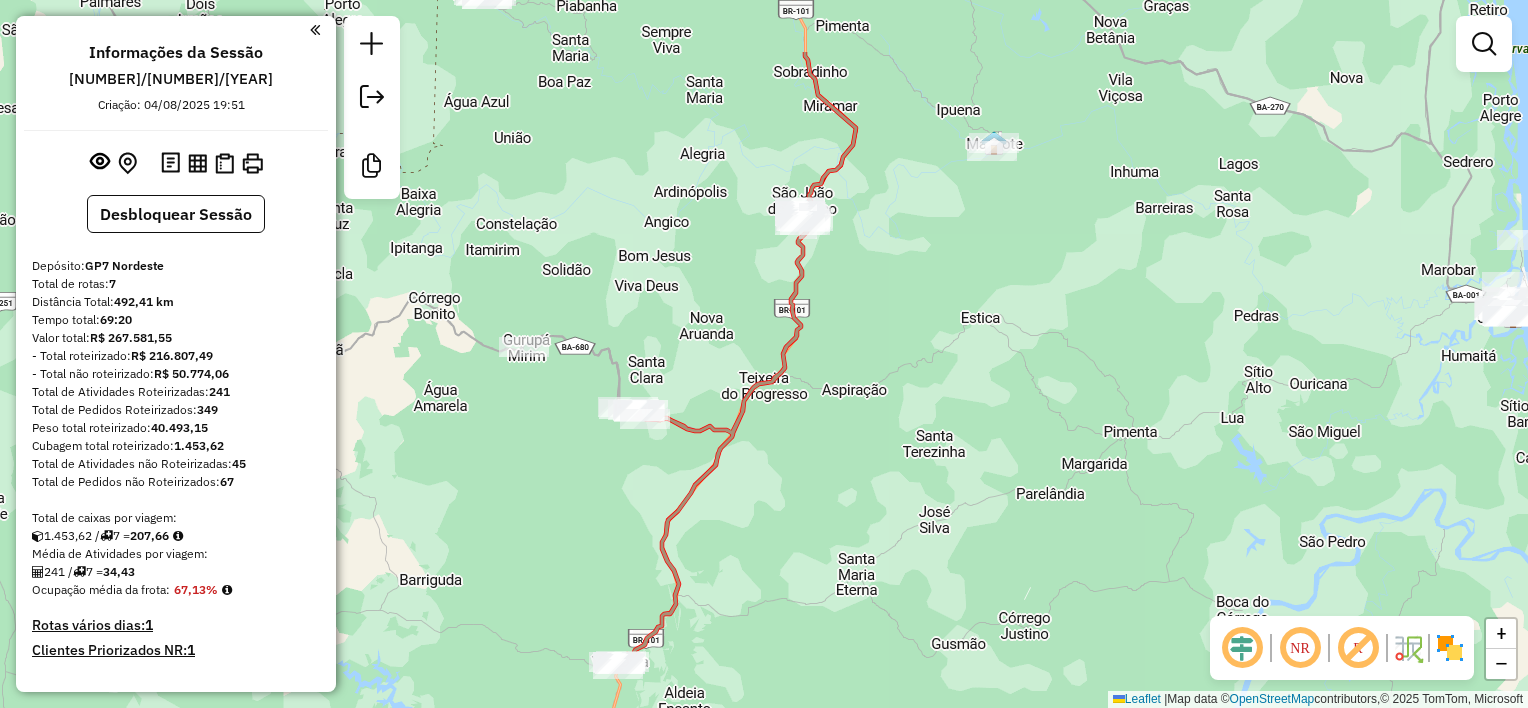 drag, startPoint x: 865, startPoint y: 217, endPoint x: 848, endPoint y: 342, distance: 126.1507 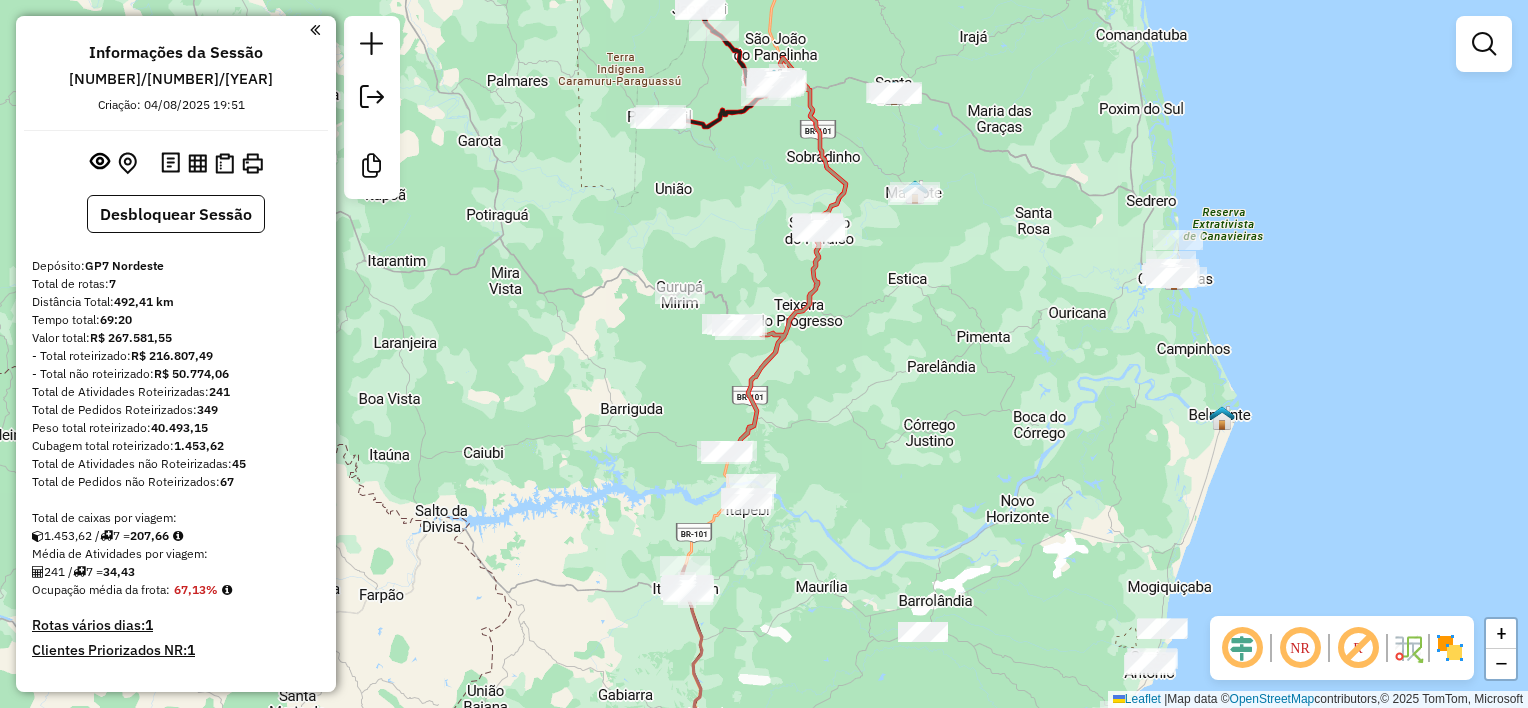 drag, startPoint x: 843, startPoint y: 120, endPoint x: 862, endPoint y: 137, distance: 25.495098 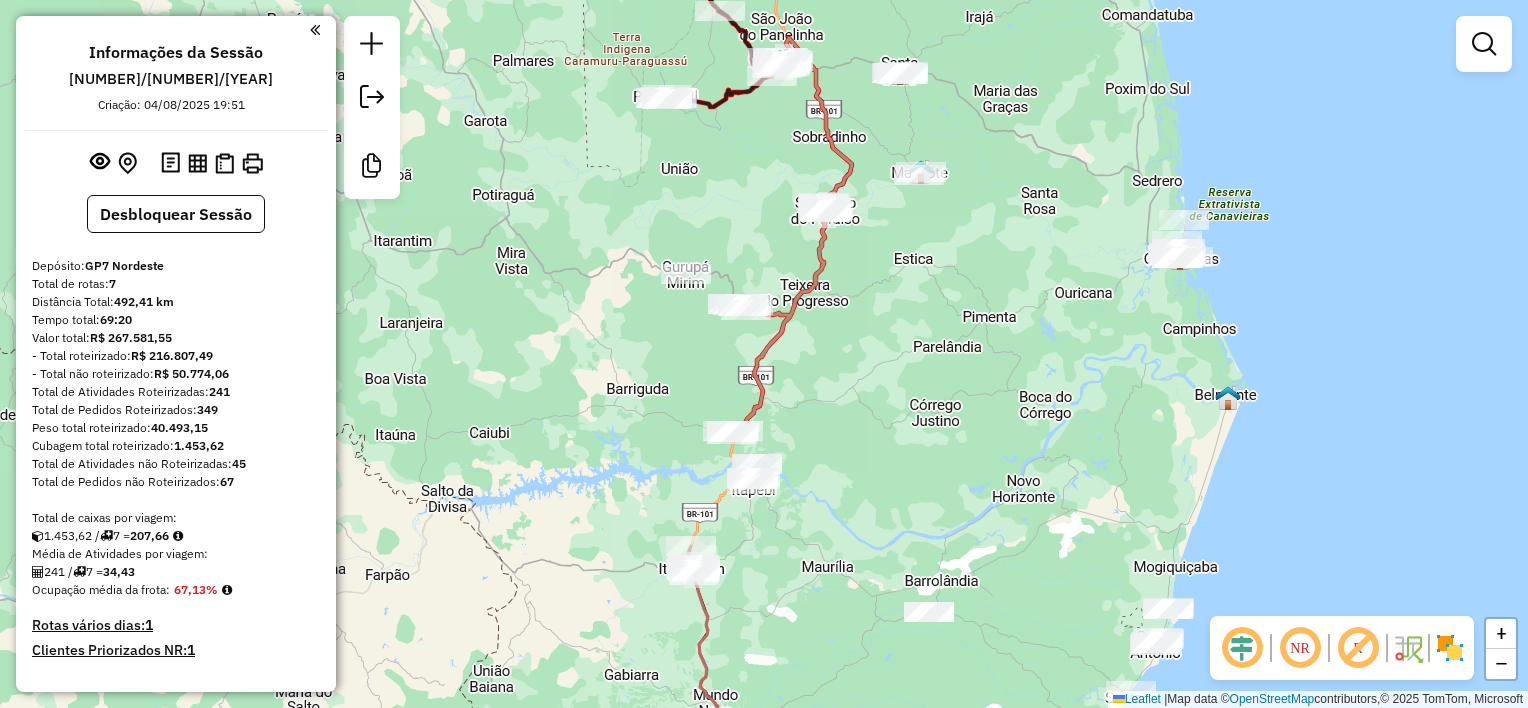 drag, startPoint x: 840, startPoint y: 422, endPoint x: 836, endPoint y: 388, distance: 34.234486 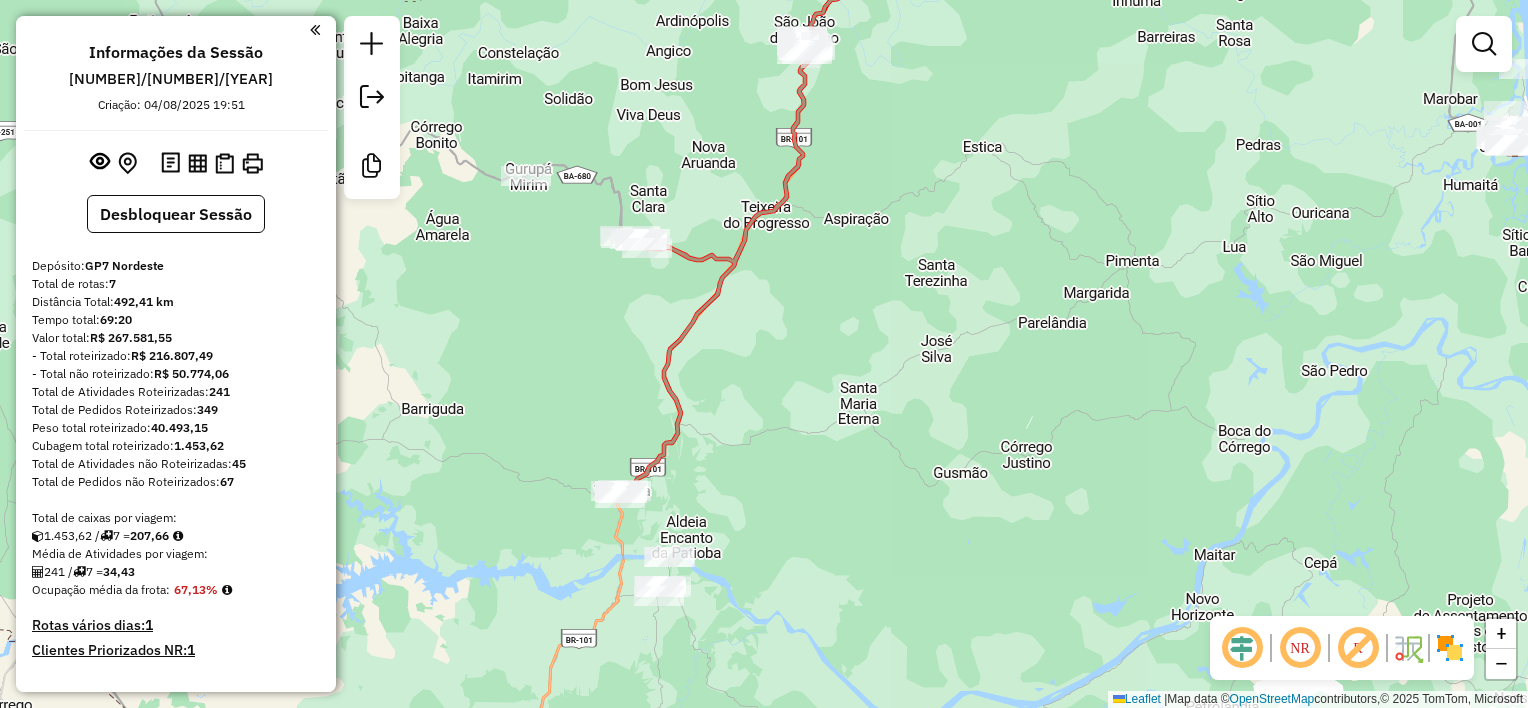 drag, startPoint x: 848, startPoint y: 320, endPoint x: 901, endPoint y: 358, distance: 65.21503 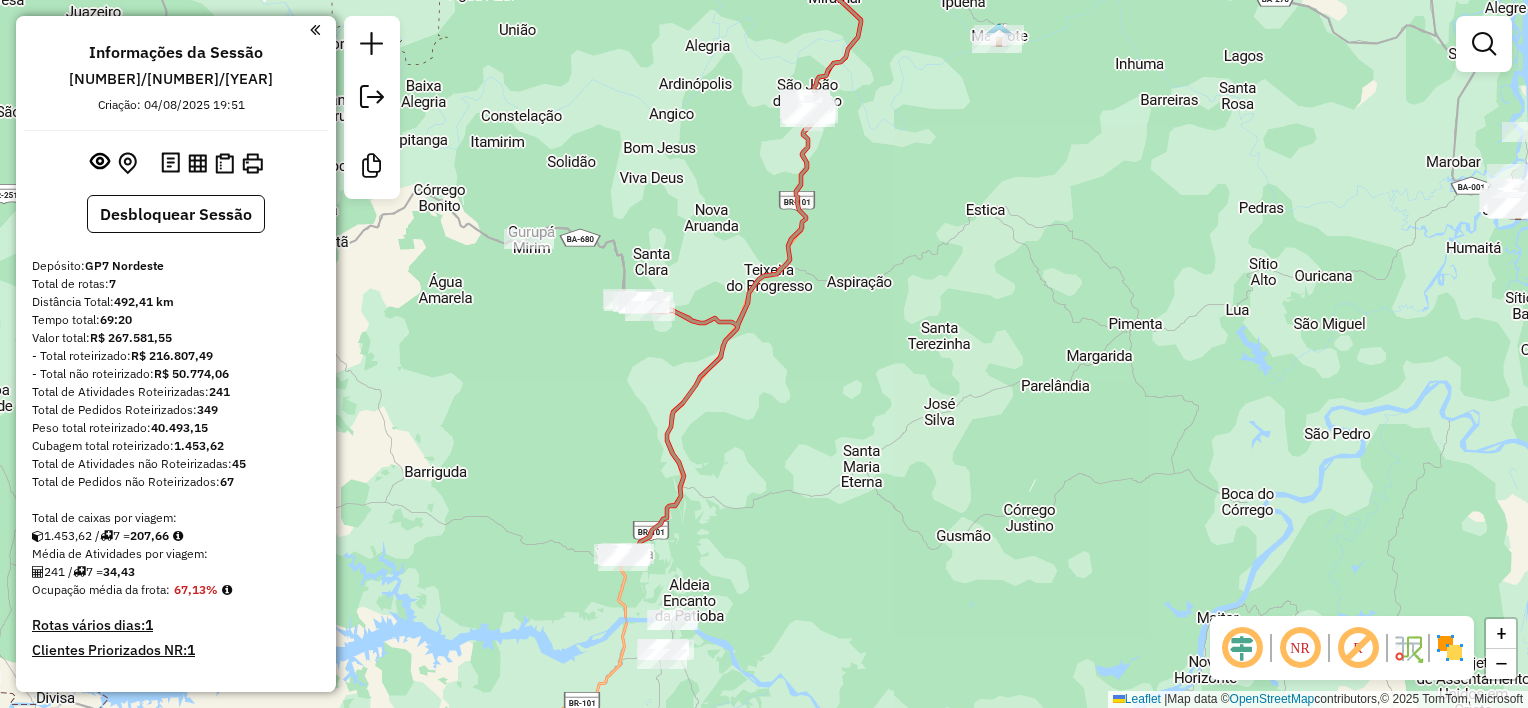 drag, startPoint x: 861, startPoint y: 344, endPoint x: 855, endPoint y: 362, distance: 18.973665 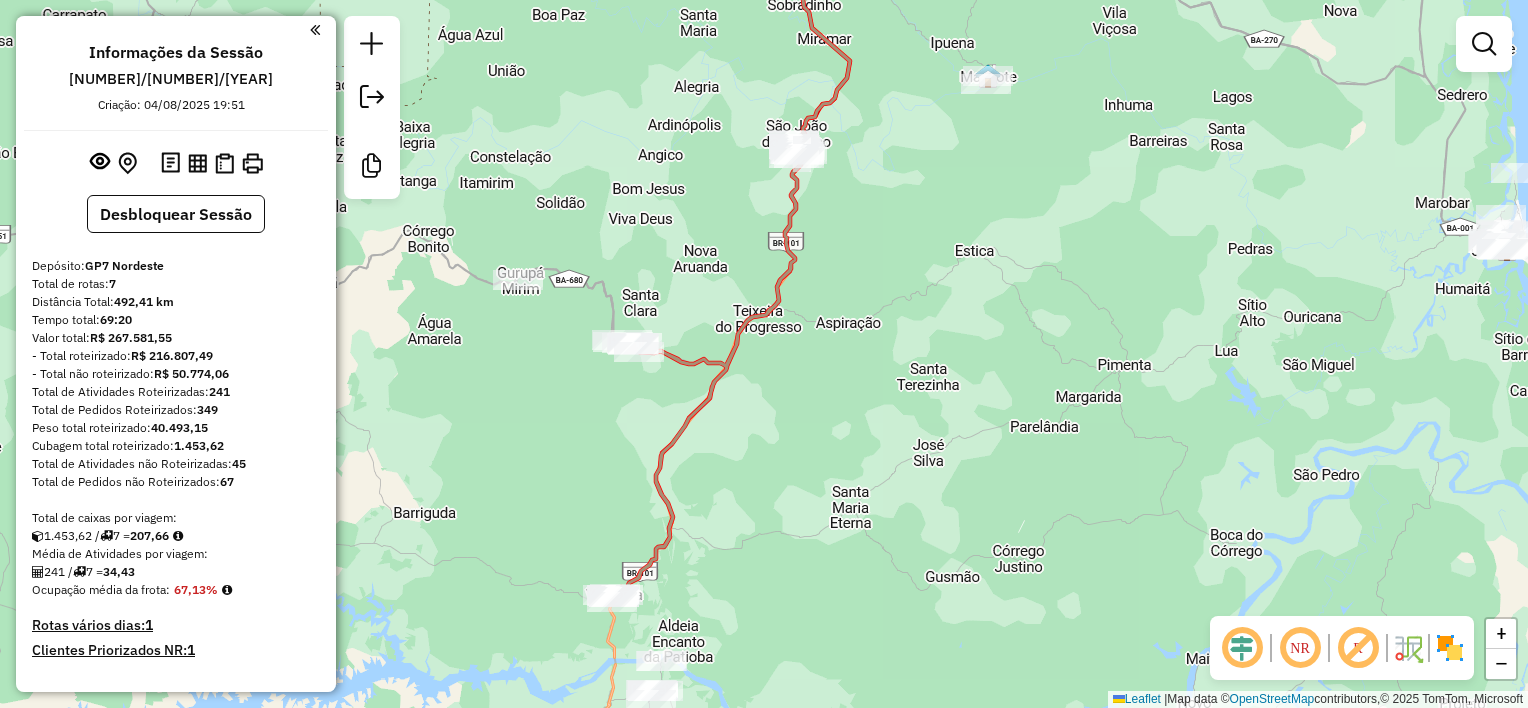 drag, startPoint x: 864, startPoint y: 320, endPoint x: 819, endPoint y: 368, distance: 65.795135 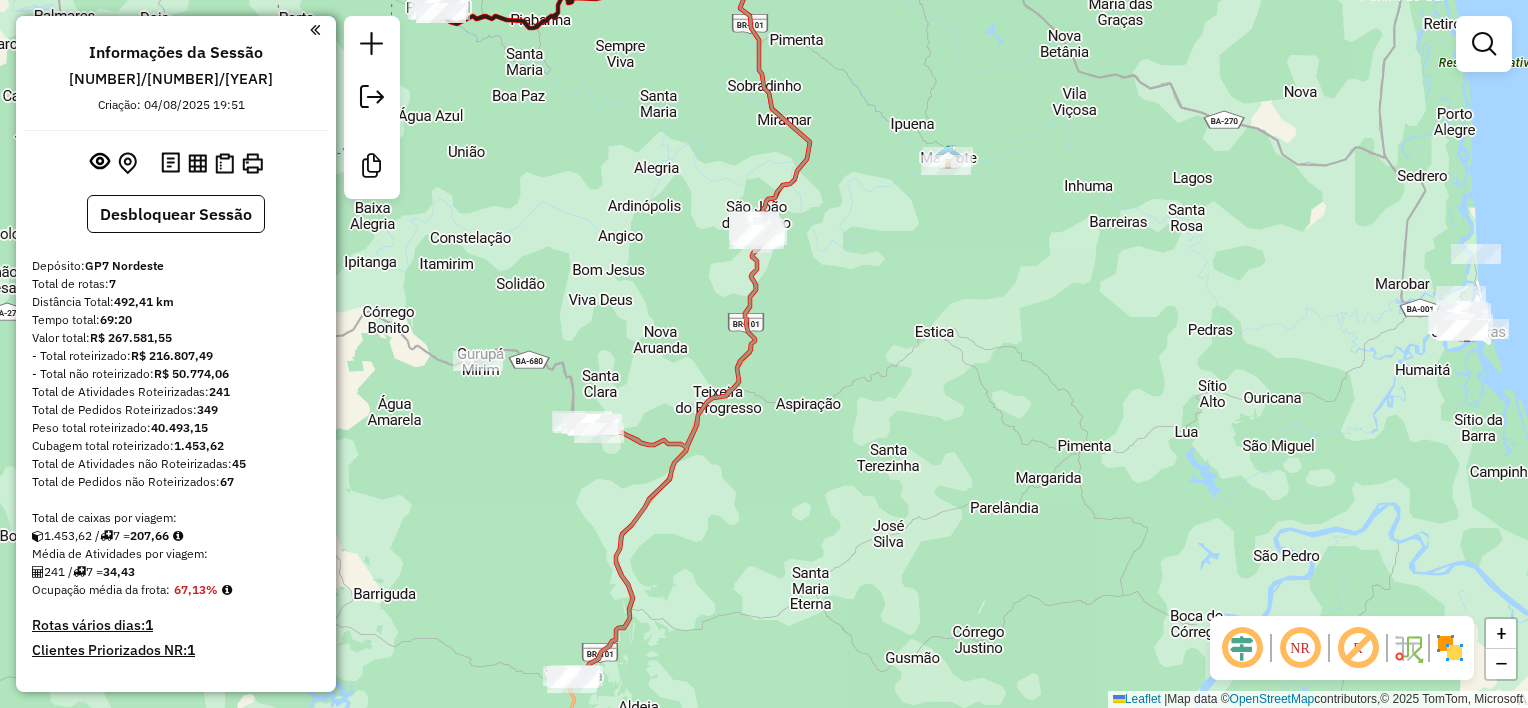 drag, startPoint x: 820, startPoint y: 273, endPoint x: 824, endPoint y: 332, distance: 59.135437 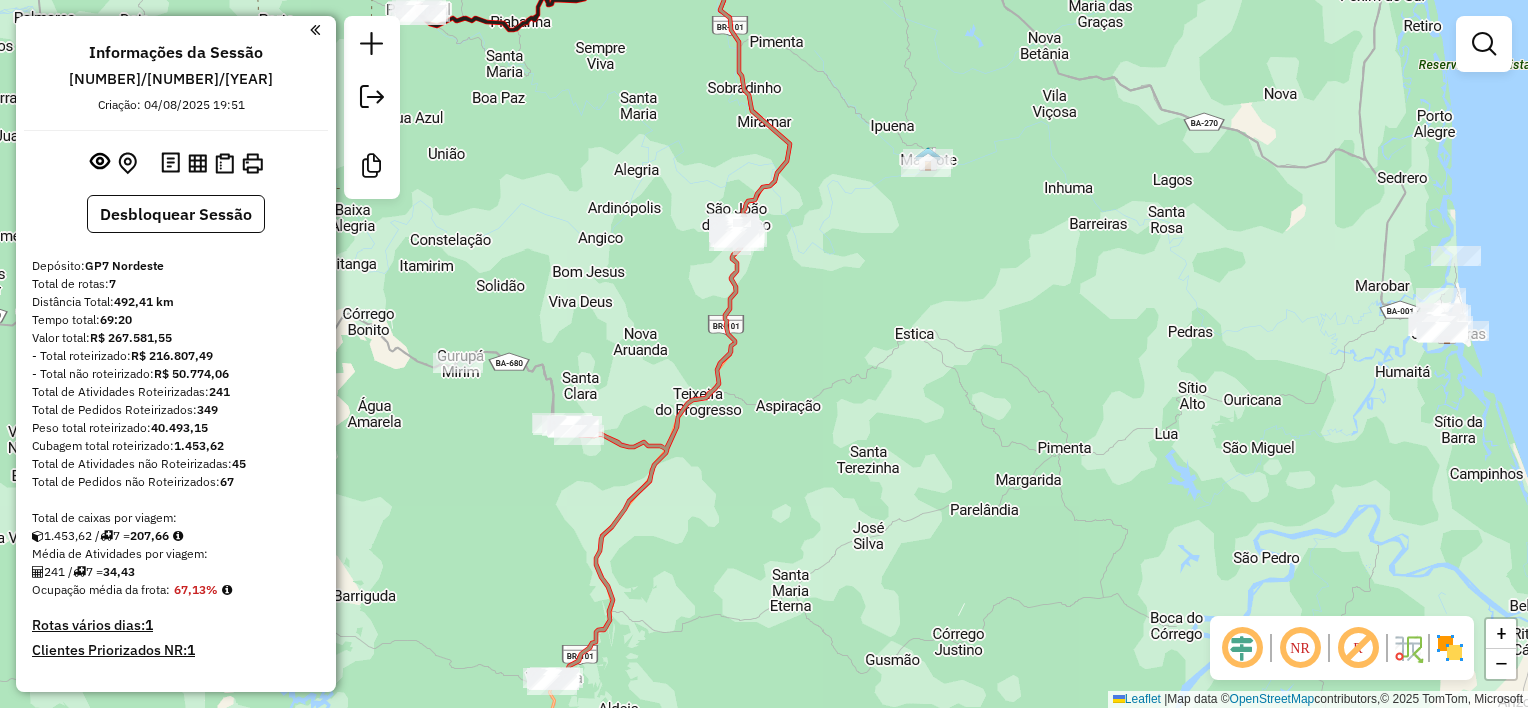 drag, startPoint x: 829, startPoint y: 326, endPoint x: 785, endPoint y: 281, distance: 62.936478 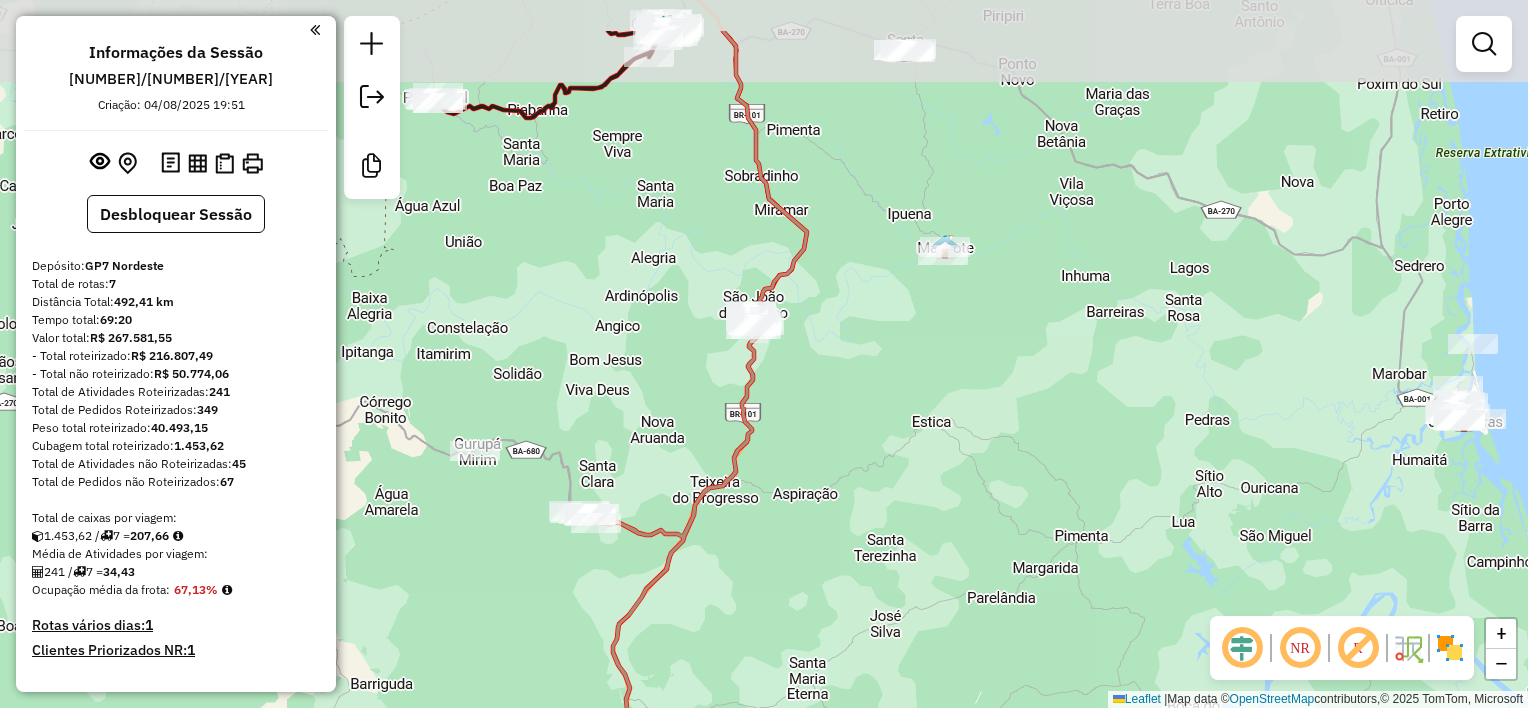 drag, startPoint x: 809, startPoint y: 354, endPoint x: 808, endPoint y: 423, distance: 69.00725 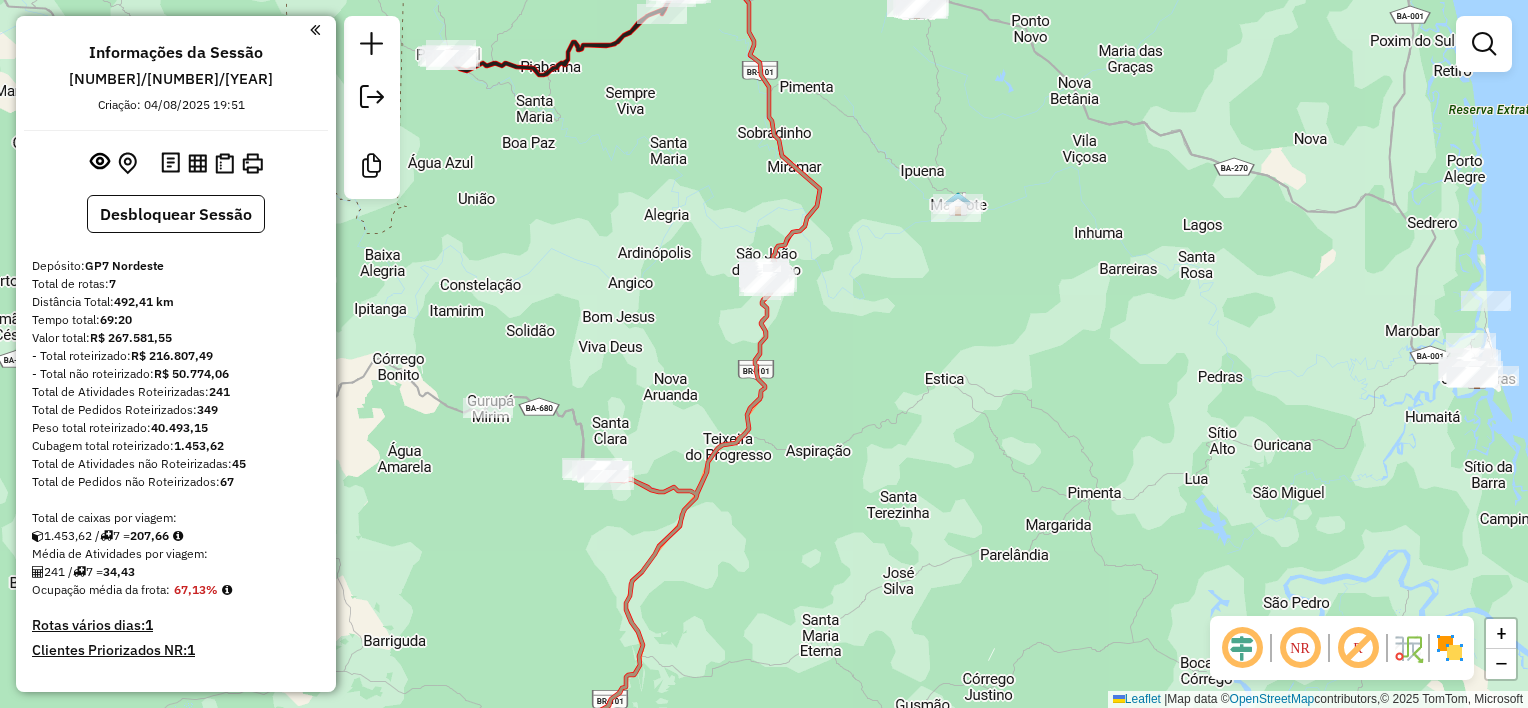 drag, startPoint x: 819, startPoint y: 366, endPoint x: 826, endPoint y: 356, distance: 12.206555 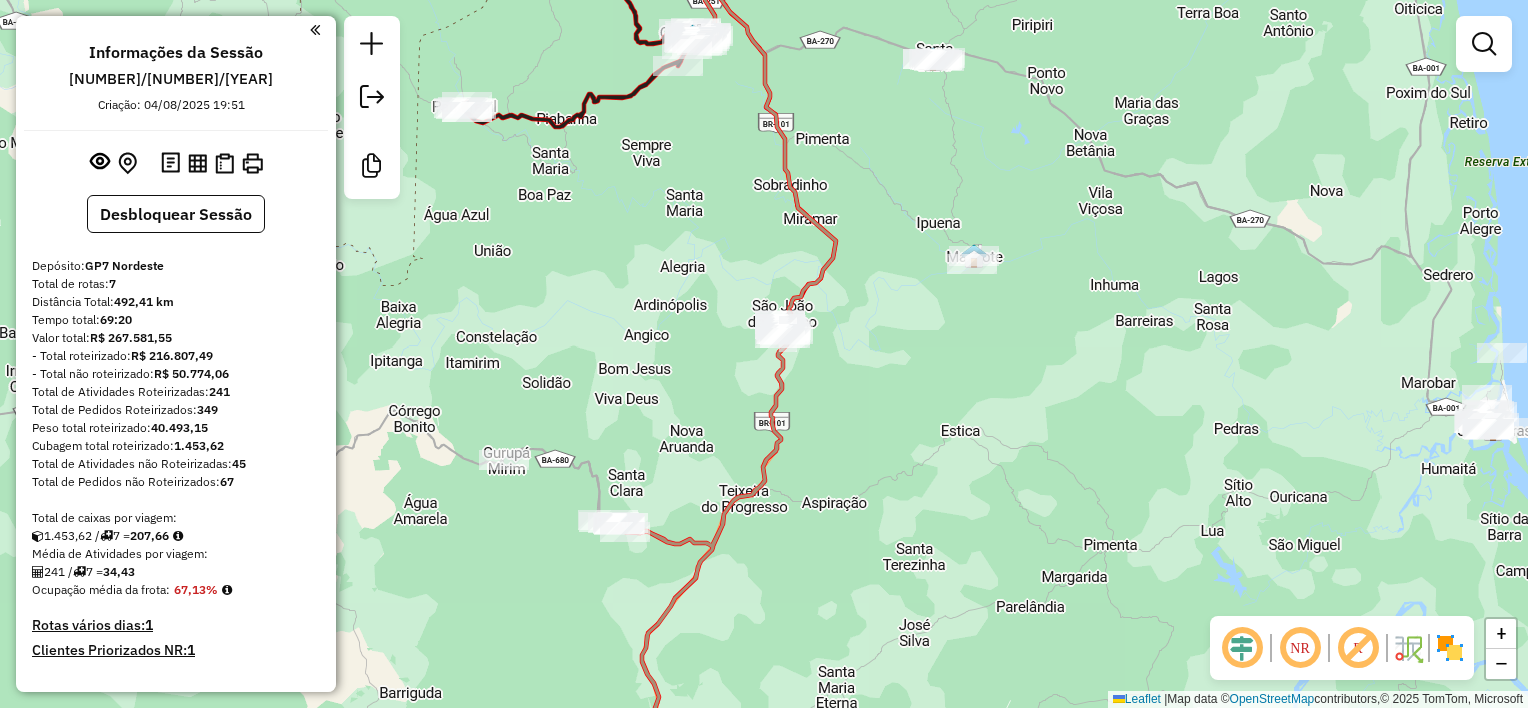 click on "Janela de atendimento Grade de atendimento Capacidade Transportadoras Veículos Cliente Pedidos  Rotas Selecione os dias de semana para filtrar as janelas de atendimento  Seg   Ter   Qua   Qui   Sex   Sáb   Dom  Informe o período da janela de atendimento: De: Até:  Filtrar exatamente a janela do cliente  Considerar janela de atendimento padrão  Selecione os dias de semana para filtrar as grades de atendimento  Seg   Ter   Qua   Qui   Sex   Sáb   Dom   Considerar clientes sem dia de atendimento cadastrado  Clientes fora do dia de atendimento selecionado Filtrar as atividades entre os valores definidos abaixo:  Peso mínimo:   Peso máximo:   Cubagem mínima:   Cubagem máxima:   De:   Até:  Filtrar as atividades entre o tempo de atendimento definido abaixo:  De:   Até:   Considerar capacidade total dos clientes não roteirizados Transportadora: Selecione um ou mais itens Tipo de veículo: Selecione um ou mais itens Veículo: Selecione um ou mais itens Motorista: Selecione um ou mais itens Nome: Rótulo:" 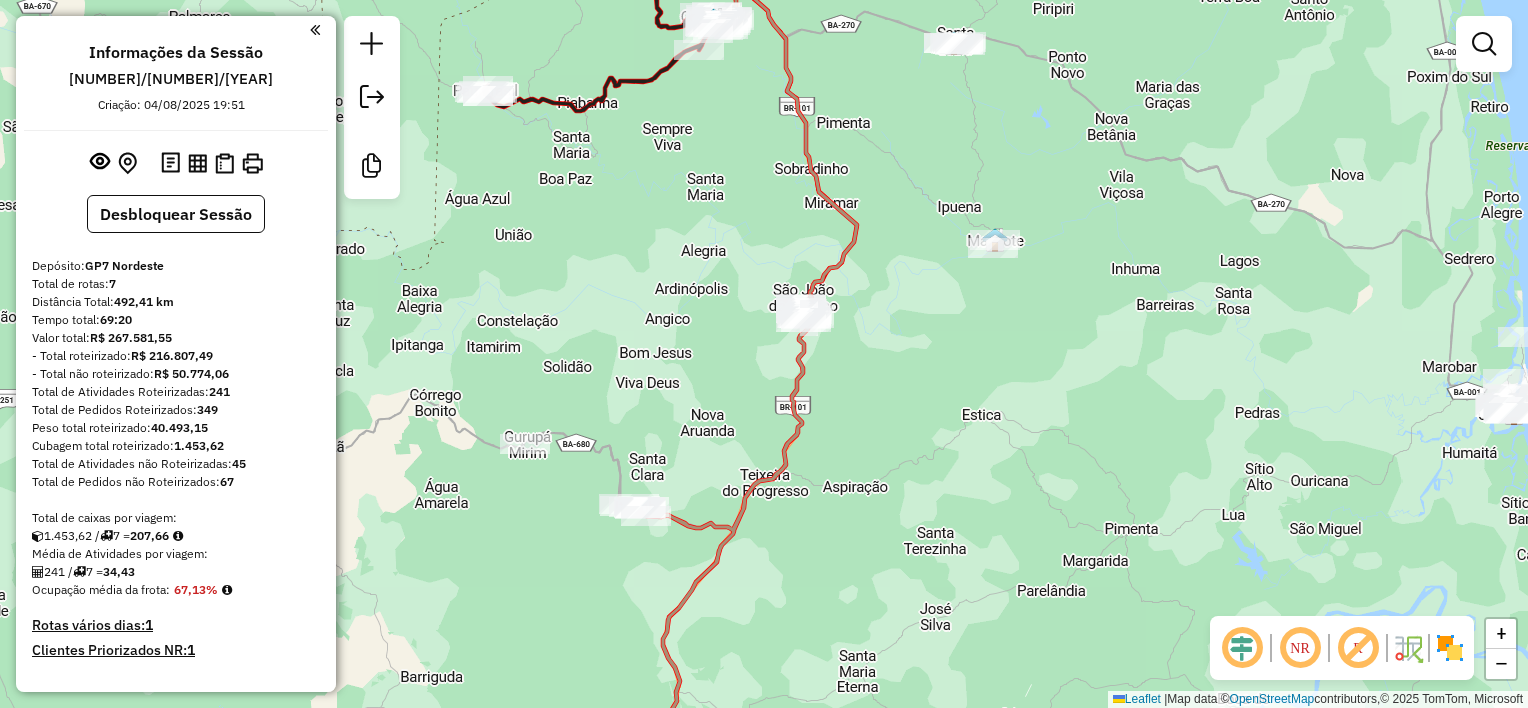 drag, startPoint x: 838, startPoint y: 416, endPoint x: 859, endPoint y: 400, distance: 26.400757 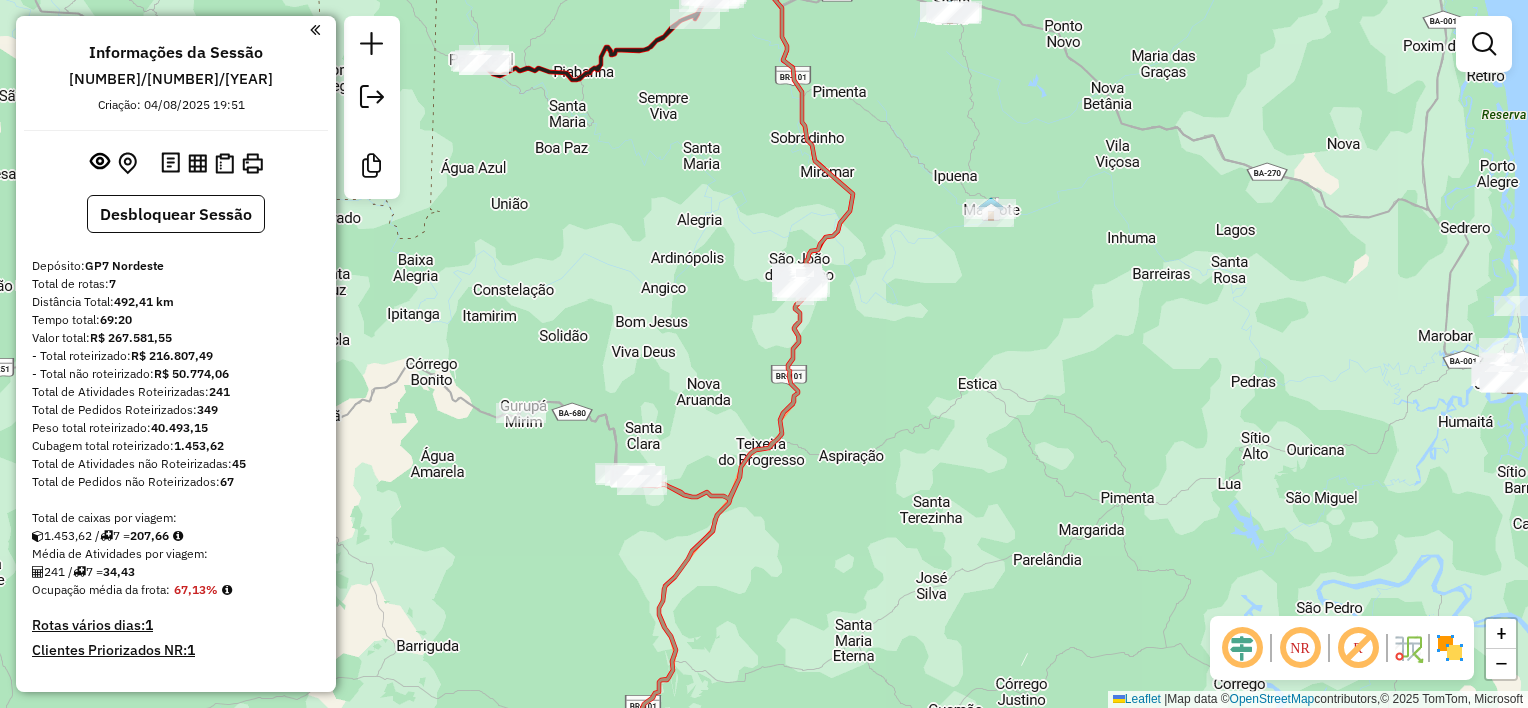 drag, startPoint x: 854, startPoint y: 380, endPoint x: 850, endPoint y: 346, distance: 34.234486 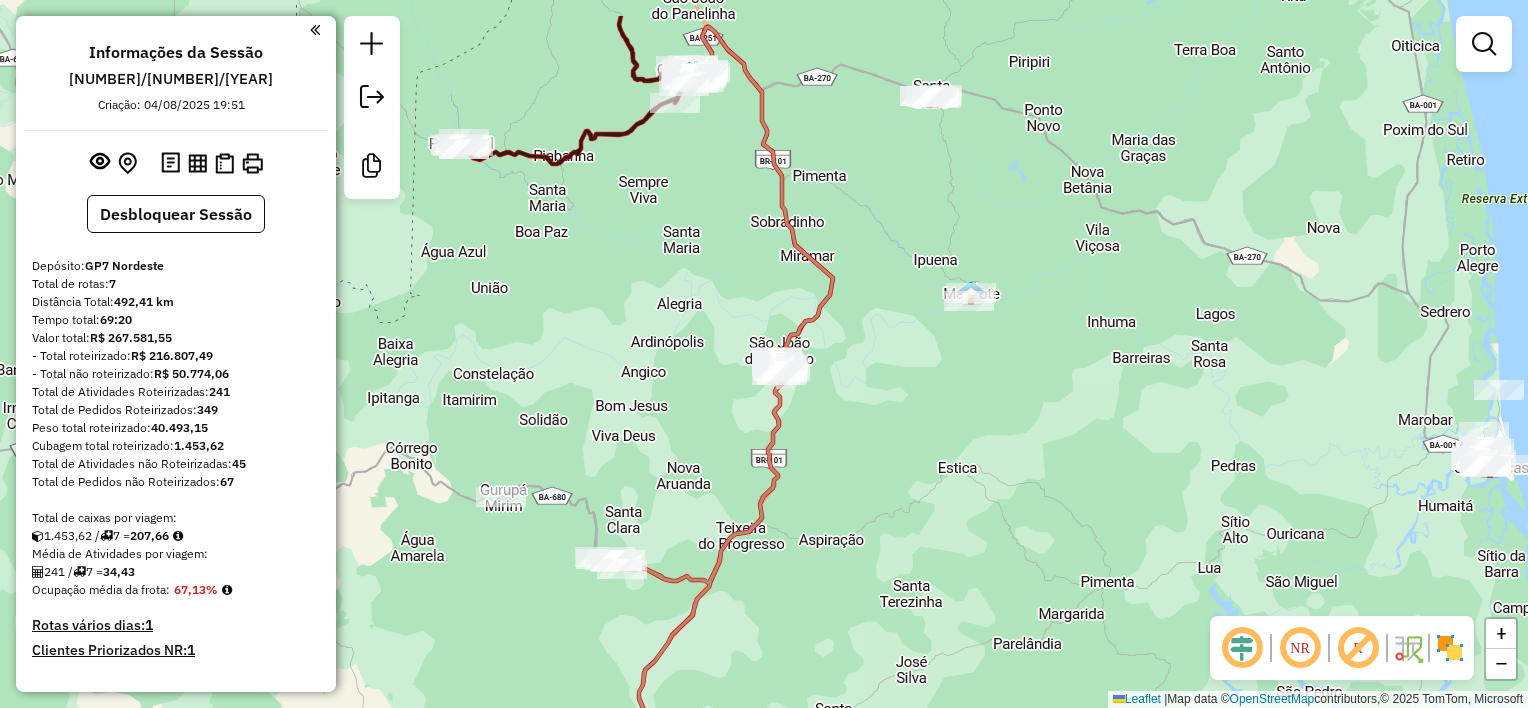 drag, startPoint x: 884, startPoint y: 258, endPoint x: 859, endPoint y: 311, distance: 58.60034 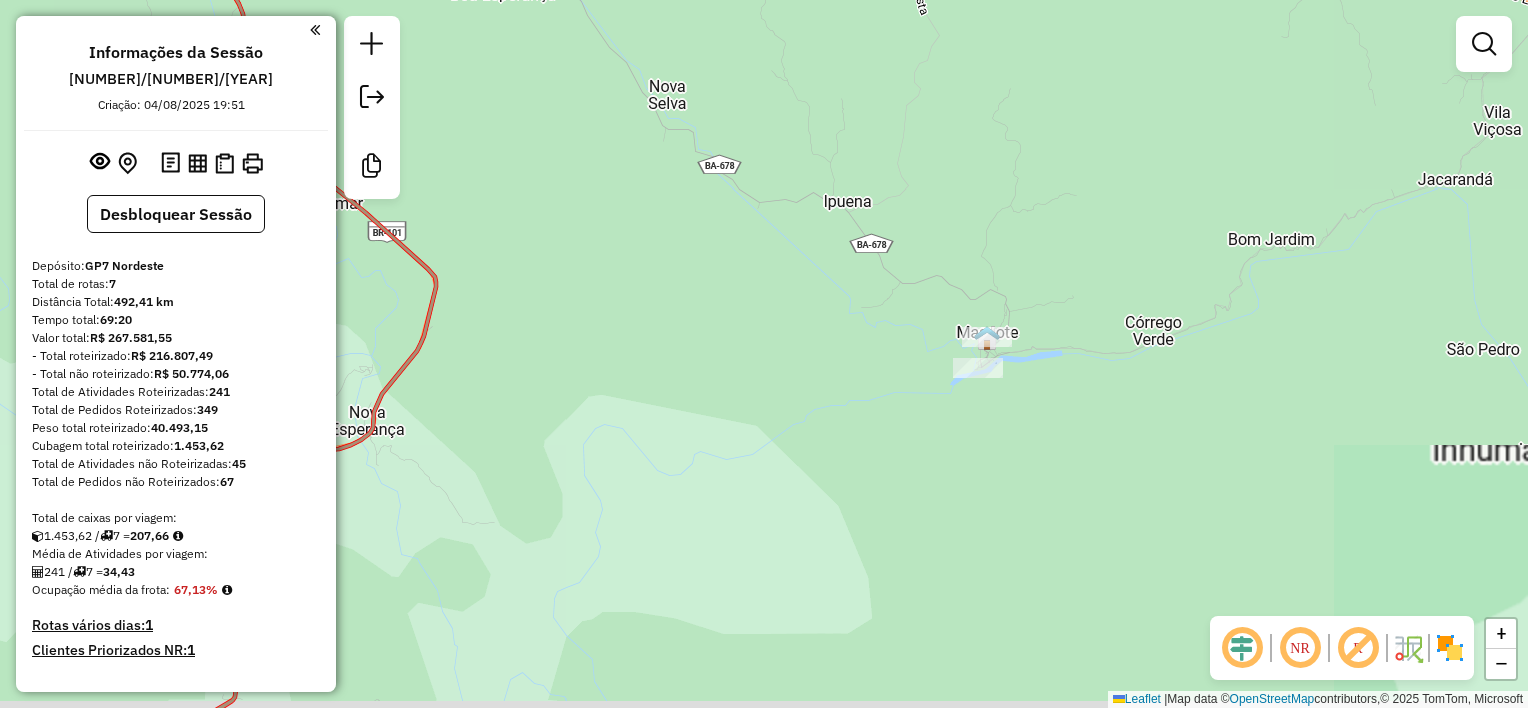 drag, startPoint x: 894, startPoint y: 352, endPoint x: 947, endPoint y: 230, distance: 133.01503 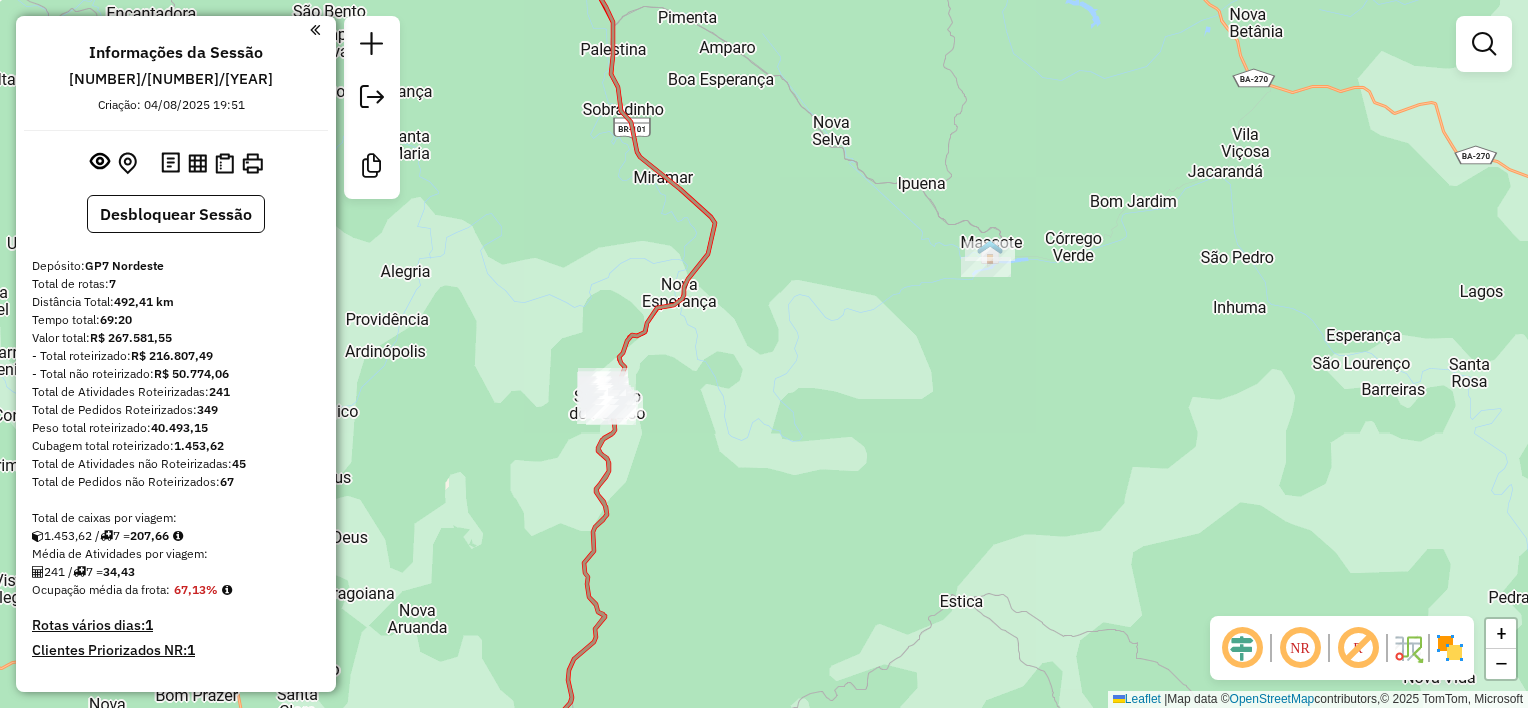 drag, startPoint x: 969, startPoint y: 321, endPoint x: 990, endPoint y: 272, distance: 53.310413 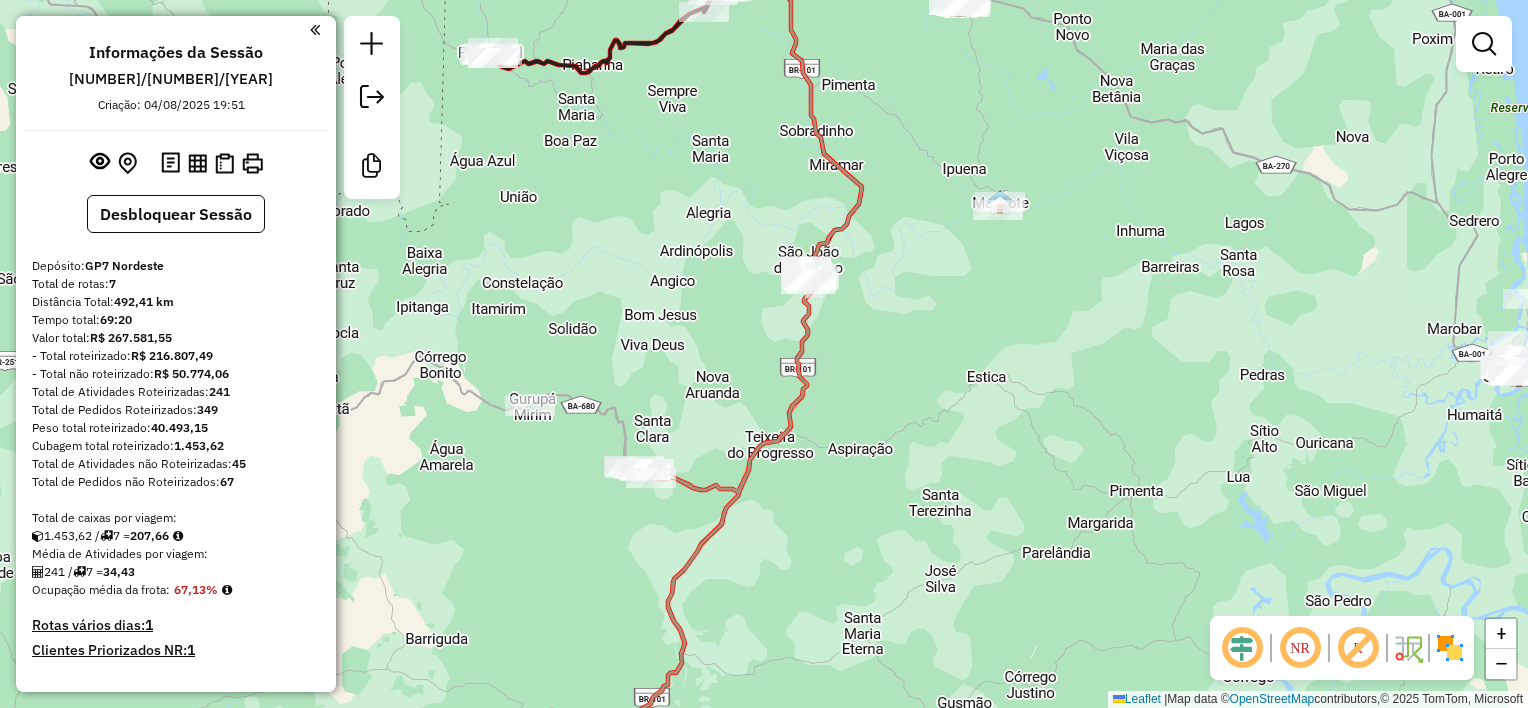 drag, startPoint x: 976, startPoint y: 330, endPoint x: 970, endPoint y: 276, distance: 54.33231 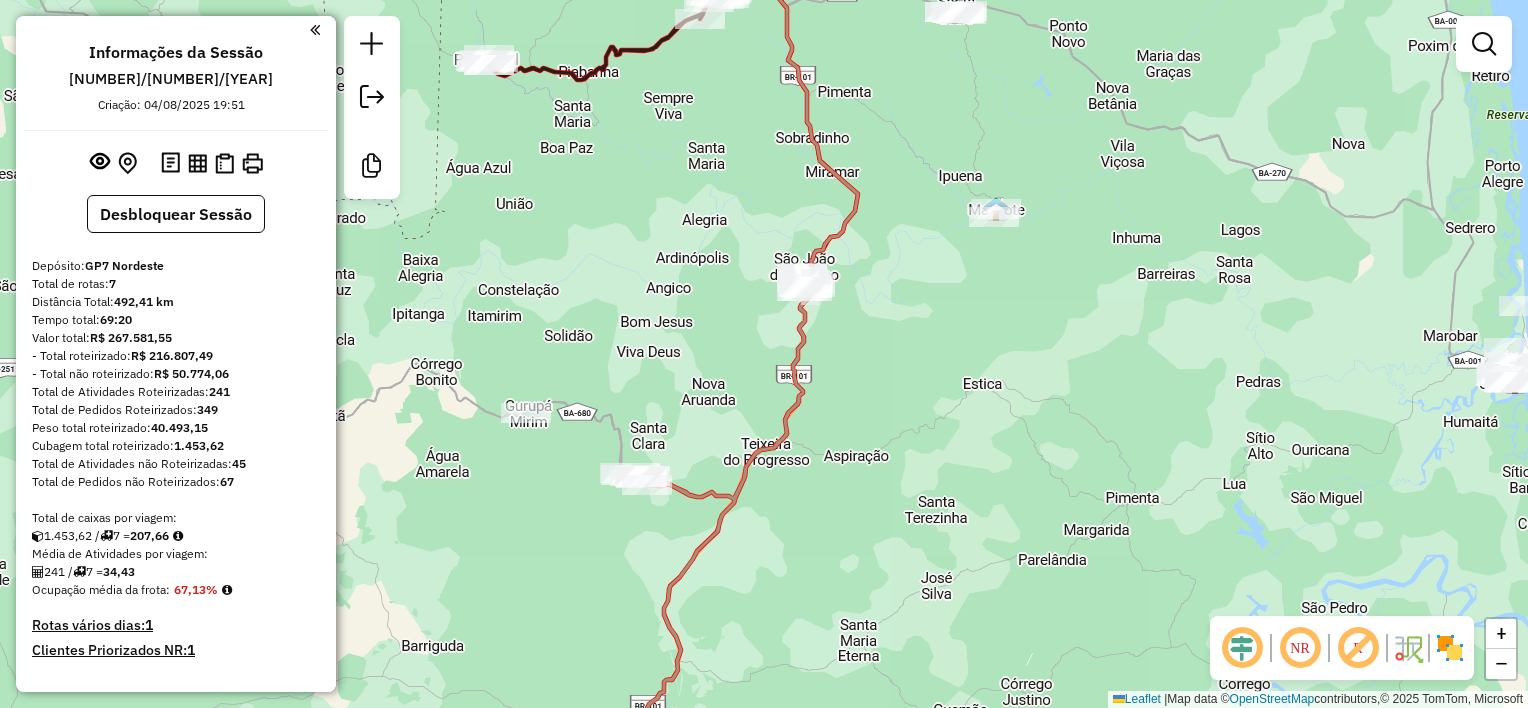 drag, startPoint x: 944, startPoint y: 233, endPoint x: 940, endPoint y: 252, distance: 19.416489 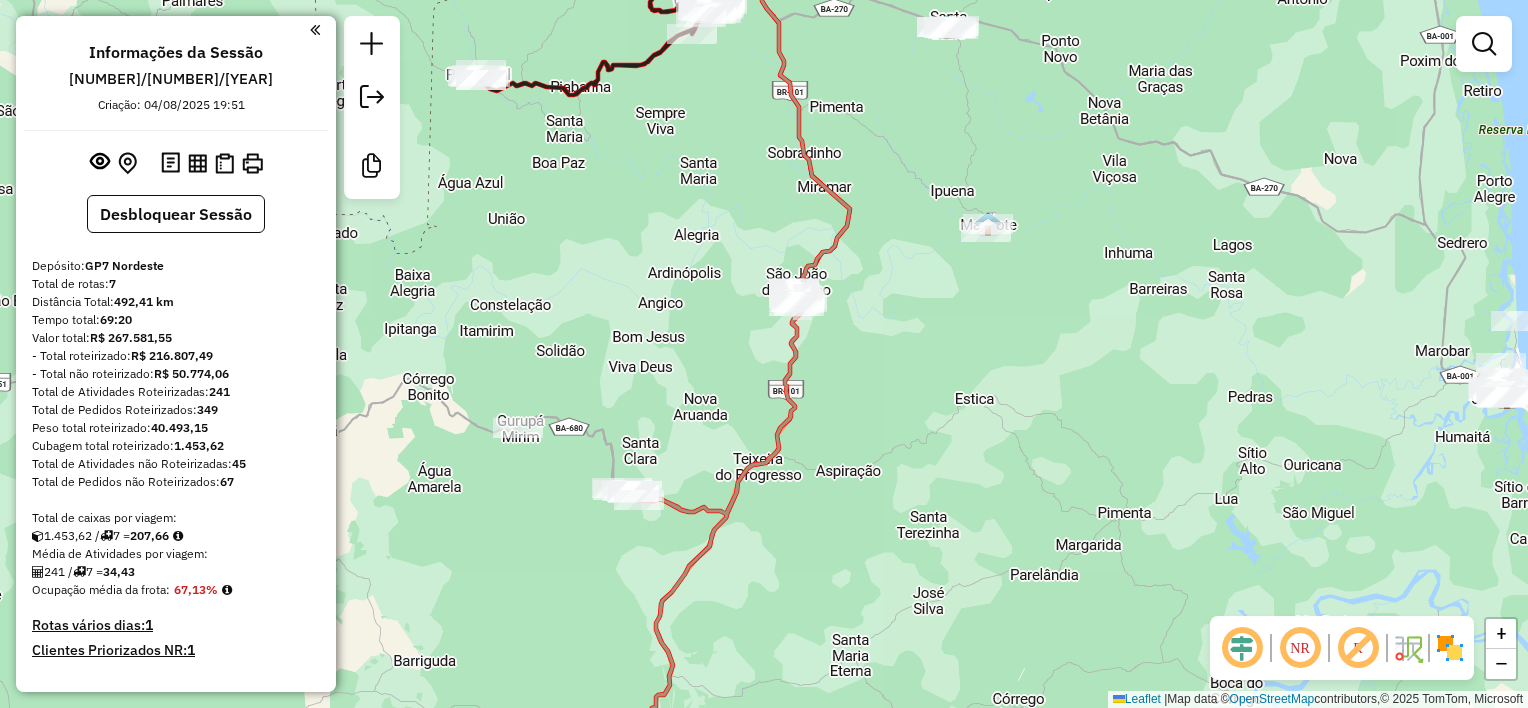 drag, startPoint x: 817, startPoint y: 366, endPoint x: 803, endPoint y: 341, distance: 28.653097 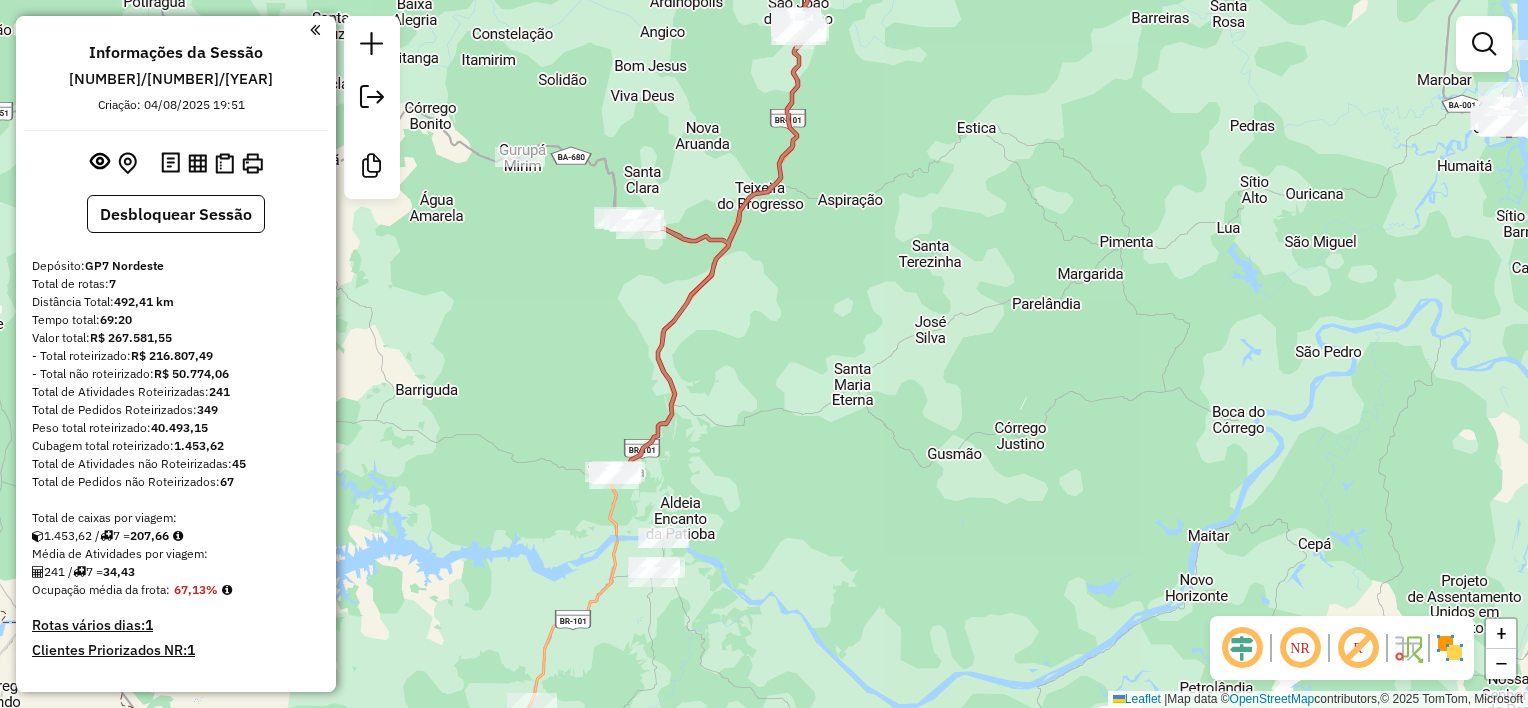 drag, startPoint x: 817, startPoint y: 457, endPoint x: 828, endPoint y: 296, distance: 161.37534 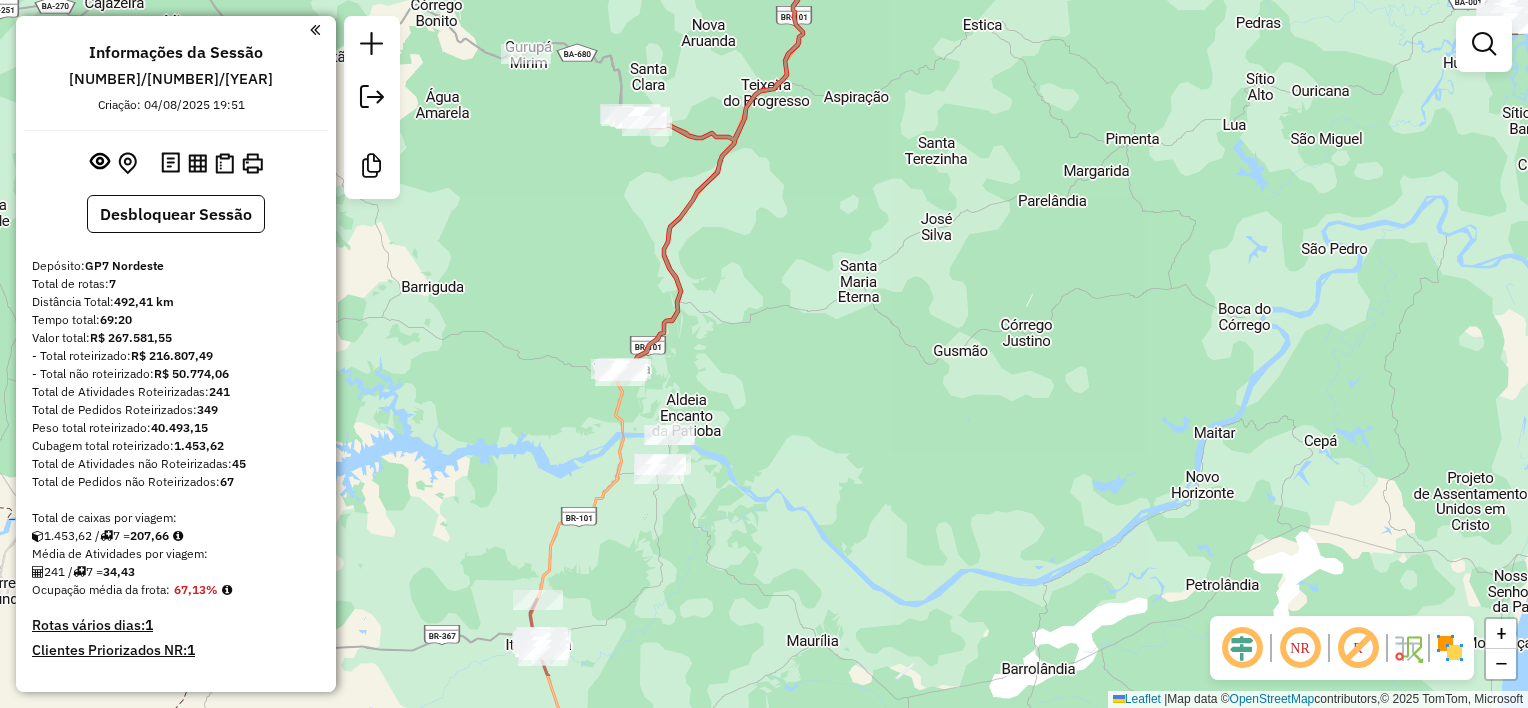 drag, startPoint x: 709, startPoint y: 508, endPoint x: 696, endPoint y: 413, distance: 95.885345 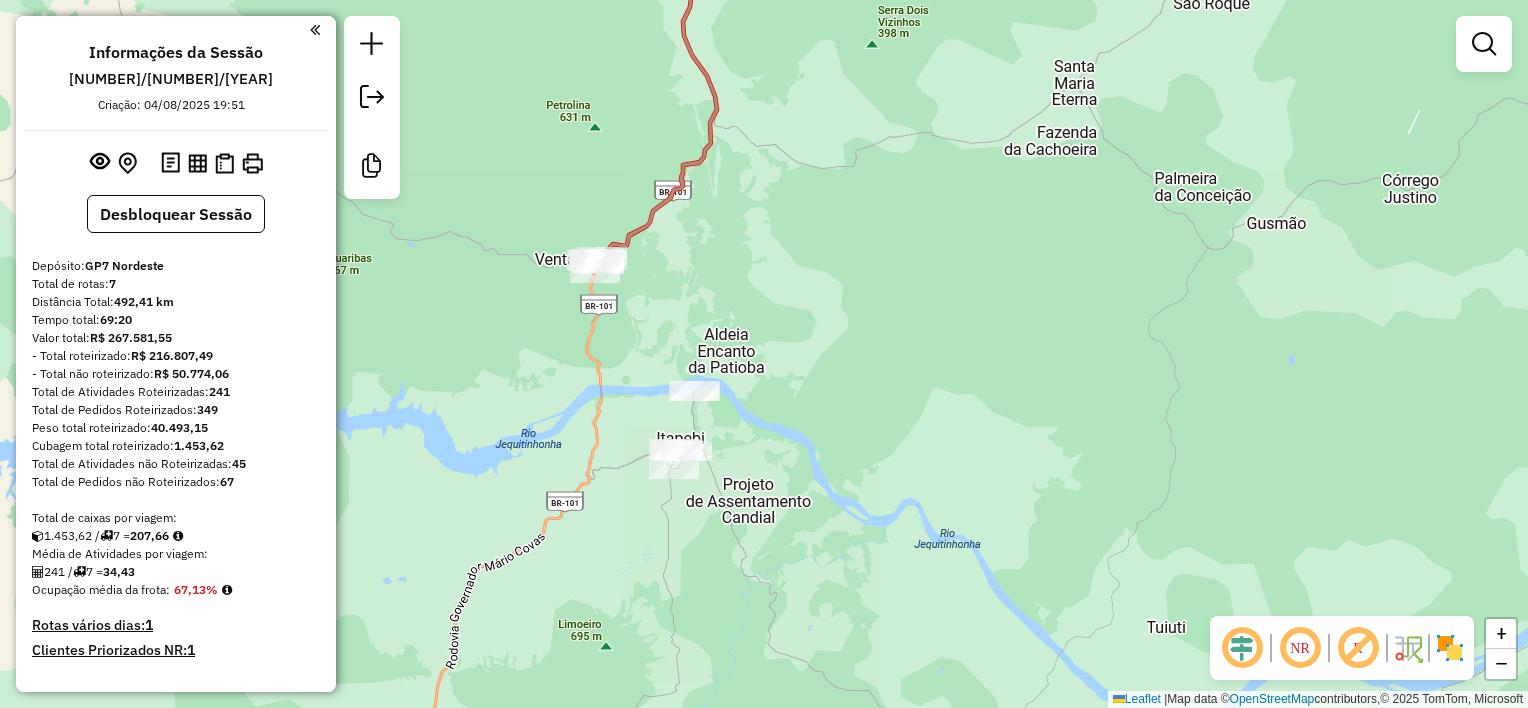 click on "Janela de atendimento Grade de atendimento Capacidade Transportadoras Veículos Cliente Pedidos  Rotas Selecione os dias de semana para filtrar as janelas de atendimento  Seg   Ter   Qua   Qui   Sex   Sáb   Dom  Informe o período da janela de atendimento: De: Até:  Filtrar exatamente a janela do cliente  Considerar janela de atendimento padrão  Selecione os dias de semana para filtrar as grades de atendimento  Seg   Ter   Qua   Qui   Sex   Sáb   Dom   Considerar clientes sem dia de atendimento cadastrado  Clientes fora do dia de atendimento selecionado Filtrar as atividades entre os valores definidos abaixo:  Peso mínimo:   Peso máximo:   Cubagem mínima:   Cubagem máxima:   De:   Até:  Filtrar as atividades entre o tempo de atendimento definido abaixo:  De:   Até:   Considerar capacidade total dos clientes não roteirizados Transportadora: Selecione um ou mais itens Tipo de veículo: Selecione um ou mais itens Veículo: Selecione um ou mais itens Motorista: Selecione um ou mais itens Nome: Rótulo:" 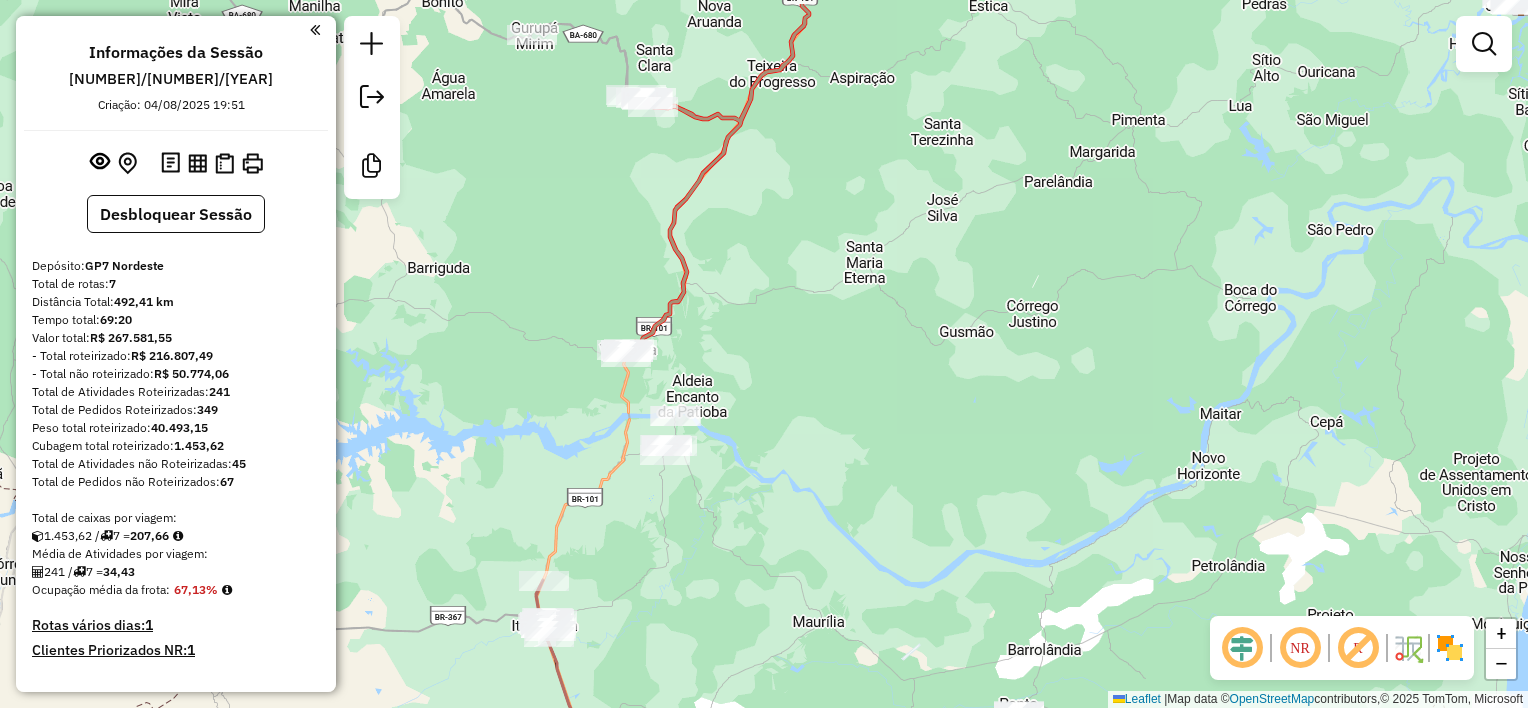 drag, startPoint x: 748, startPoint y: 321, endPoint x: 724, endPoint y: 357, distance: 43.266617 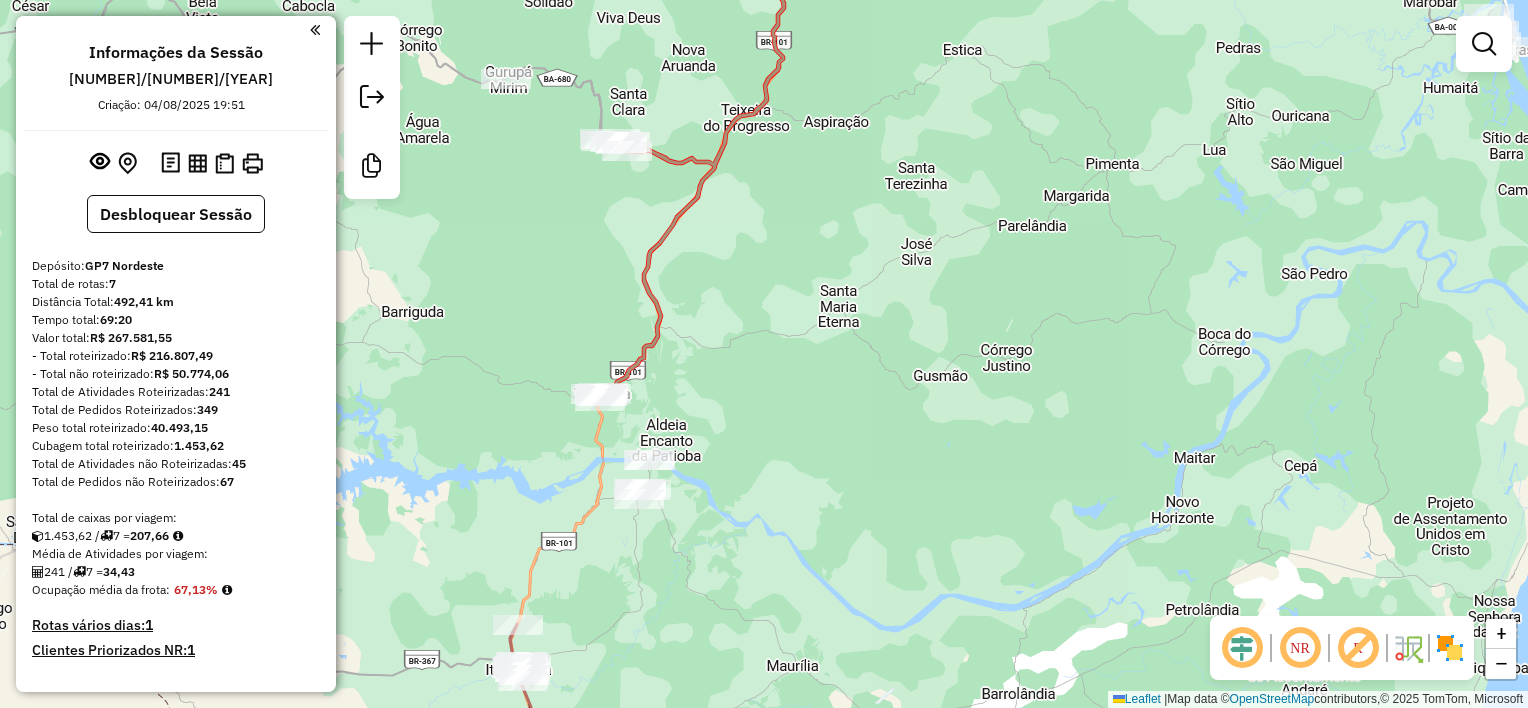 drag, startPoint x: 731, startPoint y: 300, endPoint x: 711, endPoint y: 336, distance: 41.18252 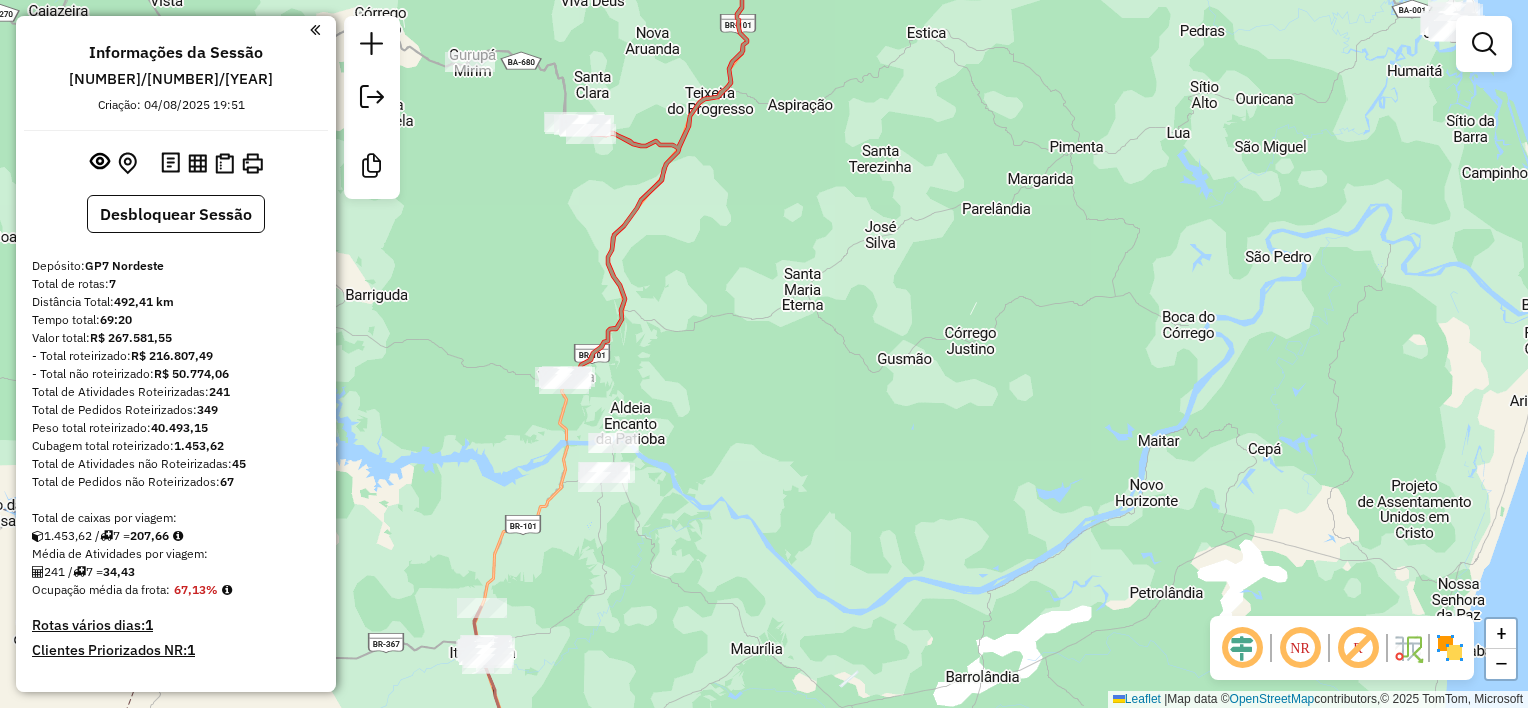 drag, startPoint x: 666, startPoint y: 368, endPoint x: 653, endPoint y: 336, distance: 34.539833 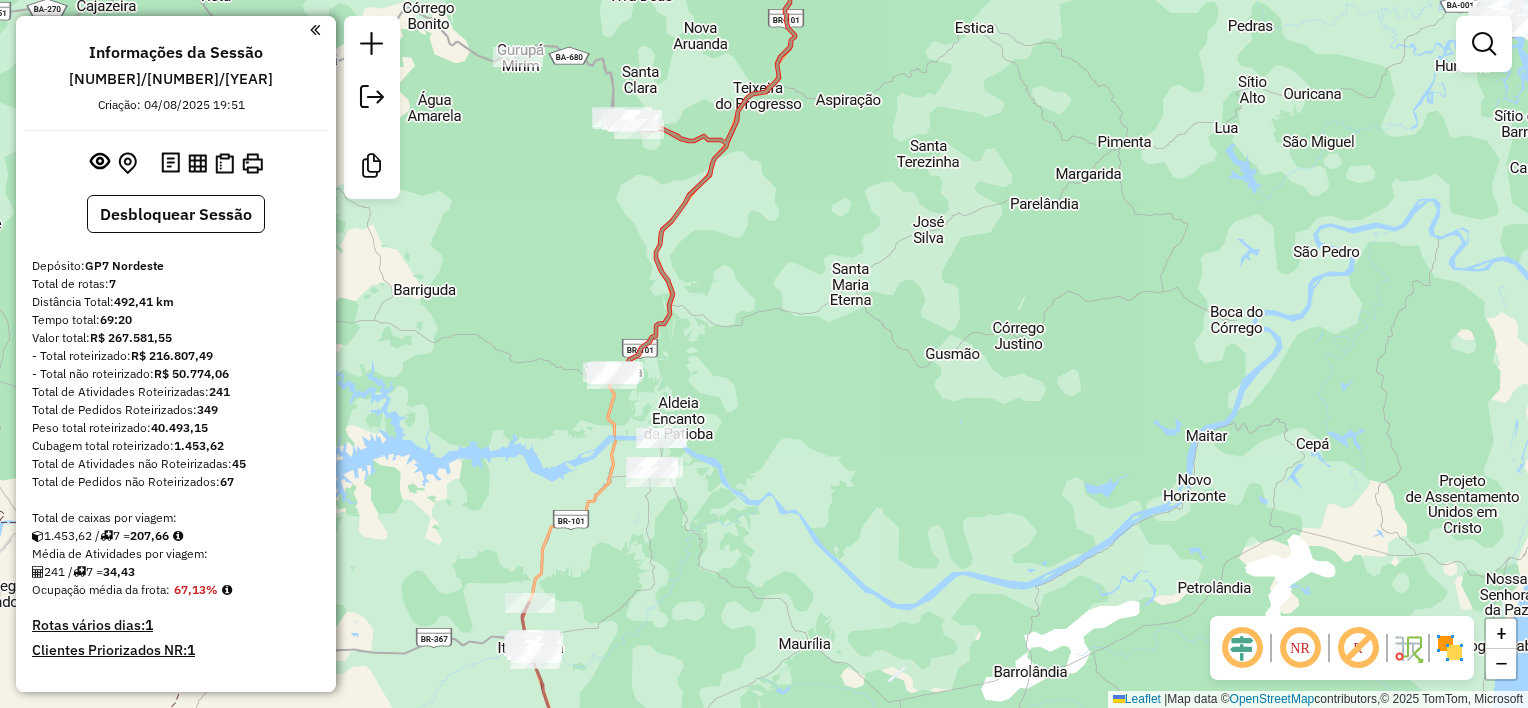 drag, startPoint x: 670, startPoint y: 407, endPoint x: 688, endPoint y: 404, distance: 18.248287 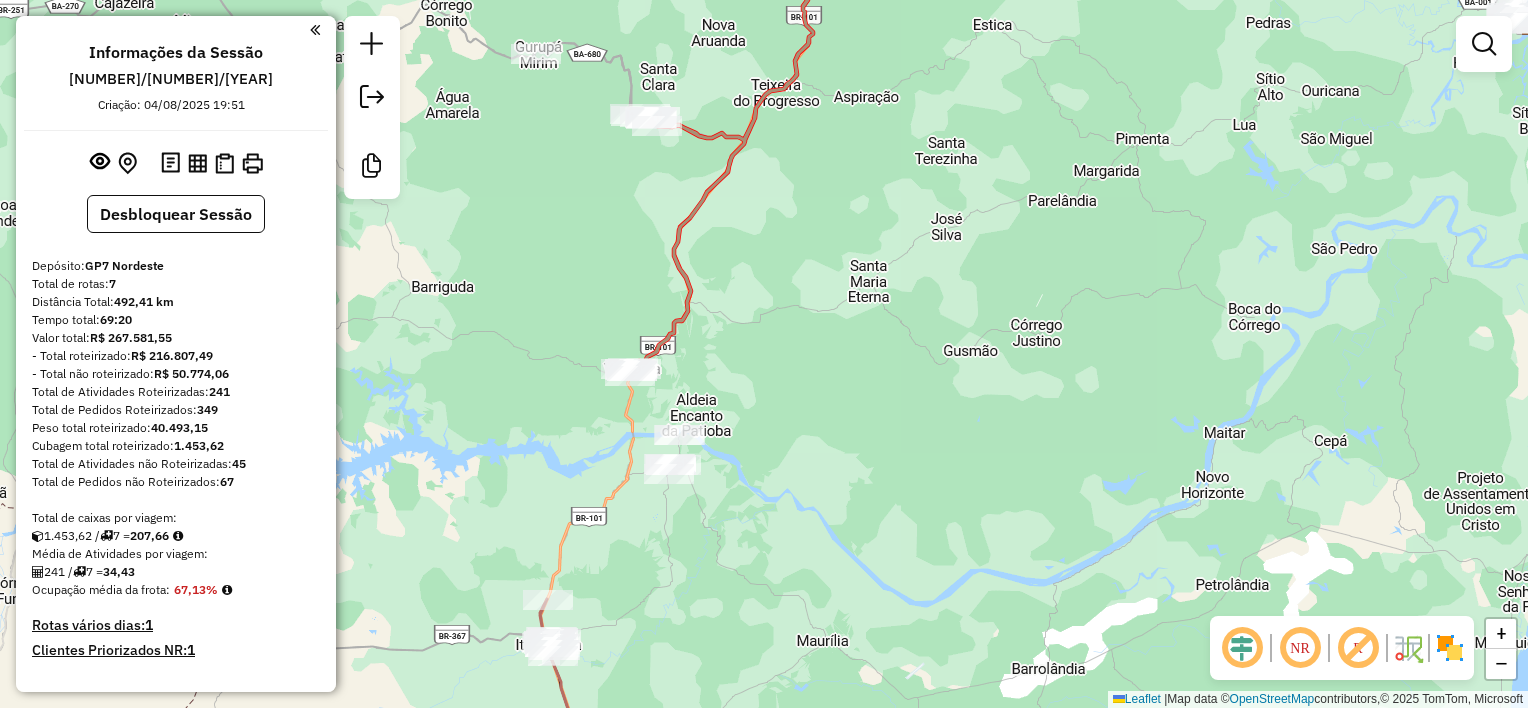 click 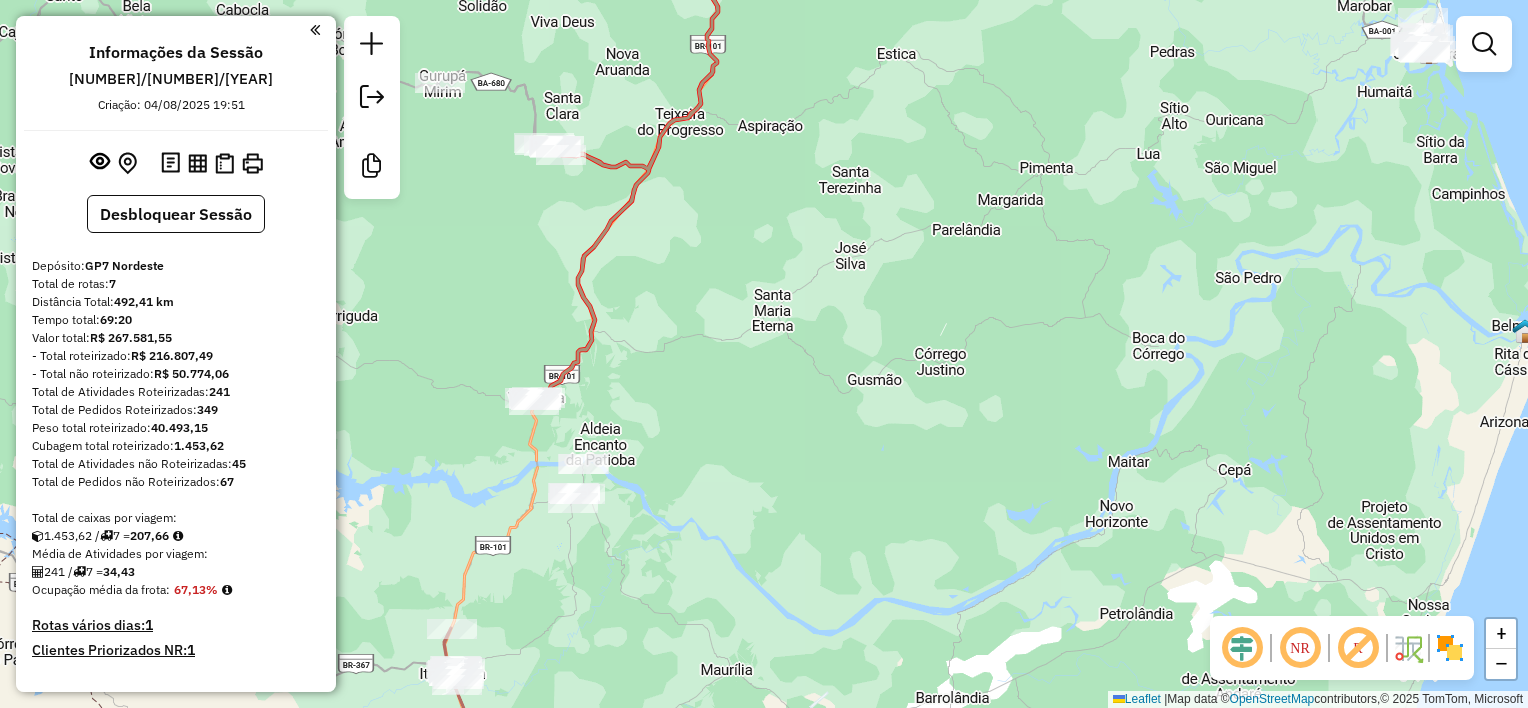 drag, startPoint x: 727, startPoint y: 320, endPoint x: 656, endPoint y: 336, distance: 72.780495 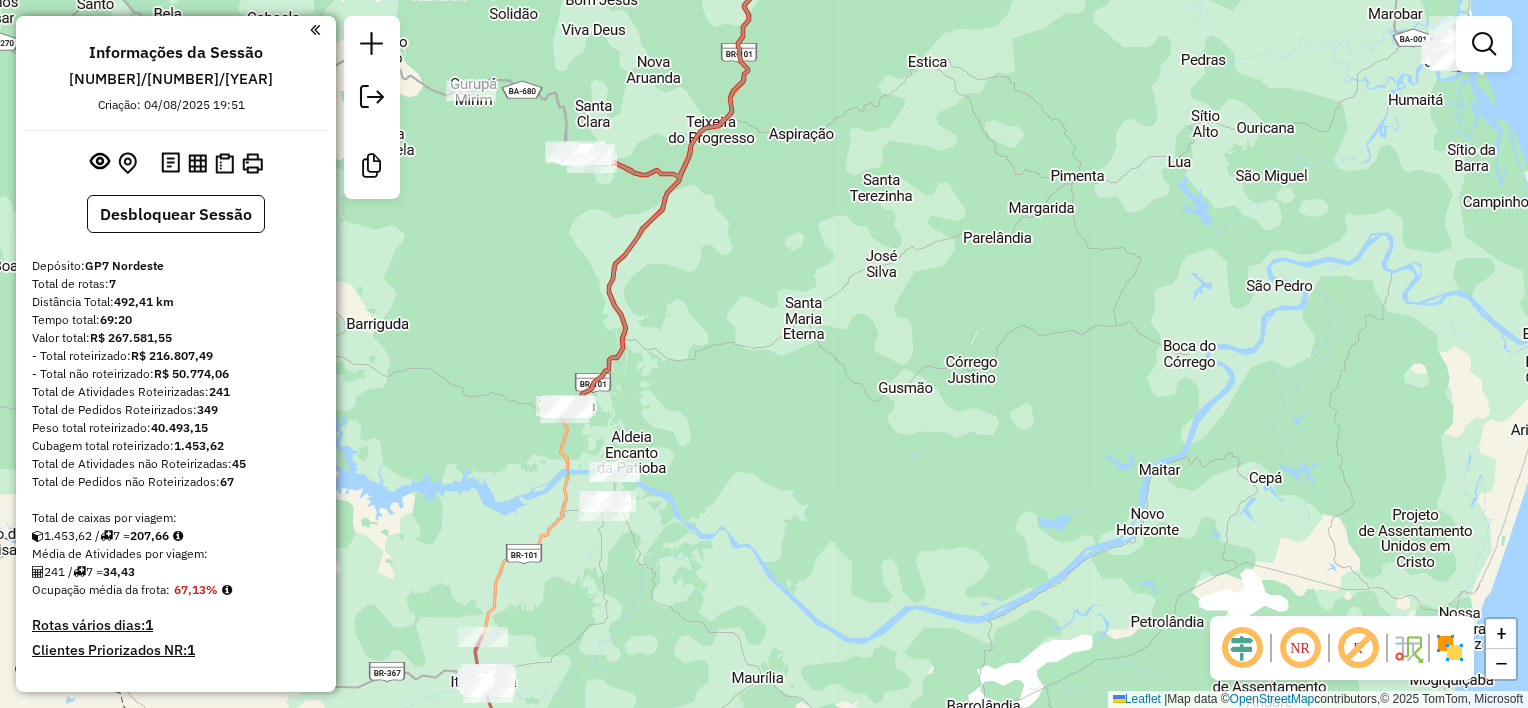 click on "Janela de atendimento Grade de atendimento Capacidade Transportadoras Veículos Cliente Pedidos  Rotas Selecione os dias de semana para filtrar as janelas de atendimento  Seg   Ter   Qua   Qui   Sex   Sáb   Dom  Informe o período da janela de atendimento: De: Até:  Filtrar exatamente a janela do cliente  Considerar janela de atendimento padrão  Selecione os dias de semana para filtrar as grades de atendimento  Seg   Ter   Qua   Qui   Sex   Sáb   Dom   Considerar clientes sem dia de atendimento cadastrado  Clientes fora do dia de atendimento selecionado Filtrar as atividades entre os valores definidos abaixo:  Peso mínimo:   Peso máximo:   Cubagem mínima:   Cubagem máxima:   De:   Até:  Filtrar as atividades entre o tempo de atendimento definido abaixo:  De:   Até:   Considerar capacidade total dos clientes não roteirizados Transportadora: Selecione um ou mais itens Tipo de veículo: Selecione um ou mais itens Veículo: Selecione um ou mais itens Motorista: Selecione um ou mais itens Nome: Rótulo:" 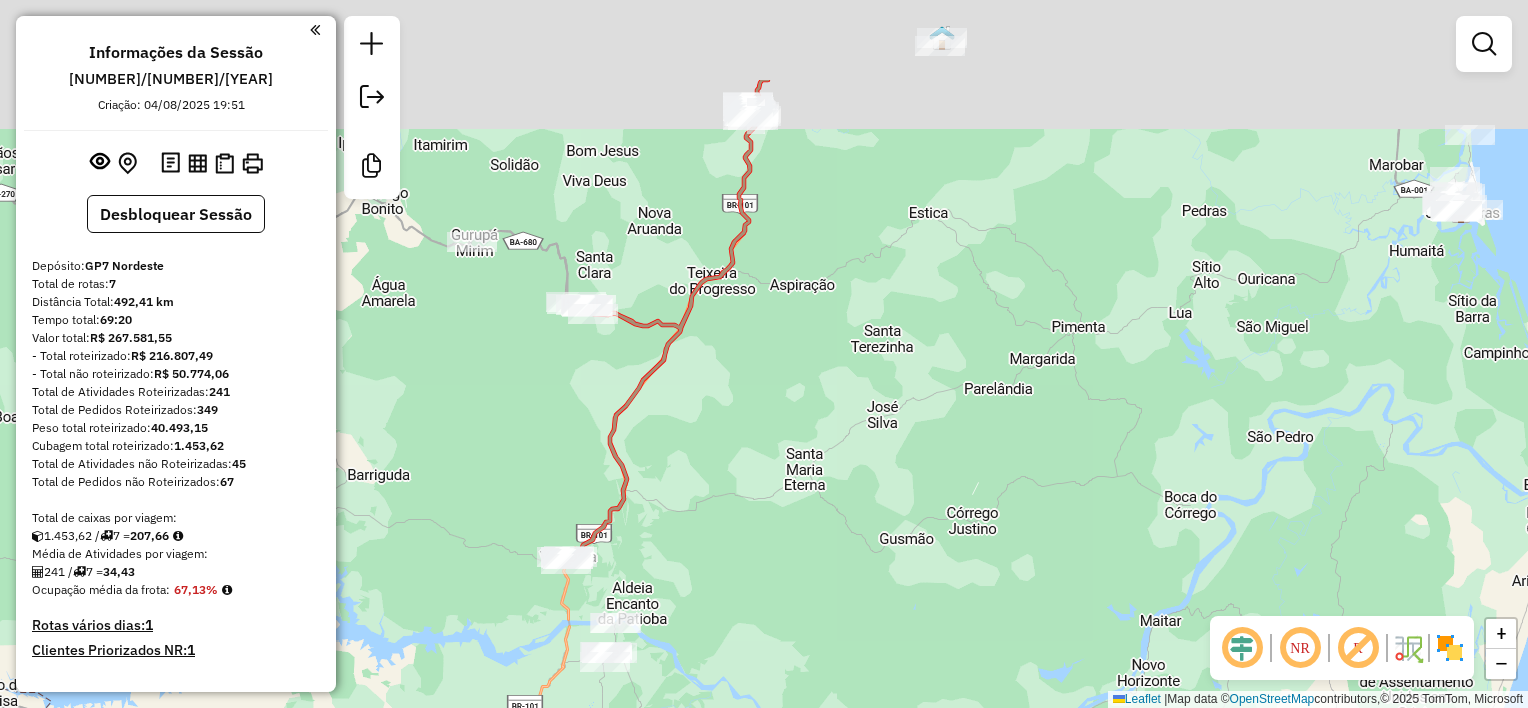 drag, startPoint x: 698, startPoint y: 403, endPoint x: 699, endPoint y: 421, distance: 18.027756 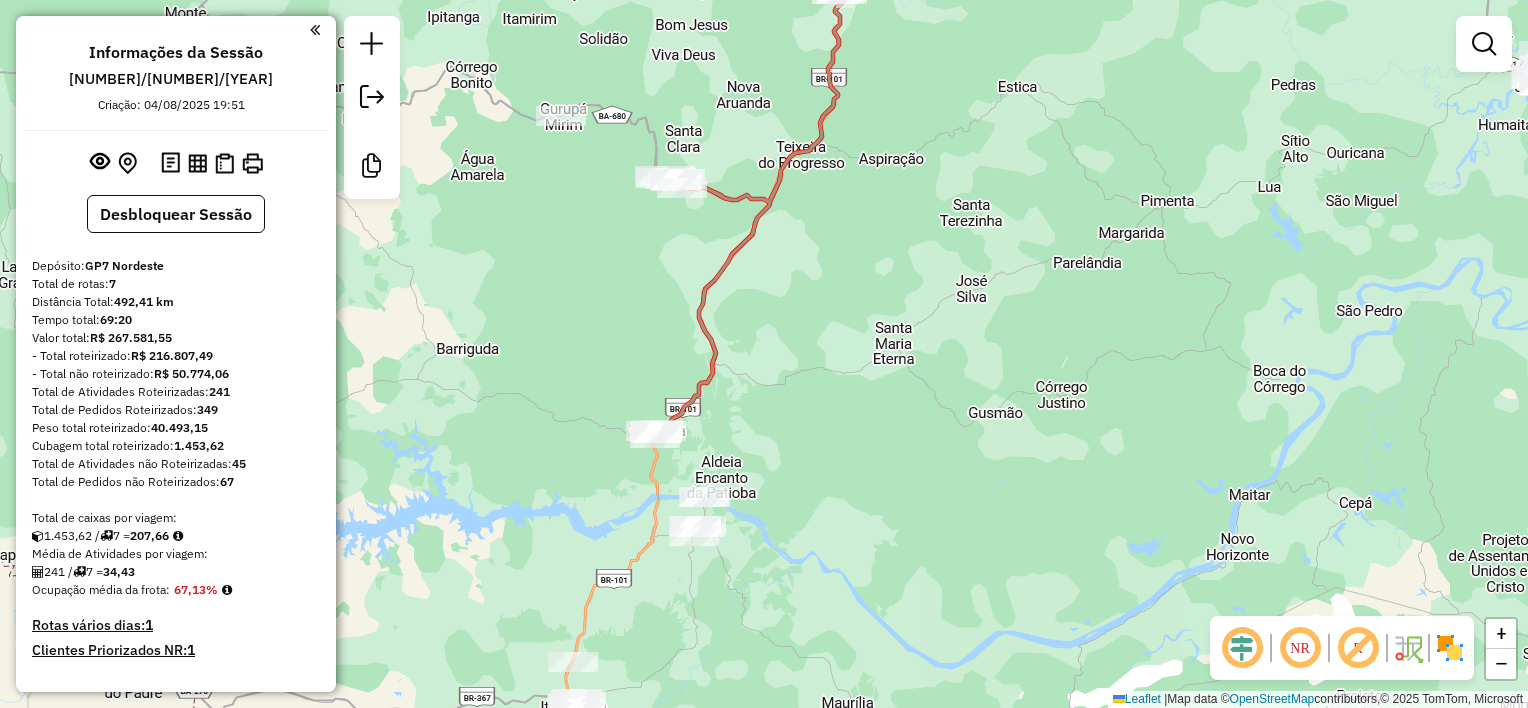 drag, startPoint x: 670, startPoint y: 505, endPoint x: 734, endPoint y: 418, distance: 108.00463 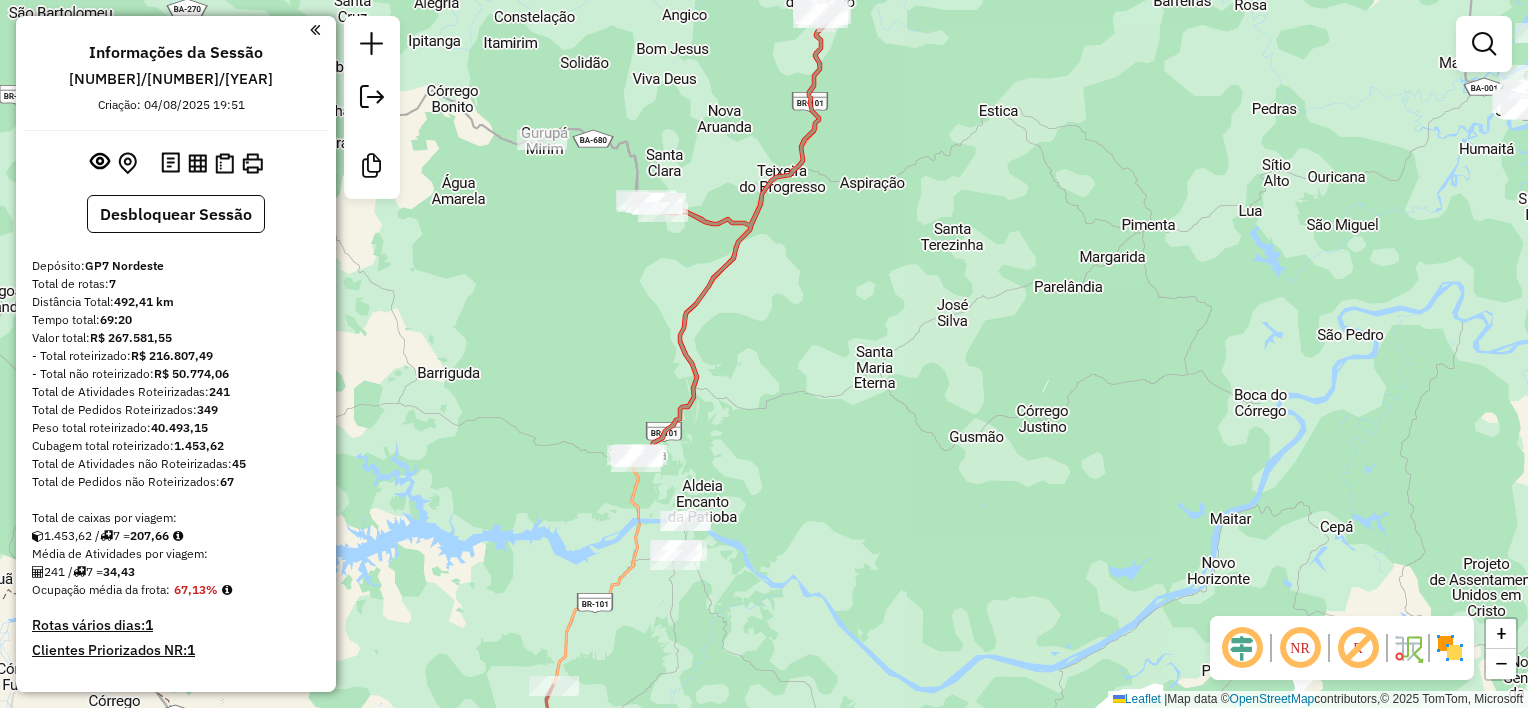 click on "Janela de atendimento Grade de atendimento Capacidade Transportadoras Veículos Cliente Pedidos  Rotas Selecione os dias de semana para filtrar as janelas de atendimento  Seg   Ter   Qua   Qui   Sex   Sáb   Dom  Informe o período da janela de atendimento: De: Até:  Filtrar exatamente a janela do cliente  Considerar janela de atendimento padrão  Selecione os dias de semana para filtrar as grades de atendimento  Seg   Ter   Qua   Qui   Sex   Sáb   Dom   Considerar clientes sem dia de atendimento cadastrado  Clientes fora do dia de atendimento selecionado Filtrar as atividades entre os valores definidos abaixo:  Peso mínimo:   Peso máximo:   Cubagem mínima:   Cubagem máxima:   De:   Até:  Filtrar as atividades entre o tempo de atendimento definido abaixo:  De:   Até:   Considerar capacidade total dos clientes não roteirizados Transportadora: Selecione um ou mais itens Tipo de veículo: Selecione um ou mais itens Veículo: Selecione um ou mais itens Motorista: Selecione um ou mais itens Nome: Rótulo:" 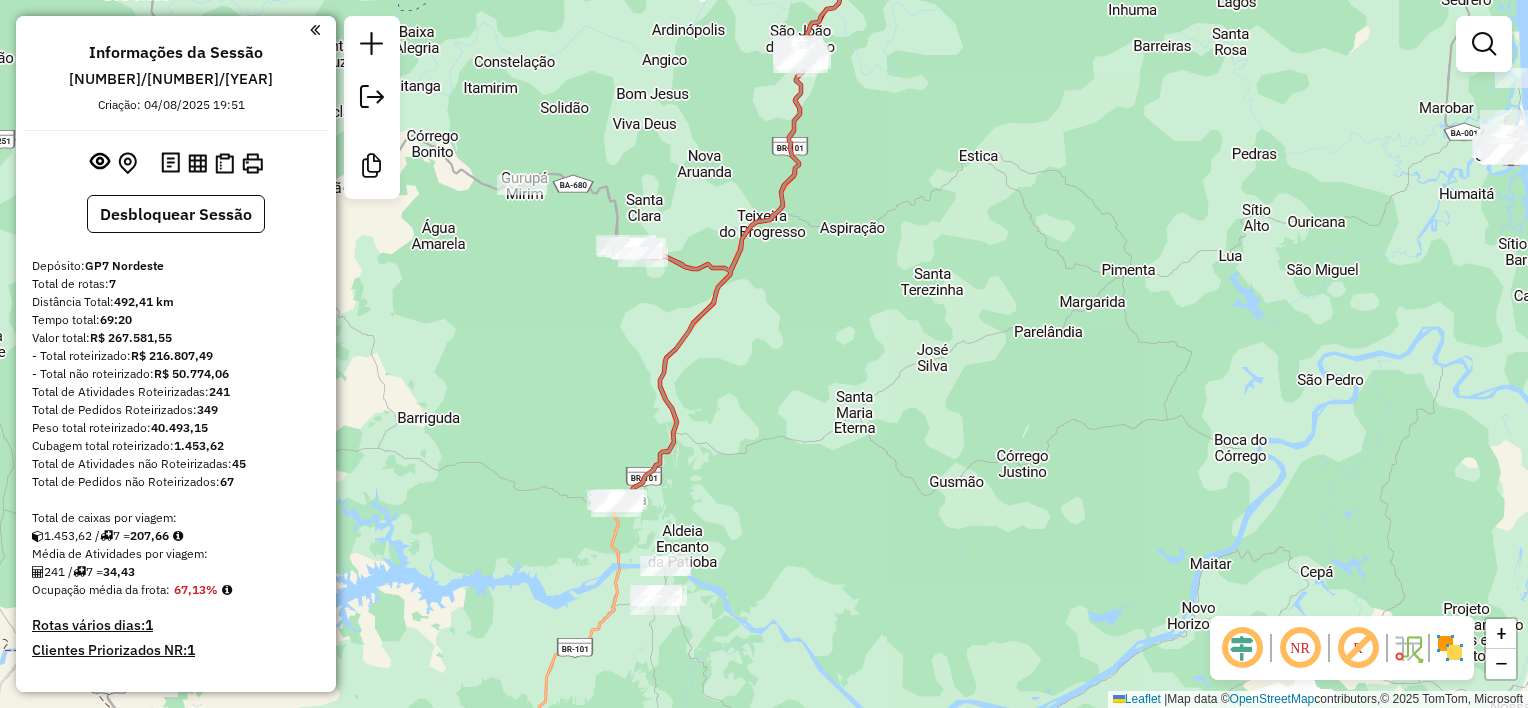 drag, startPoint x: 721, startPoint y: 423, endPoint x: 714, endPoint y: 438, distance: 16.552946 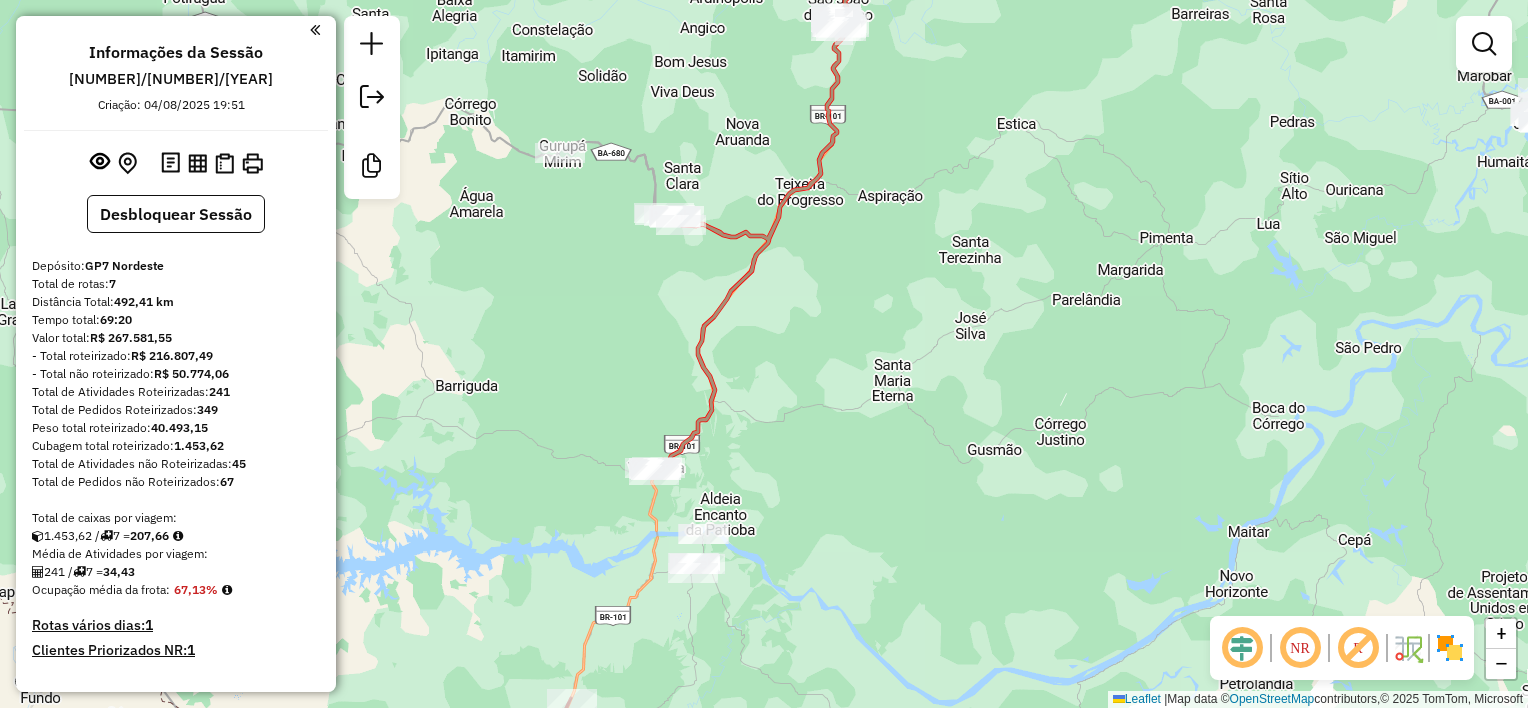 drag, startPoint x: 751, startPoint y: 449, endPoint x: 772, endPoint y: 404, distance: 49.658836 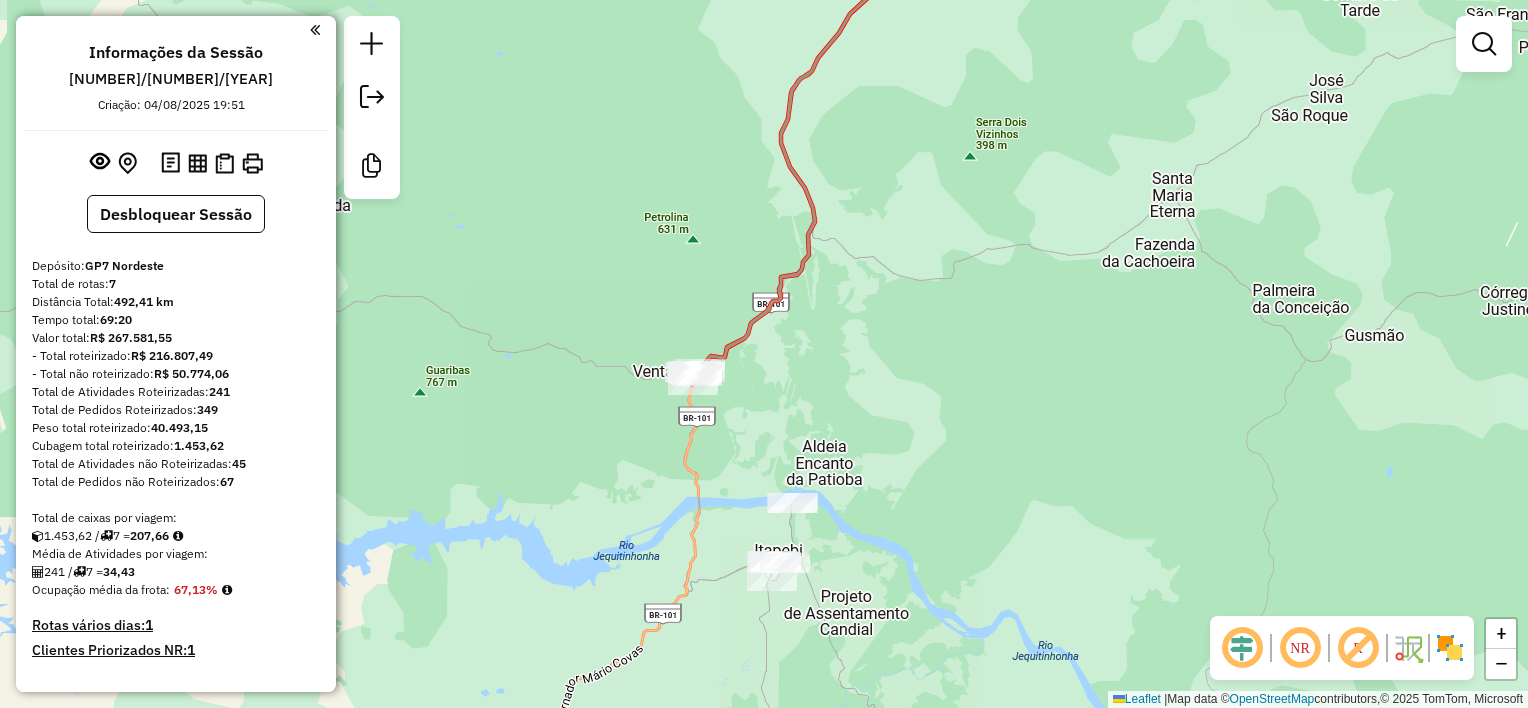 drag, startPoint x: 789, startPoint y: 409, endPoint x: 856, endPoint y: 350, distance: 89.27486 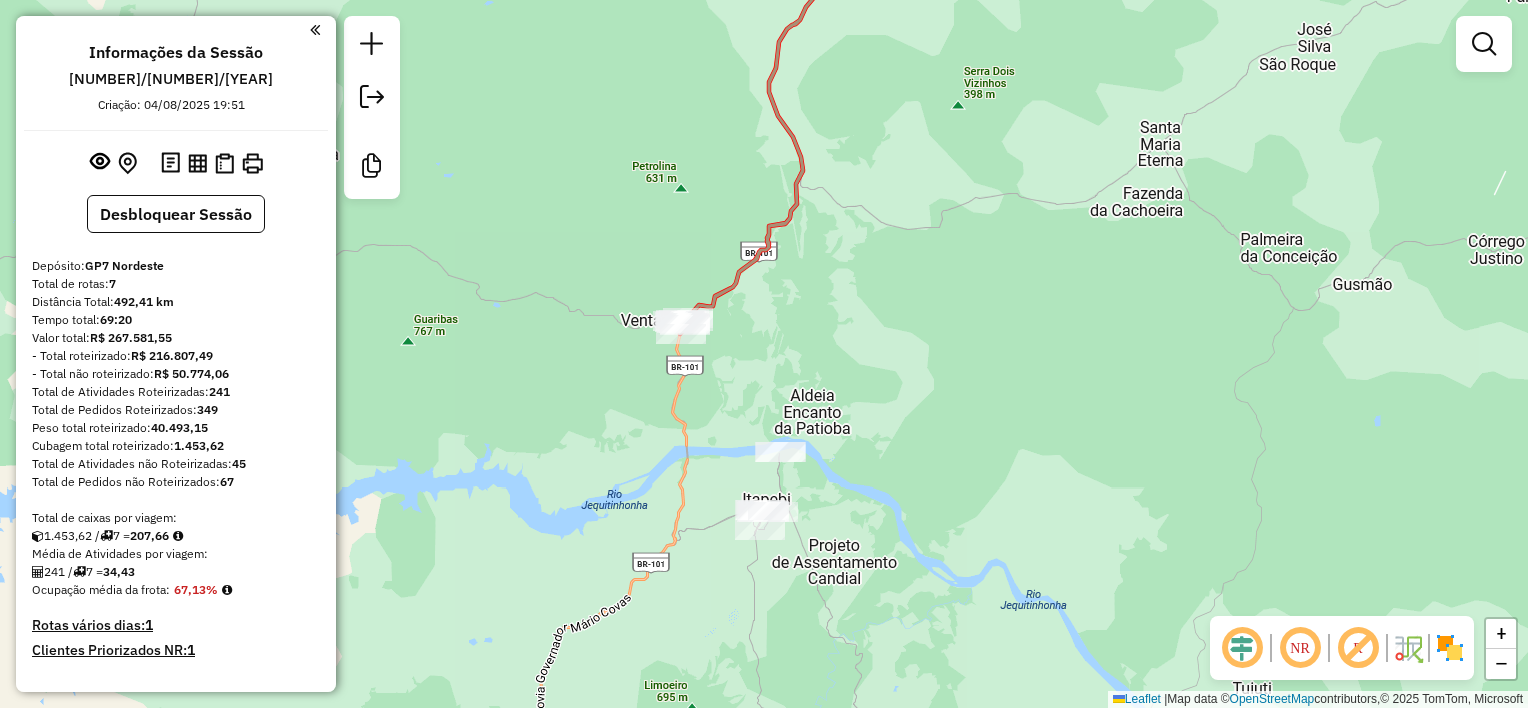 drag, startPoint x: 800, startPoint y: 391, endPoint x: 739, endPoint y: 342, distance: 78.24321 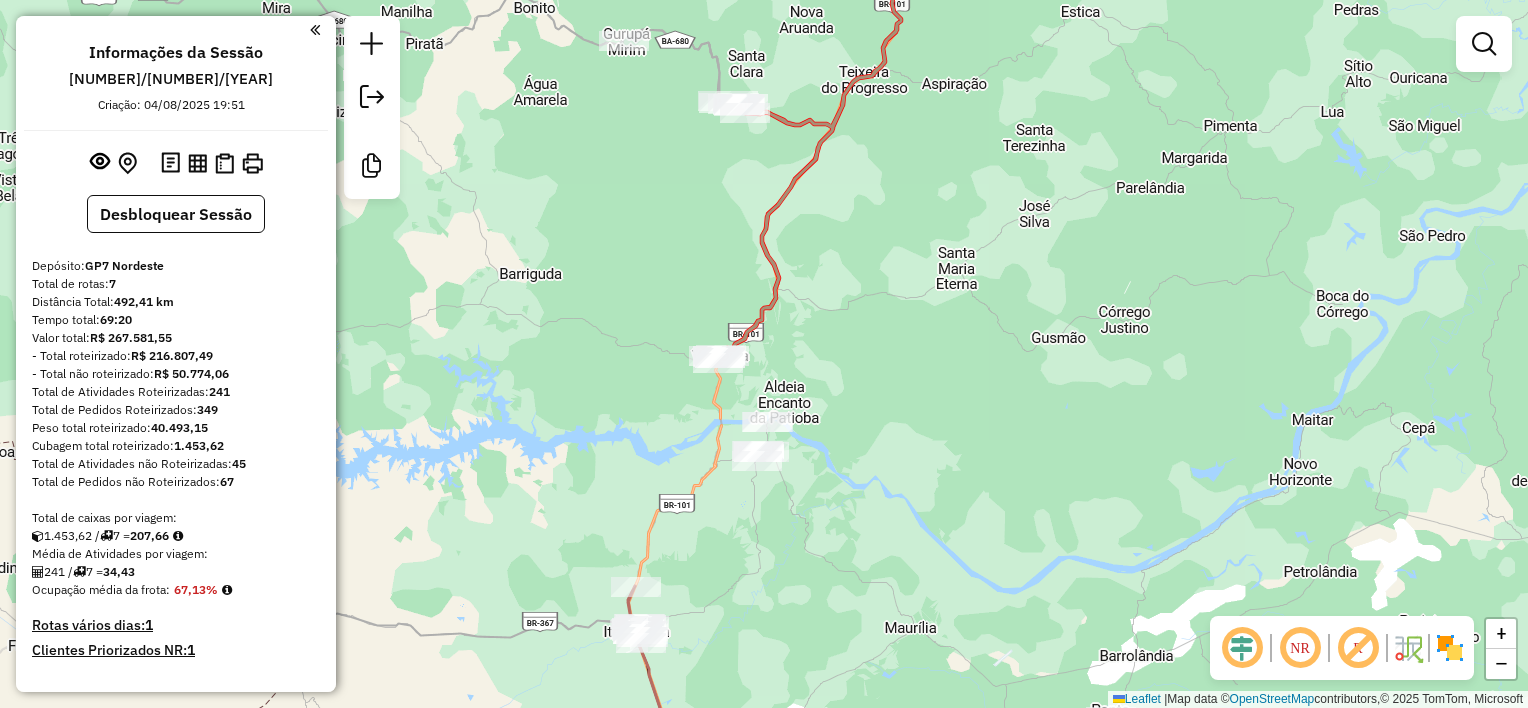 drag, startPoint x: 760, startPoint y: 350, endPoint x: 773, endPoint y: 385, distance: 37.336308 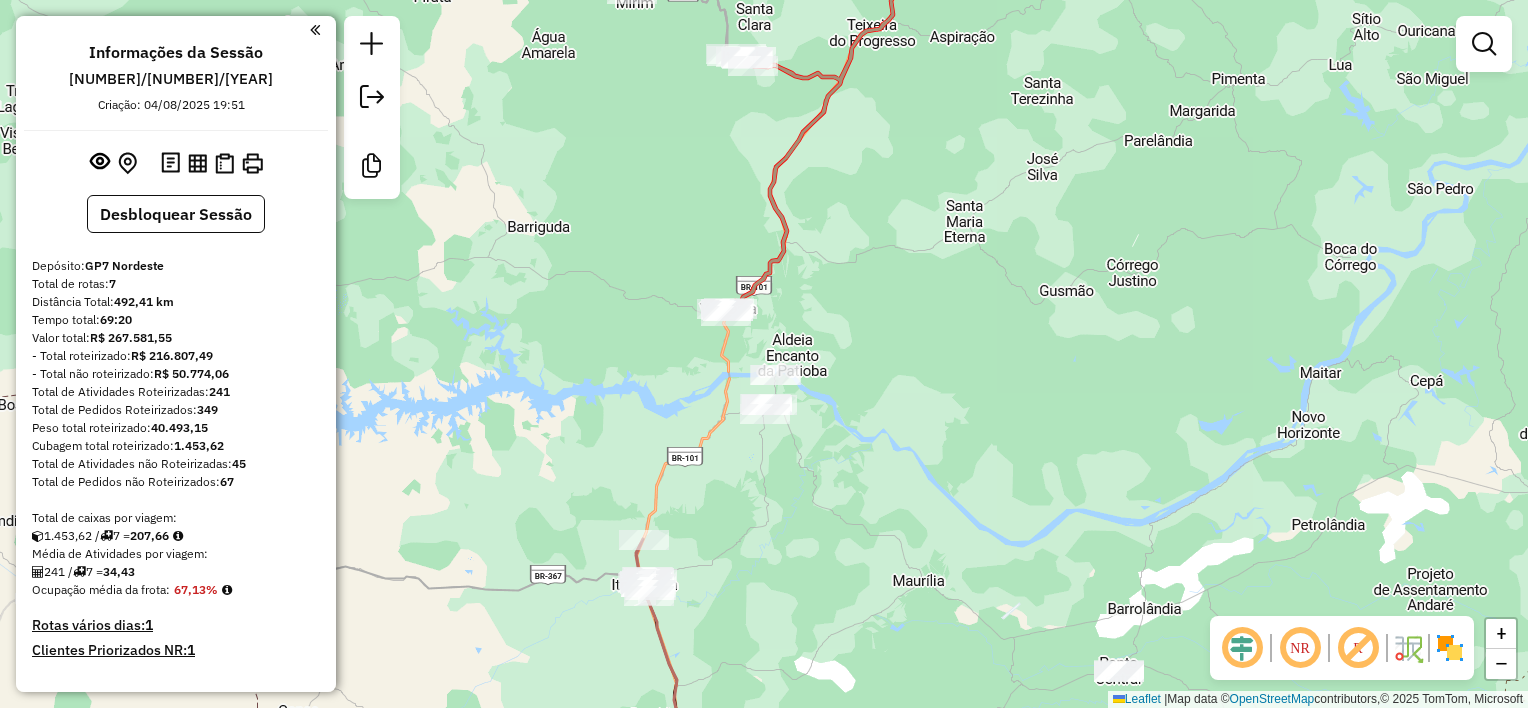 drag, startPoint x: 828, startPoint y: 357, endPoint x: 835, endPoint y: 304, distance: 53.460266 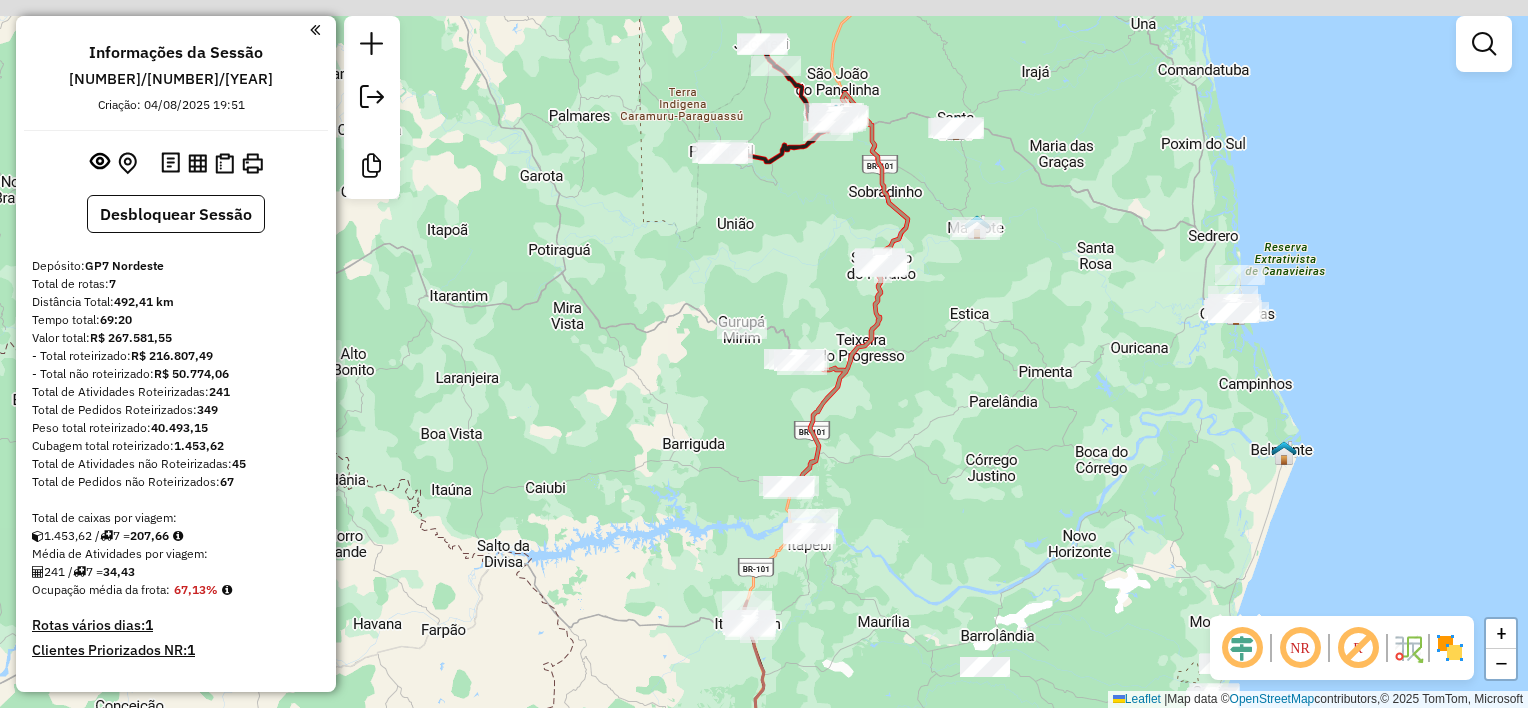 drag, startPoint x: 928, startPoint y: 438, endPoint x: 897, endPoint y: 480, distance: 52.201534 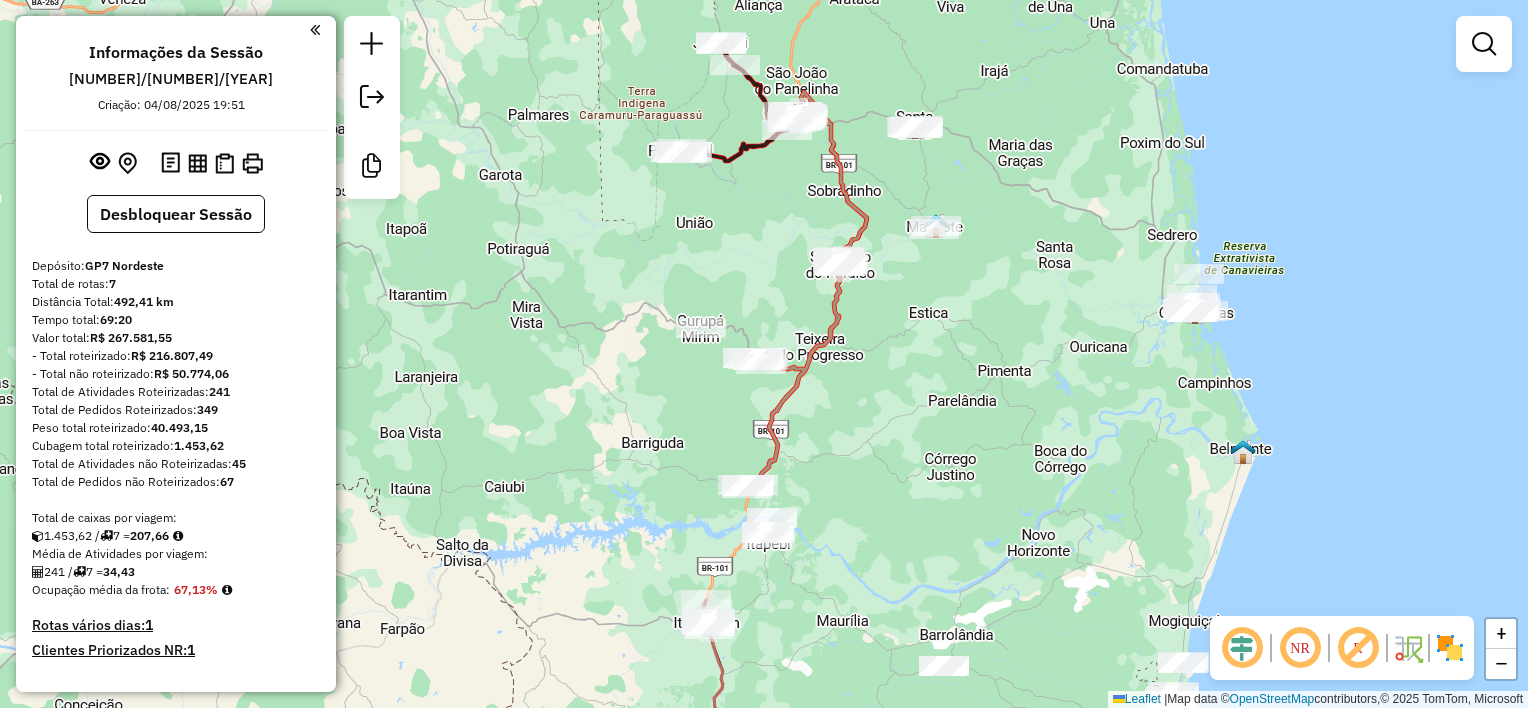 drag, startPoint x: 919, startPoint y: 474, endPoint x: 905, endPoint y: 396, distance: 79.24645 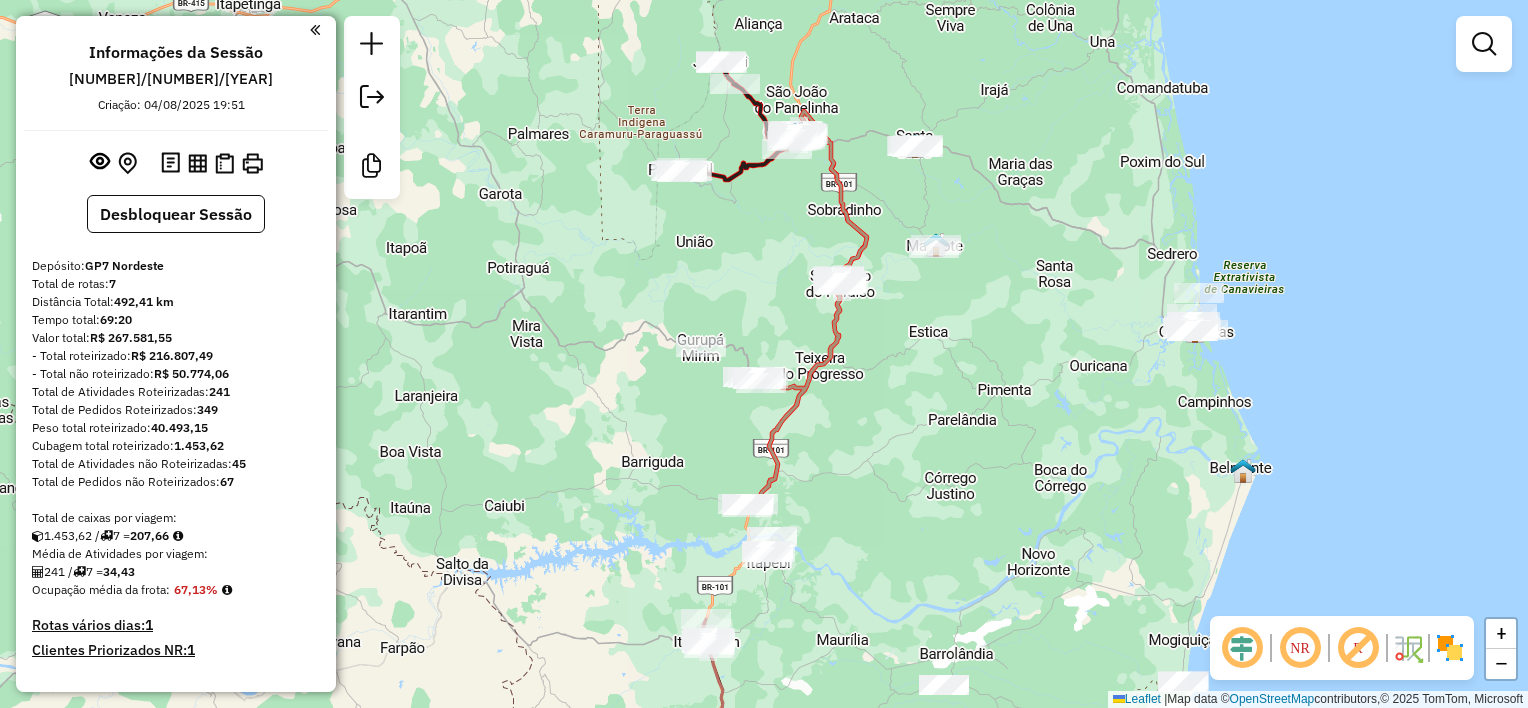 click on "Janela de atendimento Grade de atendimento Capacidade Transportadoras Veículos Cliente Pedidos  Rotas Selecione os dias de semana para filtrar as janelas de atendimento  Seg   Ter   Qua   Qui   Sex   Sáb   Dom  Informe o período da janela de atendimento: De: Até:  Filtrar exatamente a janela do cliente  Considerar janela de atendimento padrão  Selecione os dias de semana para filtrar as grades de atendimento  Seg   Ter   Qua   Qui   Sex   Sáb   Dom   Considerar clientes sem dia de atendimento cadastrado  Clientes fora do dia de atendimento selecionado Filtrar as atividades entre os valores definidos abaixo:  Peso mínimo:   Peso máximo:   Cubagem mínima:   Cubagem máxima:   De:   Até:  Filtrar as atividades entre o tempo de atendimento definido abaixo:  De:   Até:   Considerar capacidade total dos clientes não roteirizados Transportadora: Selecione um ou mais itens Tipo de veículo: Selecione um ou mais itens Veículo: Selecione um ou mais itens Motorista: Selecione um ou mais itens Nome: Rótulo:" 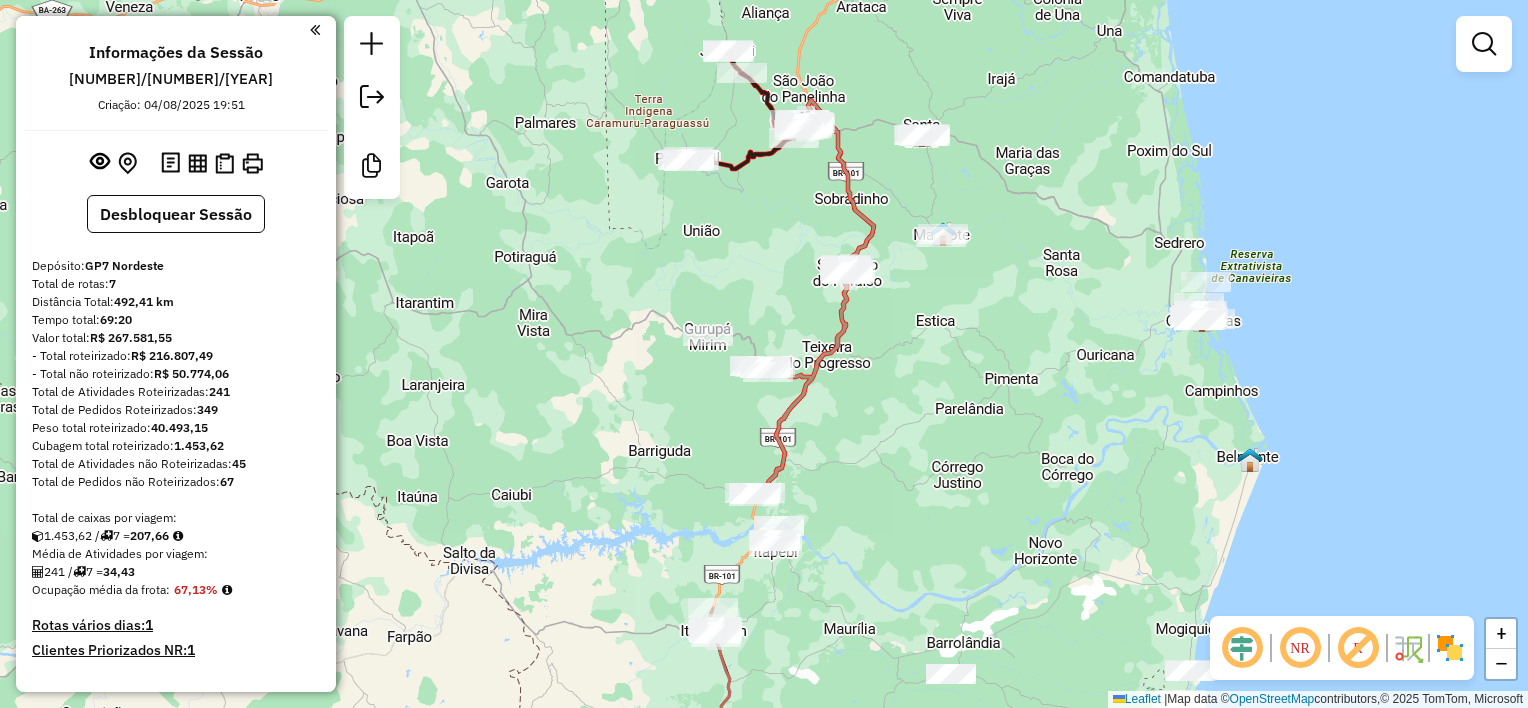 drag, startPoint x: 897, startPoint y: 465, endPoint x: 905, endPoint y: 450, distance: 17 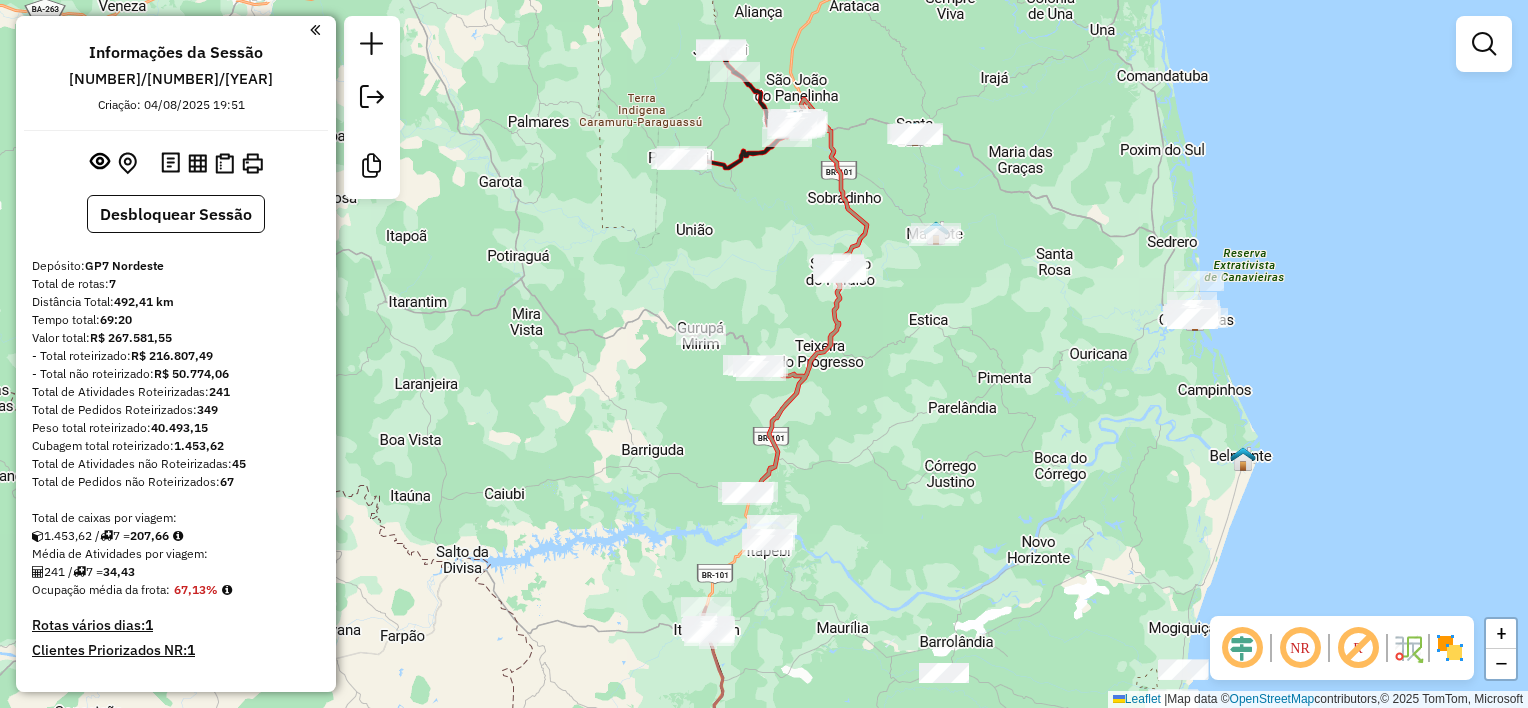 drag, startPoint x: 915, startPoint y: 458, endPoint x: 894, endPoint y: 438, distance: 29 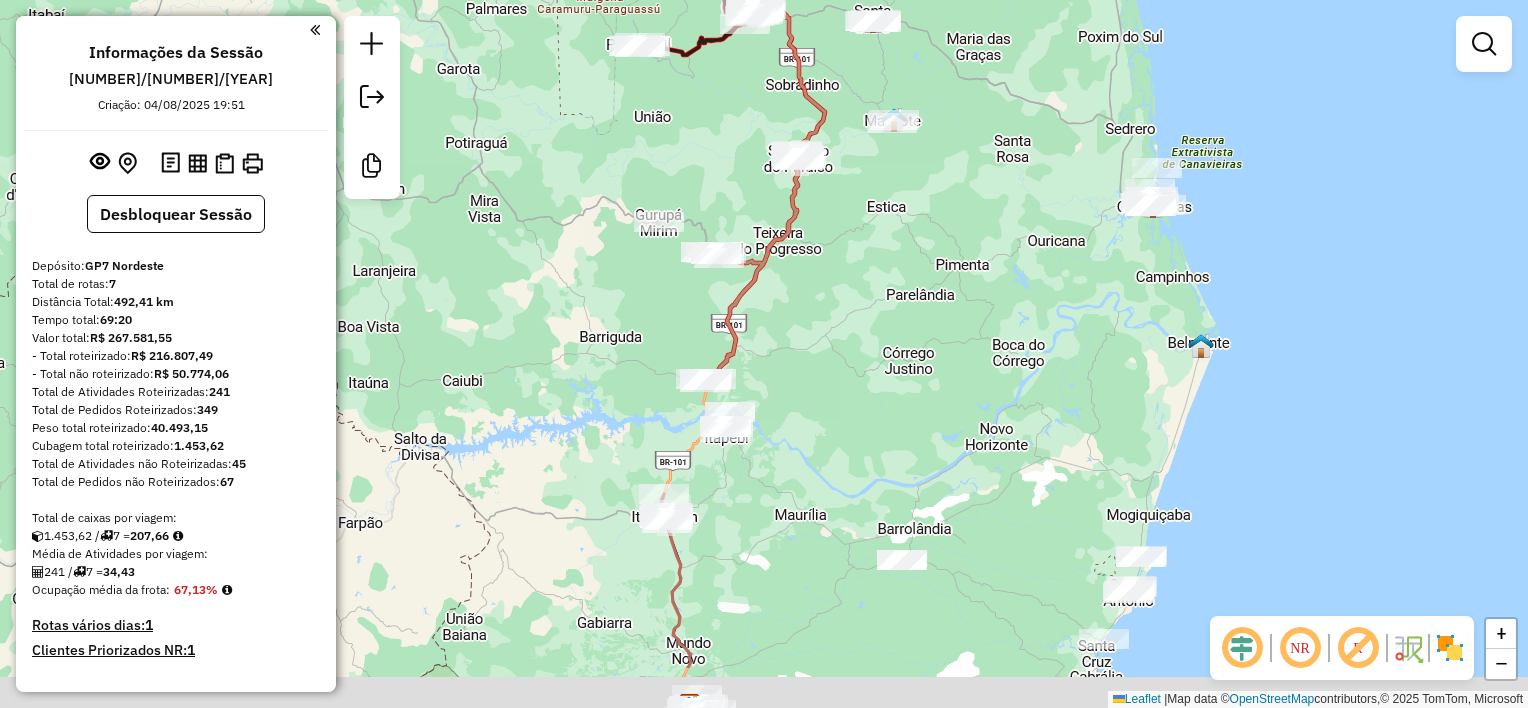 drag, startPoint x: 949, startPoint y: 478, endPoint x: 809, endPoint y: 232, distance: 283.0477 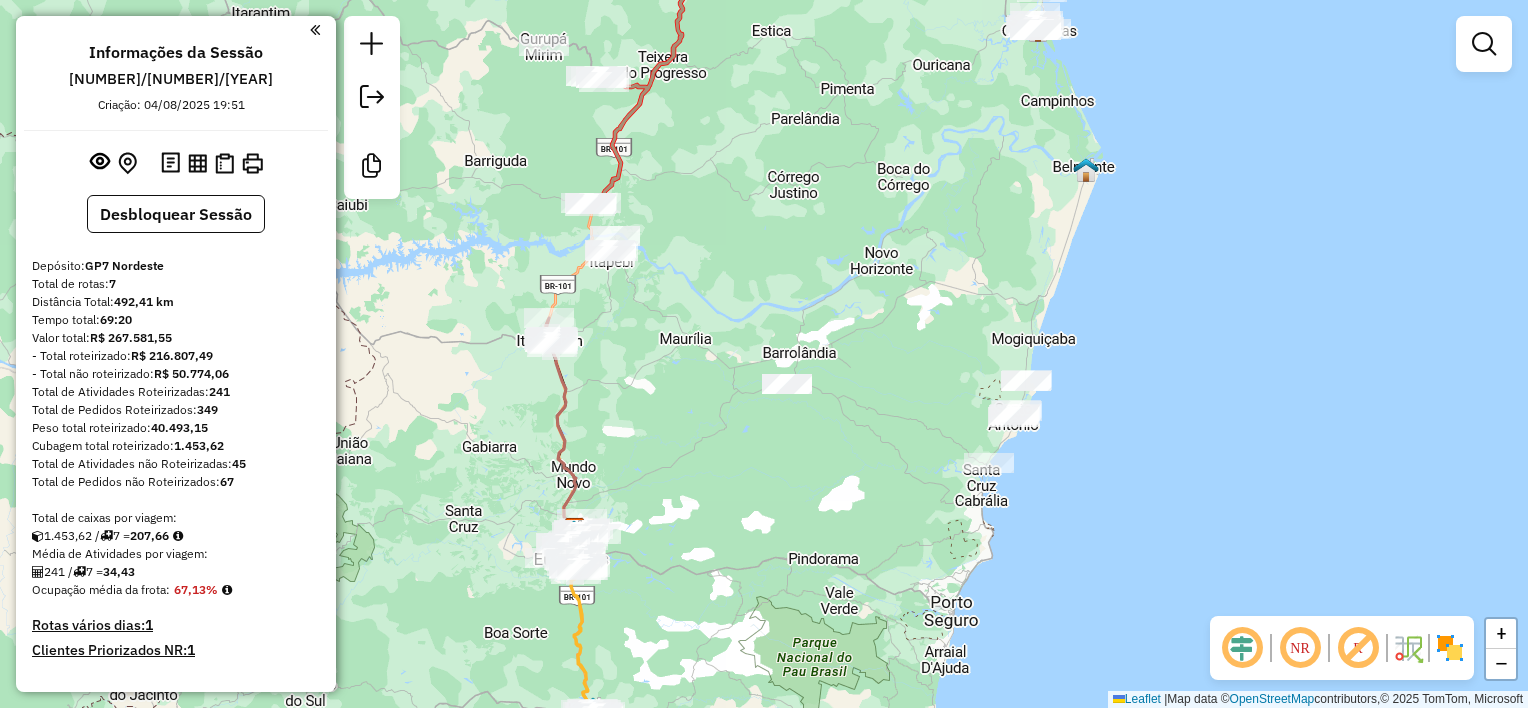 drag, startPoint x: 982, startPoint y: 448, endPoint x: 878, endPoint y: 310, distance: 172.80046 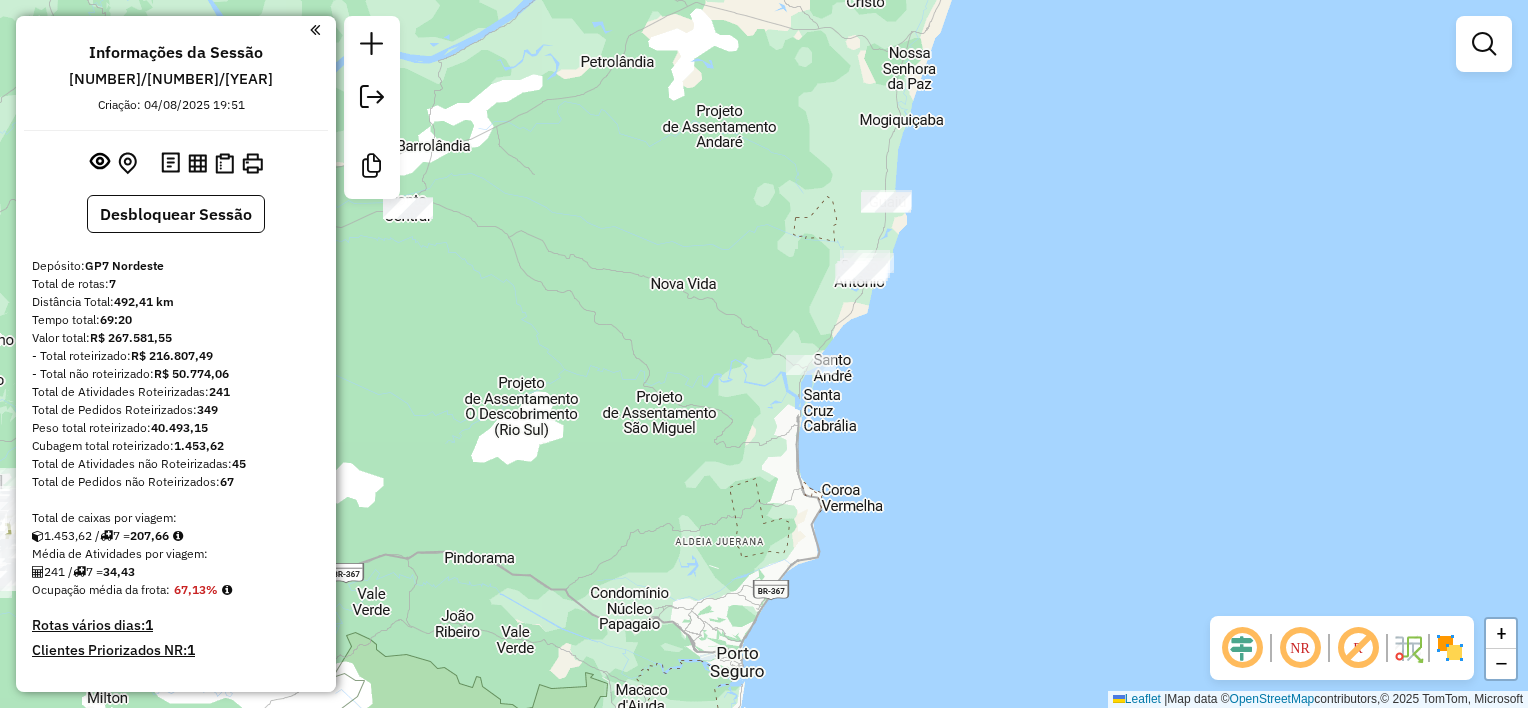 drag, startPoint x: 1019, startPoint y: 325, endPoint x: 880, endPoint y: 284, distance: 144.92067 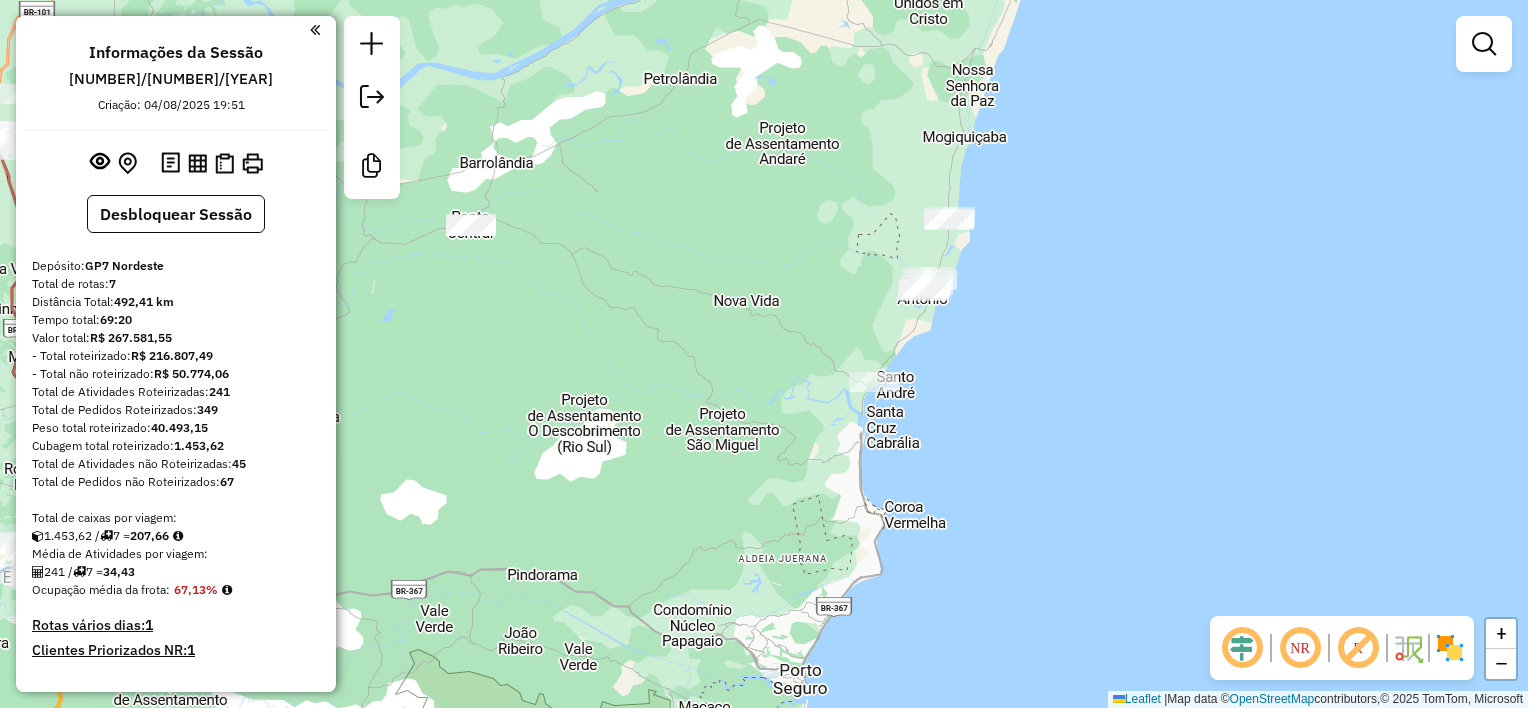 drag, startPoint x: 940, startPoint y: 291, endPoint x: 976, endPoint y: 301, distance: 37.363083 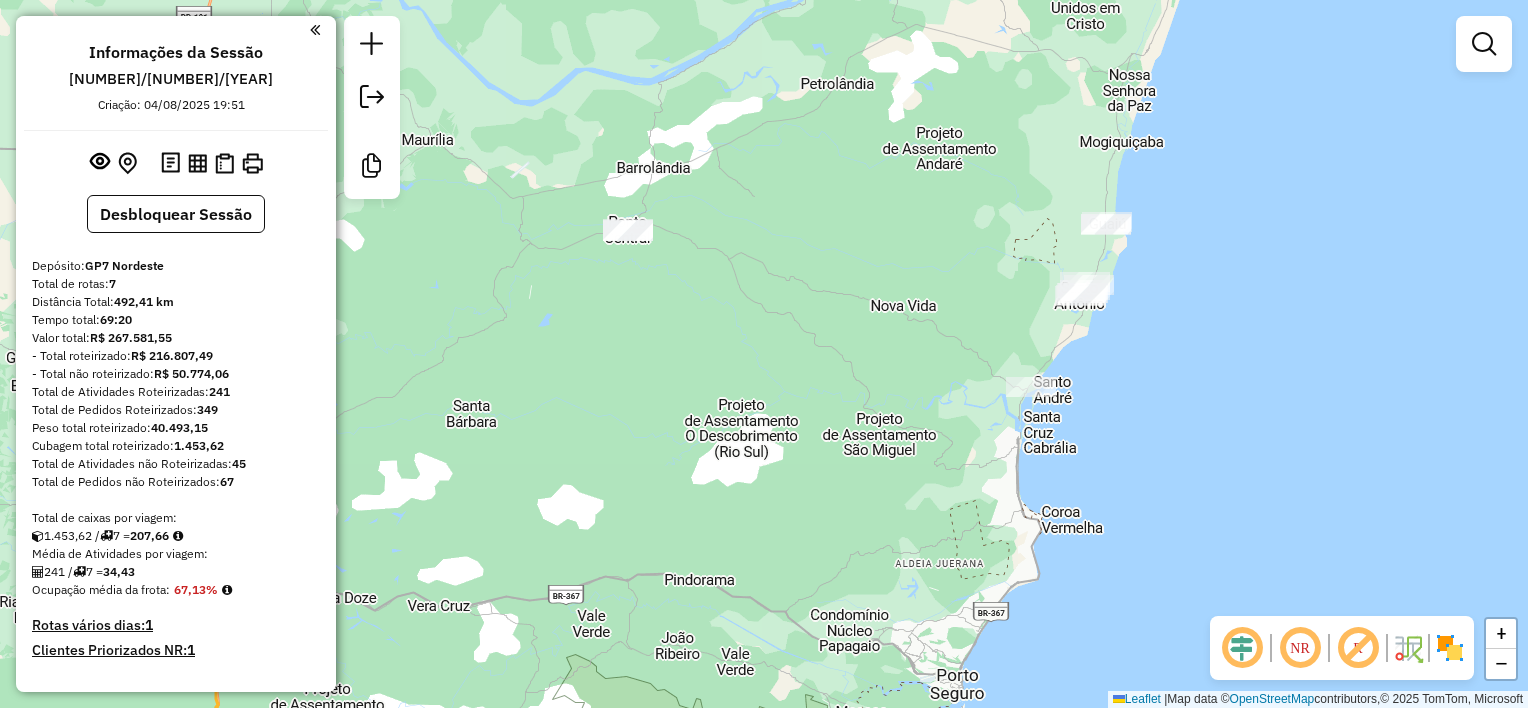 drag, startPoint x: 754, startPoint y: 247, endPoint x: 772, endPoint y: 250, distance: 18.248287 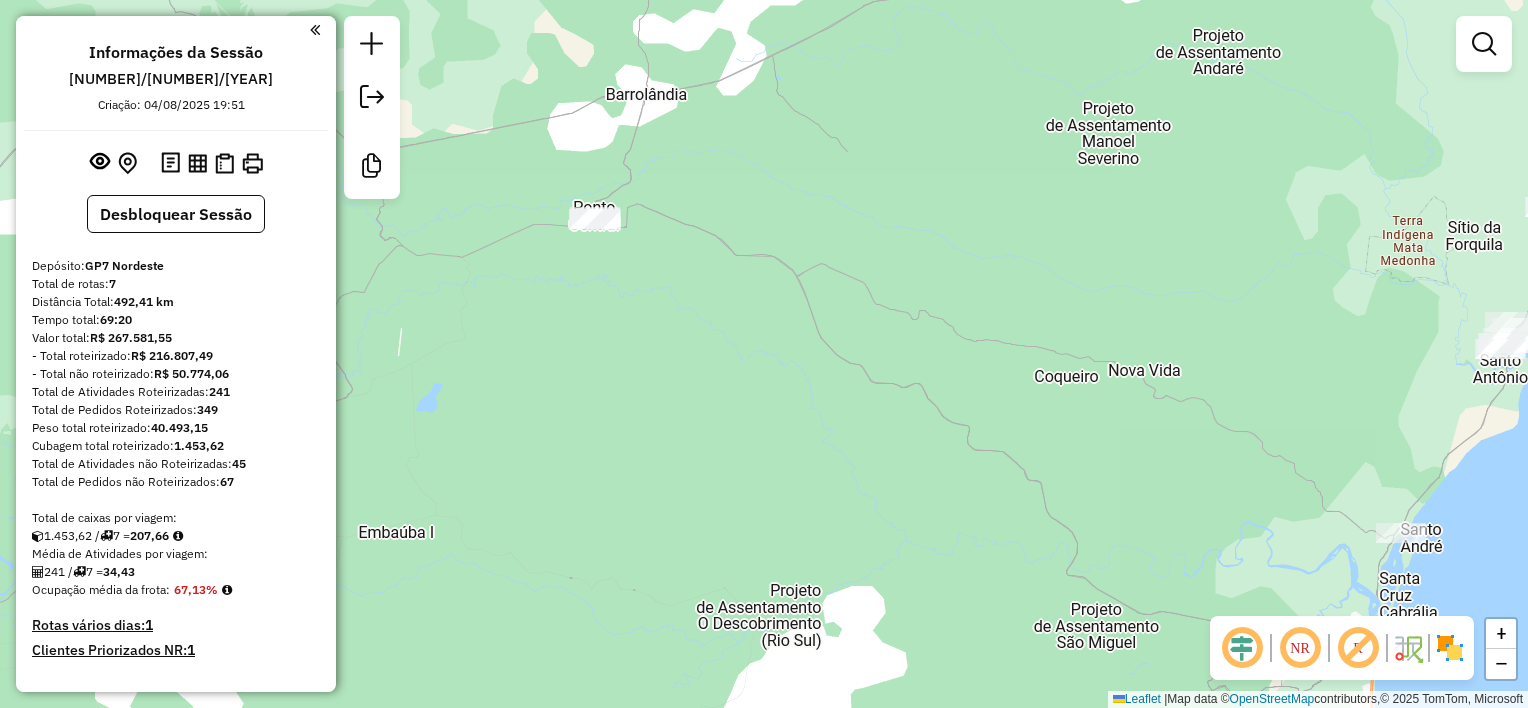 click on "Janela de atendimento Grade de atendimento Capacidade Transportadoras Veículos Cliente Pedidos  Rotas Selecione os dias de semana para filtrar as janelas de atendimento  Seg   Ter   Qua   Qui   Sex   Sáb   Dom  Informe o período da janela de atendimento: De: Até:  Filtrar exatamente a janela do cliente  Considerar janela de atendimento padrão  Selecione os dias de semana para filtrar as grades de atendimento  Seg   Ter   Qua   Qui   Sex   Sáb   Dom   Considerar clientes sem dia de atendimento cadastrado  Clientes fora do dia de atendimento selecionado Filtrar as atividades entre os valores definidos abaixo:  Peso mínimo:   Peso máximo:   Cubagem mínima:   Cubagem máxima:   De:   Até:  Filtrar as atividades entre o tempo de atendimento definido abaixo:  De:   Até:   Considerar capacidade total dos clientes não roteirizados Transportadora: Selecione um ou mais itens Tipo de veículo: Selecione um ou mais itens Veículo: Selecione um ou mais itens Motorista: Selecione um ou mais itens Nome: Rótulo:" 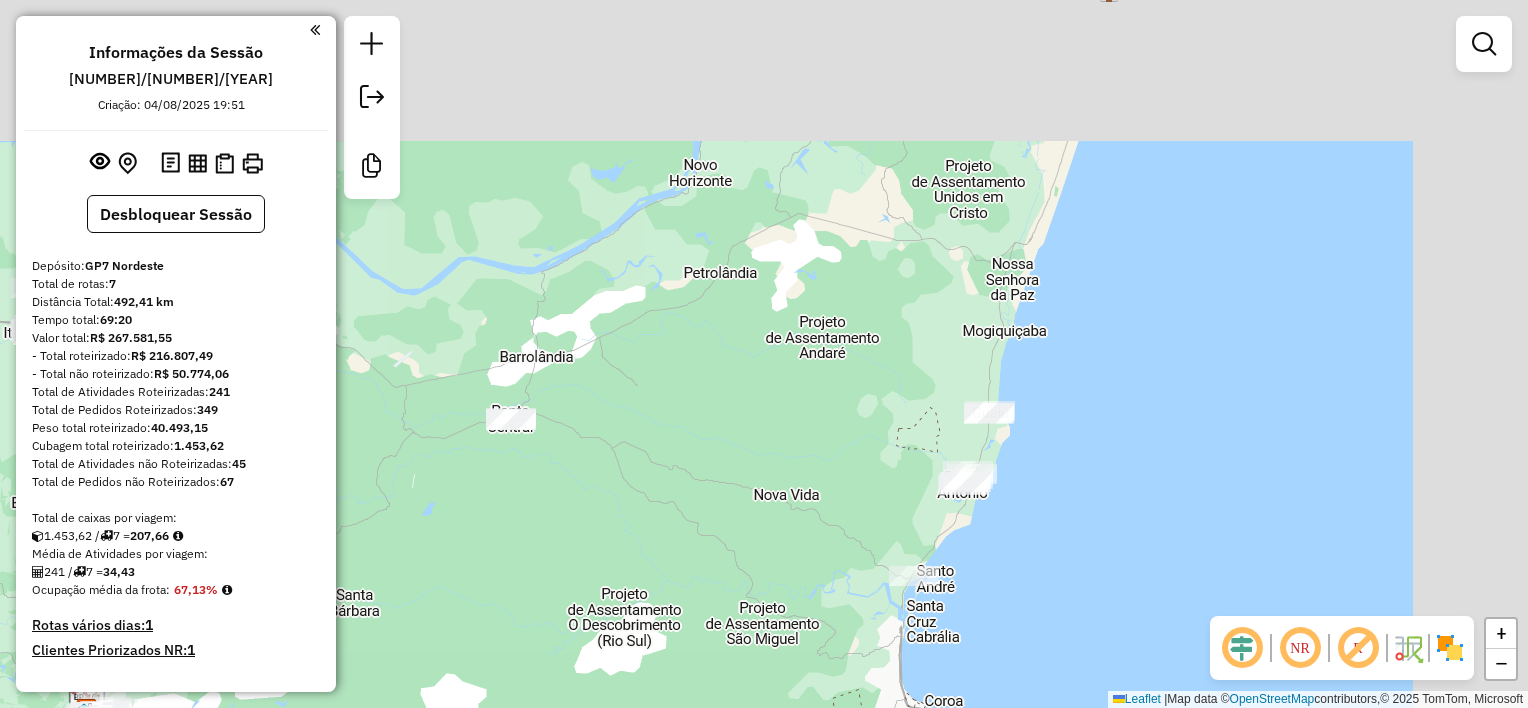 drag, startPoint x: 844, startPoint y: 225, endPoint x: 712, endPoint y: 403, distance: 221.60326 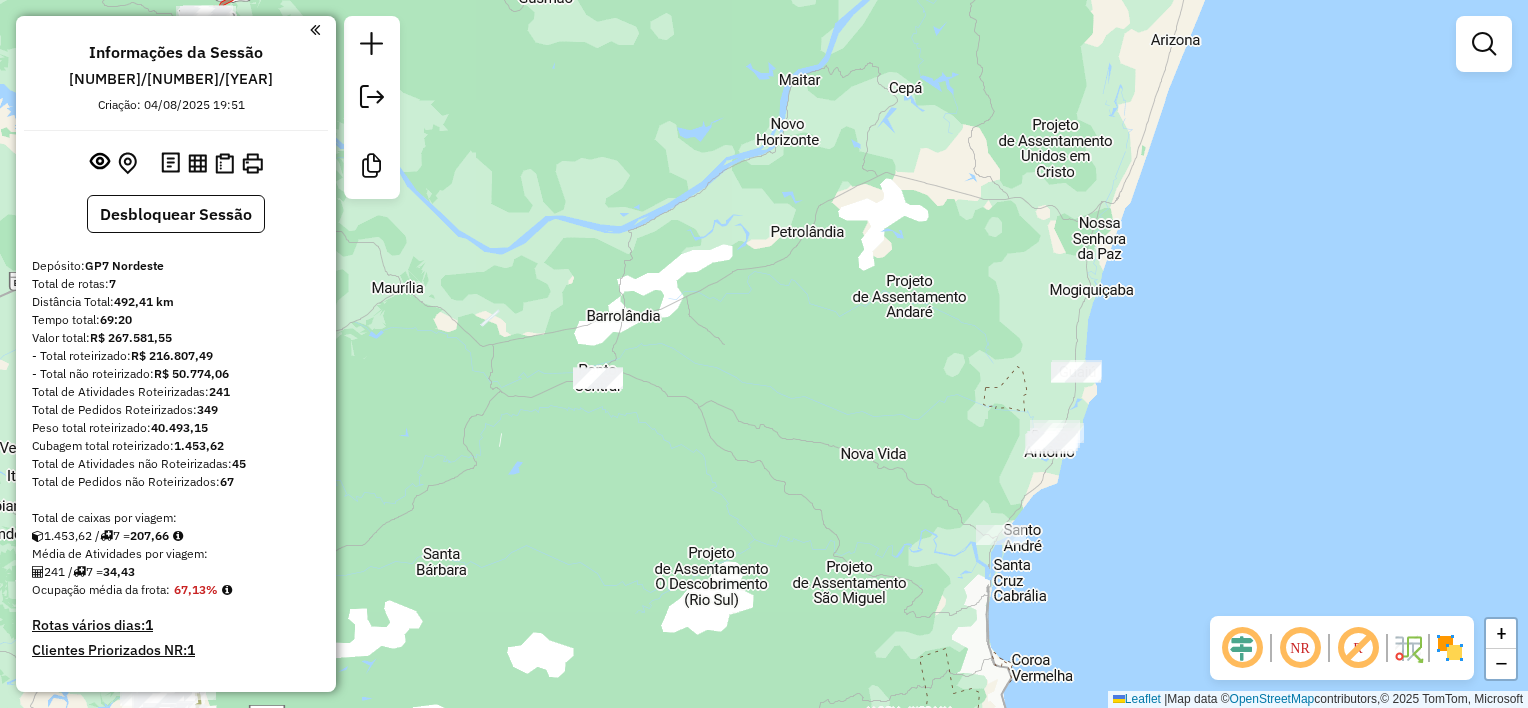 drag, startPoint x: 664, startPoint y: 387, endPoint x: 725, endPoint y: 343, distance: 75.21303 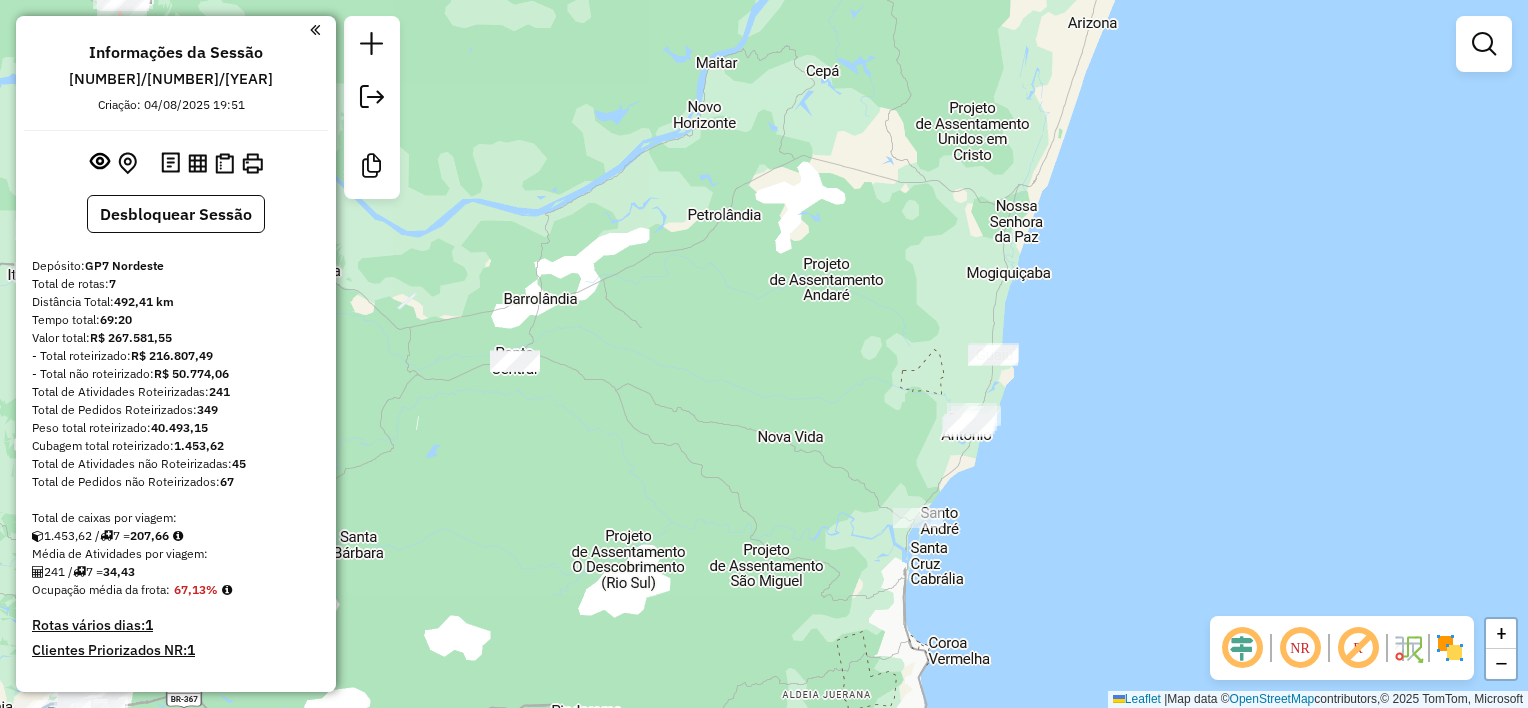 drag, startPoint x: 899, startPoint y: 394, endPoint x: 821, endPoint y: 376, distance: 80.04999 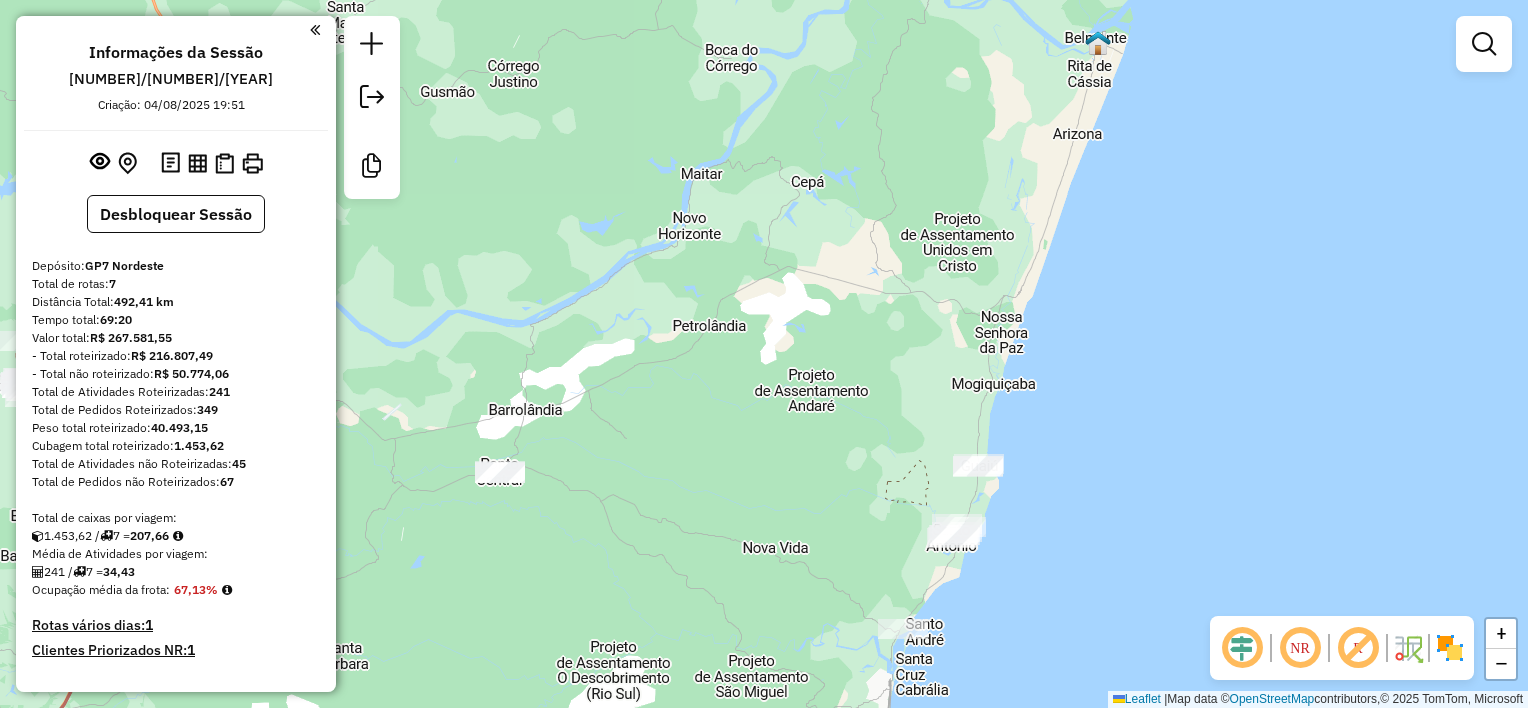 click on "Janela de atendimento Grade de atendimento Capacidade Transportadoras Veículos Cliente Pedidos  Rotas Selecione os dias de semana para filtrar as janelas de atendimento  Seg   Ter   Qua   Qui   Sex   Sáb   Dom  Informe o período da janela de atendimento: De: Até:  Filtrar exatamente a janela do cliente  Considerar janela de atendimento padrão  Selecione os dias de semana para filtrar as grades de atendimento  Seg   Ter   Qua   Qui   Sex   Sáb   Dom   Considerar clientes sem dia de atendimento cadastrado  Clientes fora do dia de atendimento selecionado Filtrar as atividades entre os valores definidos abaixo:  Peso mínimo:   Peso máximo:   Cubagem mínima:   Cubagem máxima:   De:   Até:  Filtrar as atividades entre o tempo de atendimento definido abaixo:  De:   Até:   Considerar capacidade total dos clientes não roteirizados Transportadora: Selecione um ou mais itens Tipo de veículo: Selecione um ou mais itens Veículo: Selecione um ou mais itens Motorista: Selecione um ou mais itens Nome: Rótulo:" 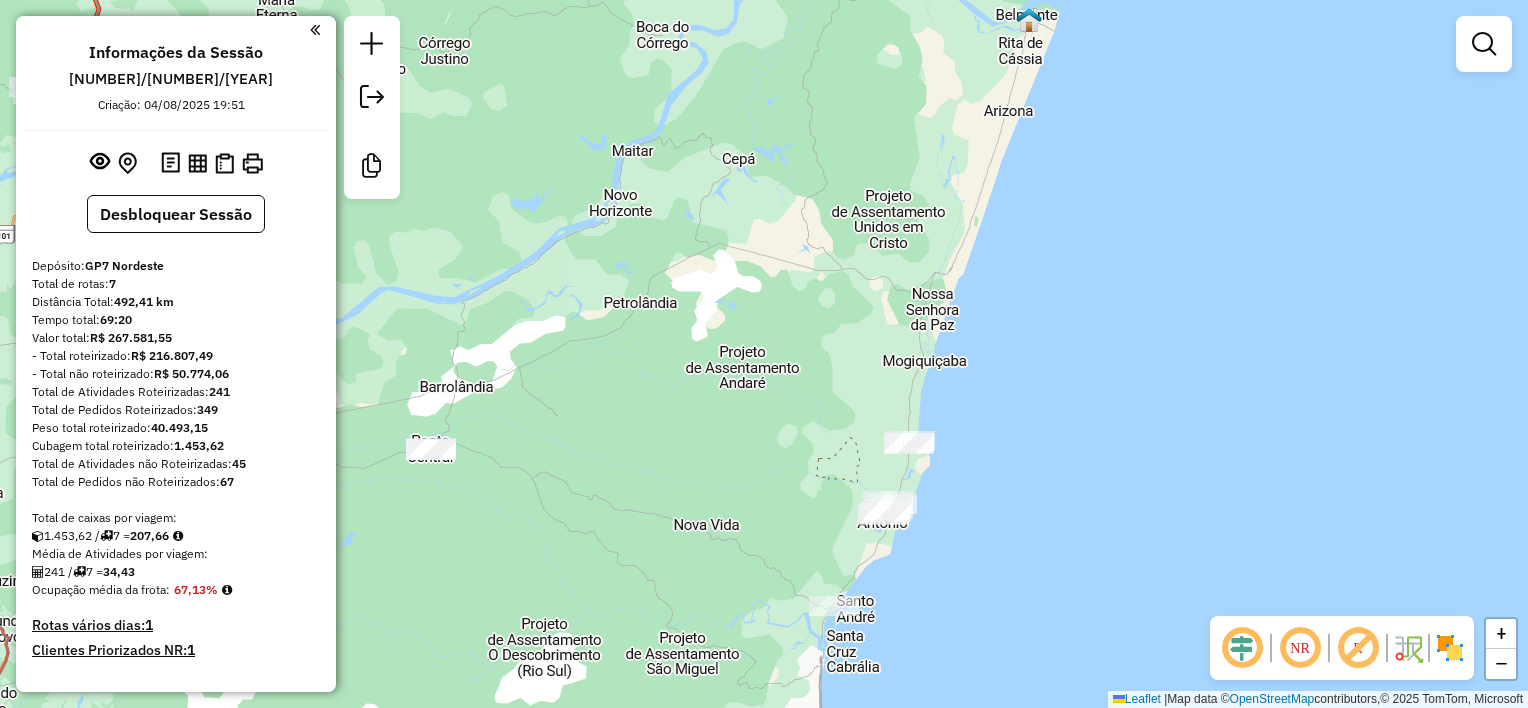 drag, startPoint x: 728, startPoint y: 448, endPoint x: 651, endPoint y: 397, distance: 92.358 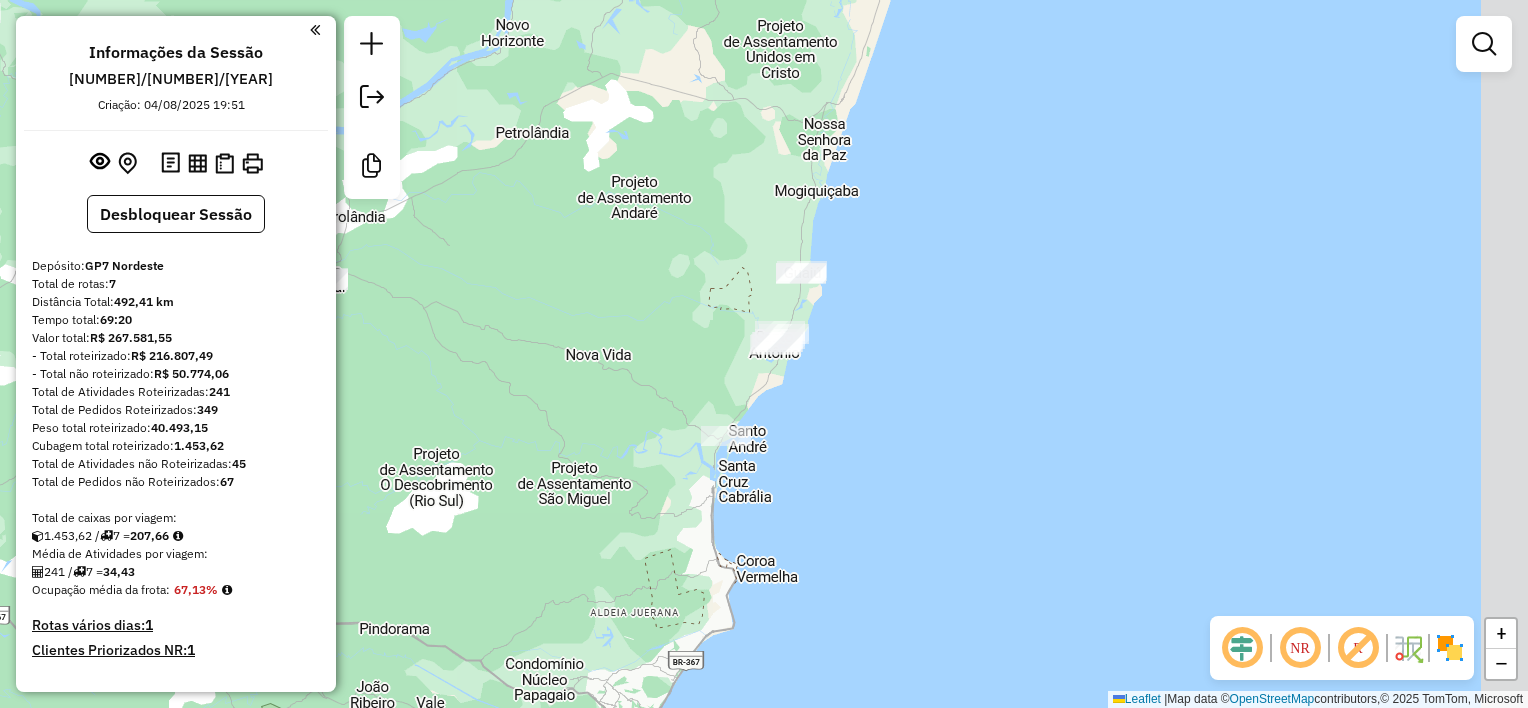 drag, startPoint x: 758, startPoint y: 451, endPoint x: 692, endPoint y: 318, distance: 148.47559 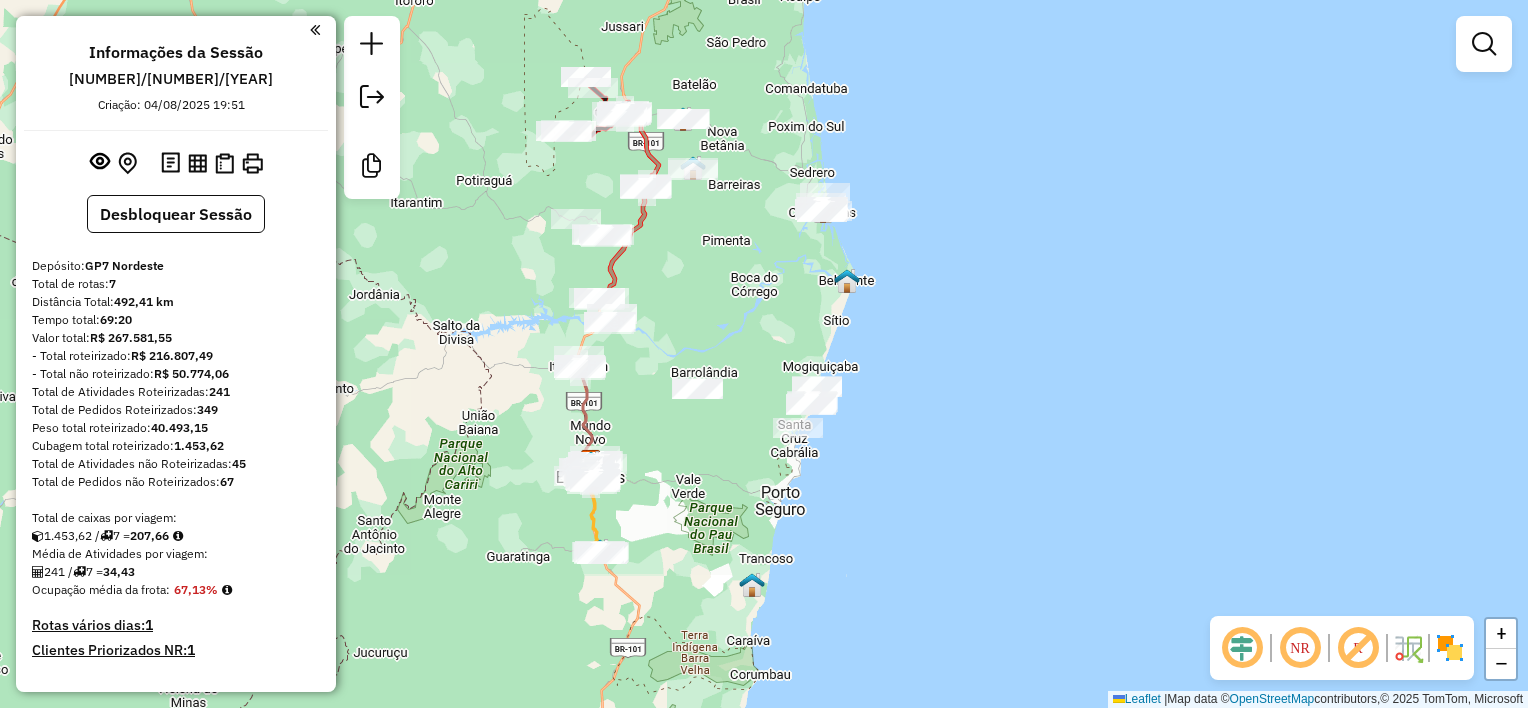 drag, startPoint x: 742, startPoint y: 344, endPoint x: 873, endPoint y: 381, distance: 136.12494 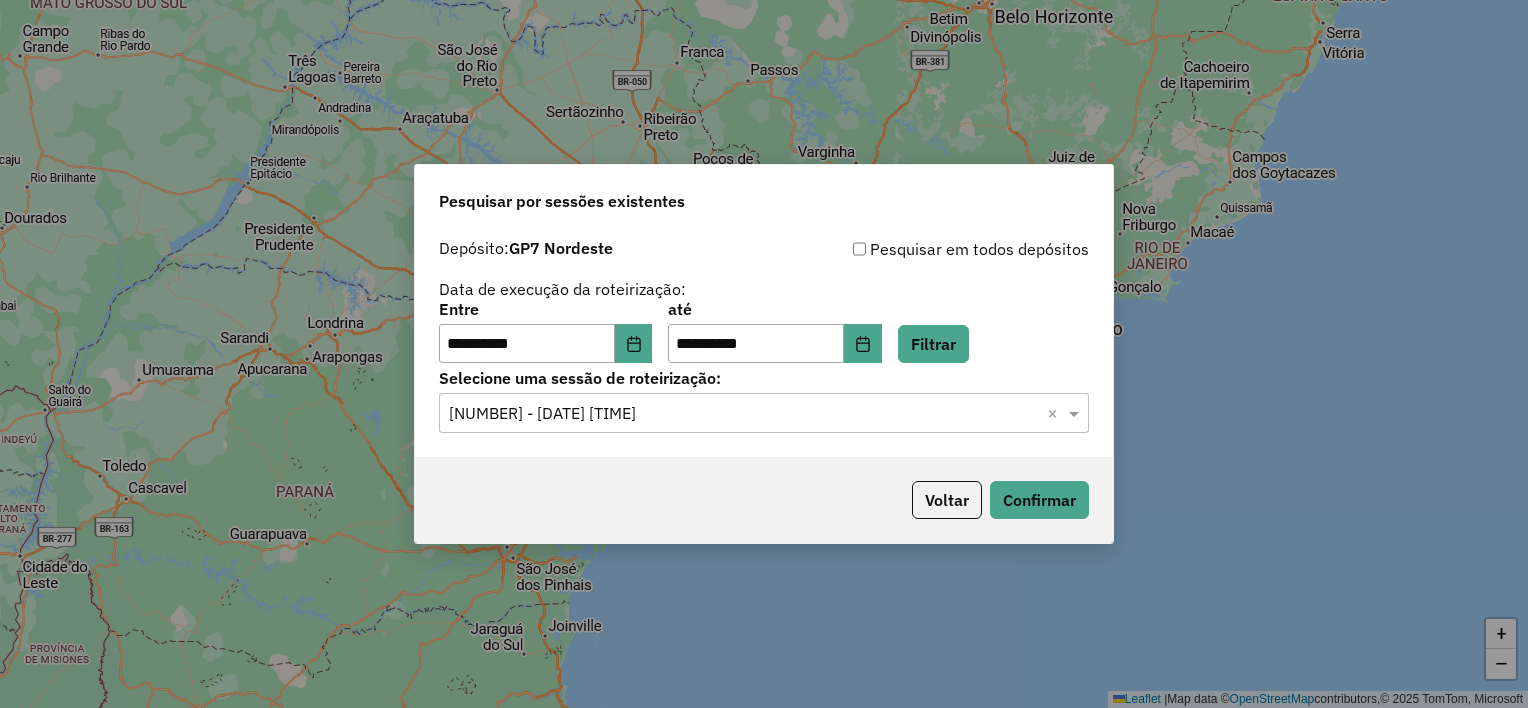 scroll, scrollTop: 0, scrollLeft: 0, axis: both 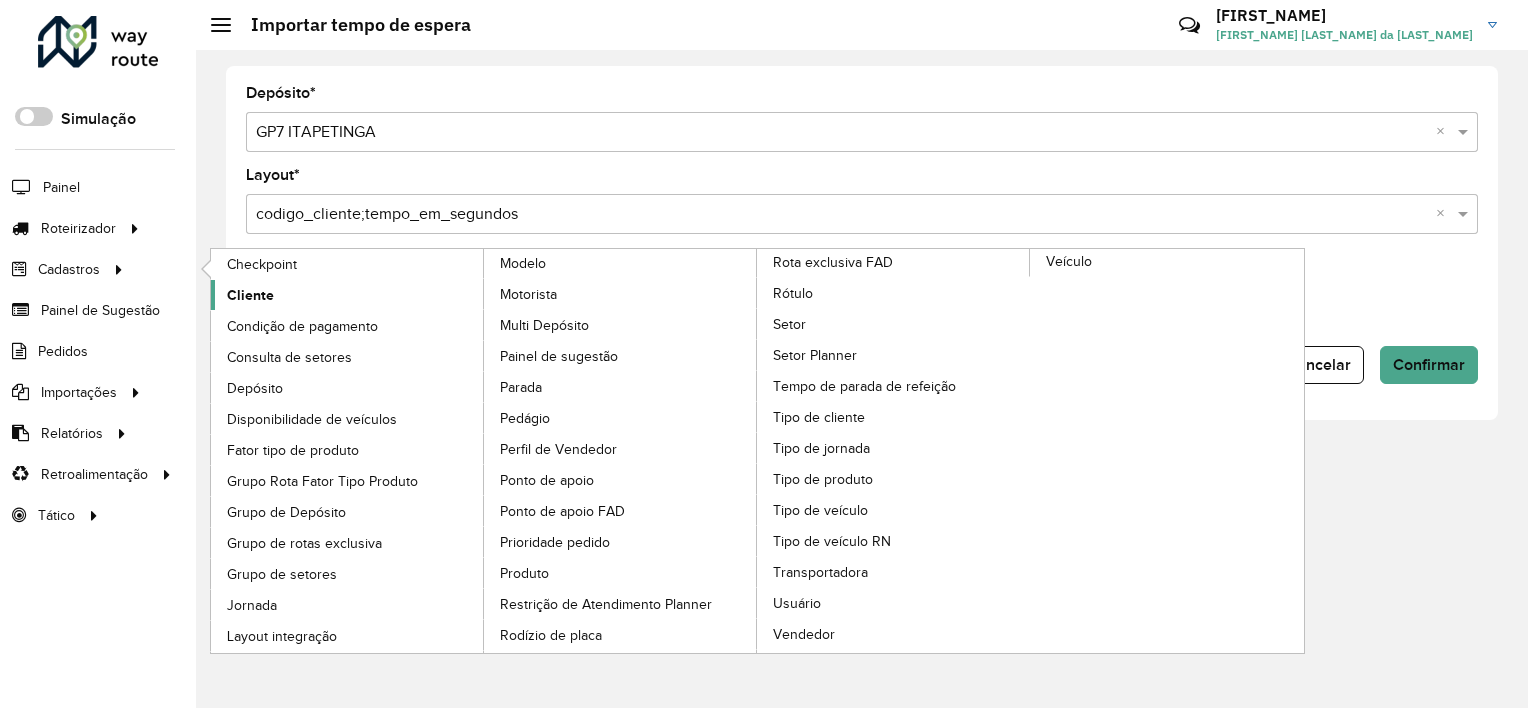 drag, startPoint x: 255, startPoint y: 291, endPoint x: 272, endPoint y: 287, distance: 17.464249 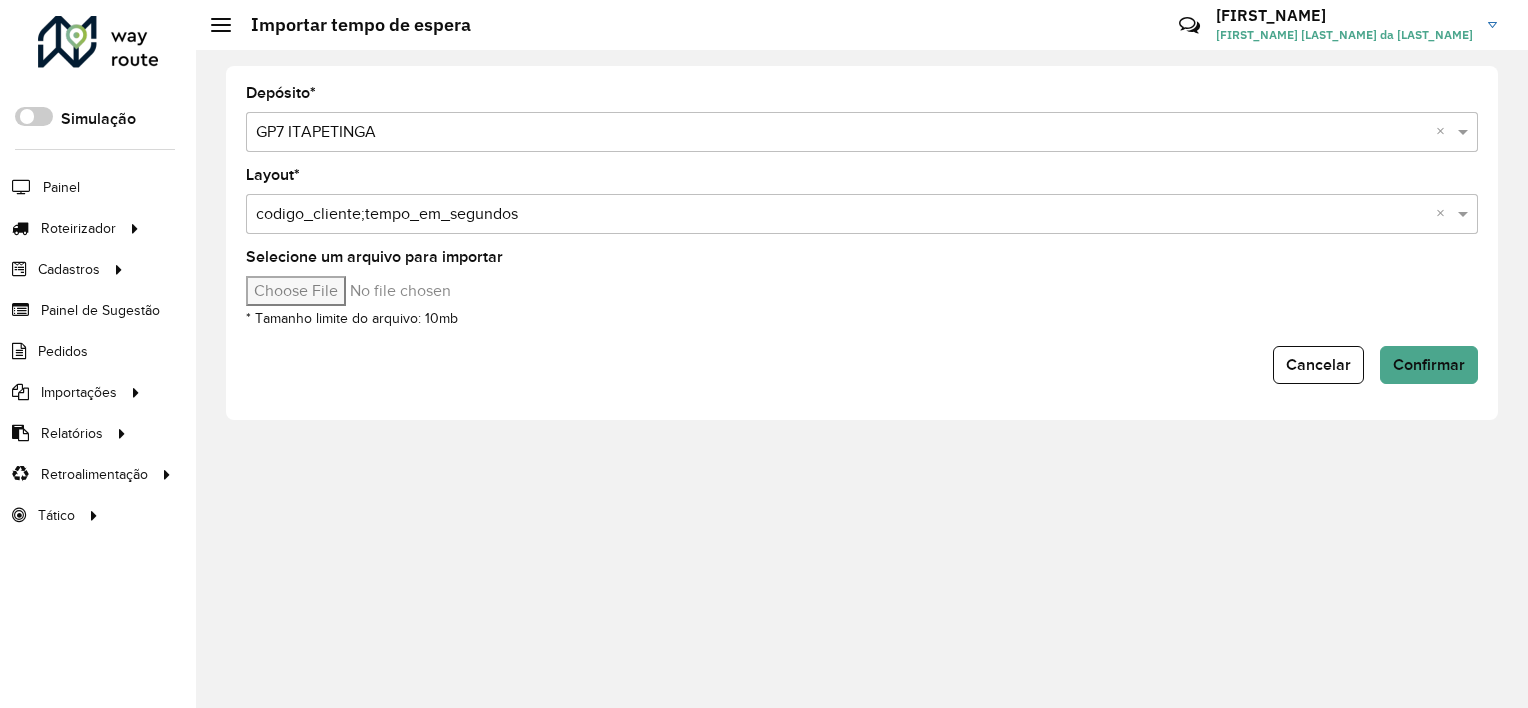 click on "Cliente" 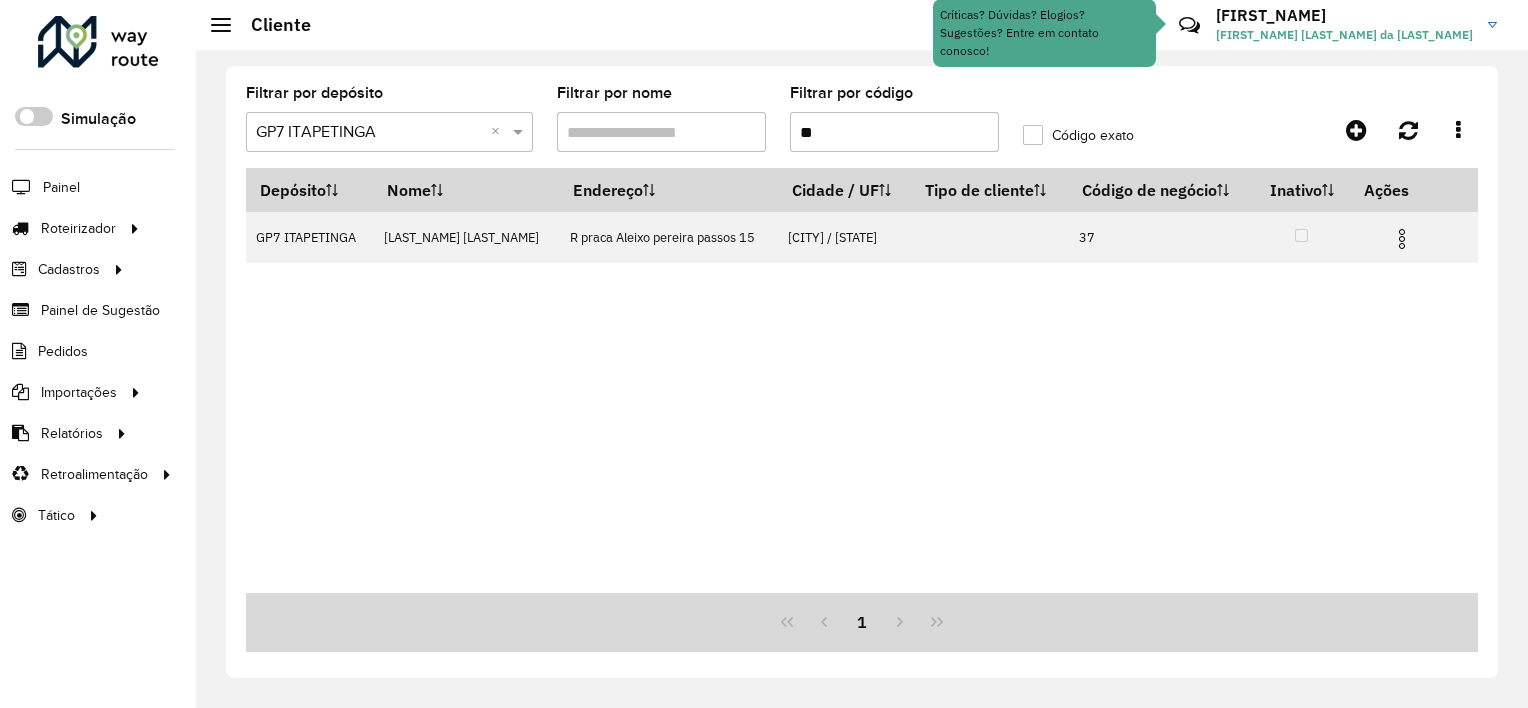 click on "**" at bounding box center (894, 132) 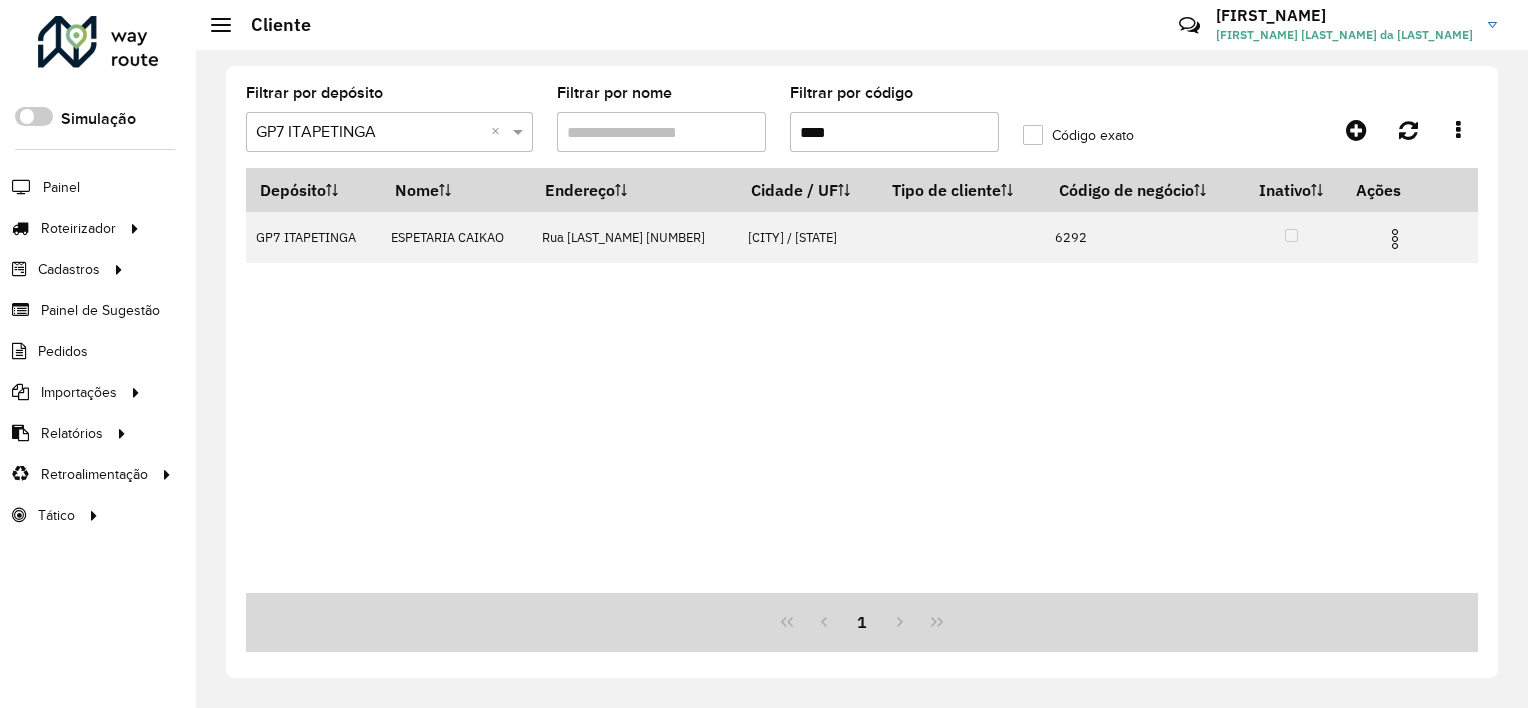 click on "****" at bounding box center [894, 132] 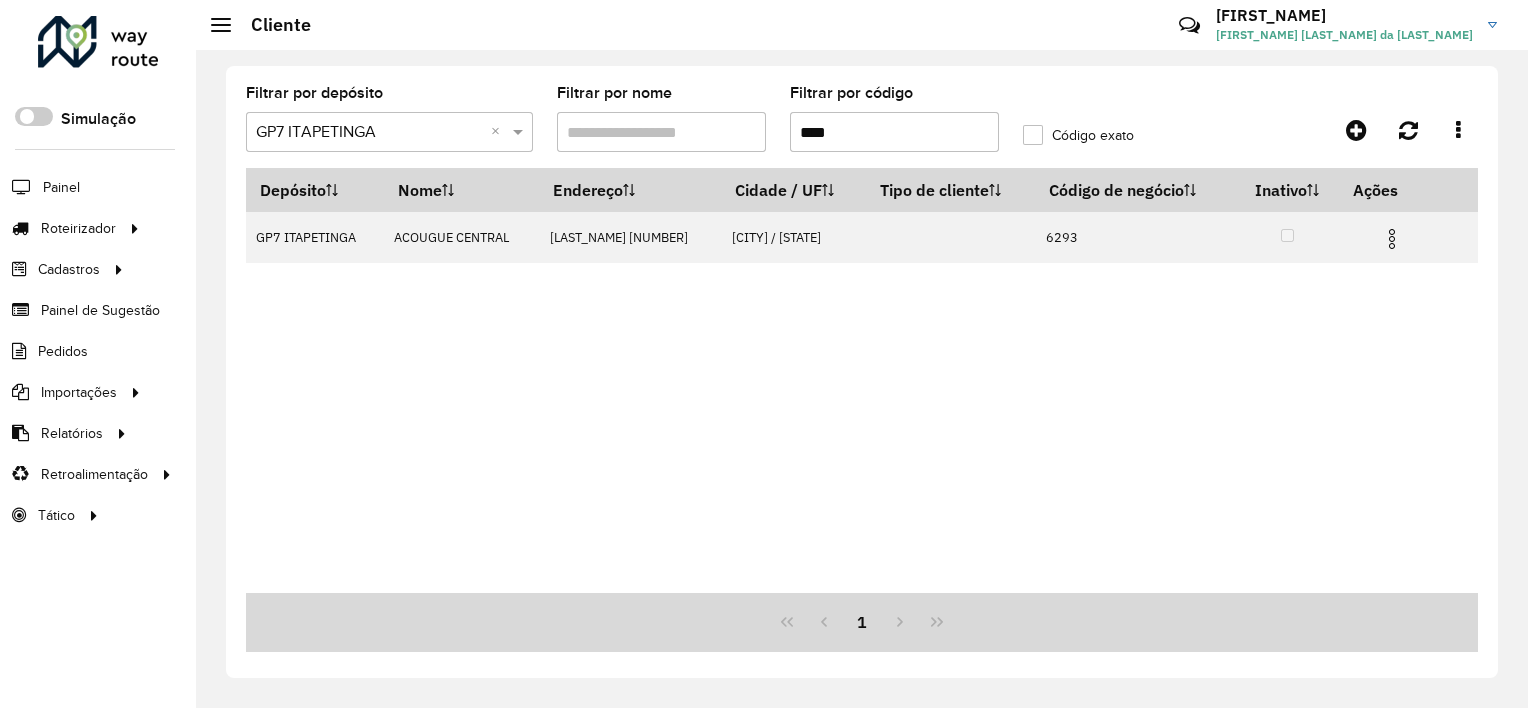 click on "****" at bounding box center [894, 132] 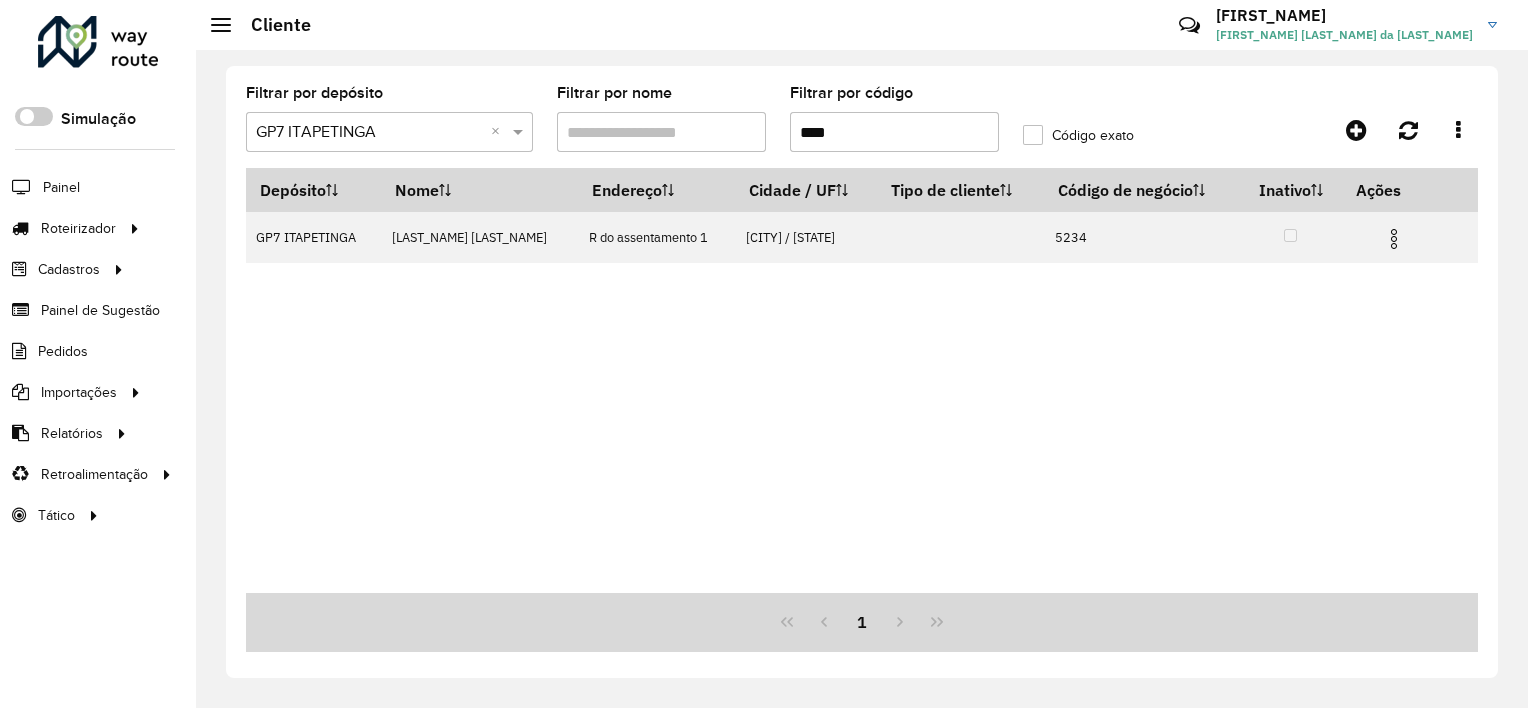 click on "****" at bounding box center (894, 132) 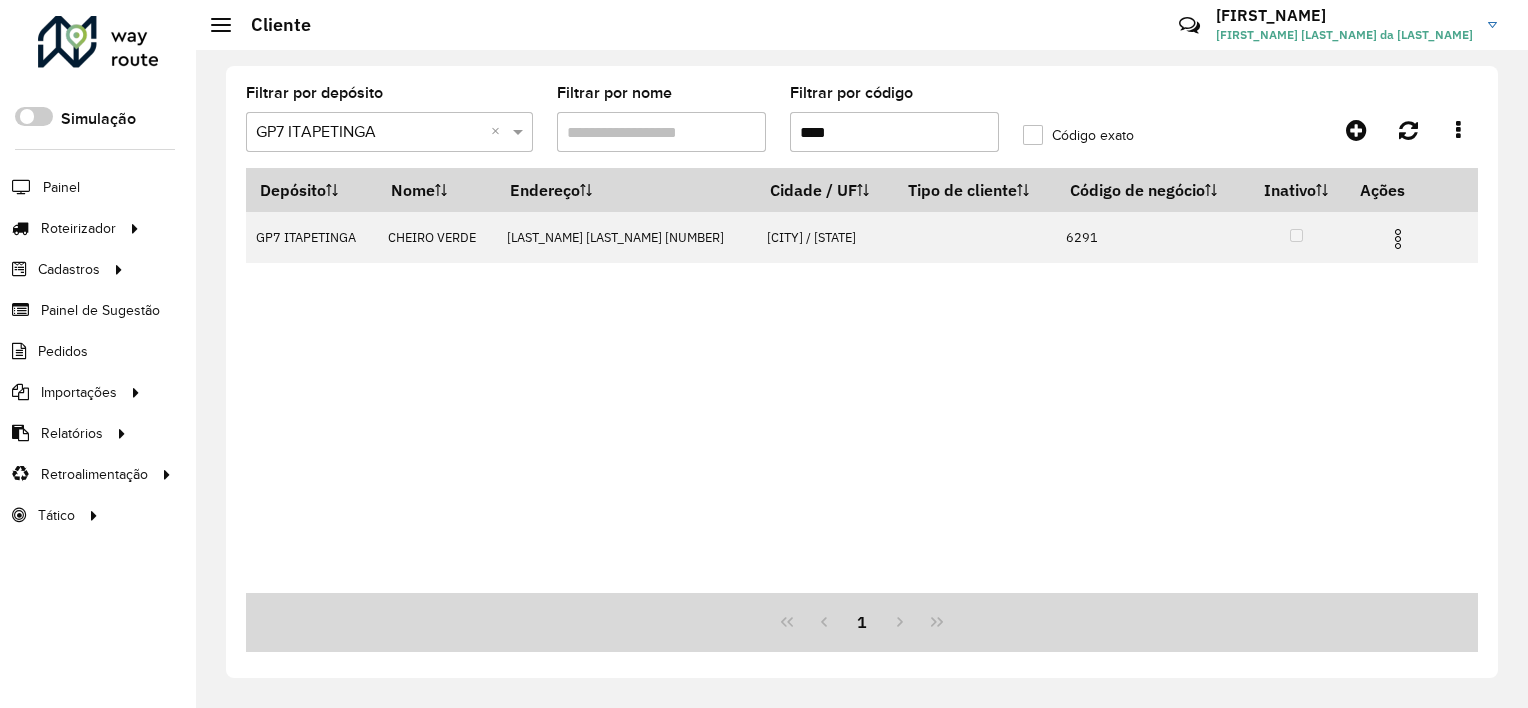 click on "****" at bounding box center [894, 132] 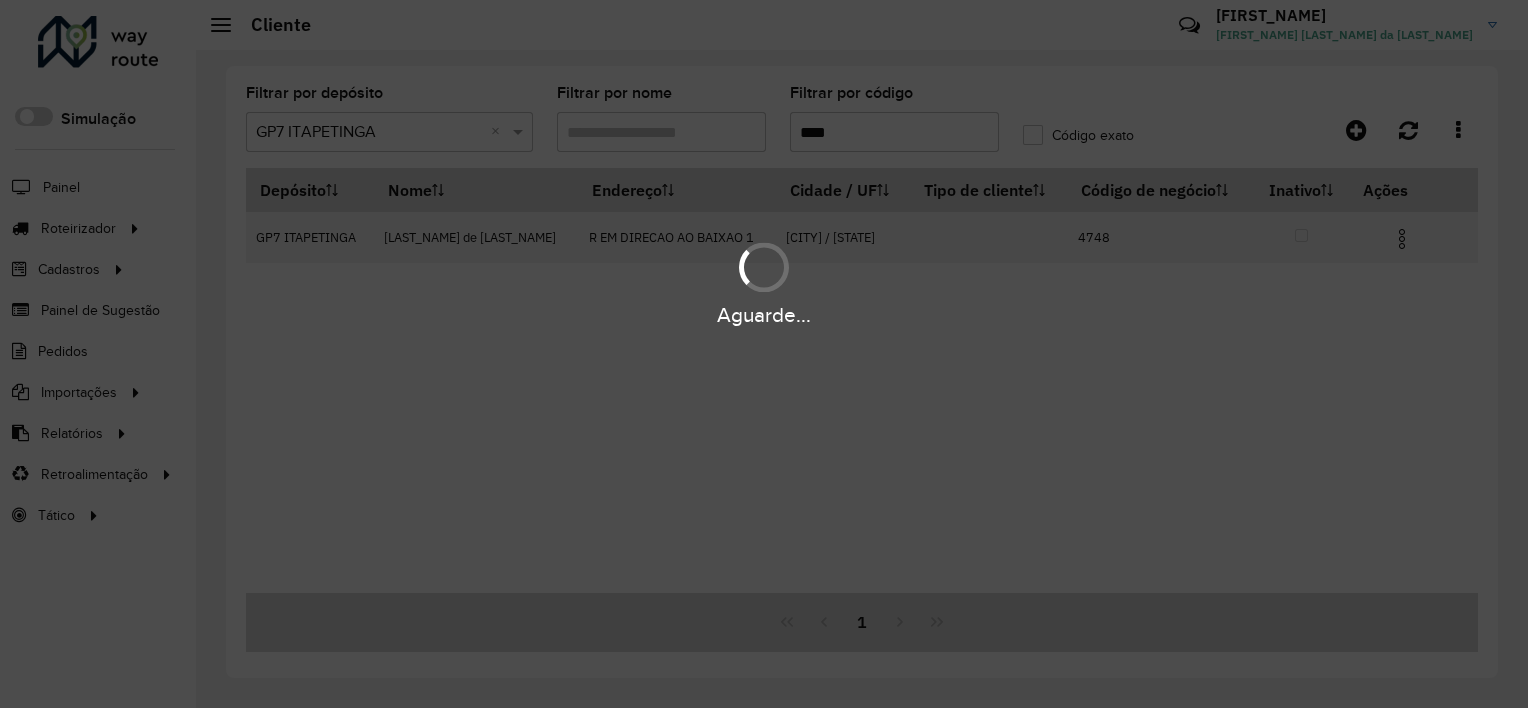 type on "****" 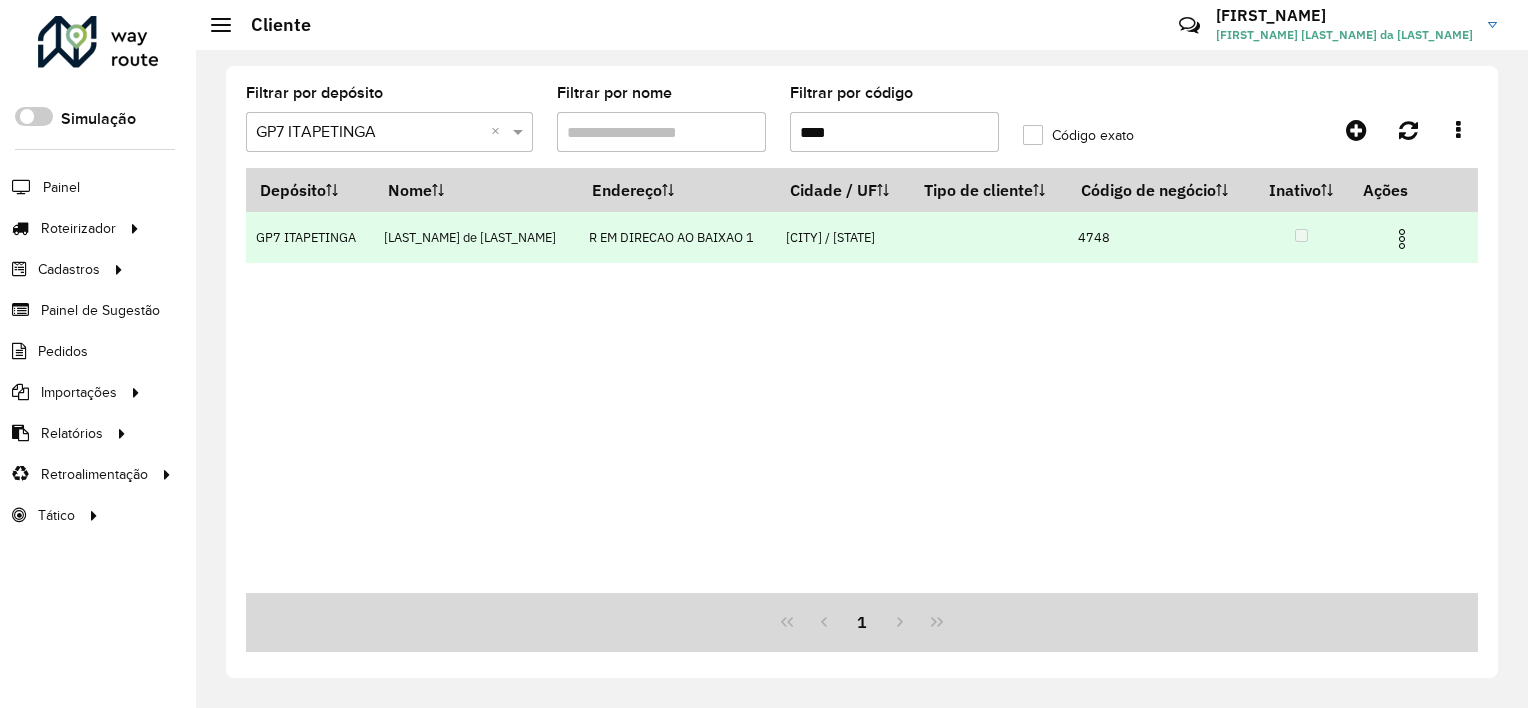 click at bounding box center (1402, 239) 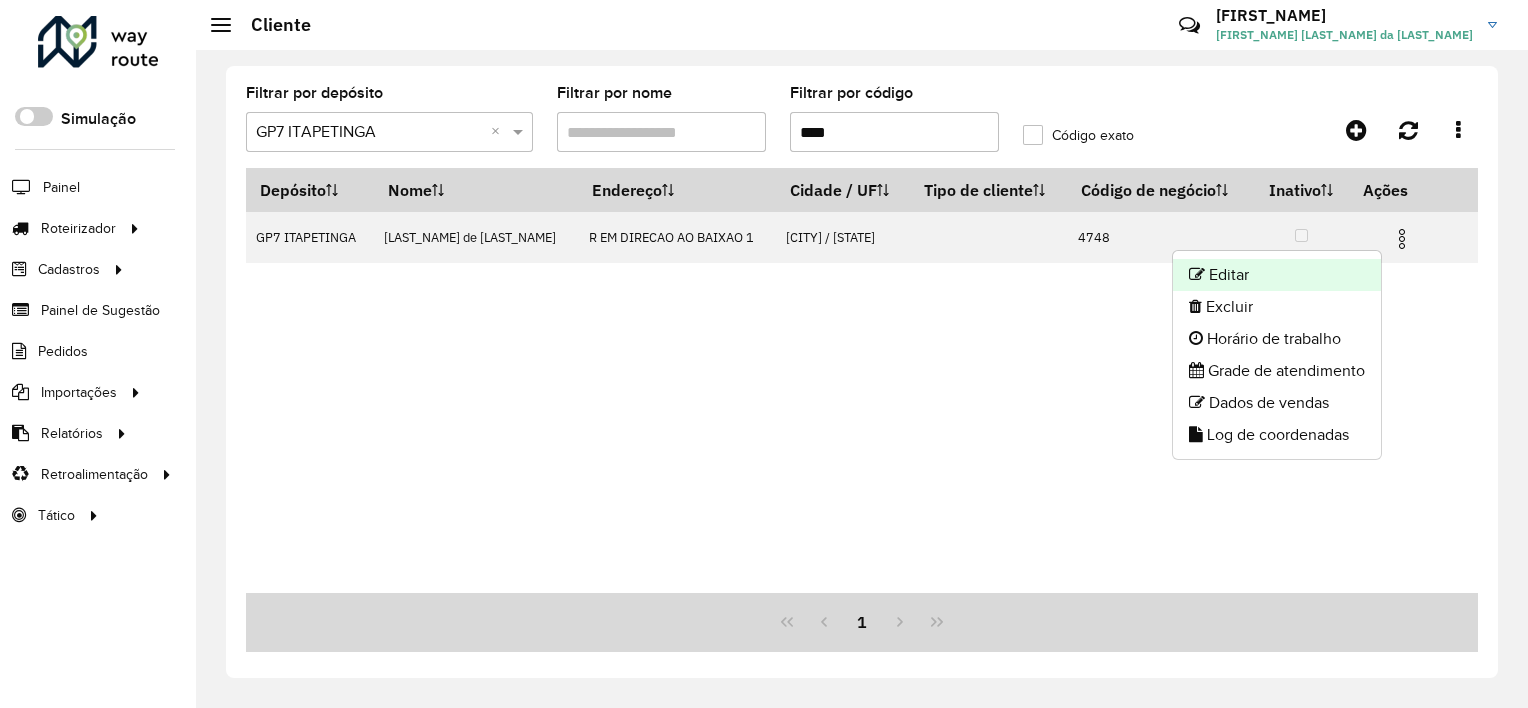 click on "Editar" 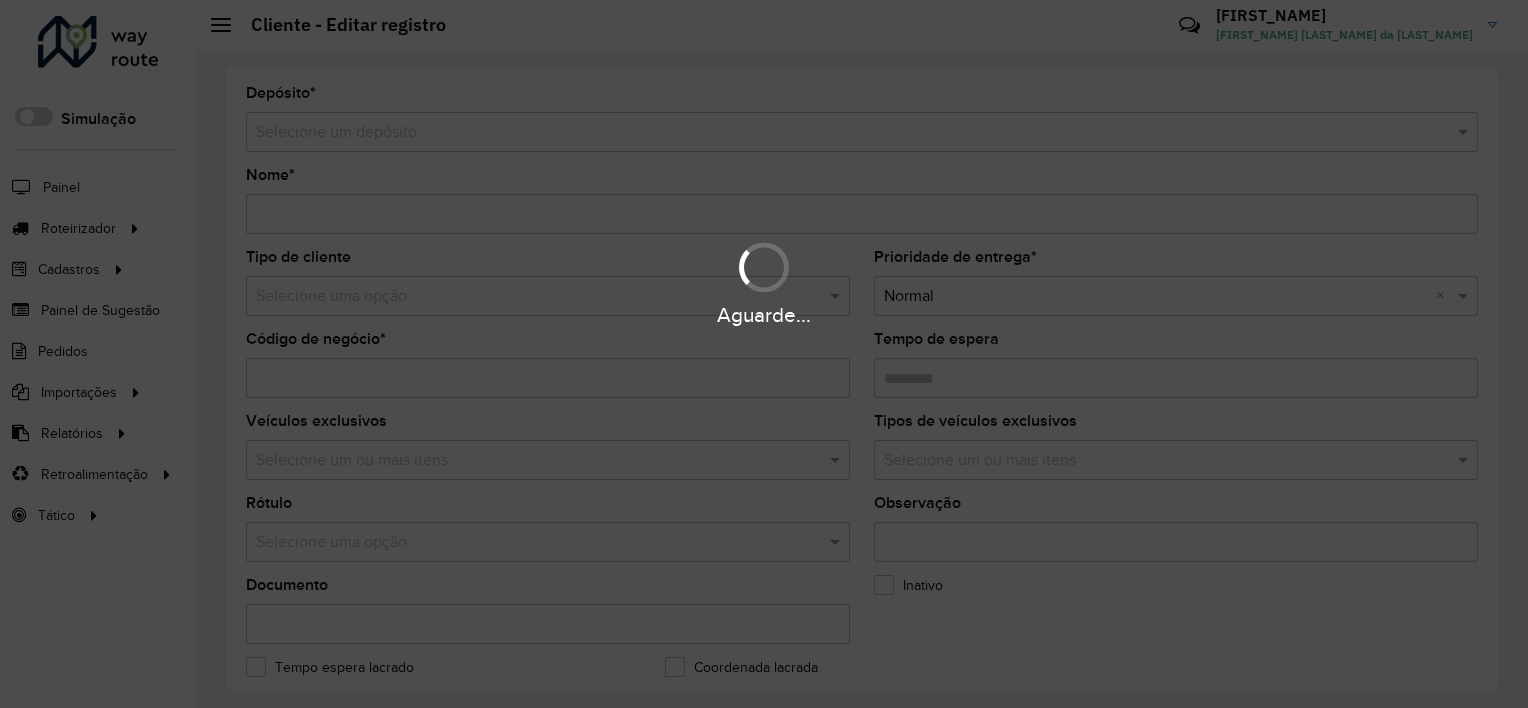 type on "**********" 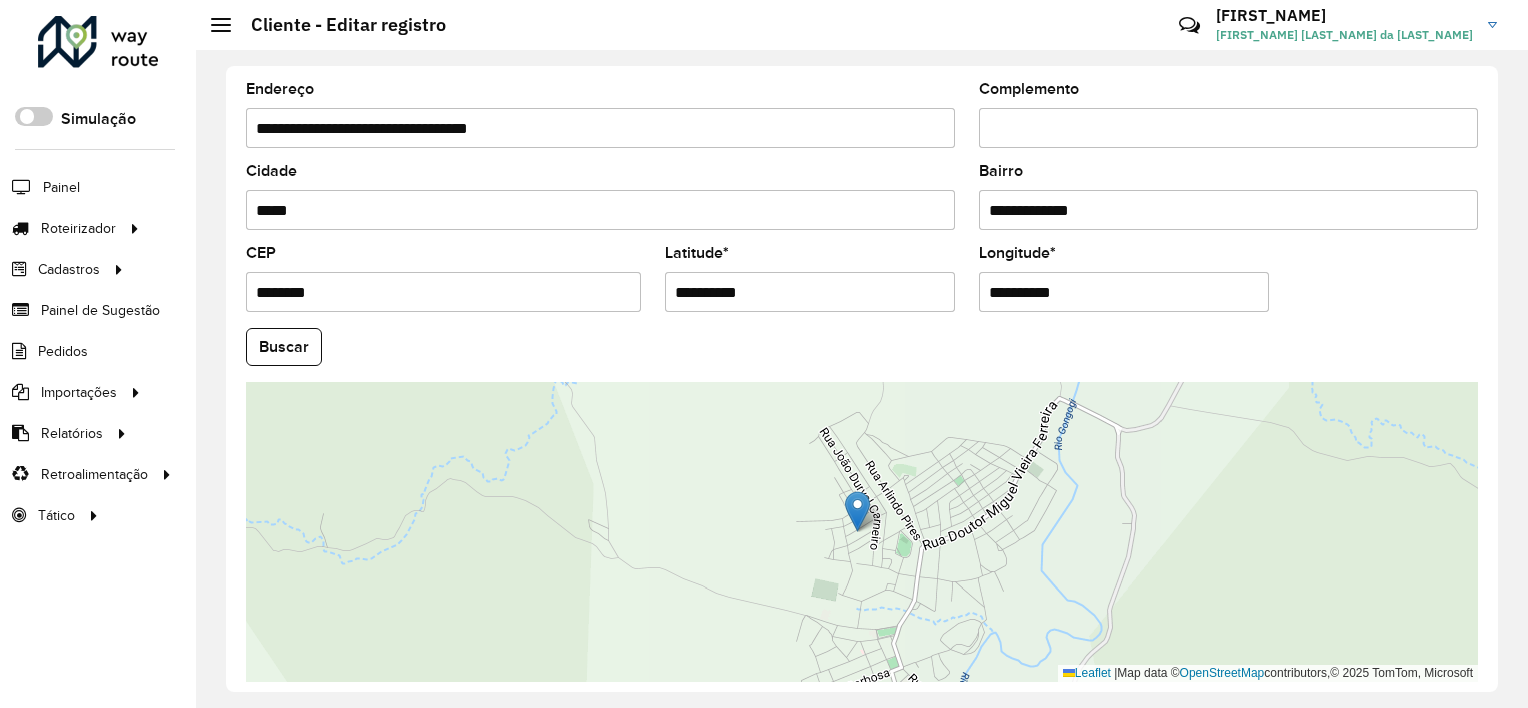 scroll, scrollTop: 772, scrollLeft: 0, axis: vertical 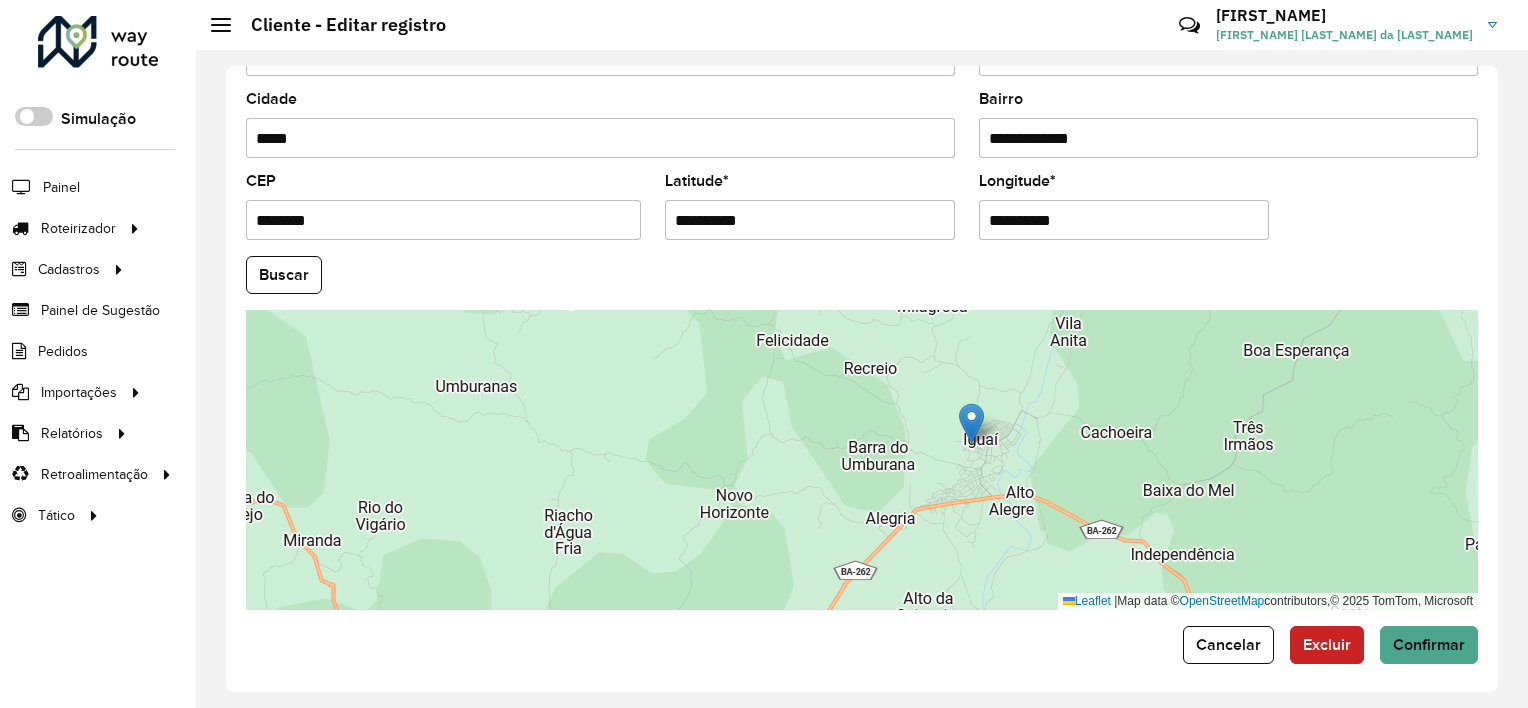 drag, startPoint x: 1137, startPoint y: 424, endPoint x: 989, endPoint y: 436, distance: 148.48569 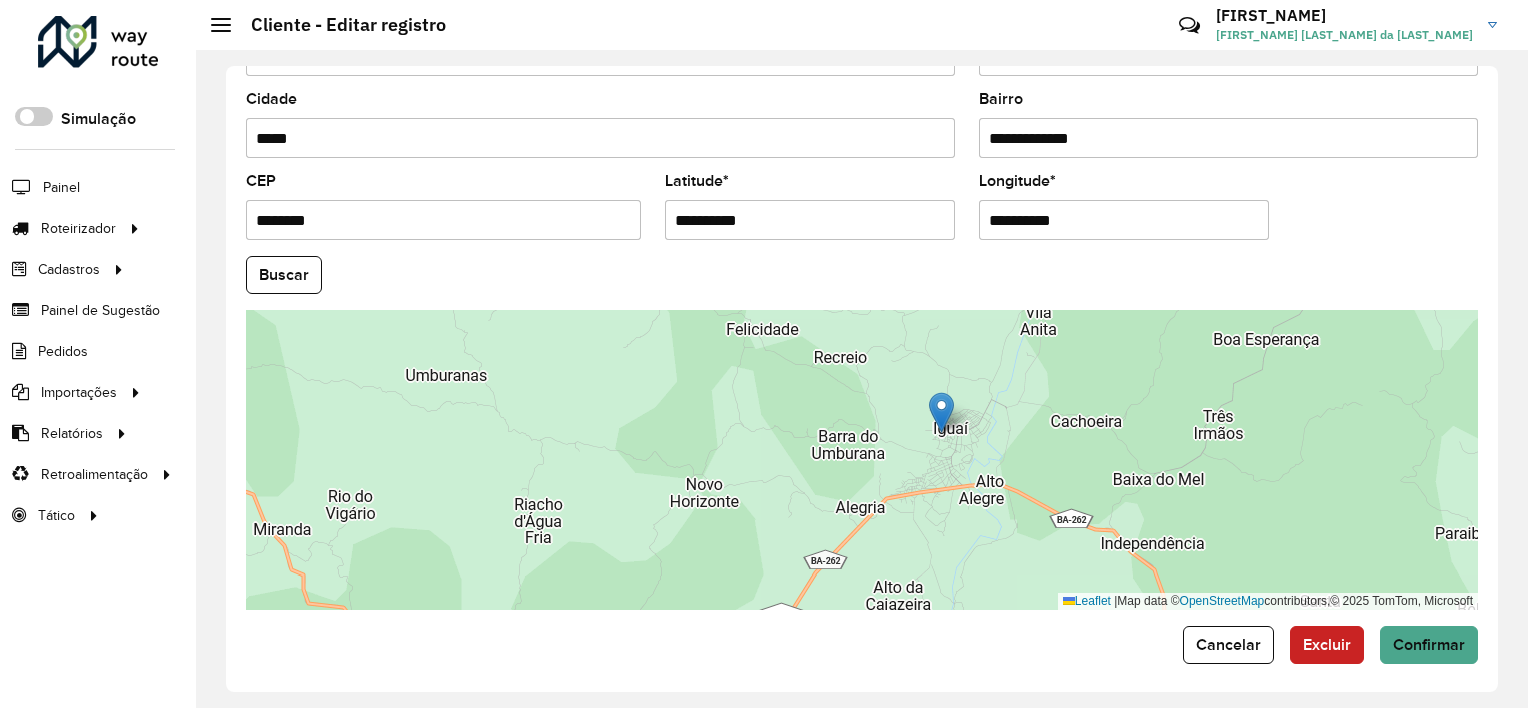 drag, startPoint x: 916, startPoint y: 432, endPoint x: 868, endPoint y: 438, distance: 48.373547 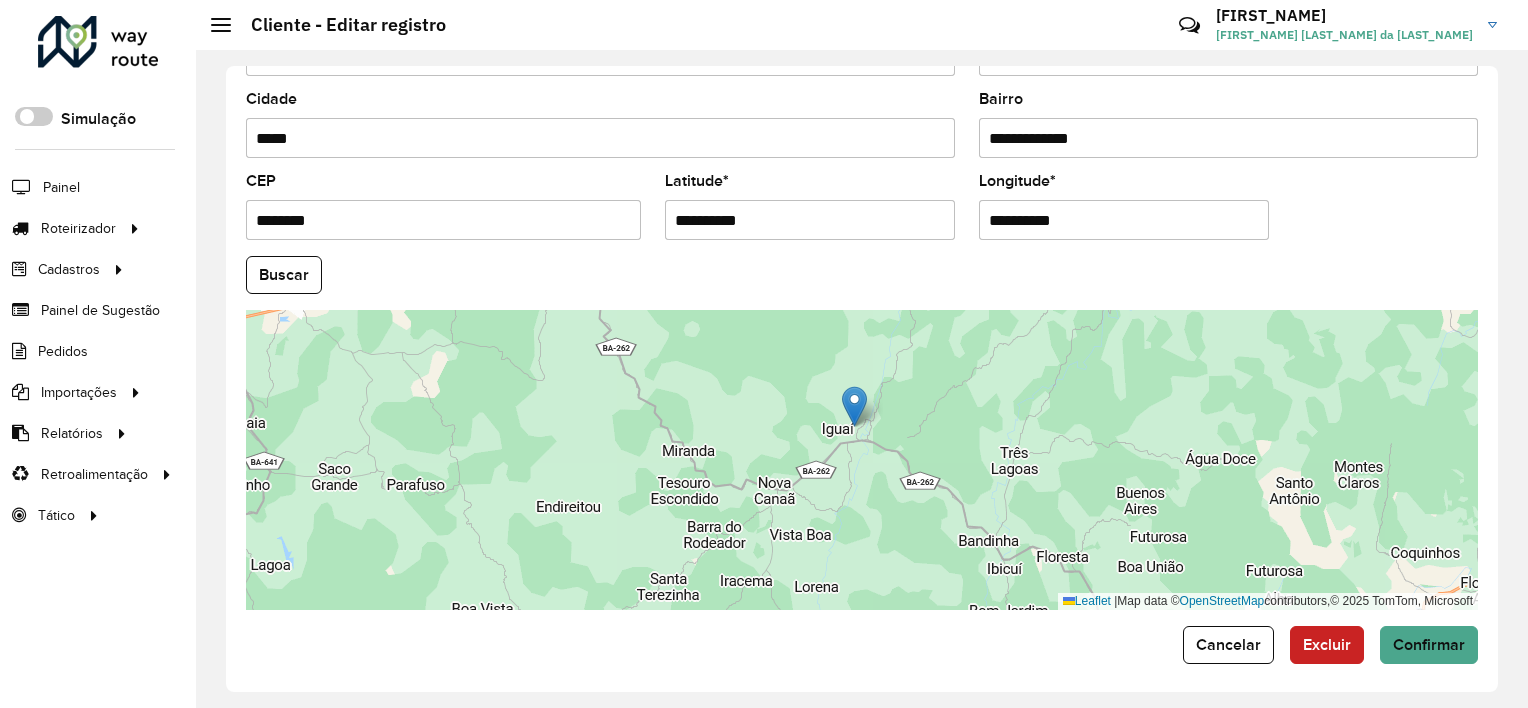 drag, startPoint x: 896, startPoint y: 445, endPoint x: 854, endPoint y: 372, distance: 84.21995 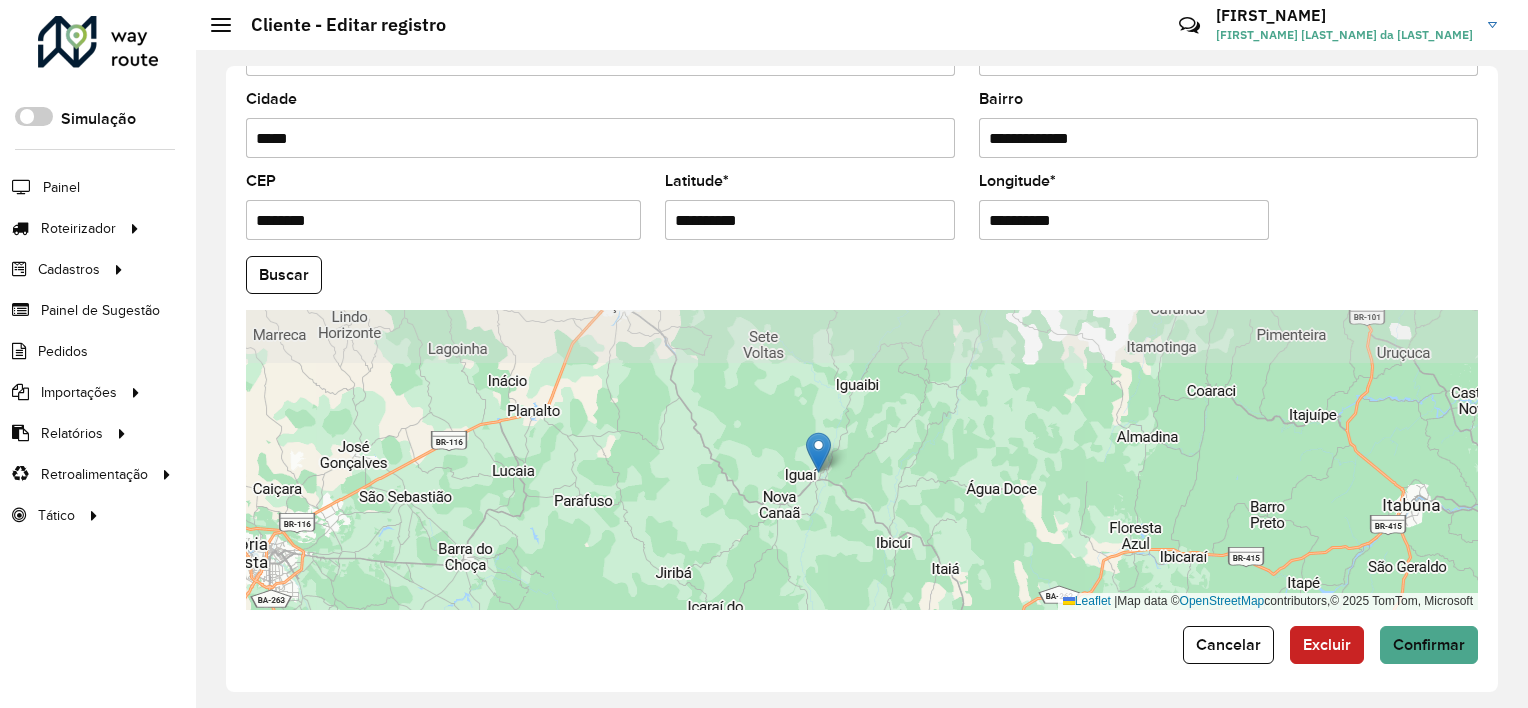drag, startPoint x: 874, startPoint y: 424, endPoint x: 824, endPoint y: 469, distance: 67.26812 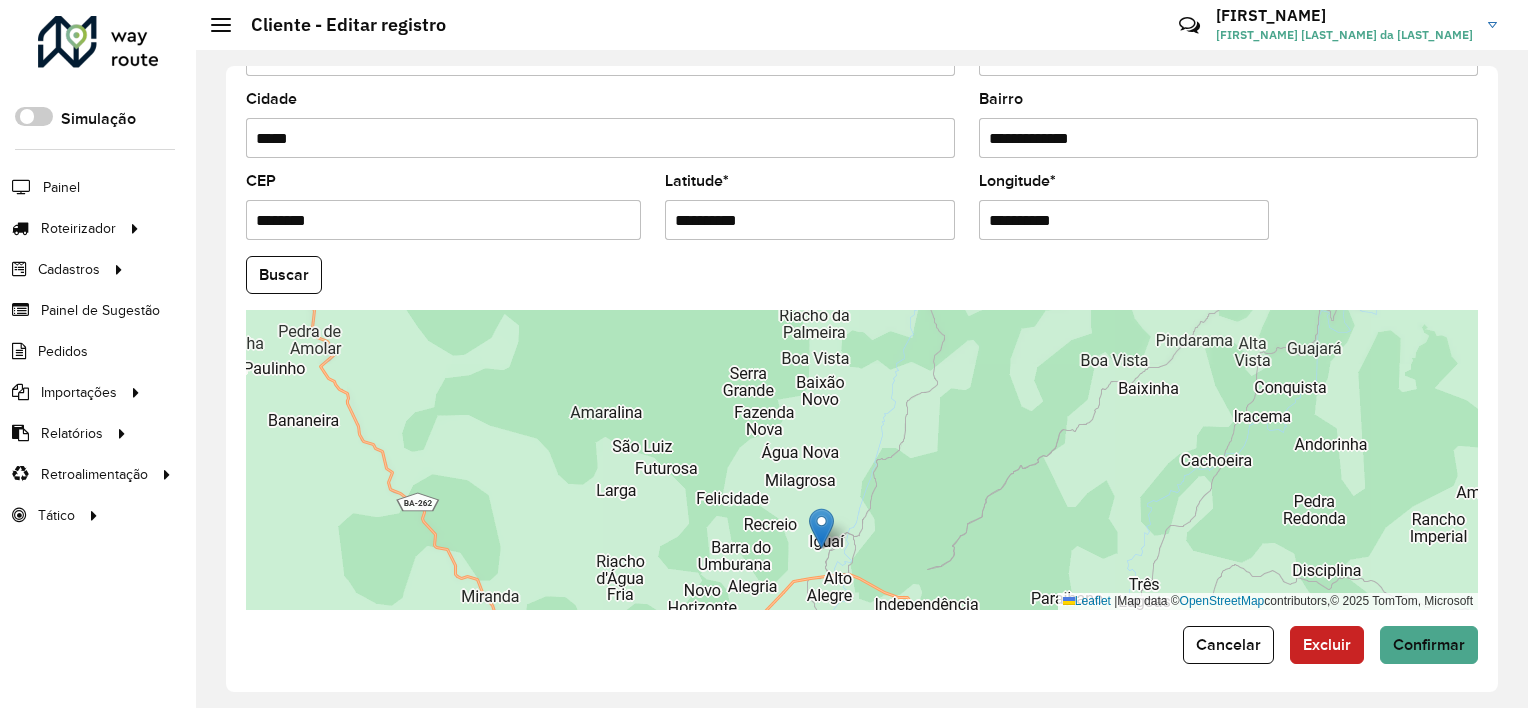 drag, startPoint x: 879, startPoint y: 488, endPoint x: 824, endPoint y: 375, distance: 125.67418 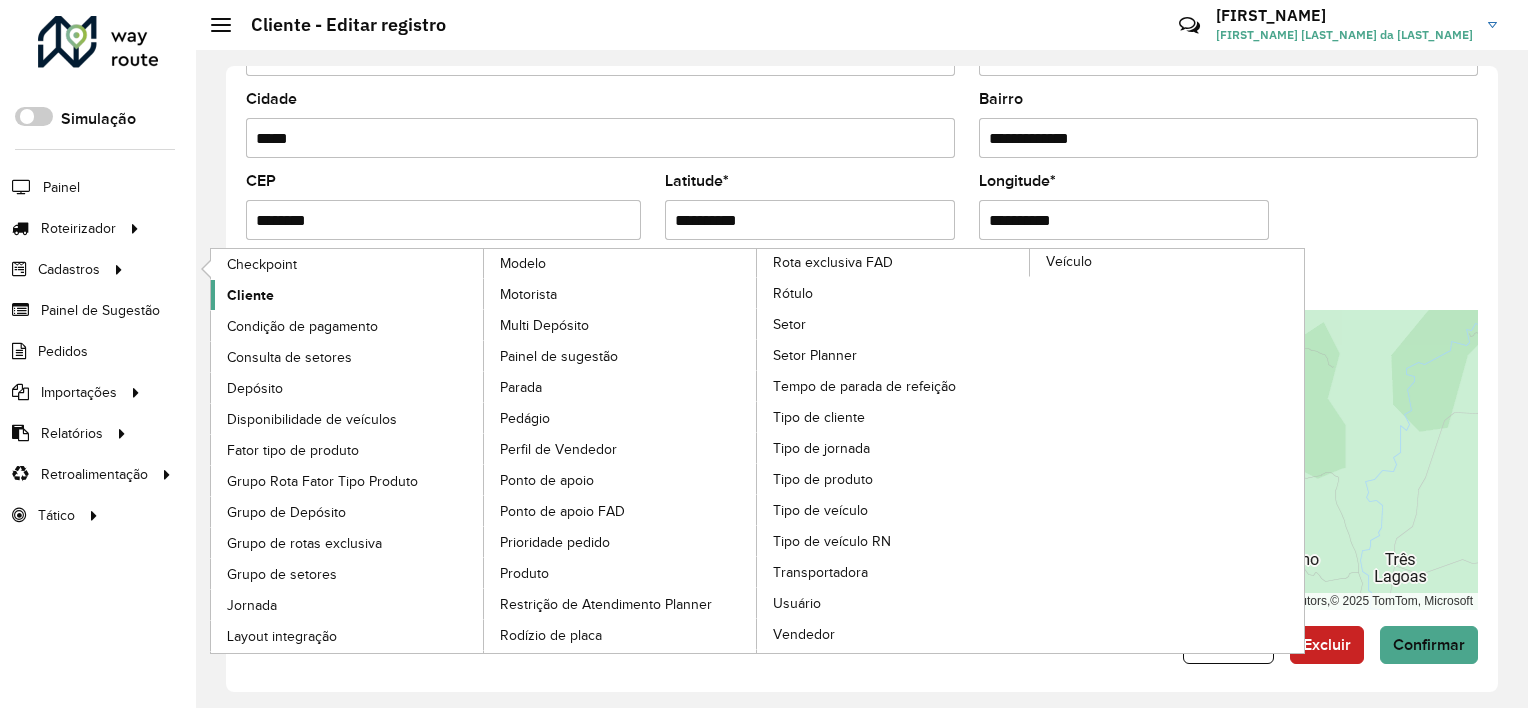 click on "Cliente" 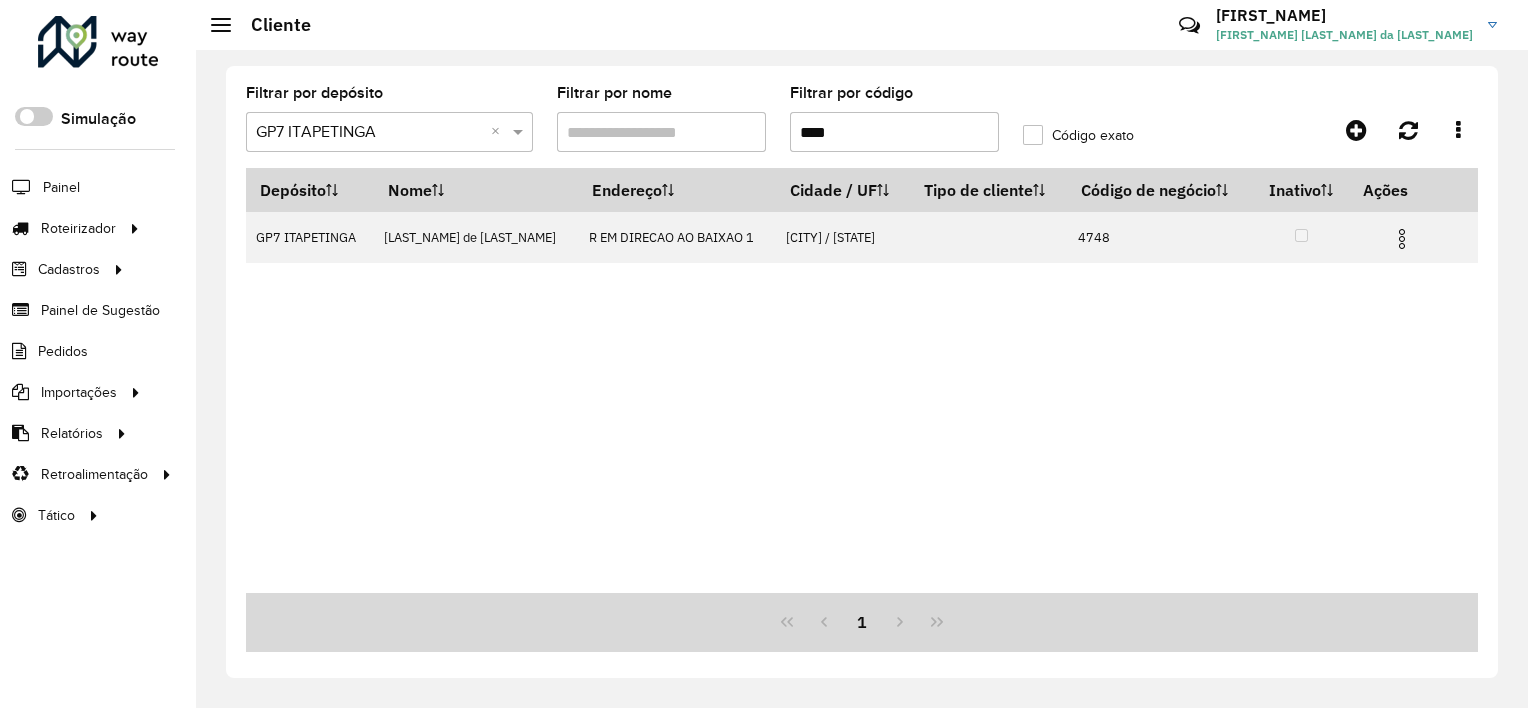 click on "****" at bounding box center (894, 132) 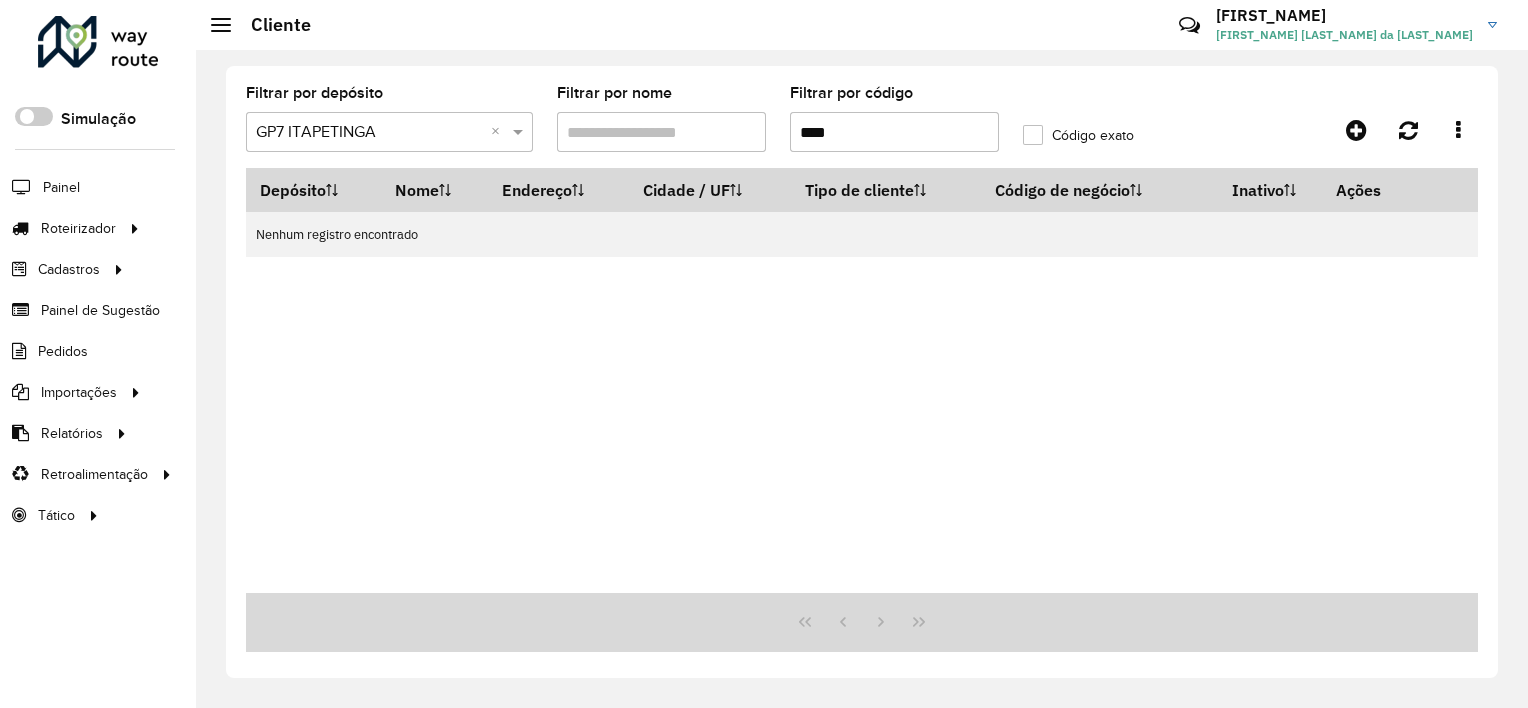 type on "****" 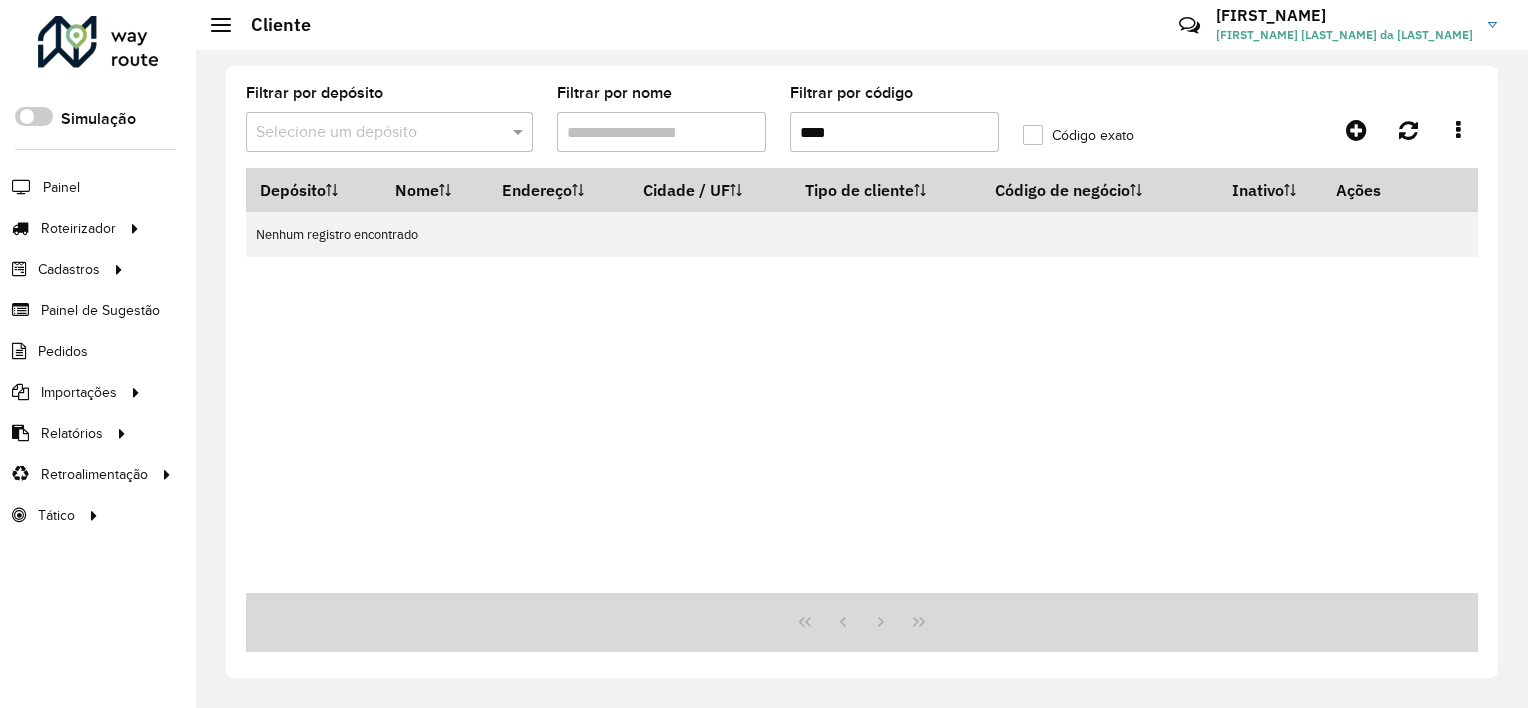 click on "Aguarde..." at bounding box center [0, 0] 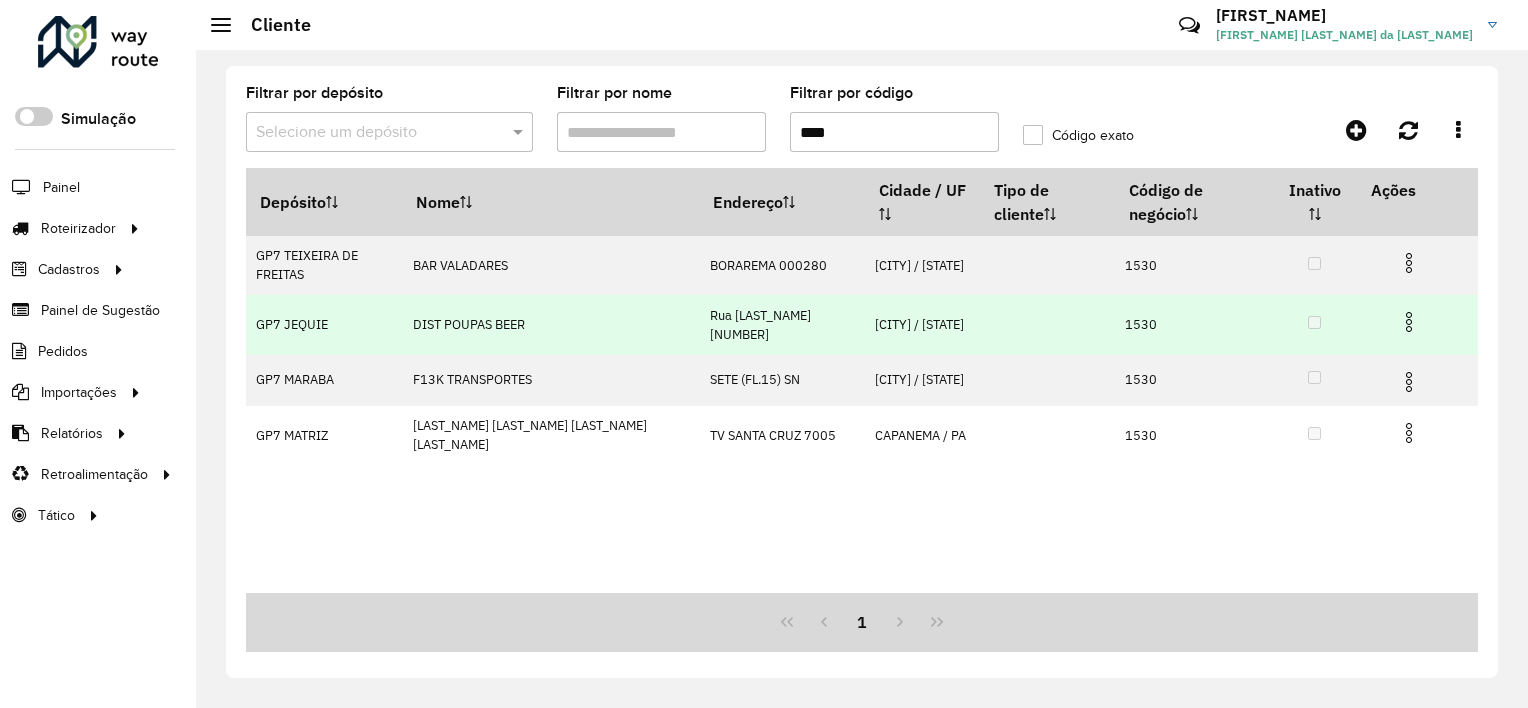 click at bounding box center [1409, 322] 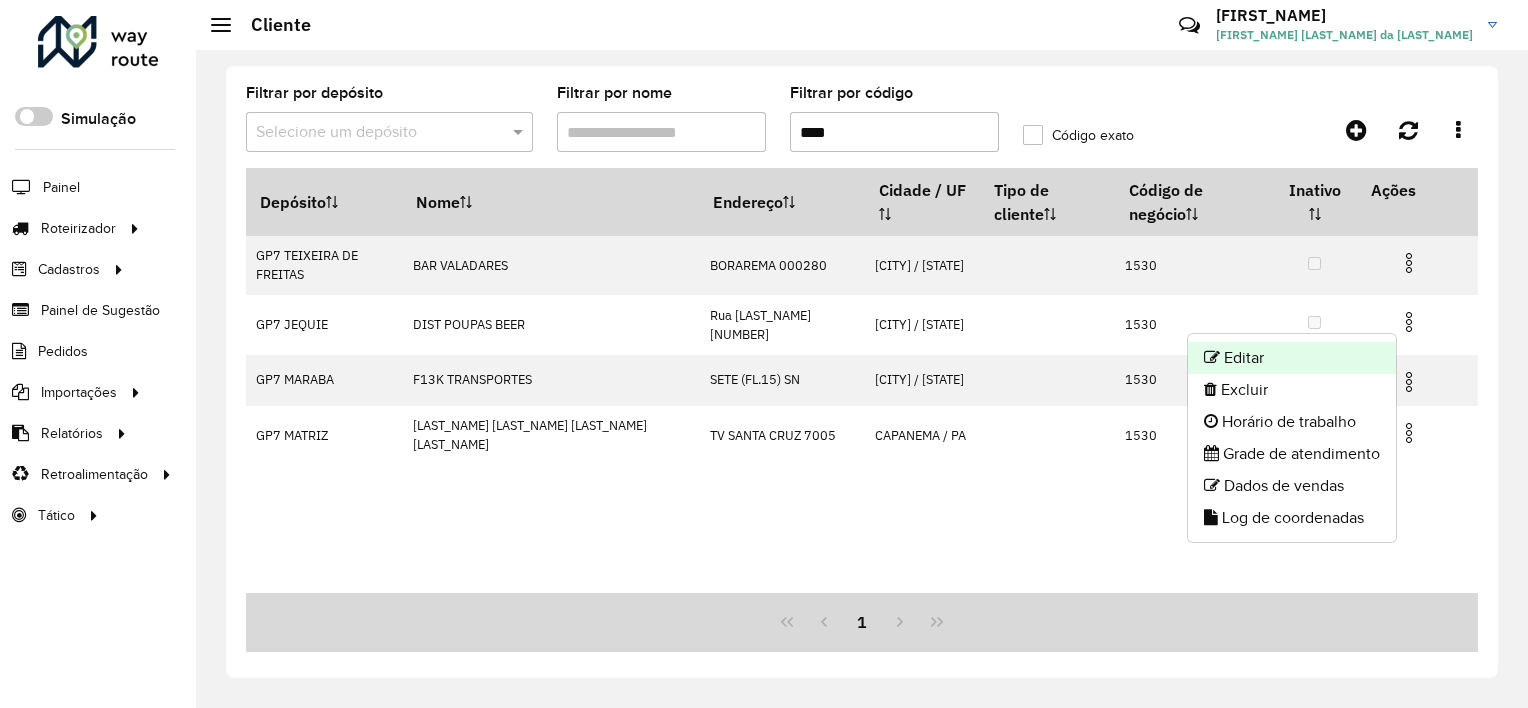 click on "Editar" 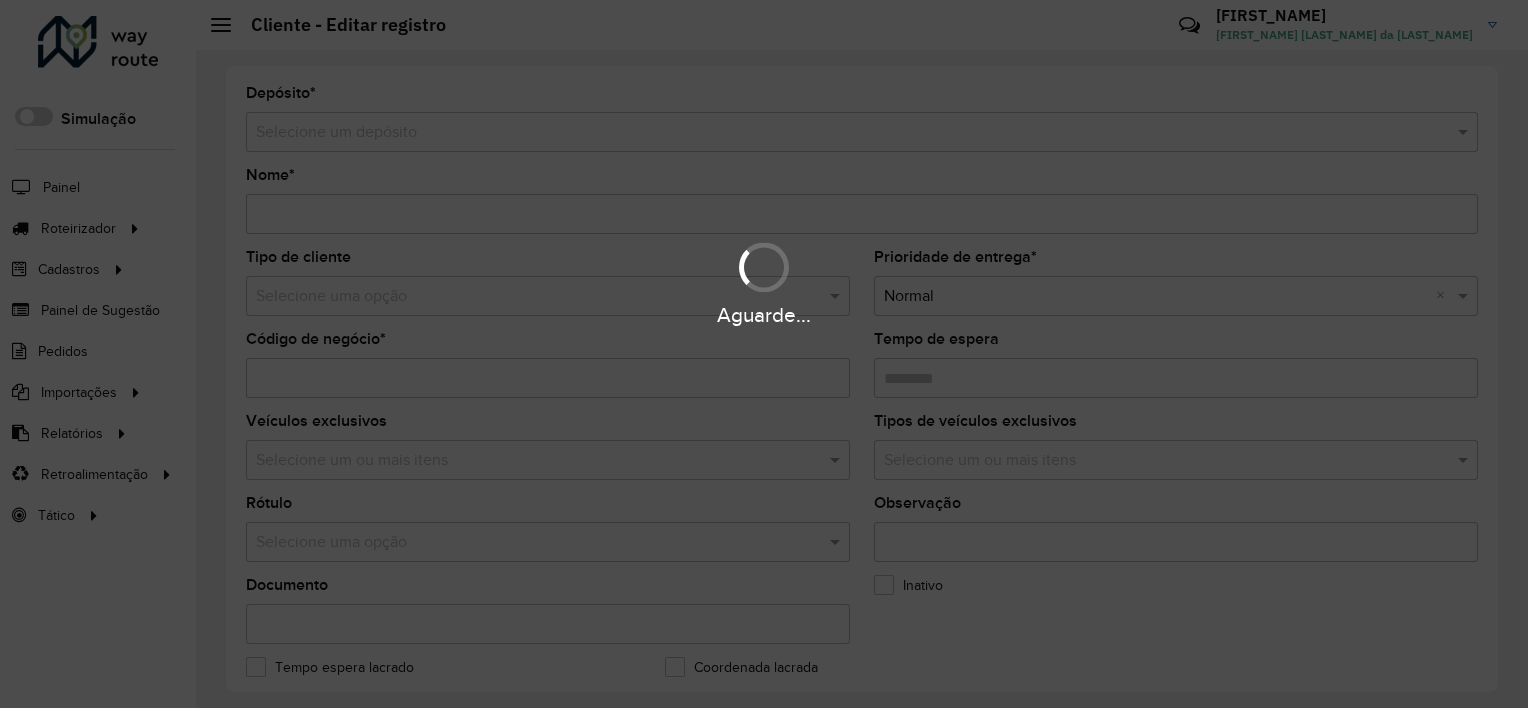 type on "**********" 